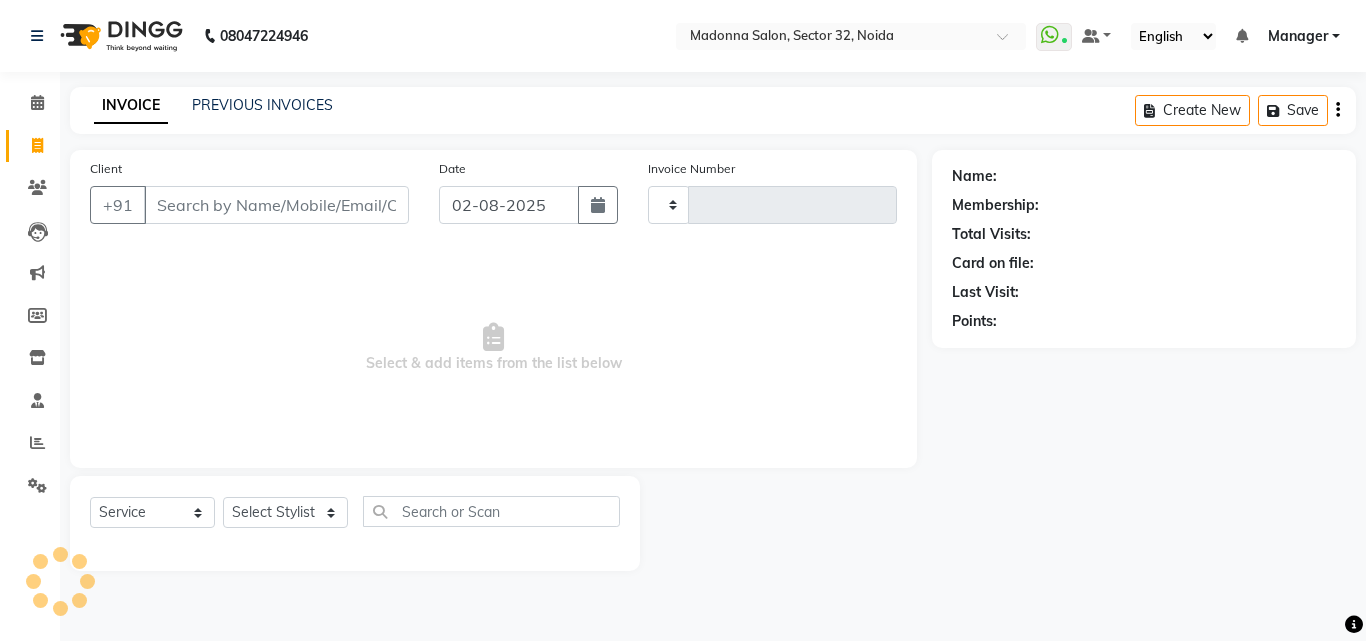 select on "service" 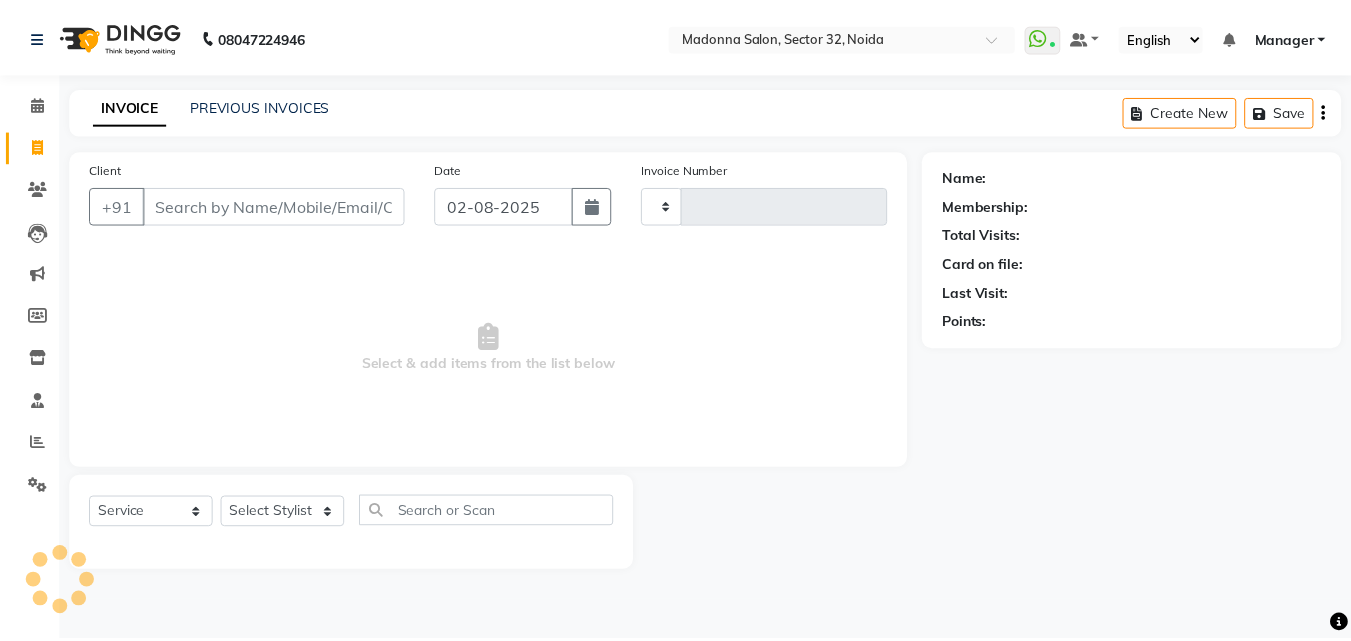 scroll, scrollTop: 0, scrollLeft: 0, axis: both 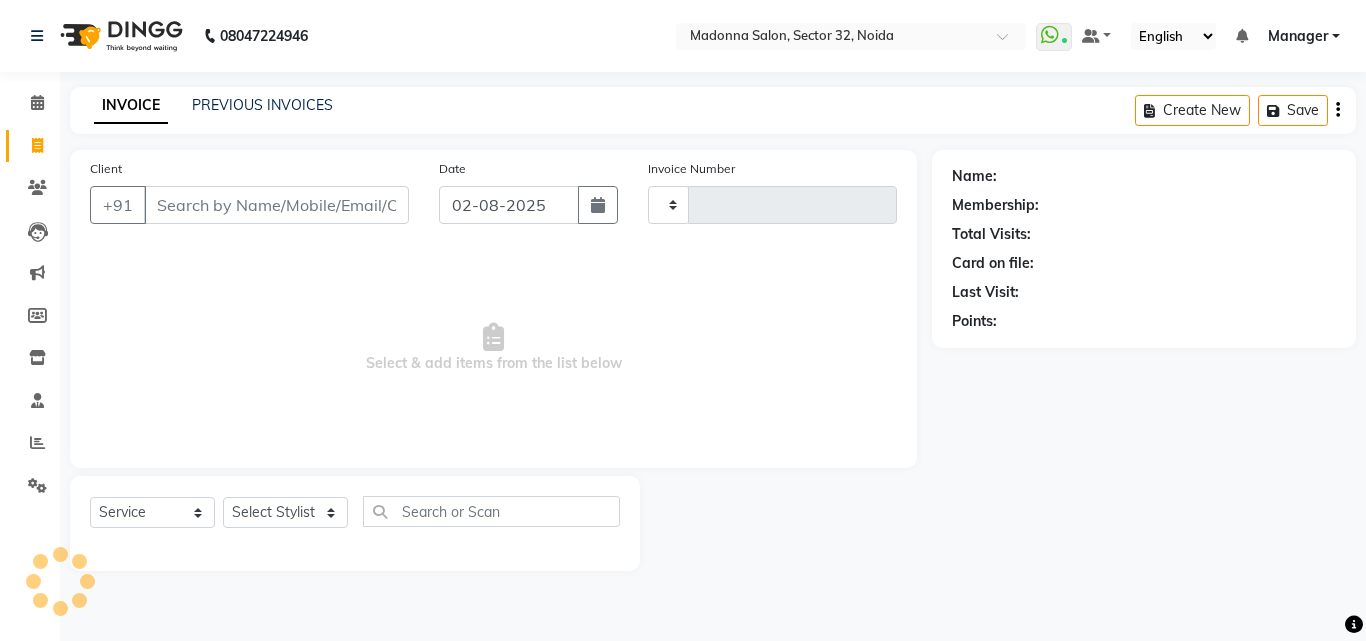 type on "2810" 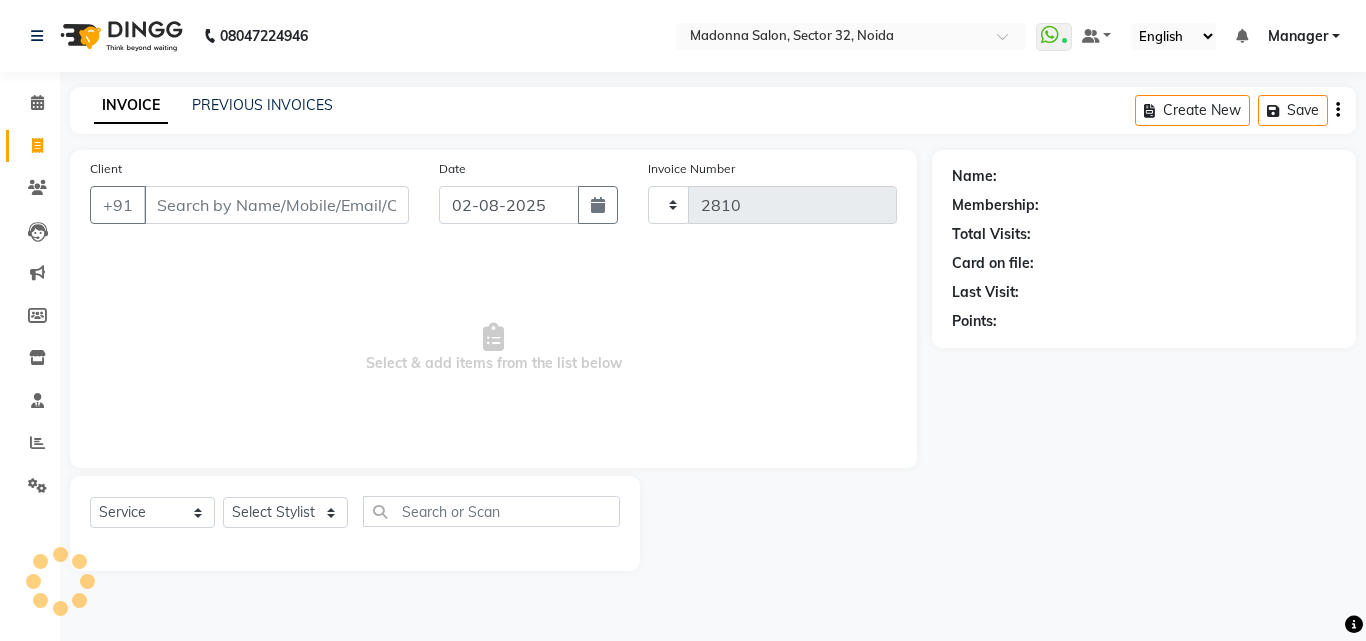 select on "7229" 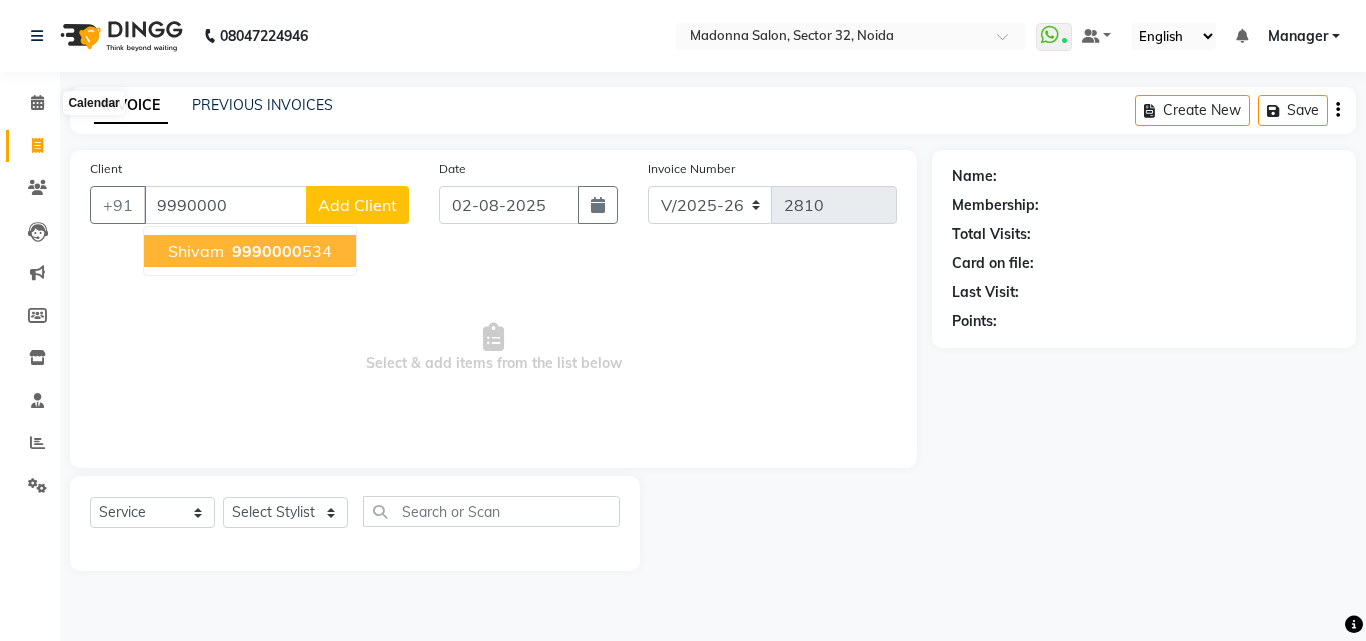 click on "[PHONE]" at bounding box center (280, 251) 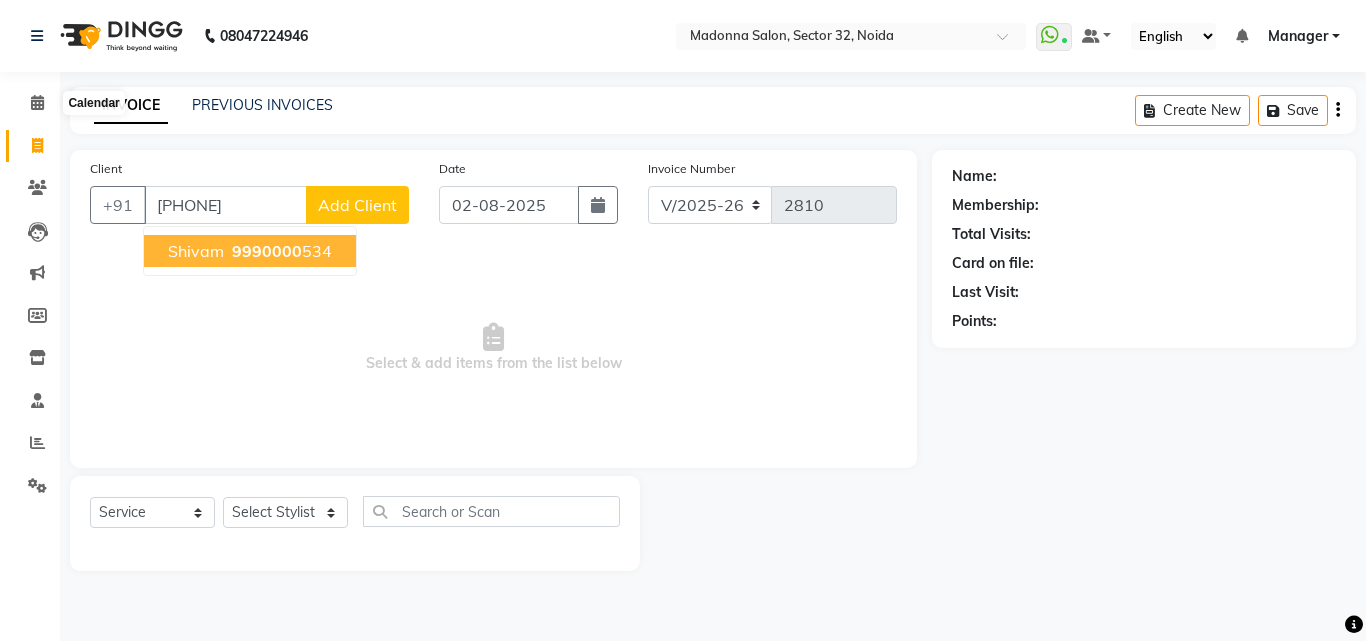type on "[PHONE]" 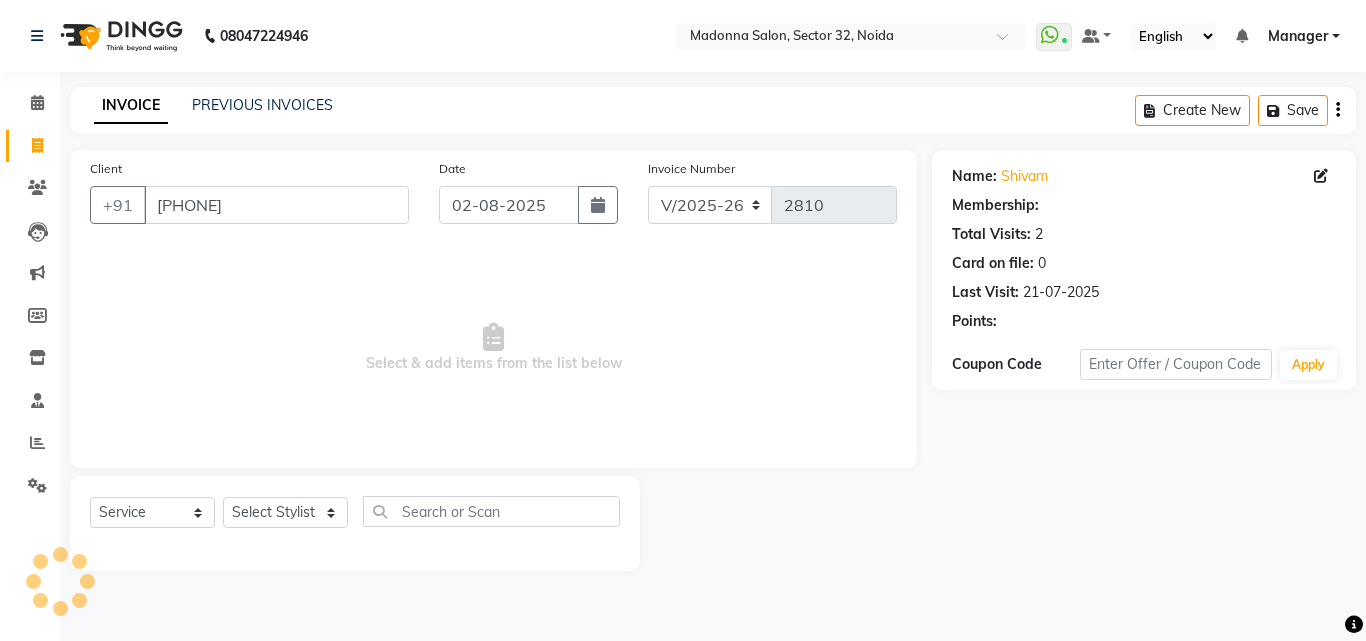 select on "1: Object" 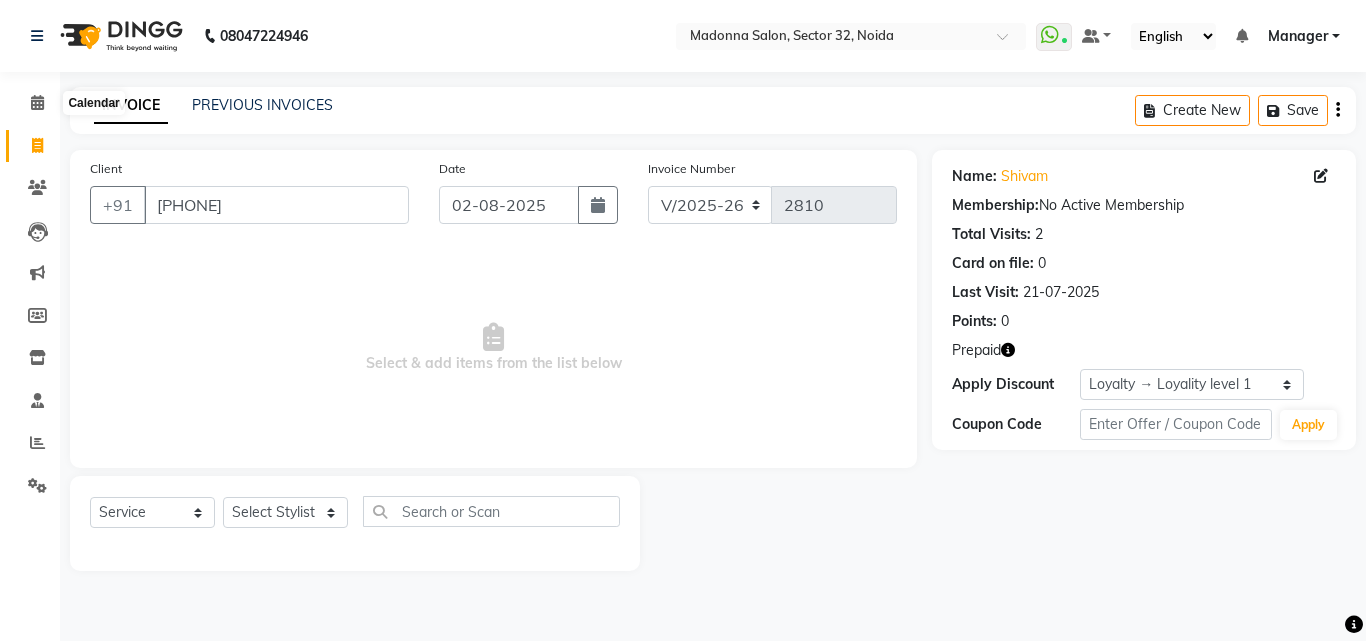 click 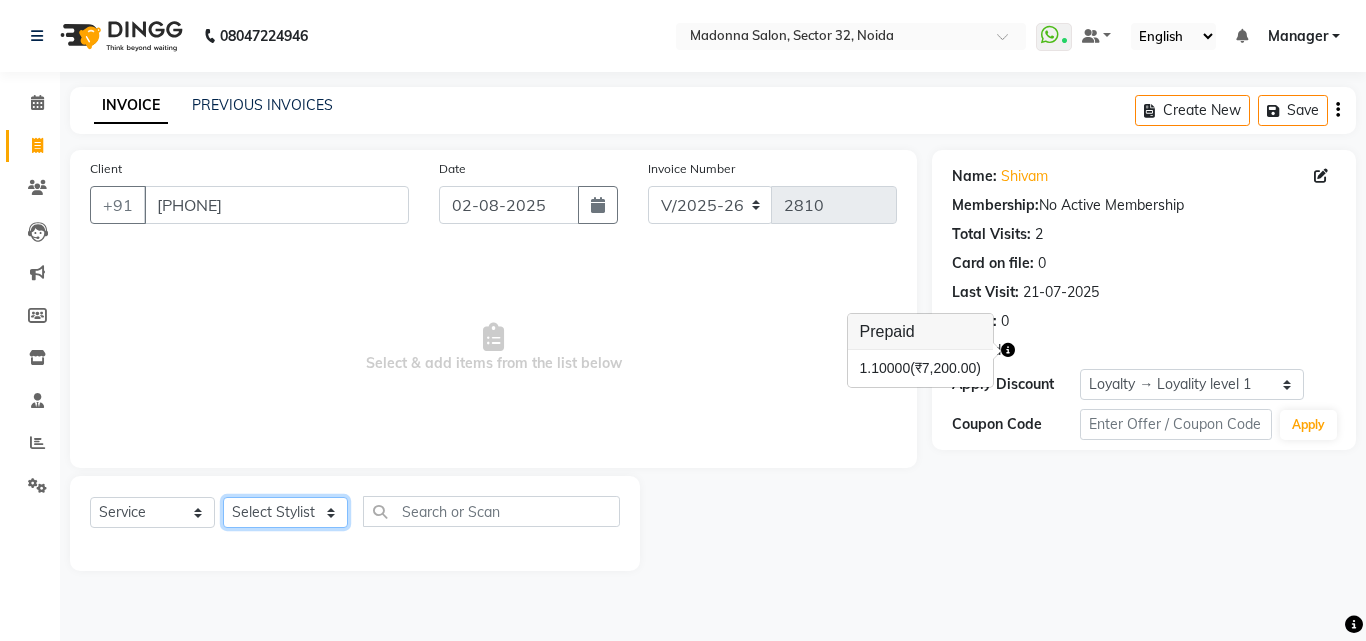 click on "Select Stylist Aayan Account  Ashu BHOLU Geeta Hanif JIYA SINGH Kiran LAXMAN PEDI Manager Mohit Naddy NAIL SWASTIKA Sajal Sameer Shahnawaj Sharukh Sonu VISHAL STYLIST" 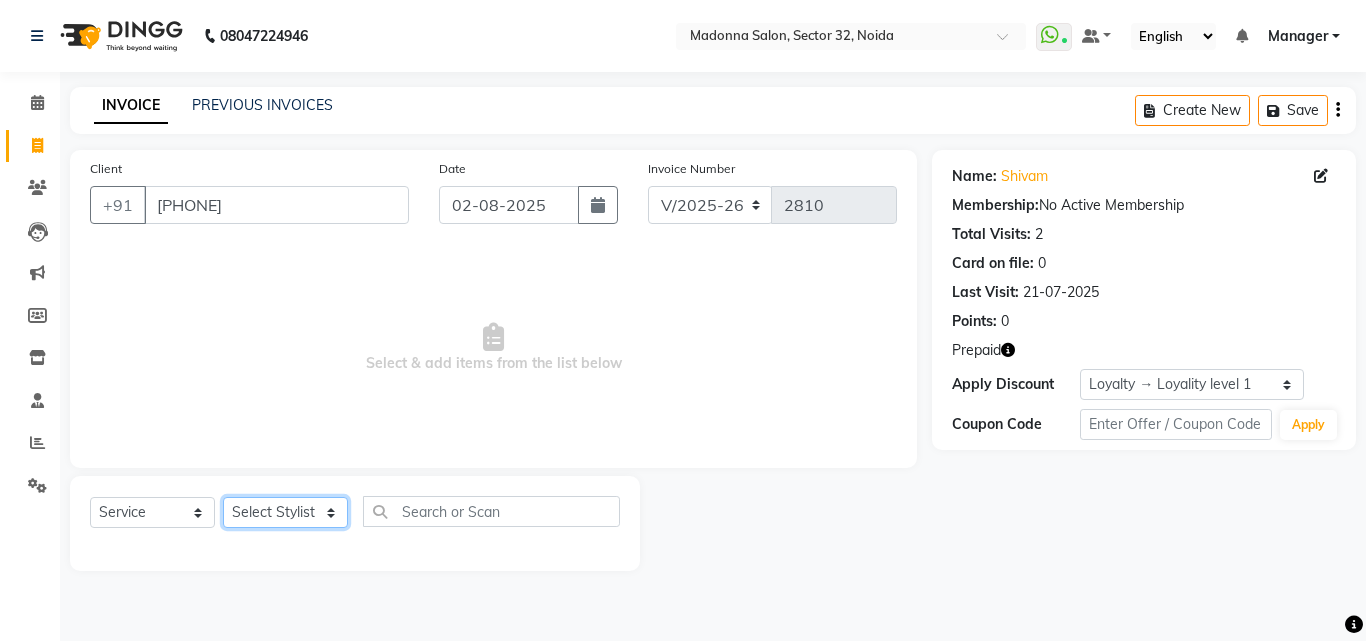 select on "61926" 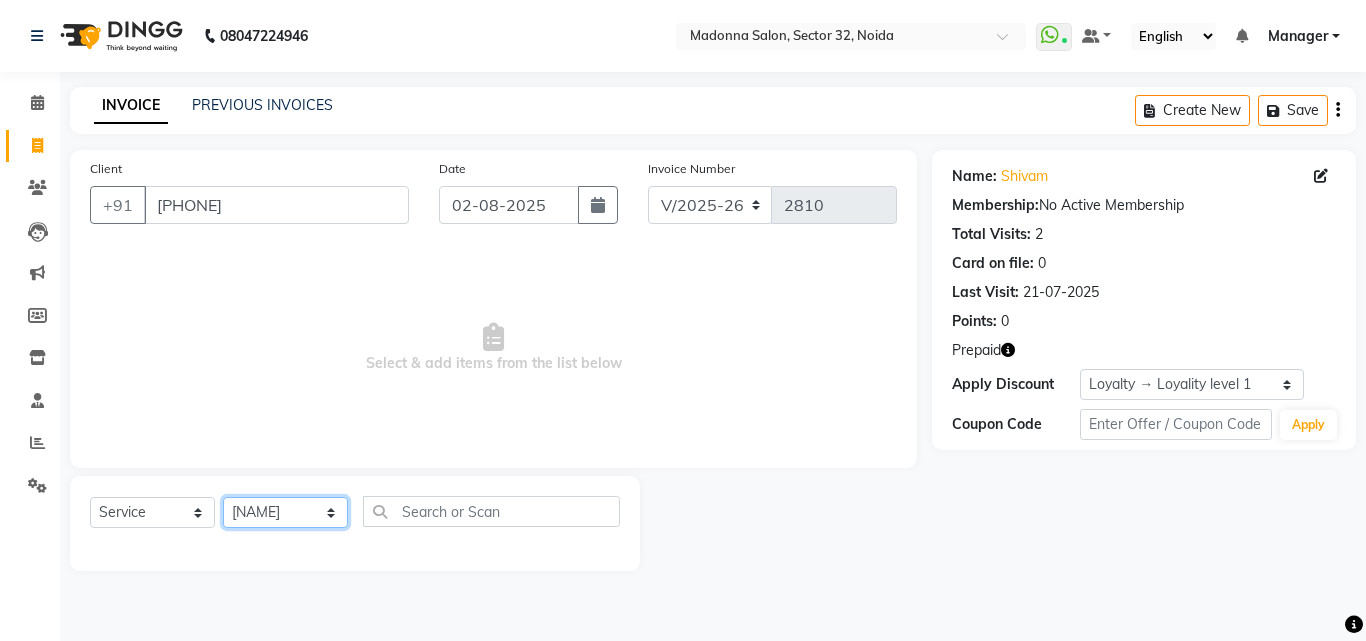 click on "Select Stylist Aayan Account  Ashu BHOLU Geeta Hanif JIYA SINGH Kiran LAXMAN PEDI Manager Mohit Naddy NAIL SWASTIKA Sajal Sameer Shahnawaj Sharukh Sonu VISHAL STYLIST" 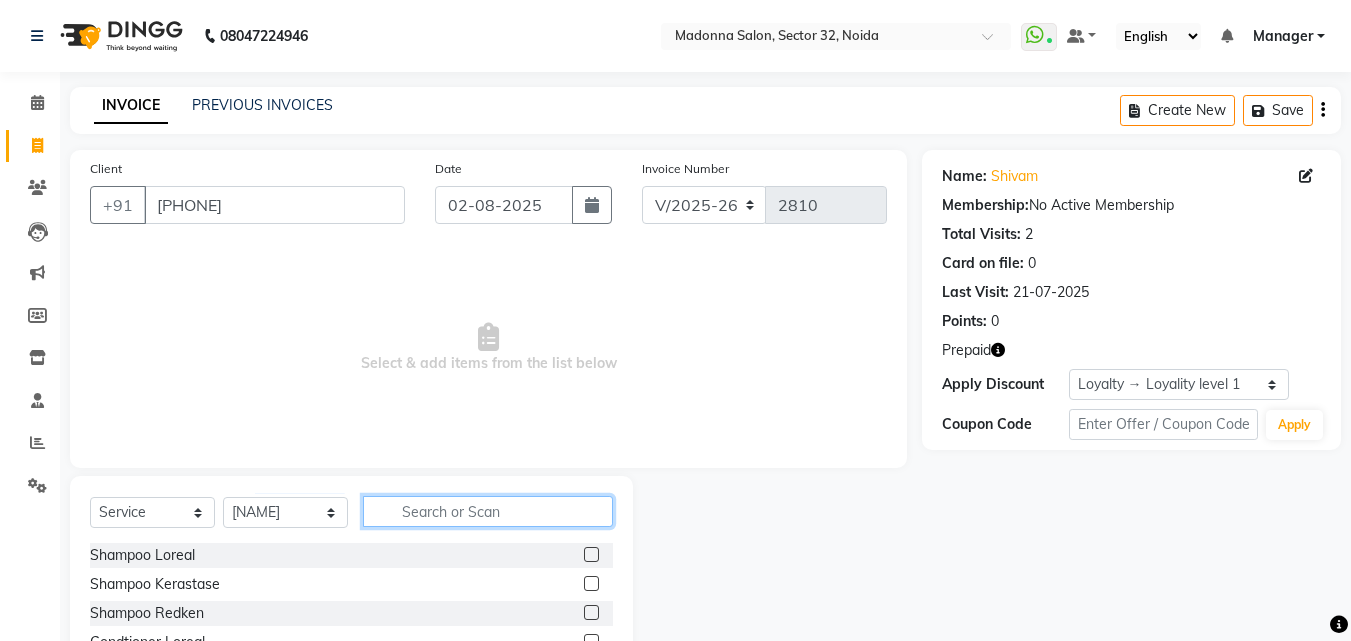 click 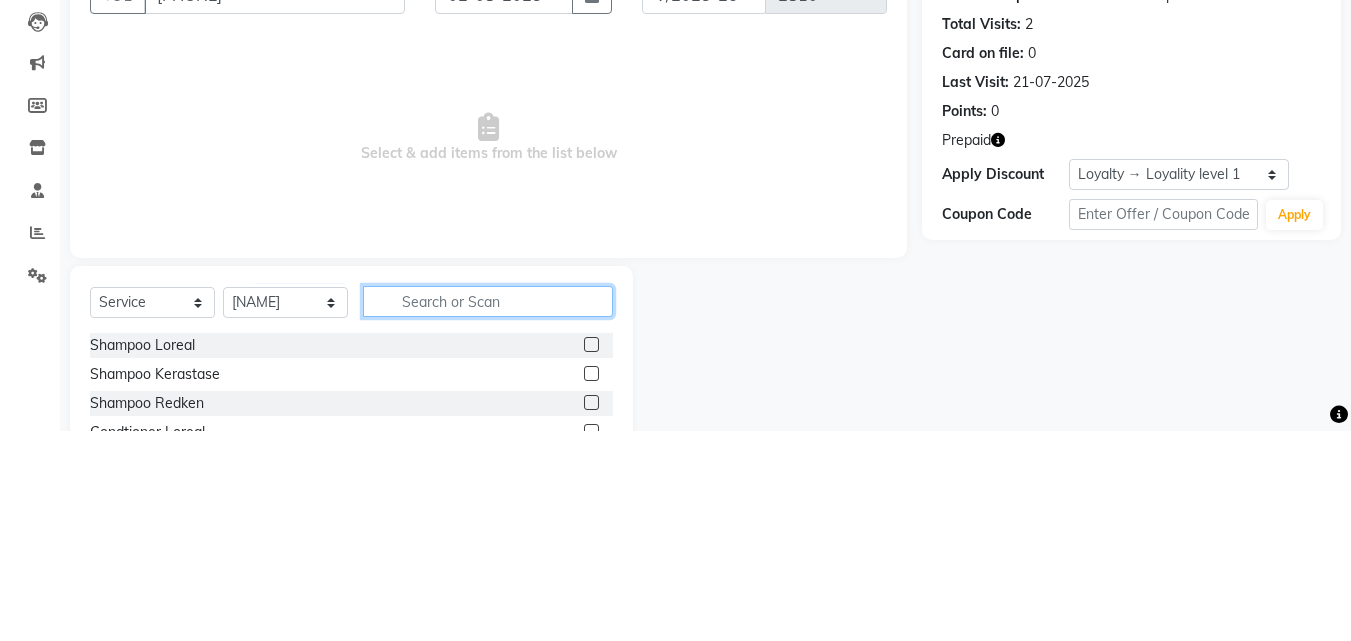 scroll, scrollTop: 48, scrollLeft: 0, axis: vertical 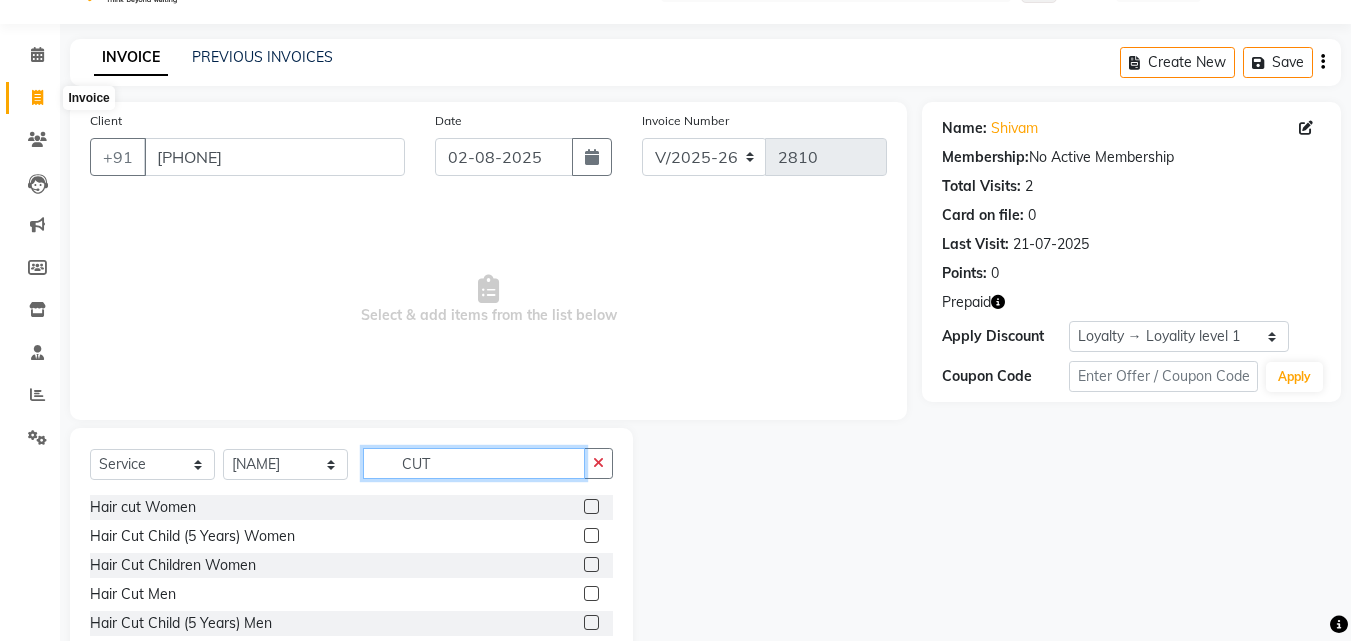 type on "CUT" 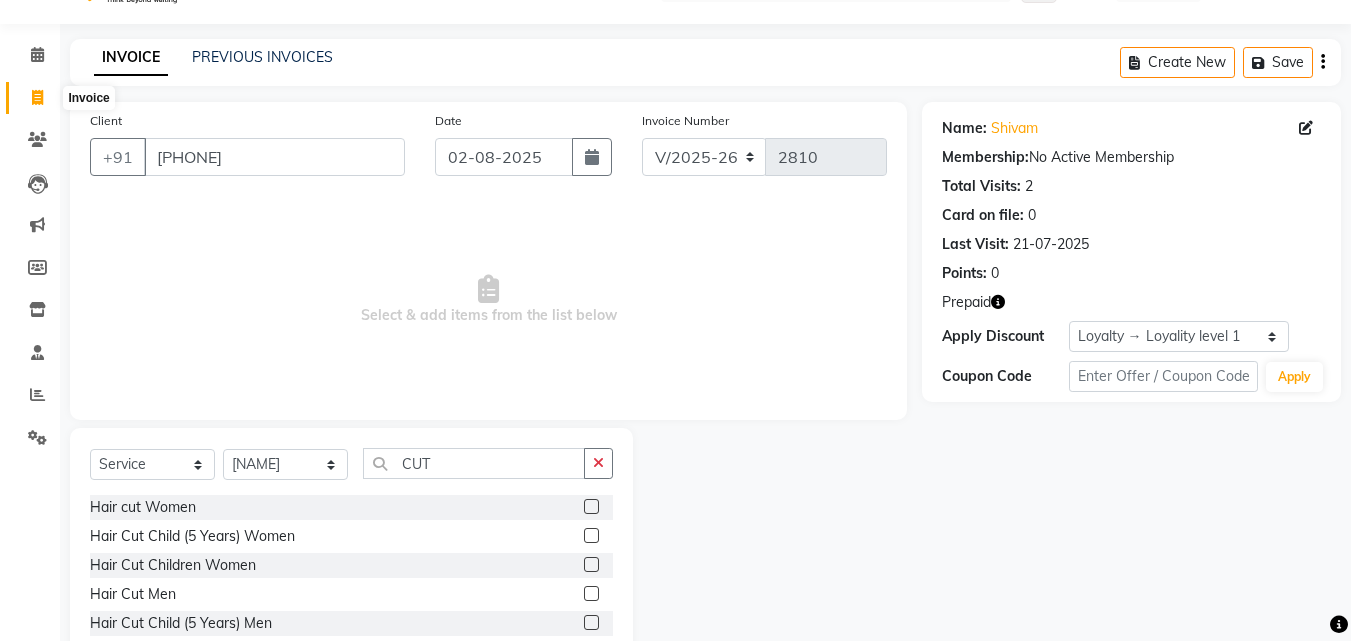 click 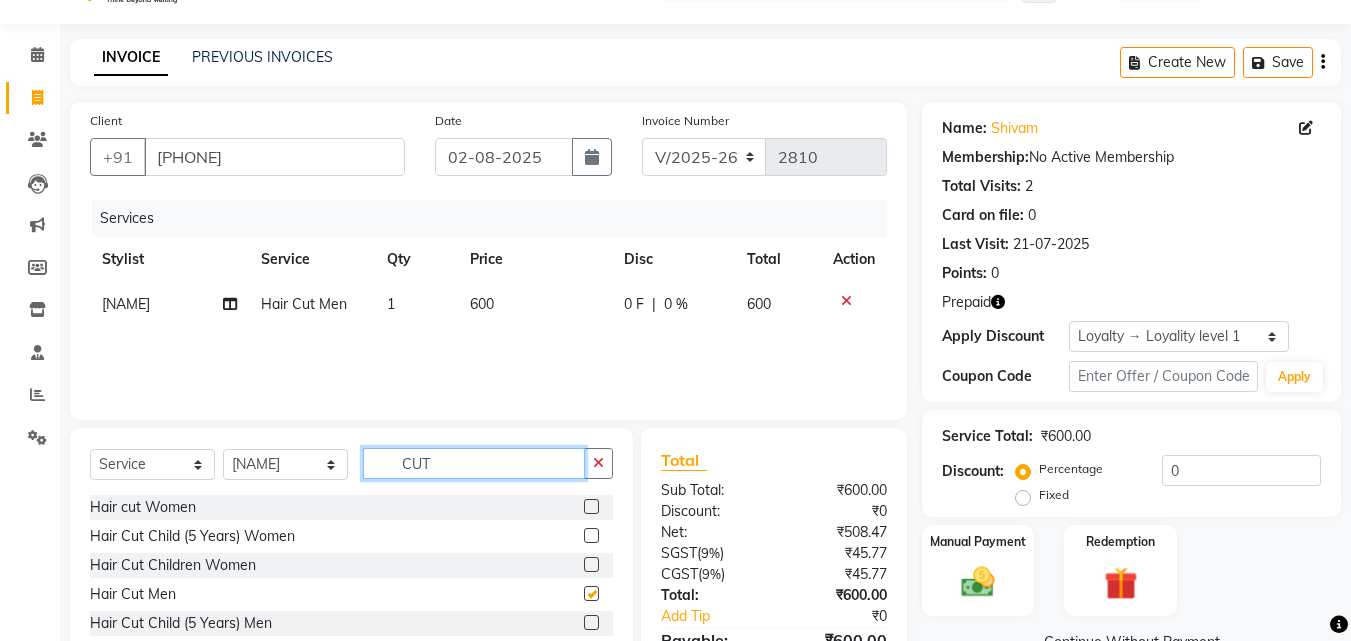 click on "CUT" 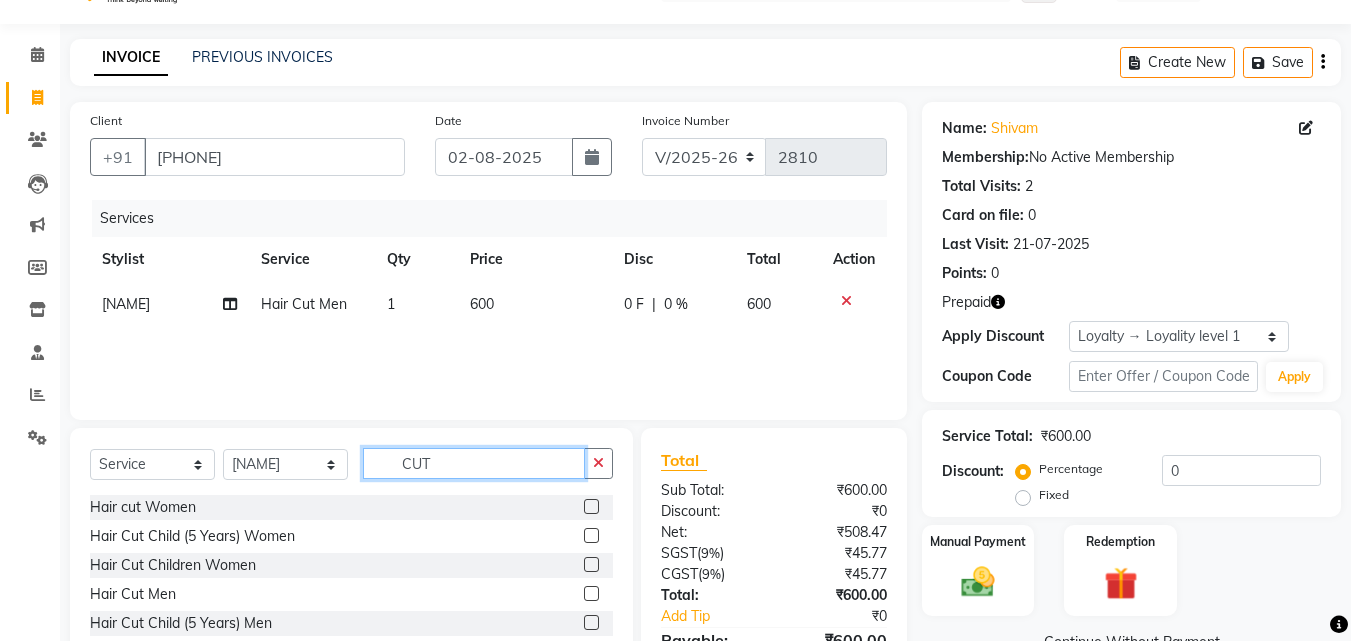 checkbox on "false" 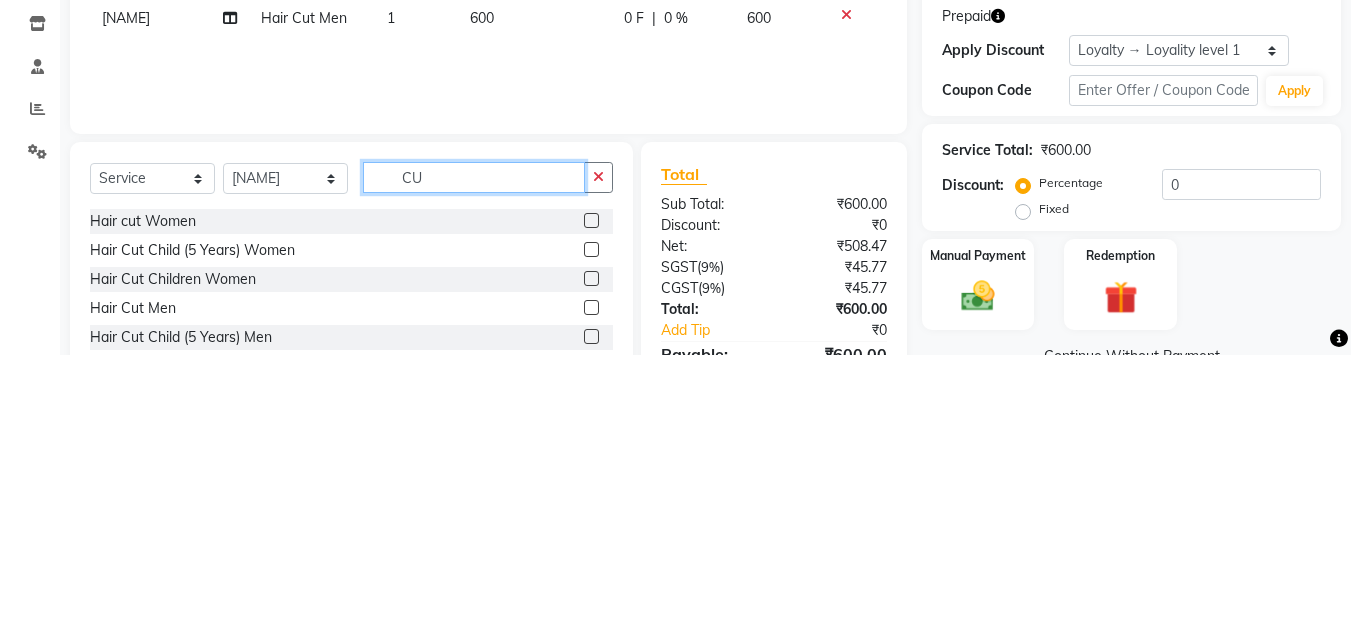 type on "C" 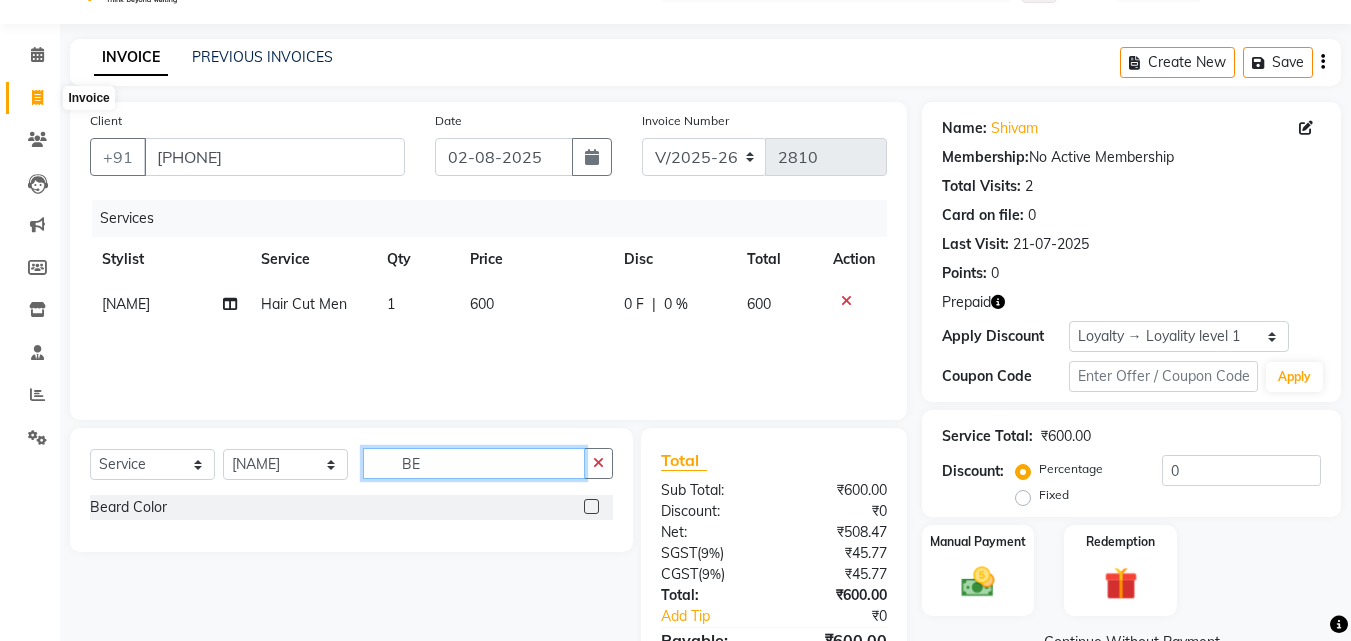 type on "B" 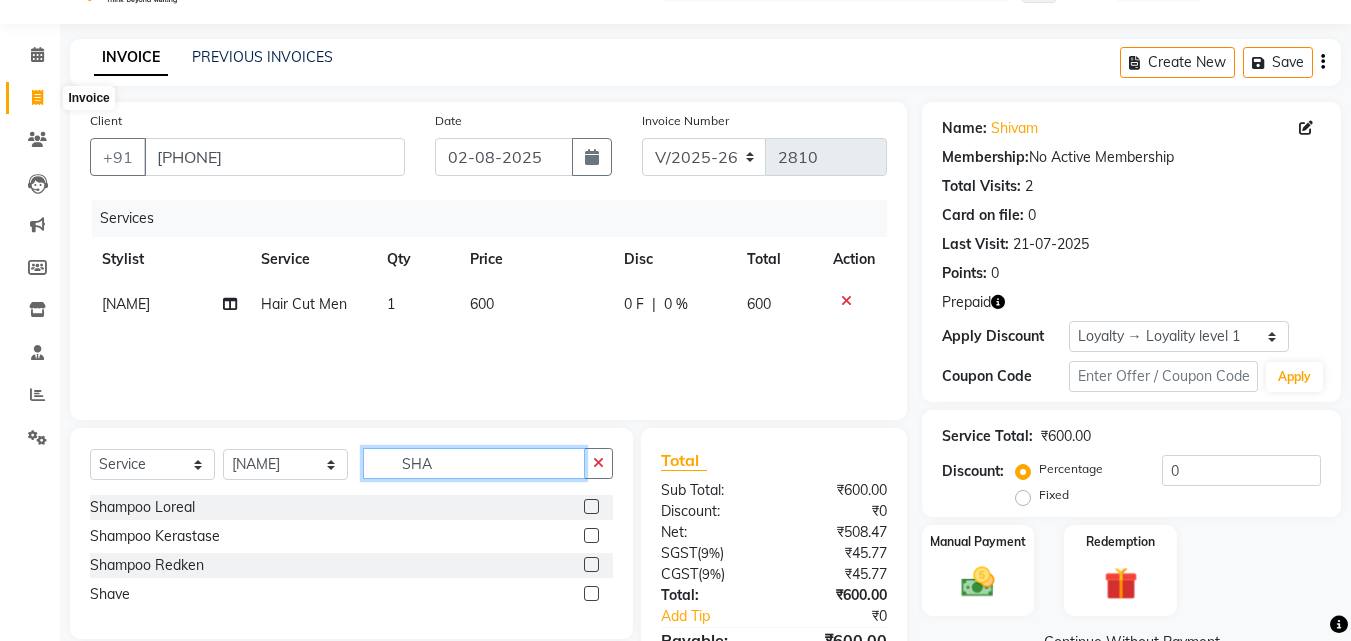 type on "SHA" 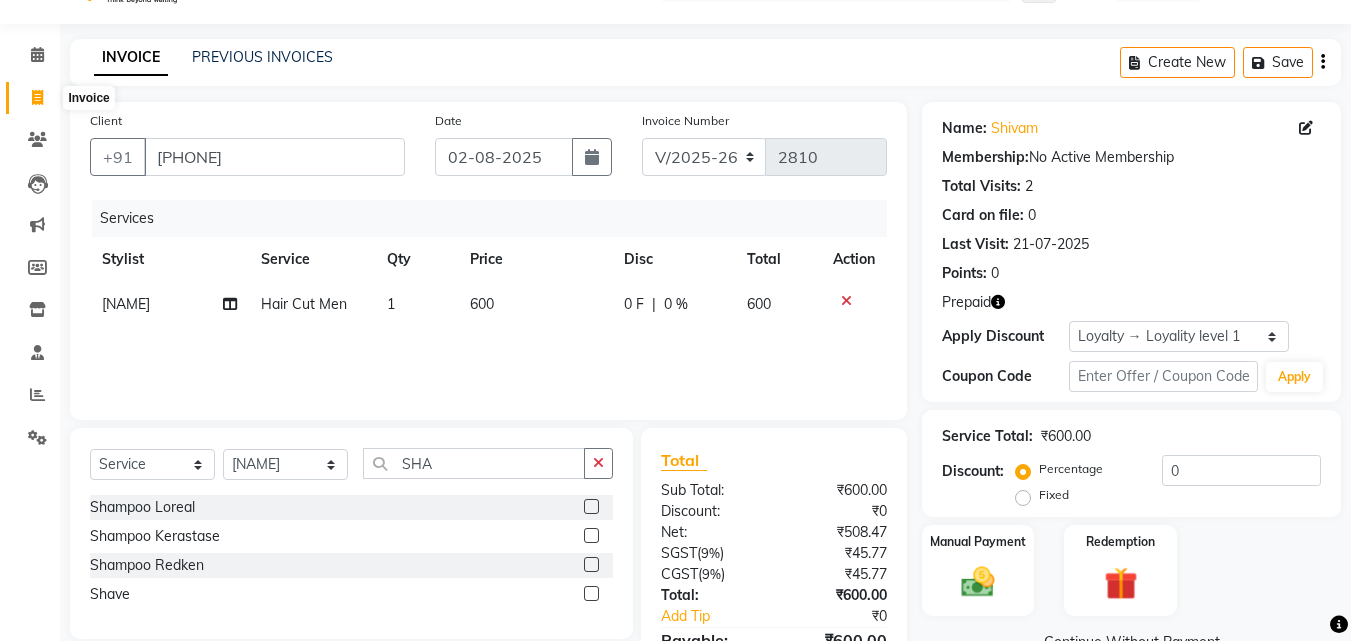 click 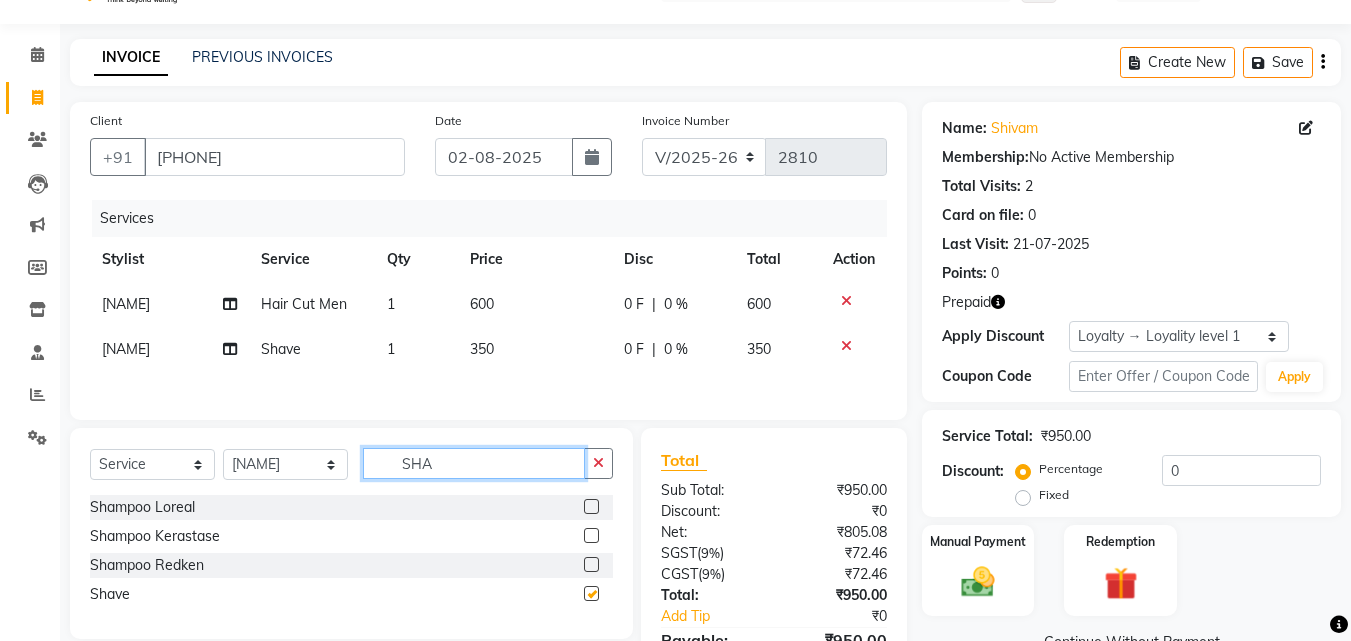 click on "SHA" 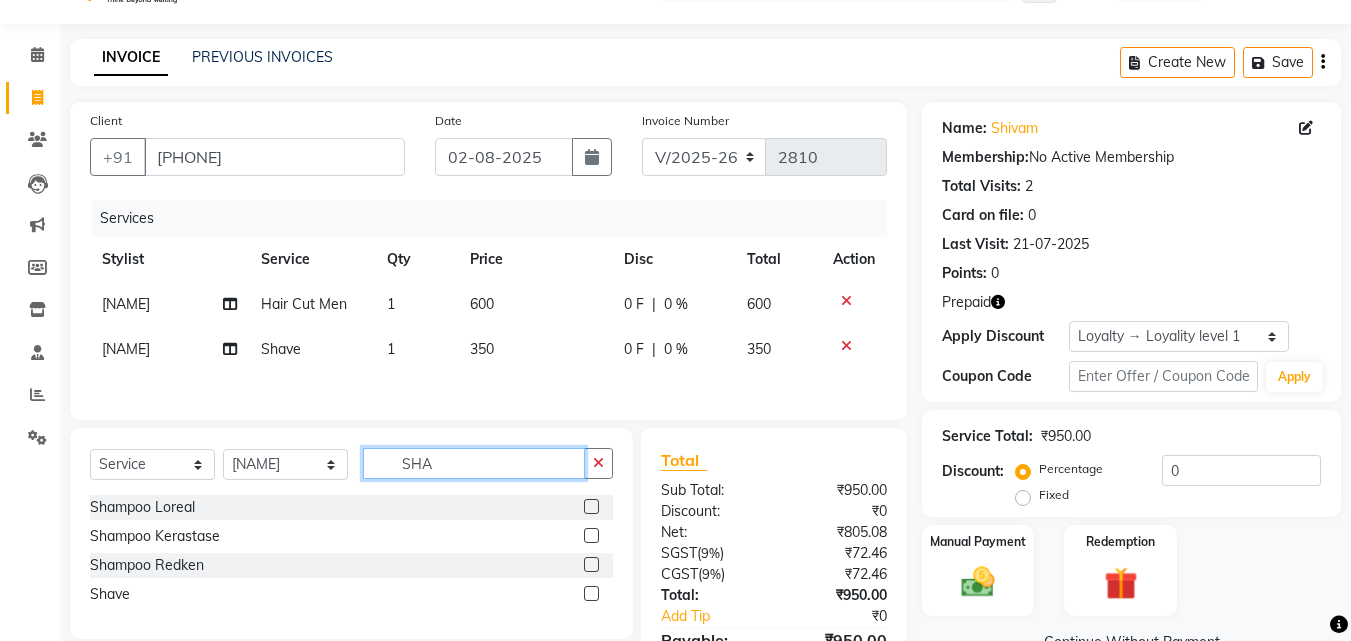 checkbox on "false" 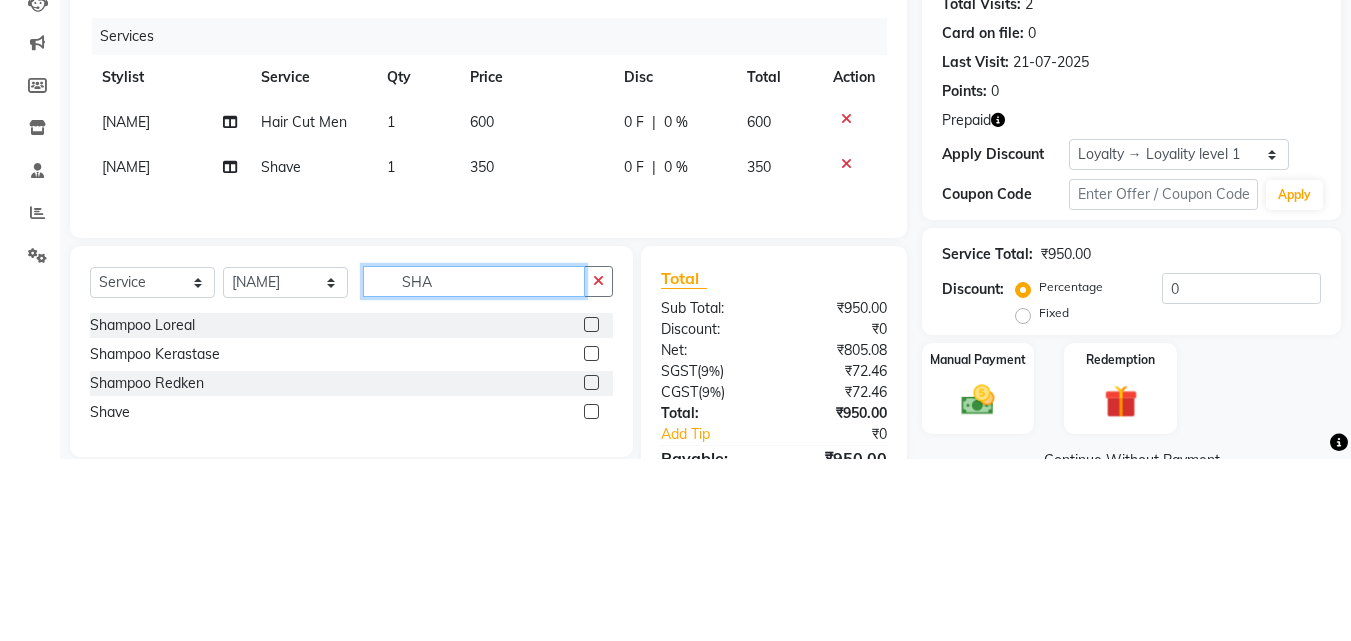 scroll, scrollTop: 51, scrollLeft: 0, axis: vertical 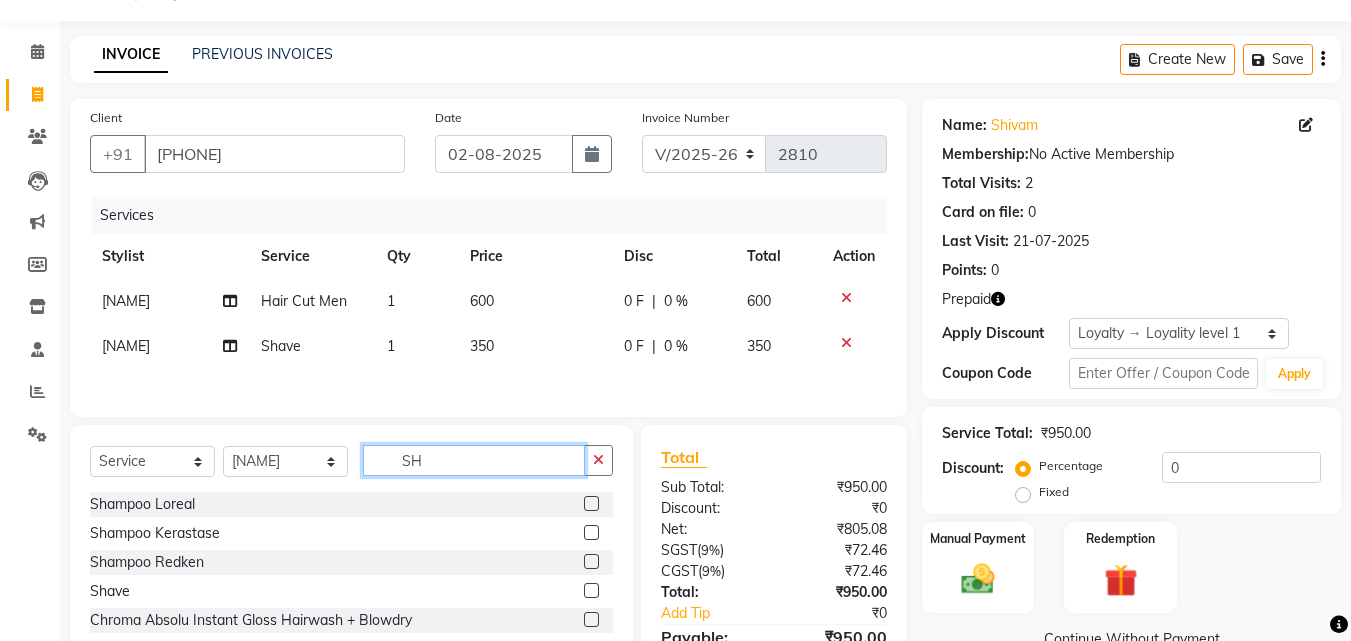 type on "S" 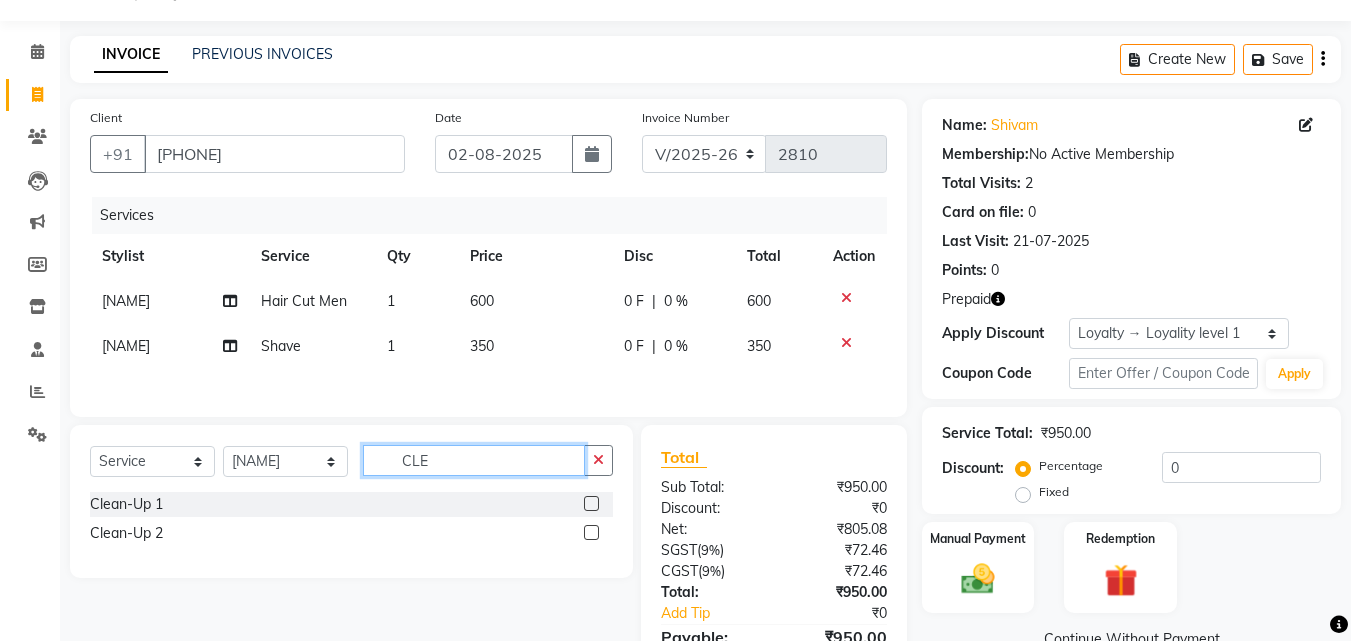 type on "CLE" 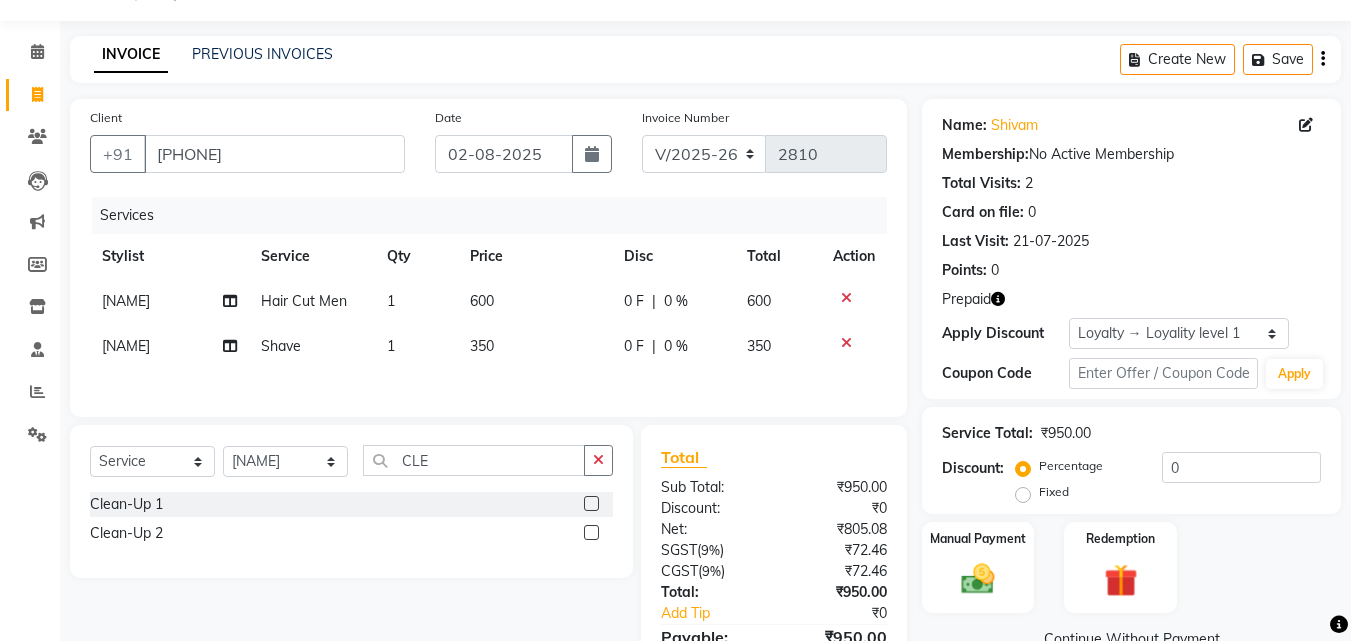 click 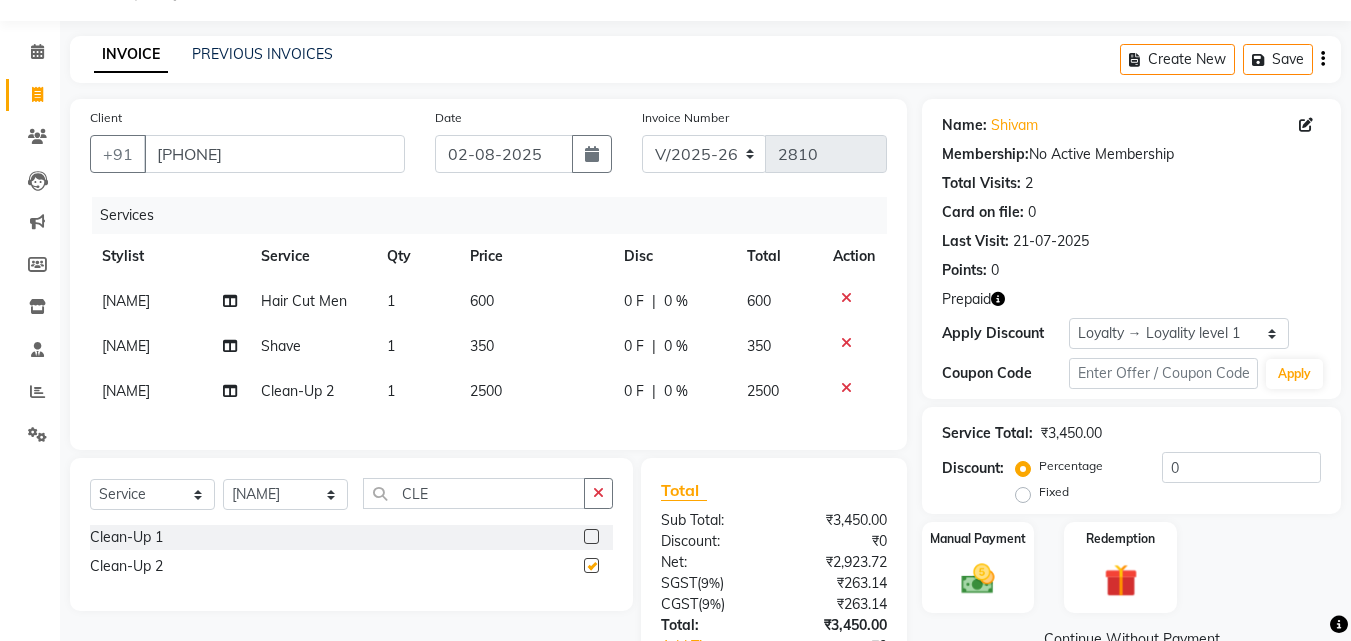 checkbox on "false" 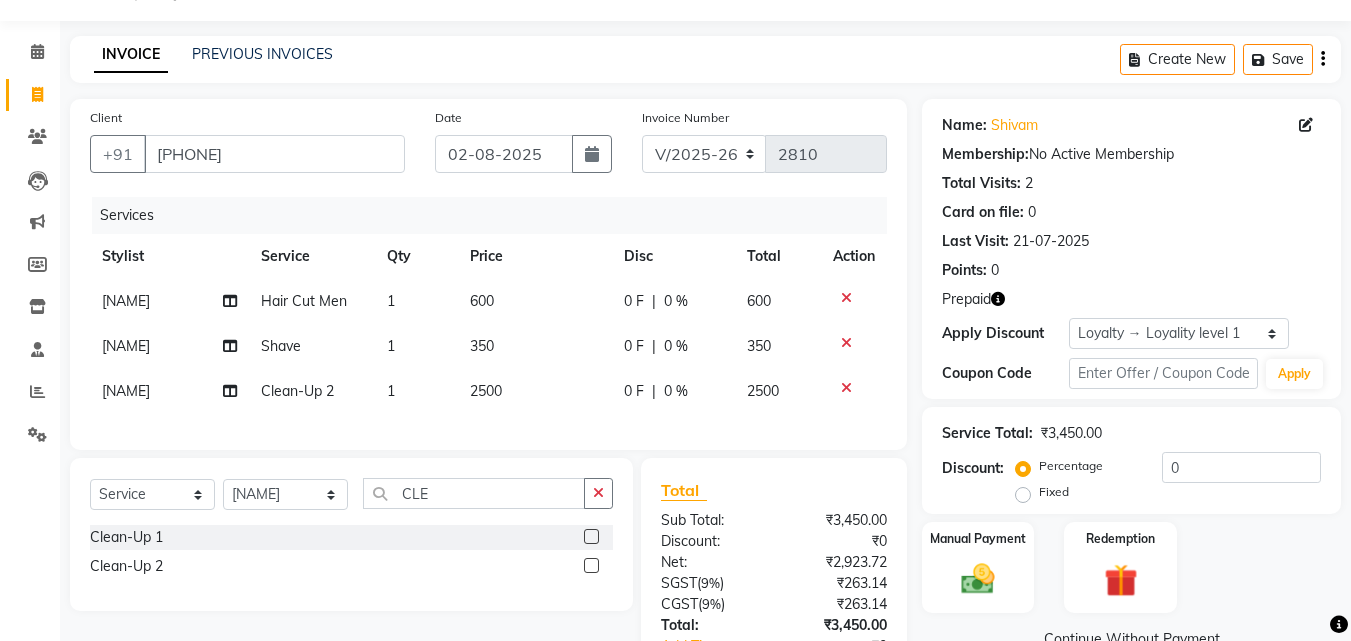 click on "2500" 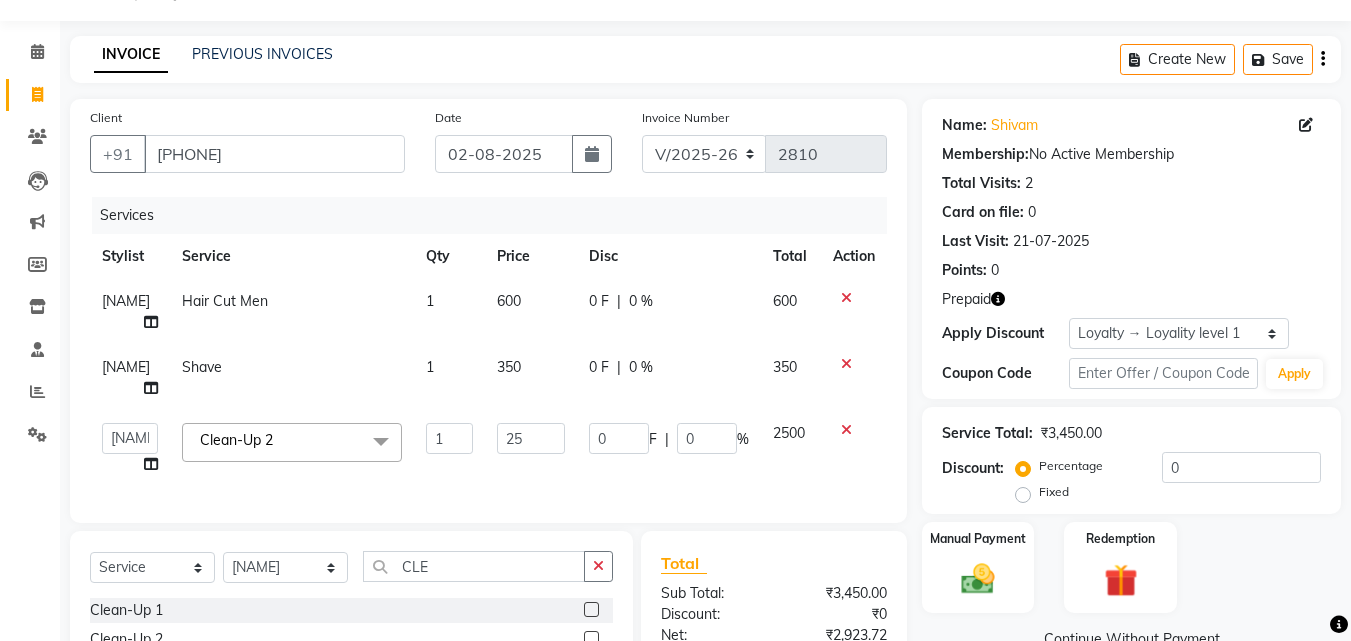 type on "2" 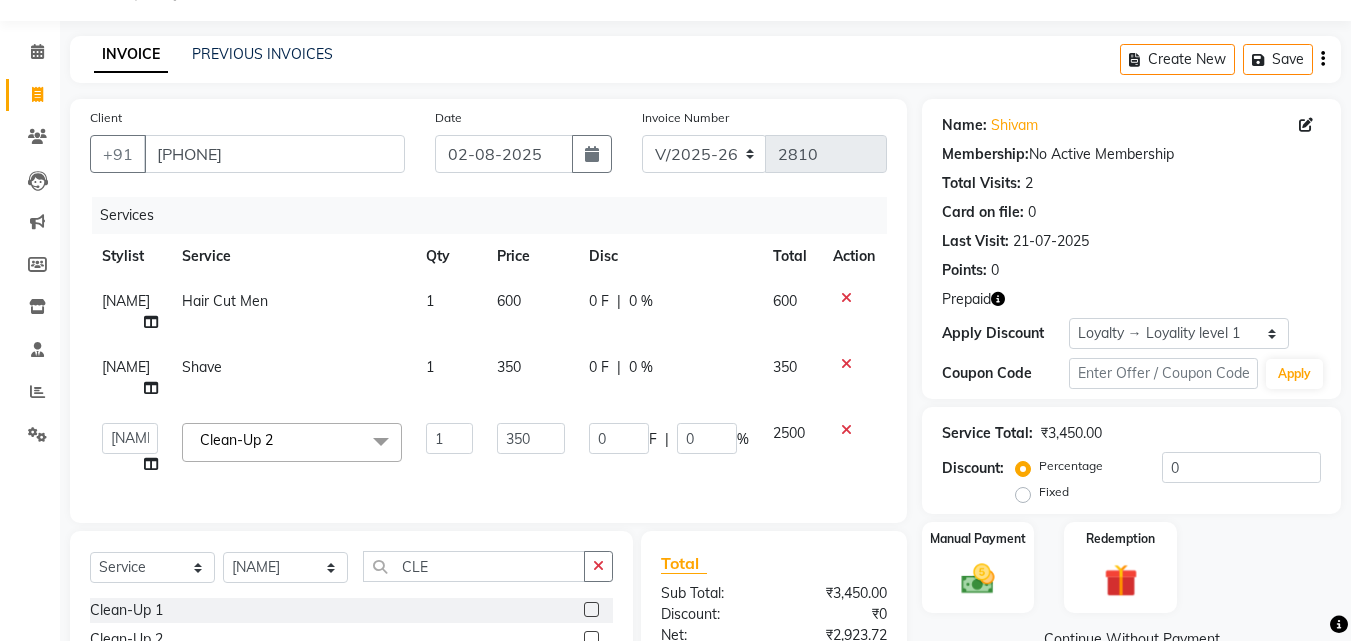 type on "3500" 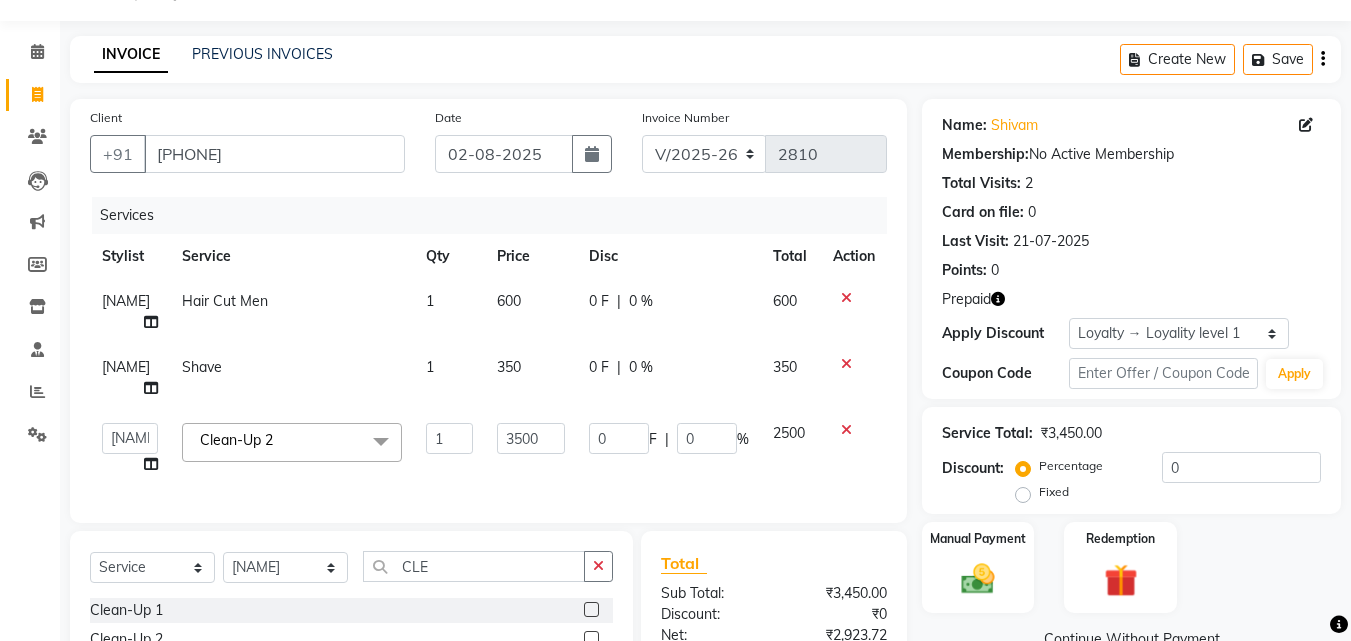 click on "Services Stylist Service Qty Price Disc Total Action Hanif Hair Cut Men 1 600 0 F | 0 % 600 Hanif Shave 1 350 0 F | 0 % 350  Aayan   Account    Ashu   BHOLU   Geeta   Hanif   JIYA SINGH   Kiran   LAXMAN PEDI   Manager   Mohit   Naddy   NAIL SWASTIKA   Sajal   Sameer   Shahnawaj   Sharukh   Sonu   VISHAL STYLIST  Clean-Up 2  x Shampoo Loreal Shampoo Kerastase Shampoo Redken Condtioner Loreal Condtioner Kerastase Condtioner Redken Hair cut Women Hair Cut Child (5 Years) Women Change Of Style Women Blow Dry Women Iron Curls Women Hair Do Women Oil Massage Women Plex Treatment Women Color Touch-Up 1 Women Color Touch-Up 2 Women Highlight Strips Women Highlights Global Women Global Color Women Rebonding Women Smoothning Women Keratin Women Botox Women Hair Cut Children Women Balayage /Ombre Women French Glossing Women Hair Cut Men Hair Cut Child (5 Years) Men Oil Massage Men Plex Treatment Men Hair Spa Men Color Touch-Up Men Highlights Men Rebonding Men Smoothening Men Keratin  Men Botox Men Perming Men Shave 1 0" 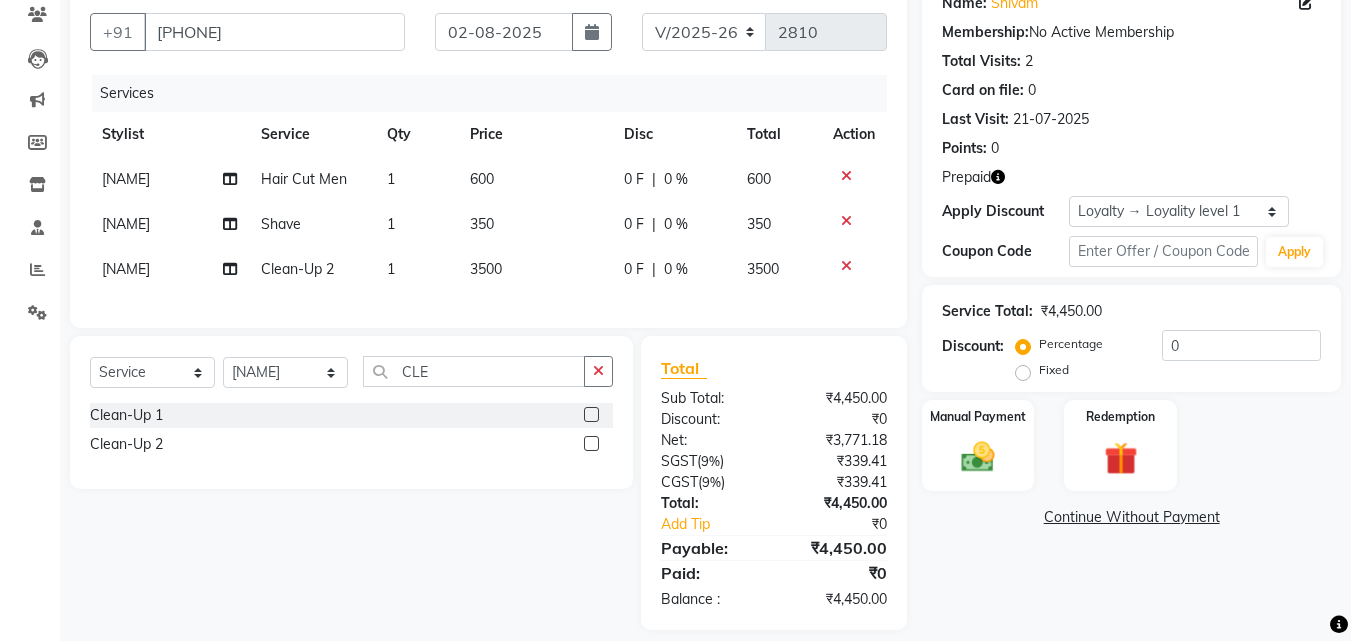 scroll, scrollTop: 207, scrollLeft: 0, axis: vertical 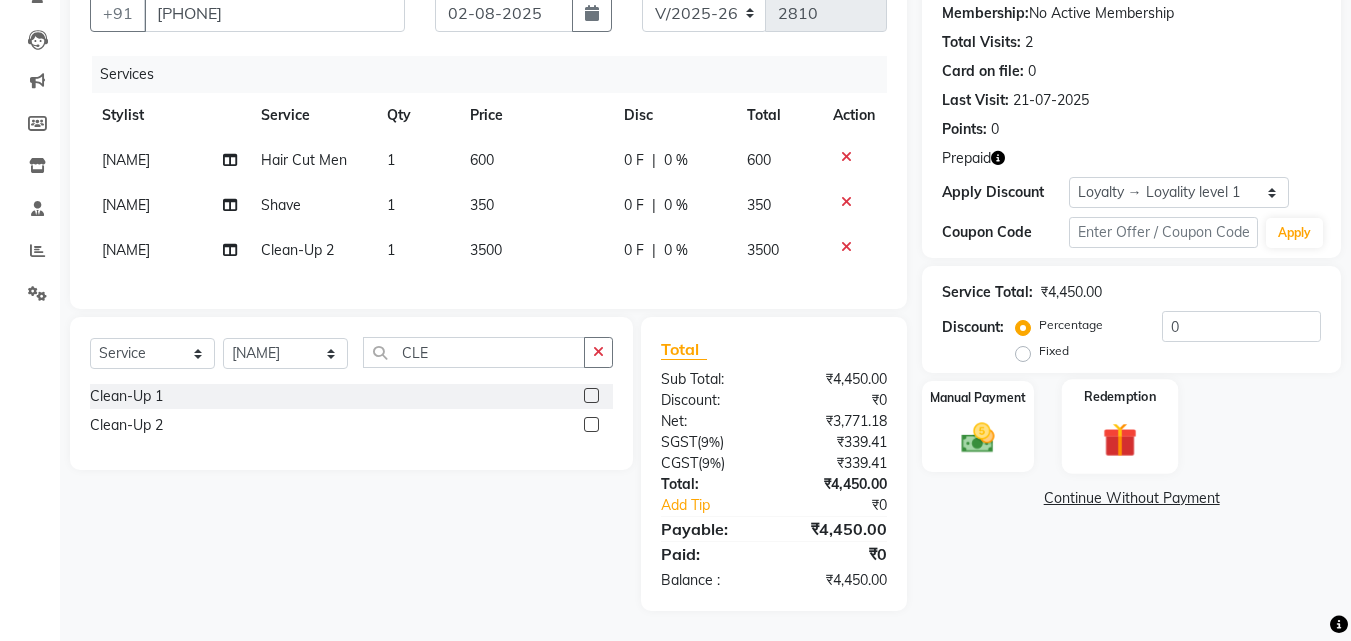 click 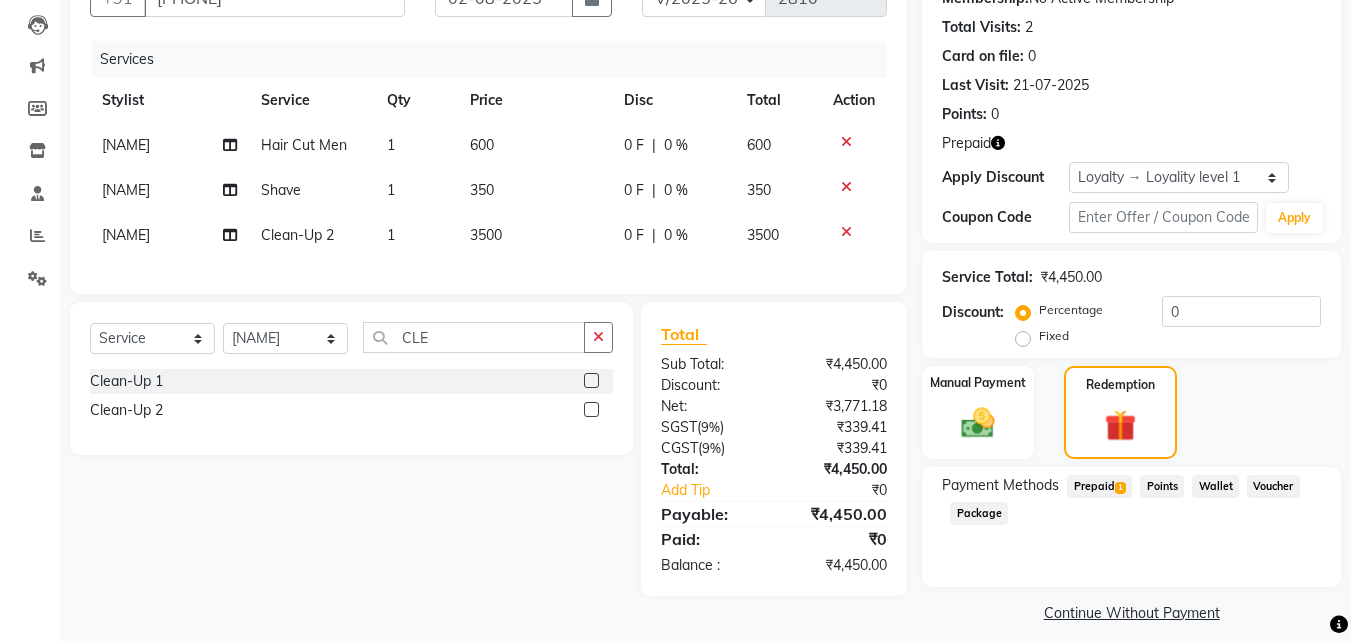 click on "Prepaid  1" 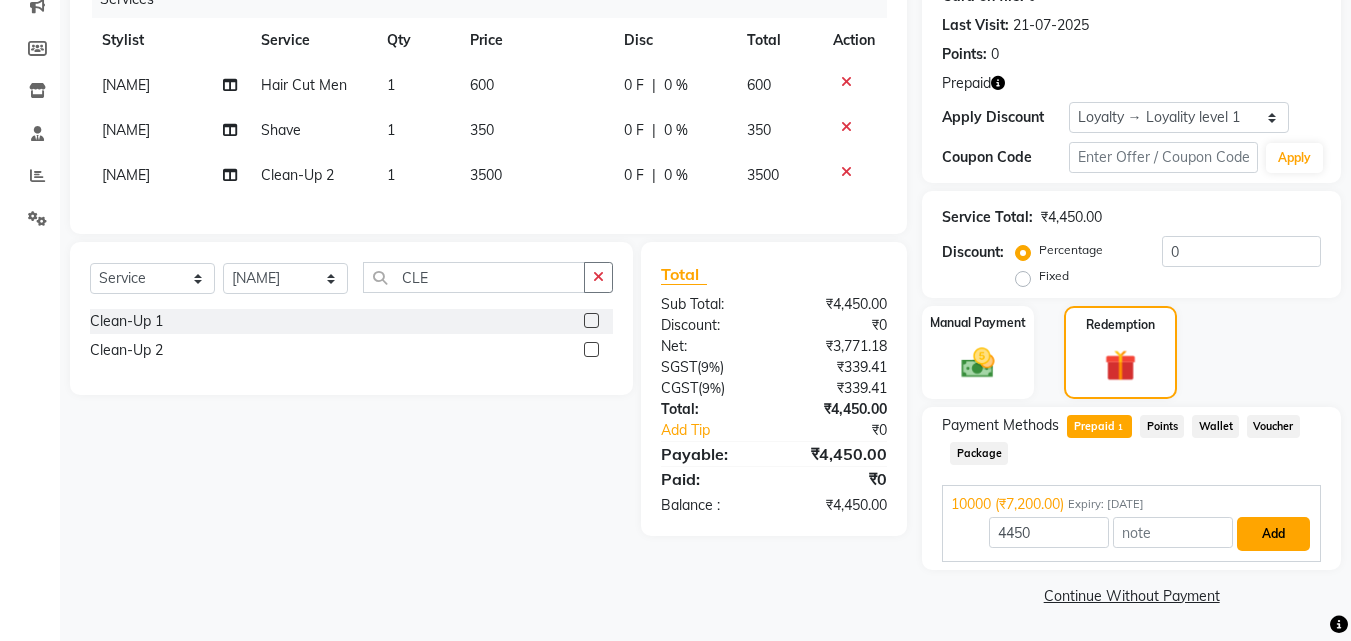 click on "Add" at bounding box center [1273, 534] 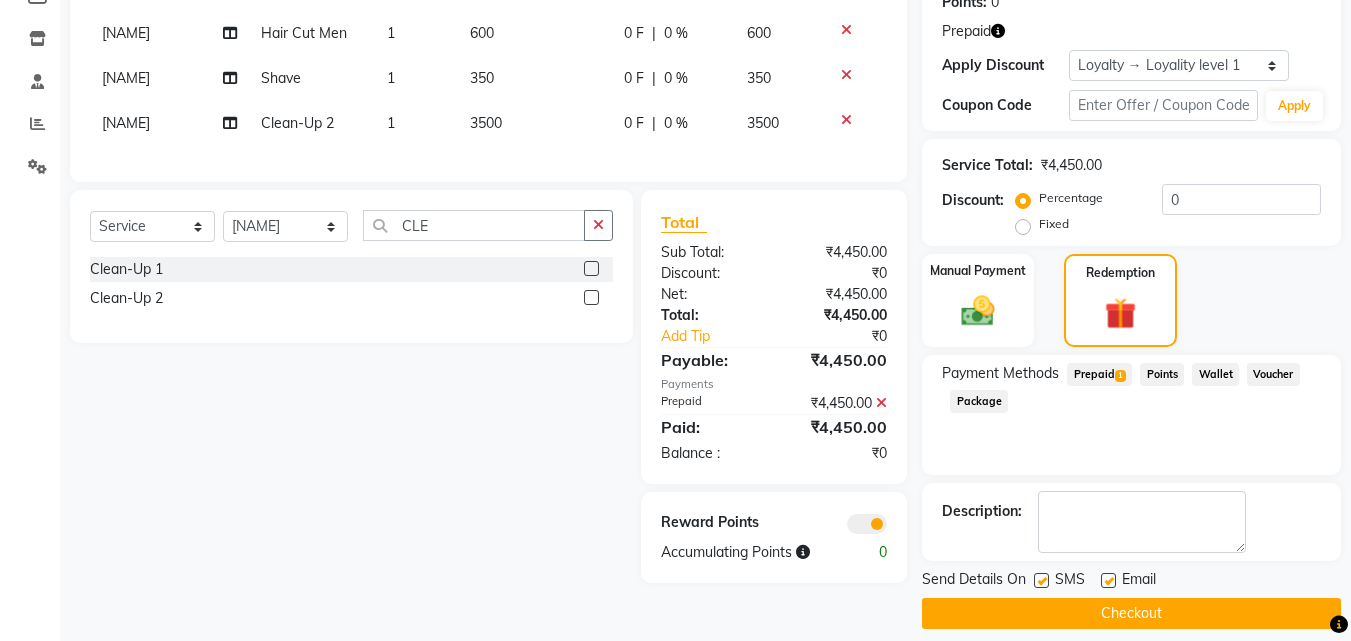 scroll, scrollTop: 337, scrollLeft: 0, axis: vertical 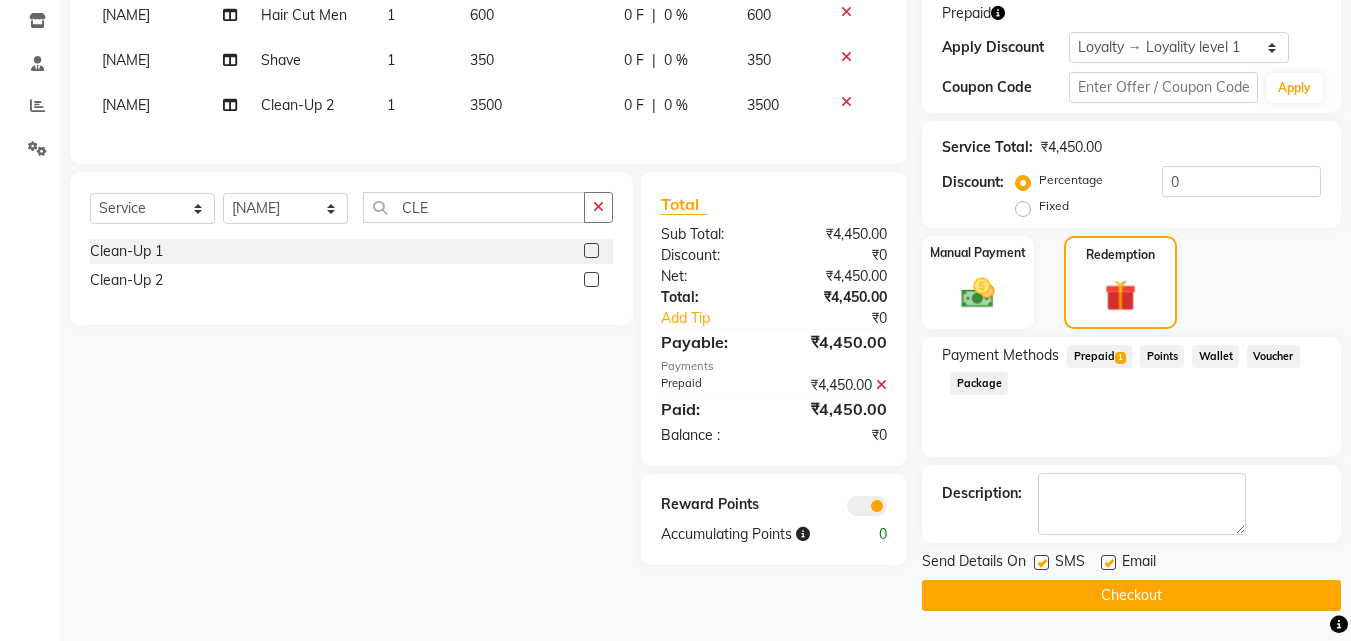 click on "Checkout" 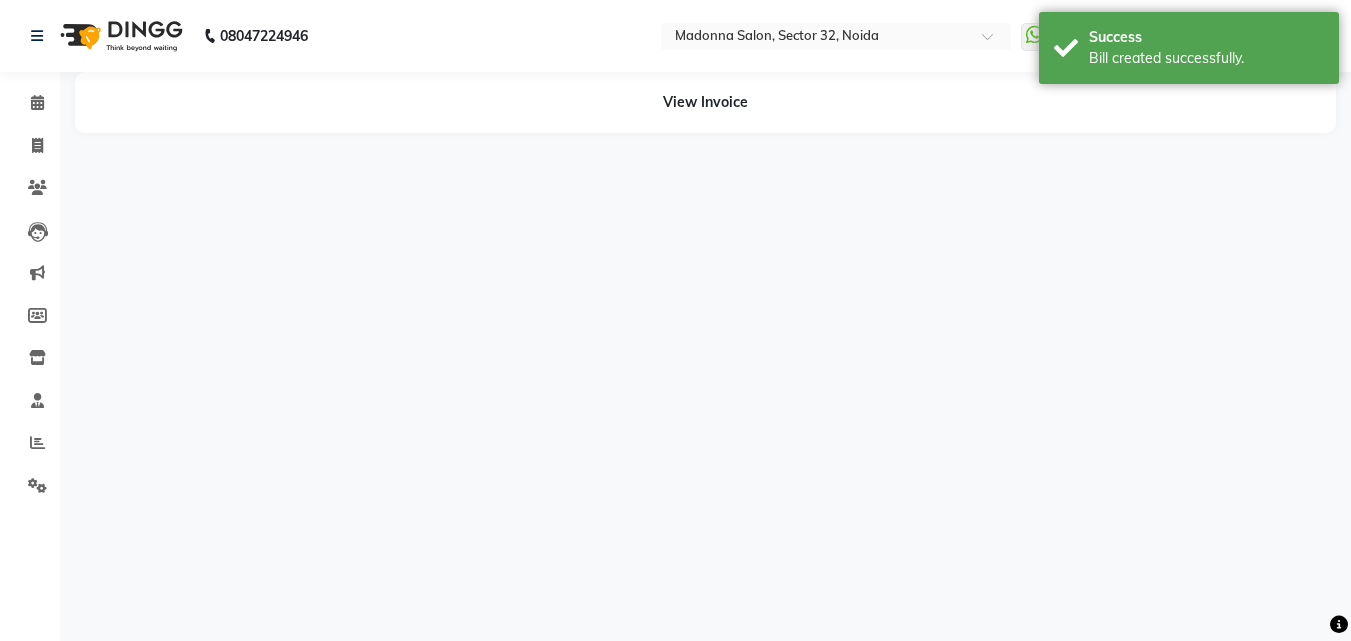 scroll, scrollTop: 0, scrollLeft: 0, axis: both 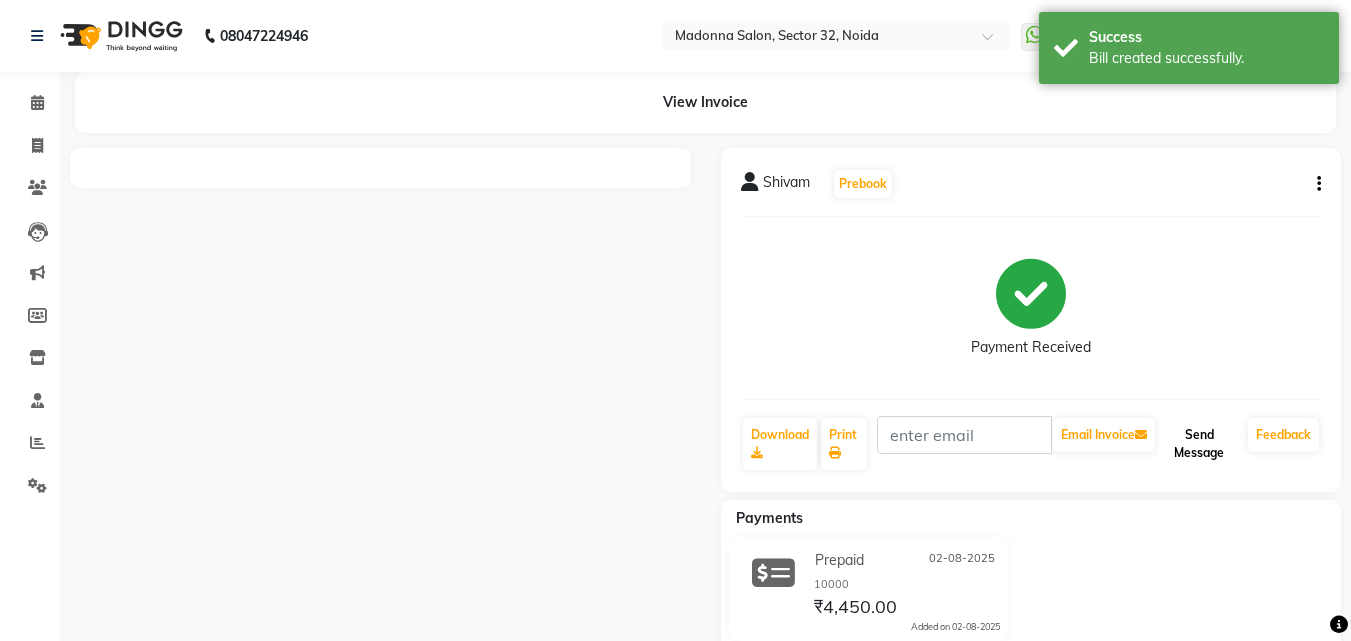 click on "Send Message" 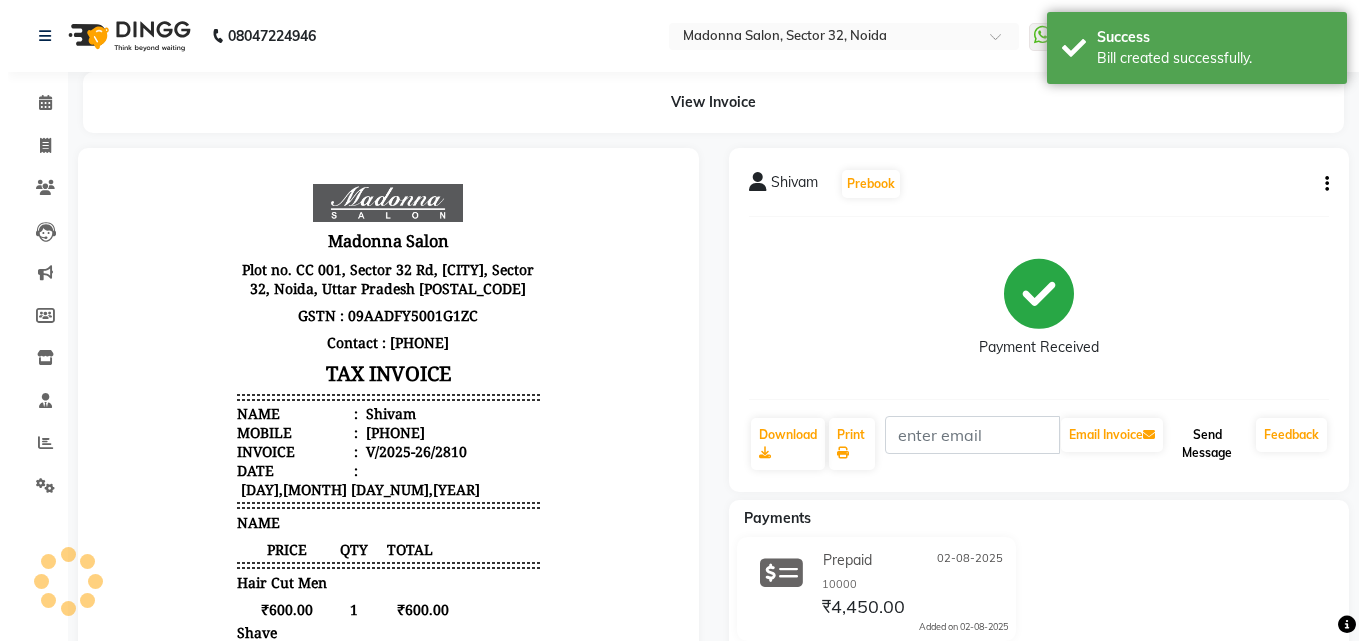 scroll, scrollTop: 0, scrollLeft: 0, axis: both 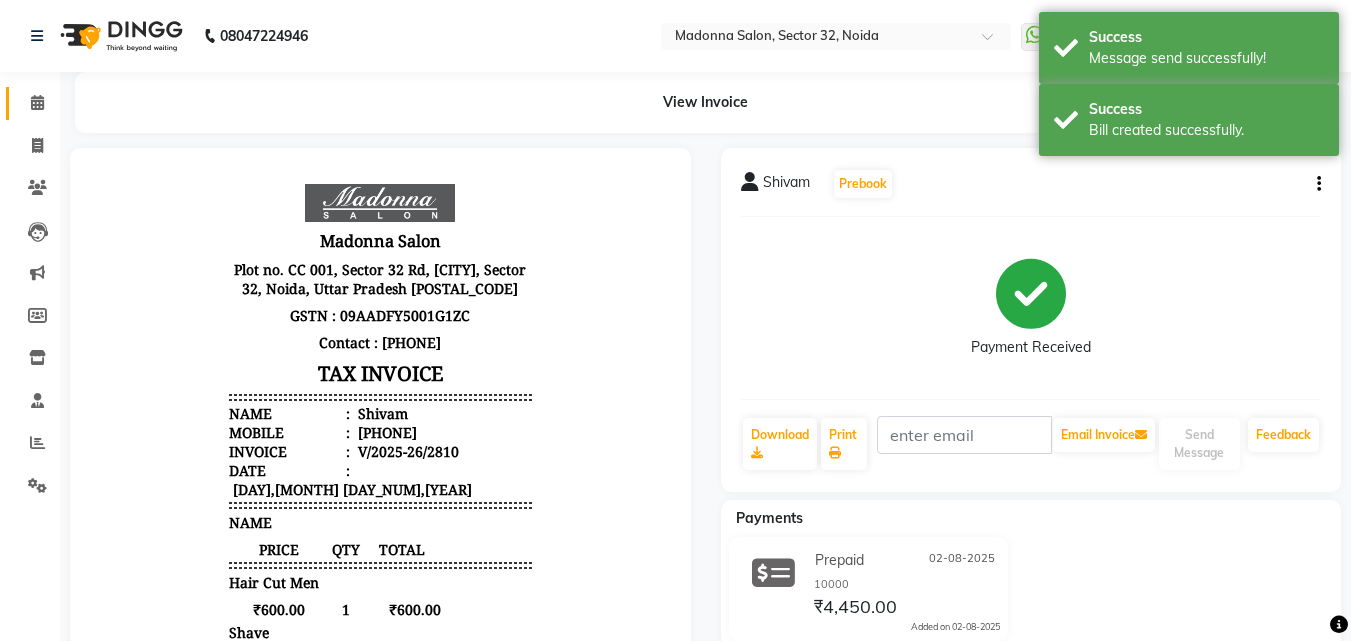 click 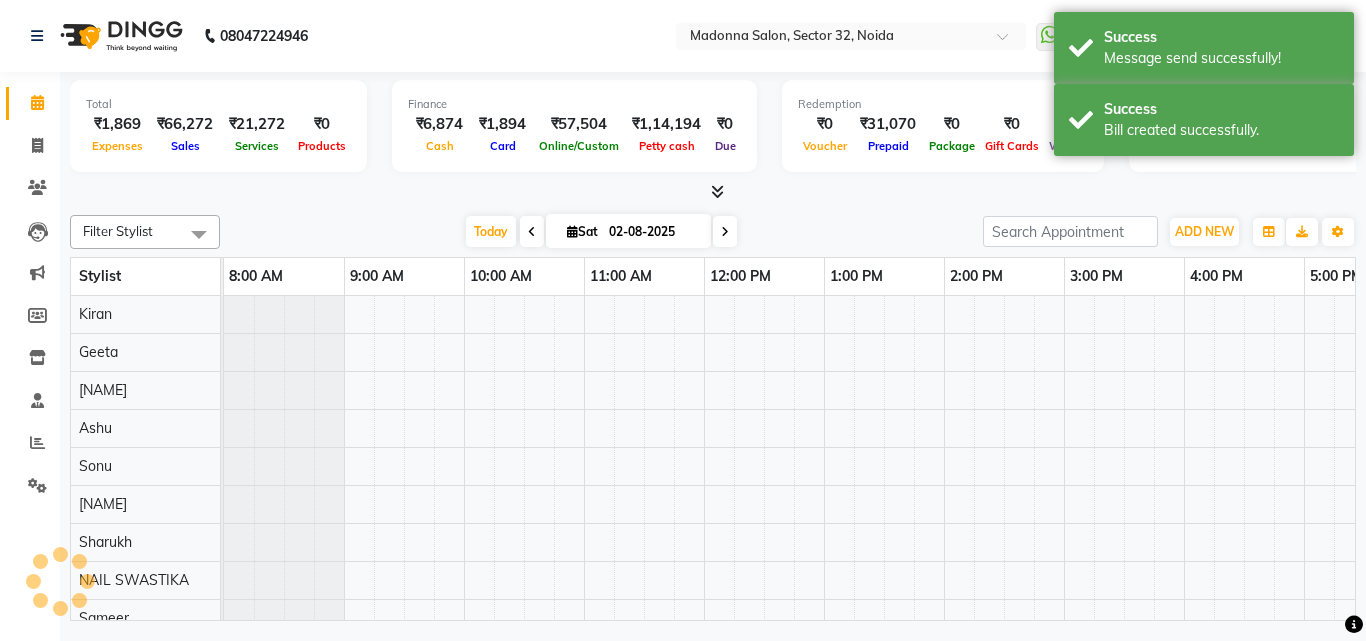 scroll, scrollTop: 0, scrollLeft: 0, axis: both 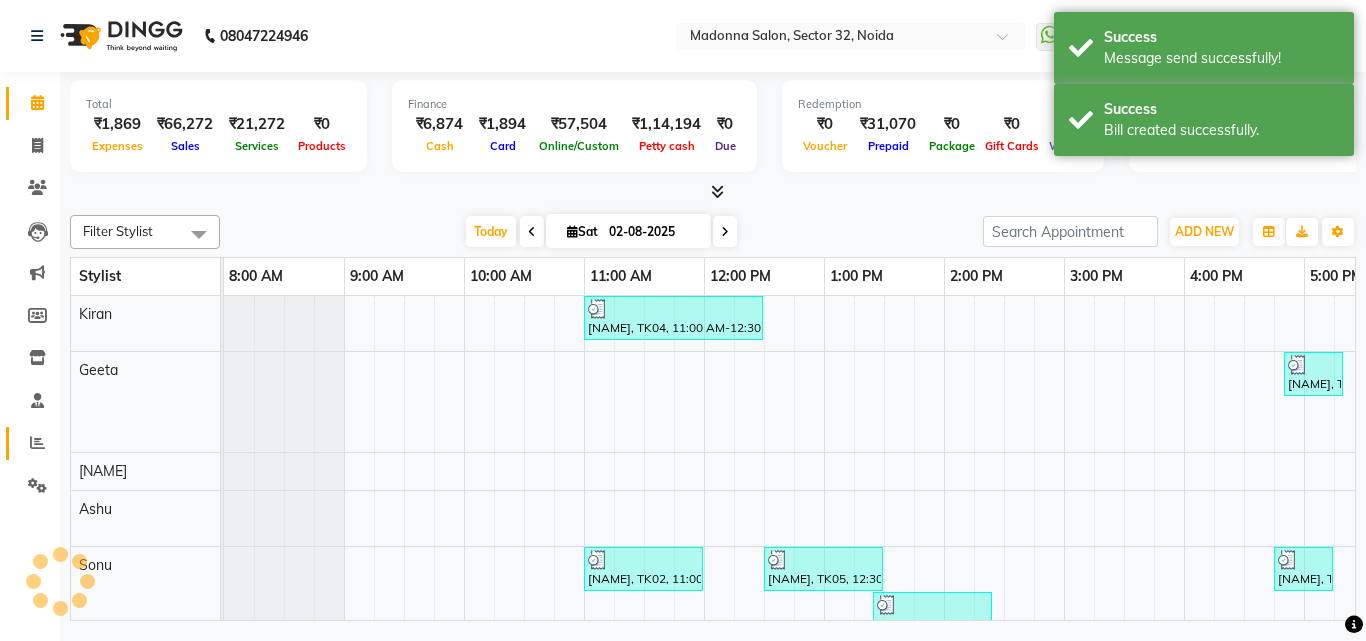 click 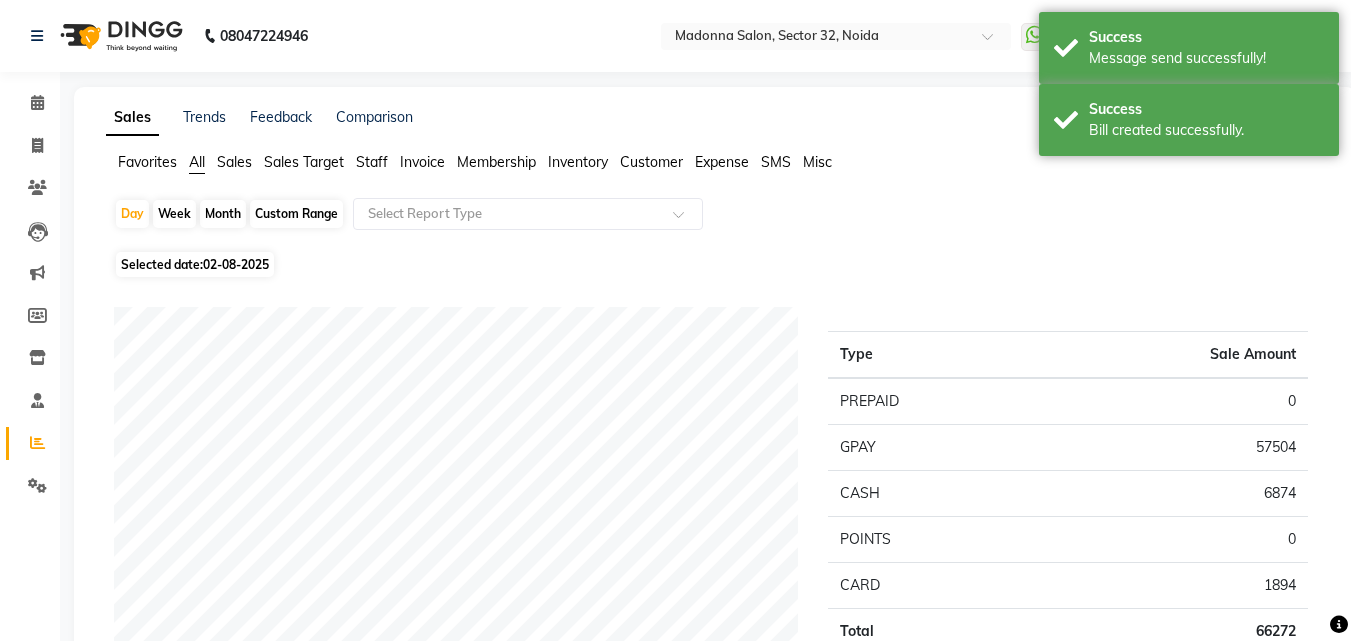 click on "Staff" 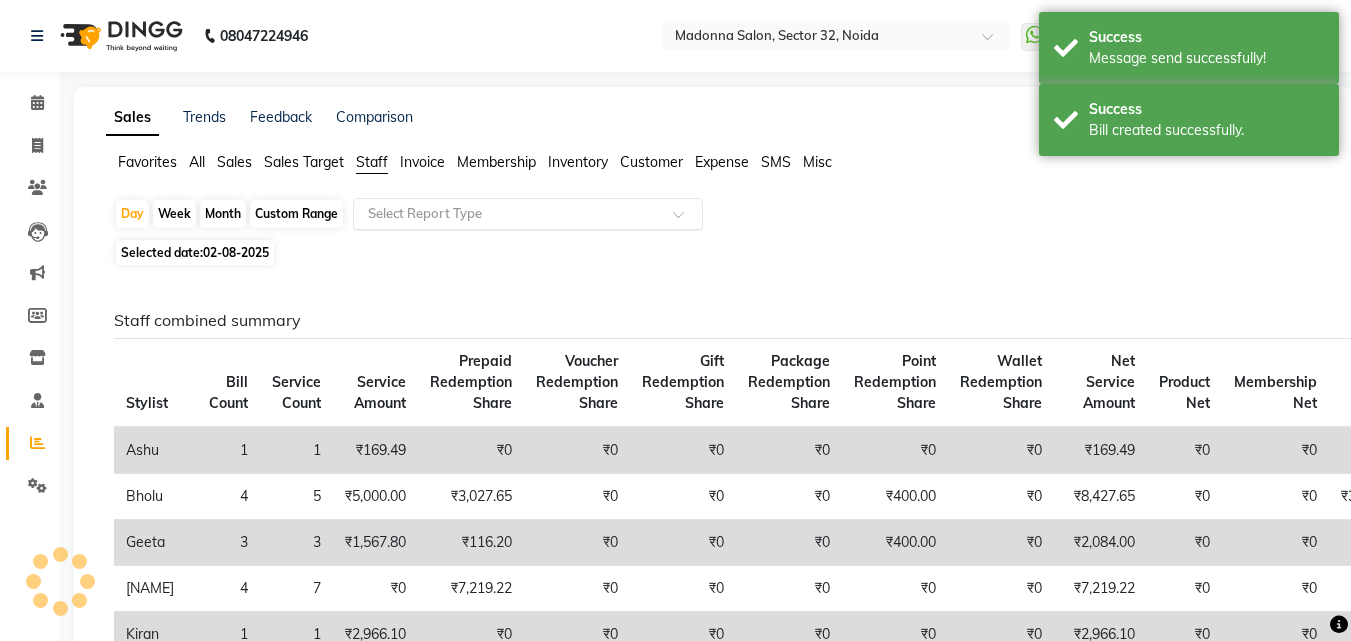 click 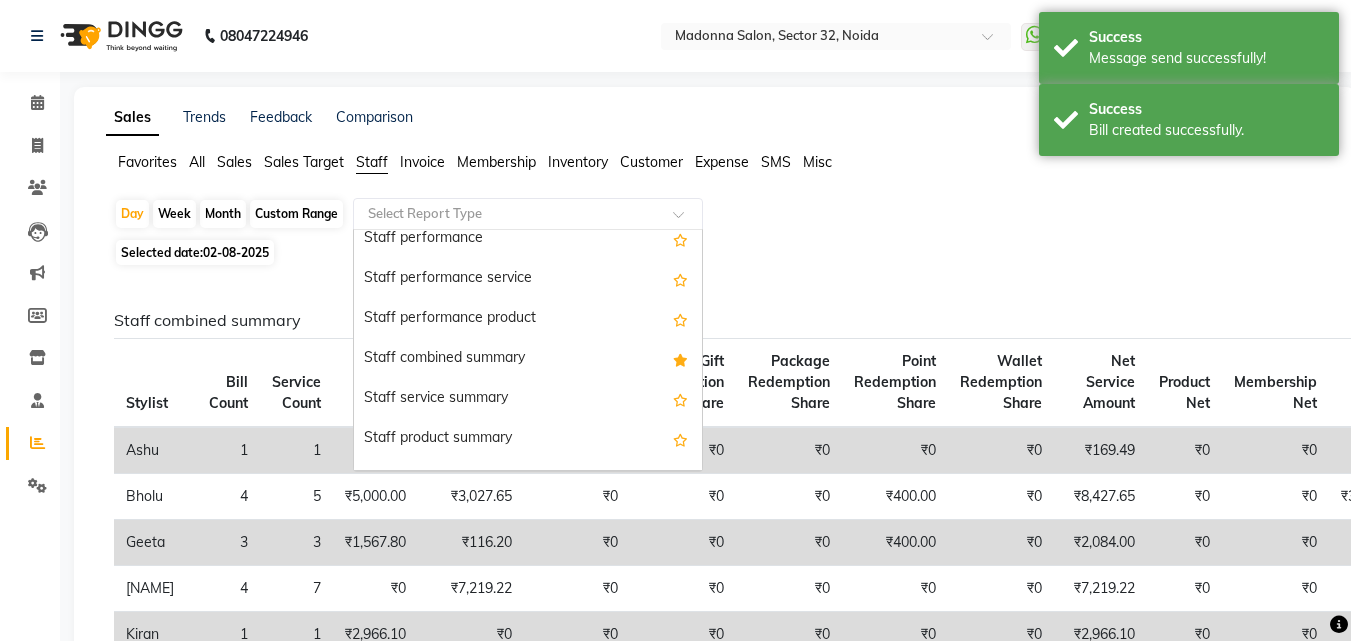 scroll, scrollTop: 339, scrollLeft: 0, axis: vertical 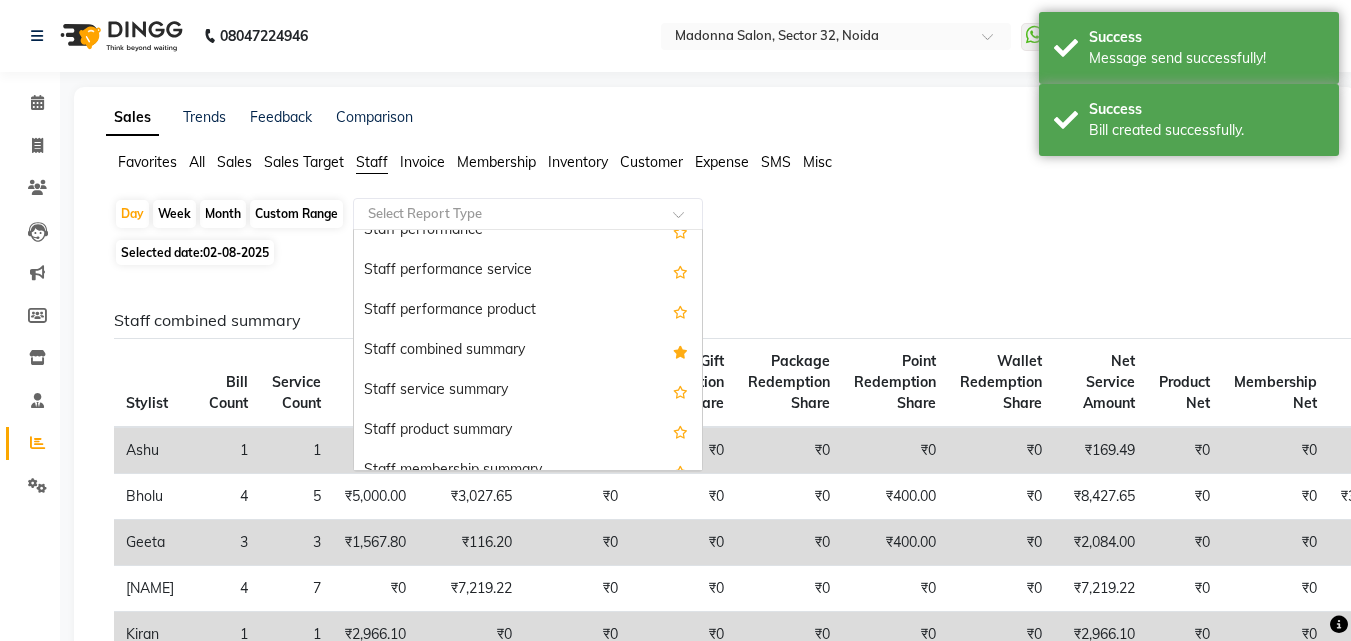 click on "Staff combined summary" at bounding box center (528, 351) 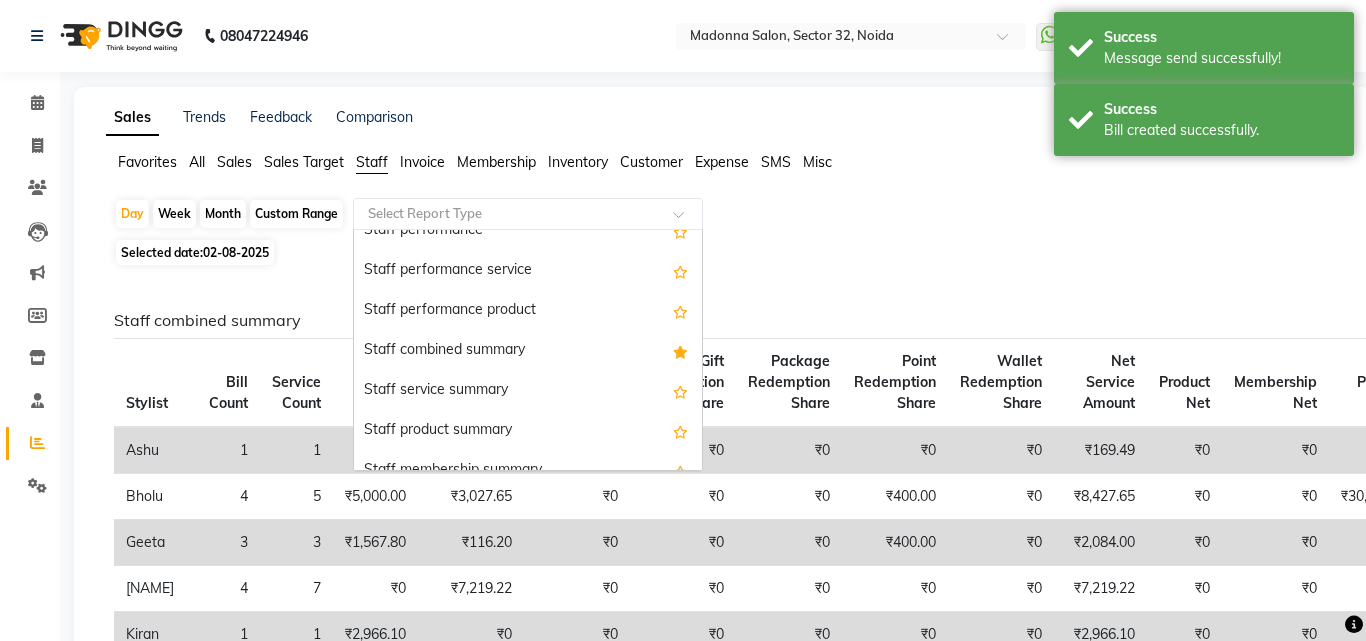 select on "csv" 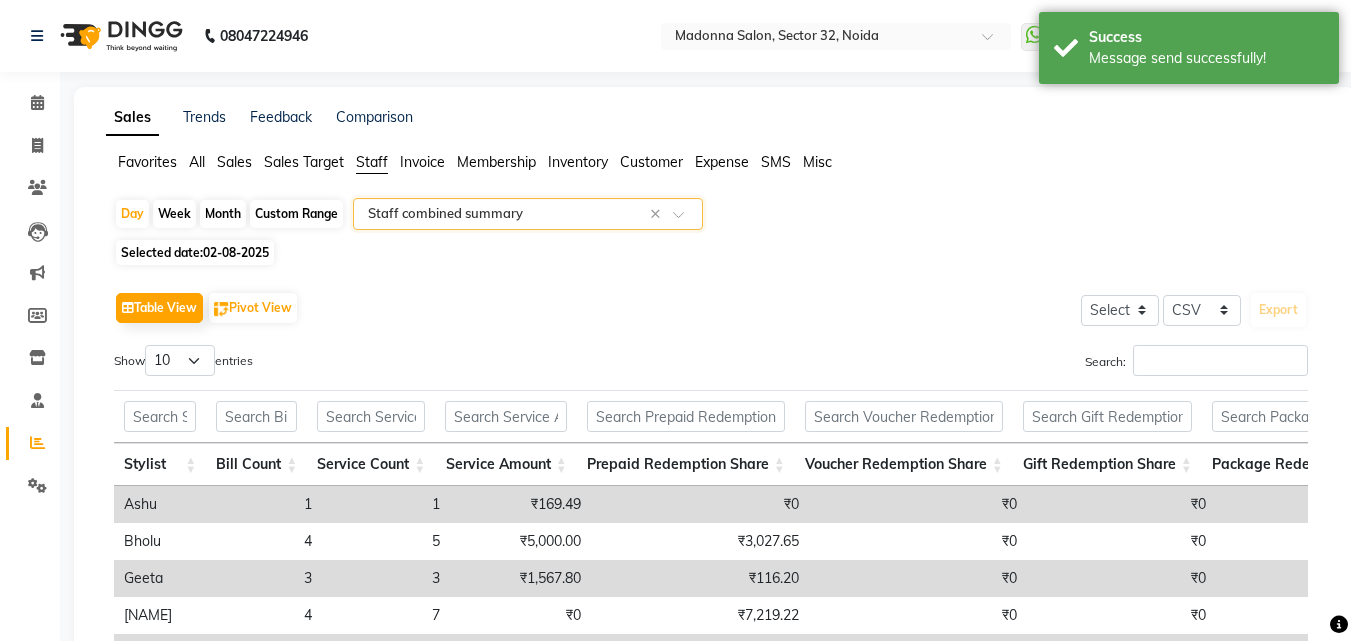 click on "Day   Week   Month   Custom Range  Select Report Type × Staff combined summary ×" 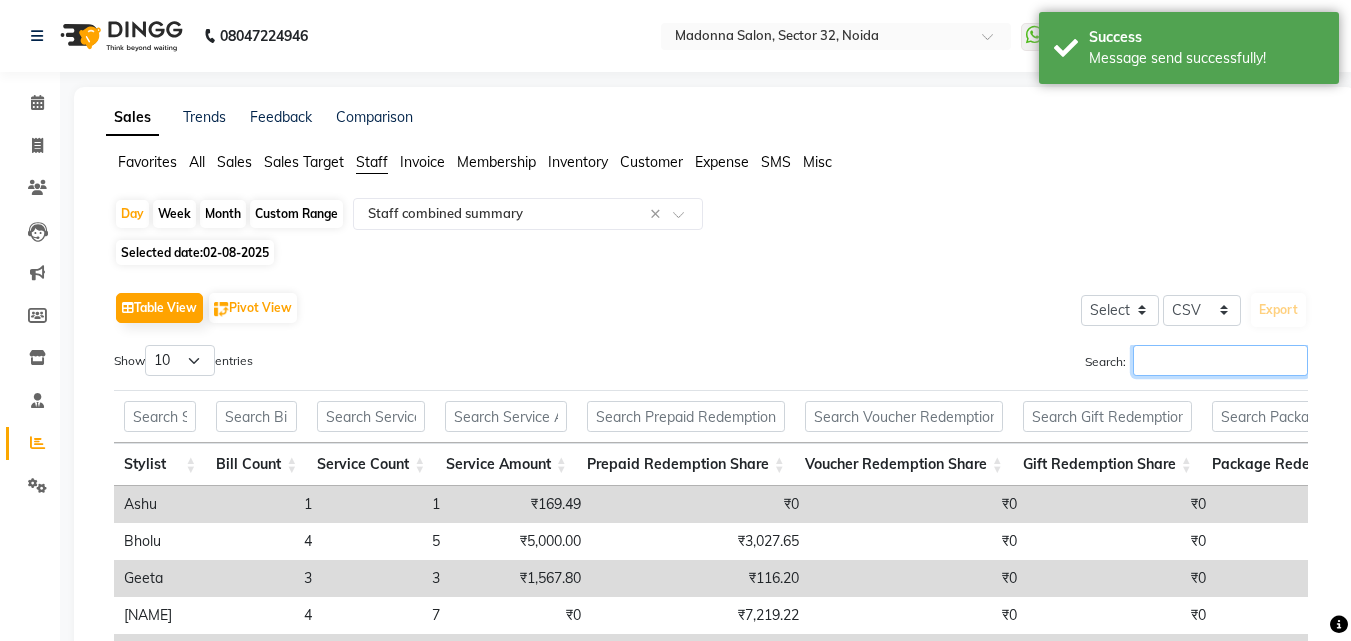 click on "Search:" at bounding box center (1220, 360) 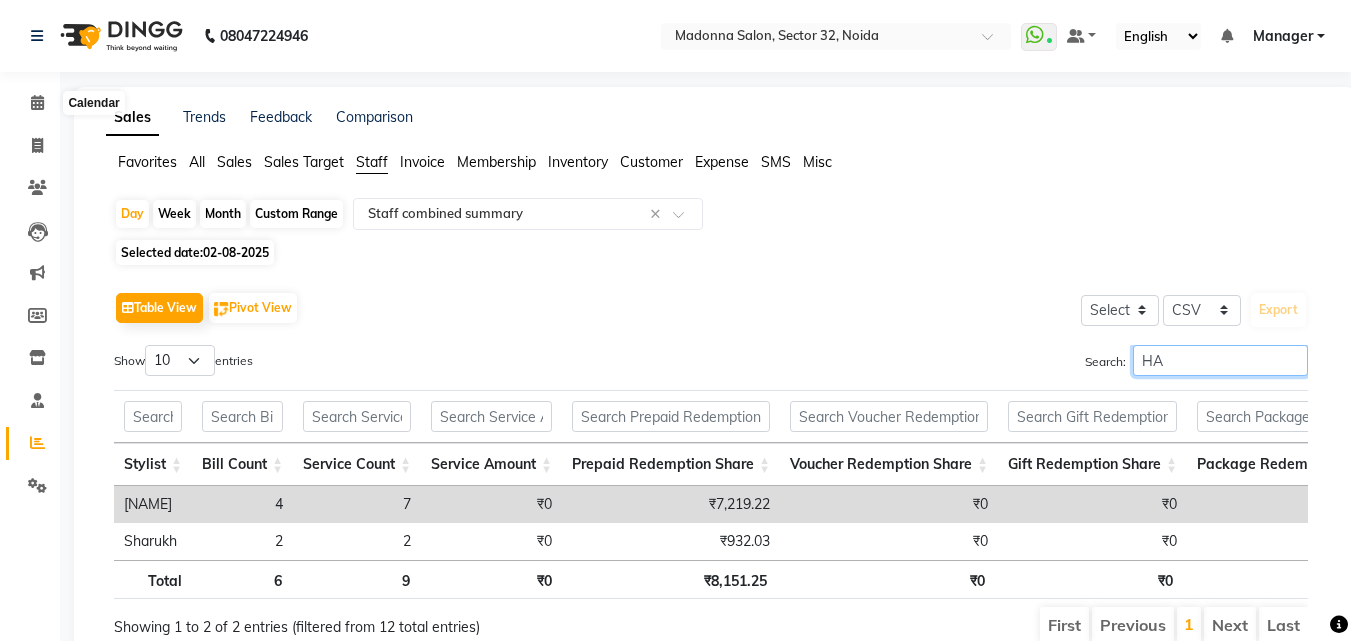 type on "HAN" 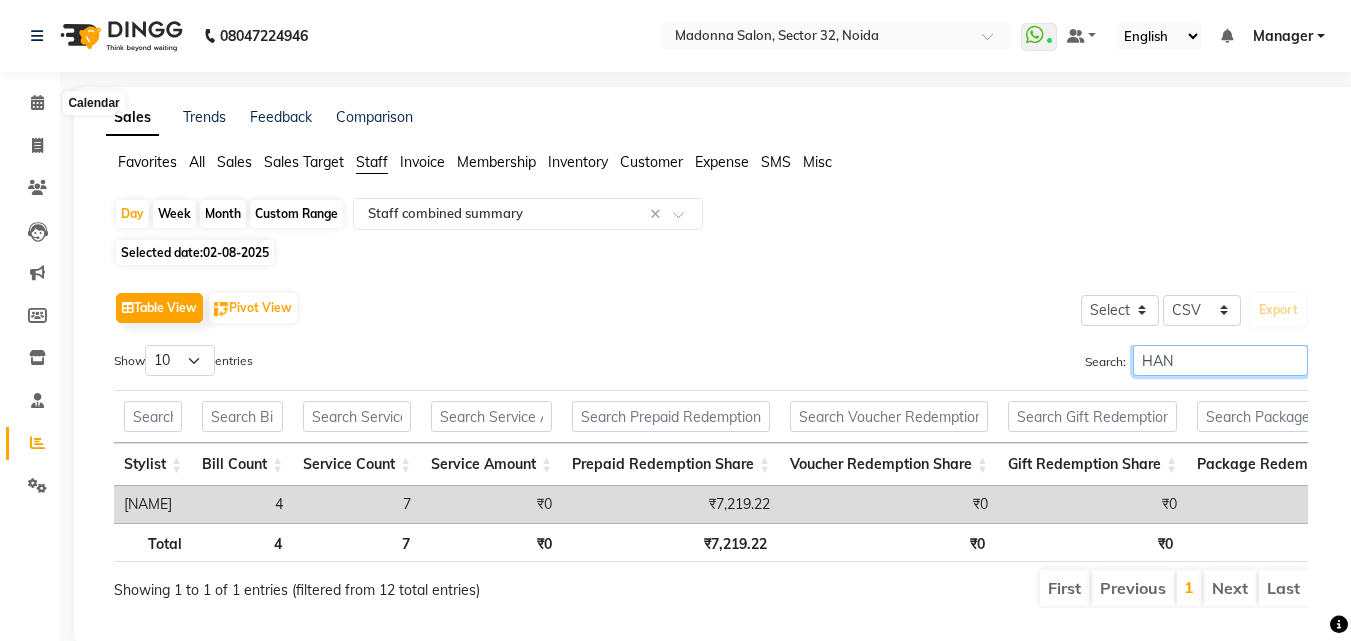 scroll, scrollTop: 0, scrollLeft: 581, axis: horizontal 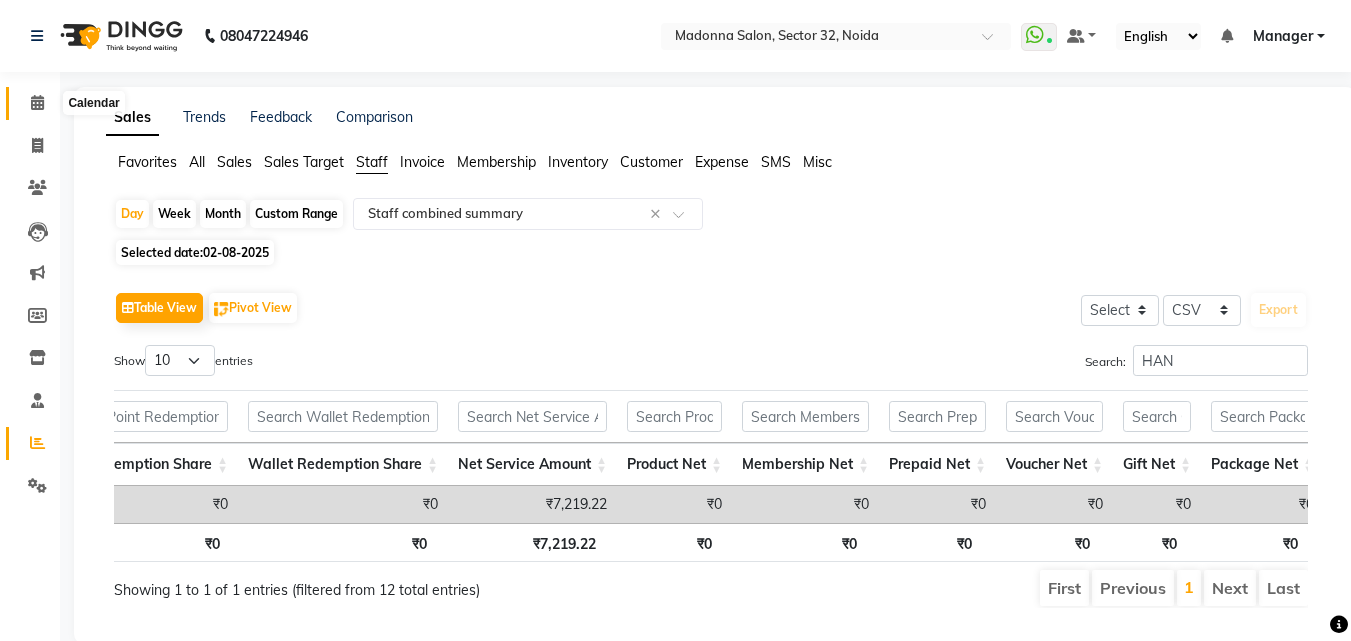 click 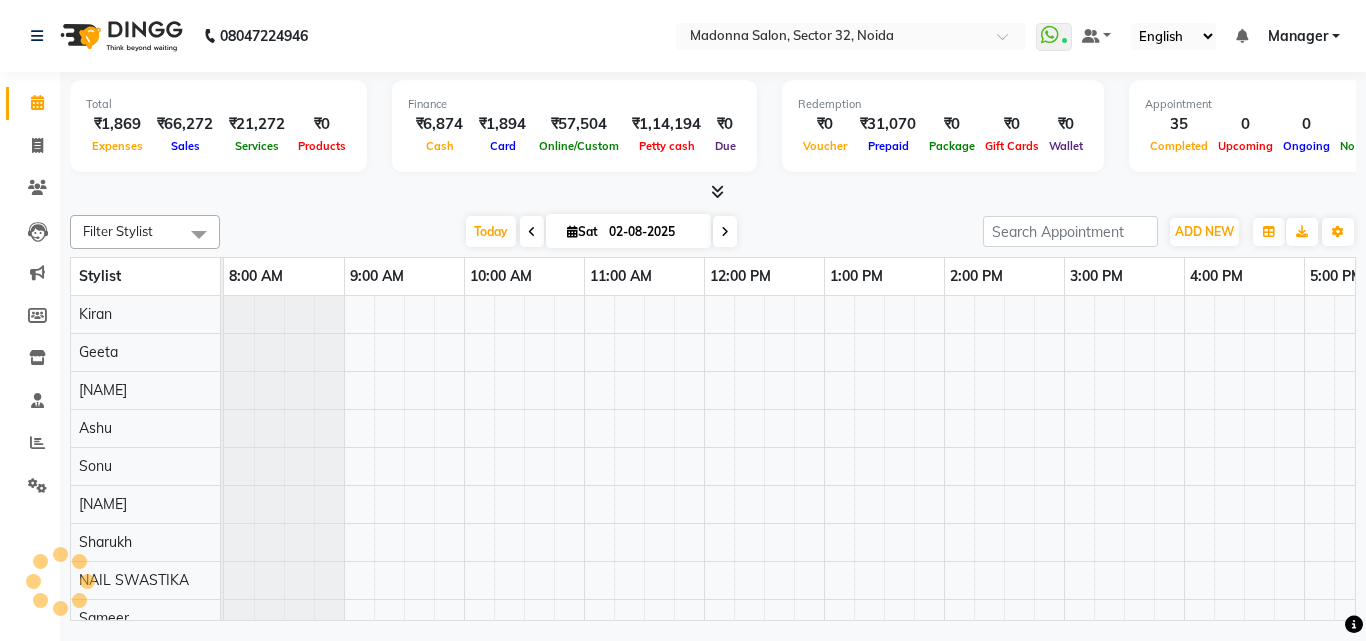 scroll, scrollTop: 0, scrollLeft: 0, axis: both 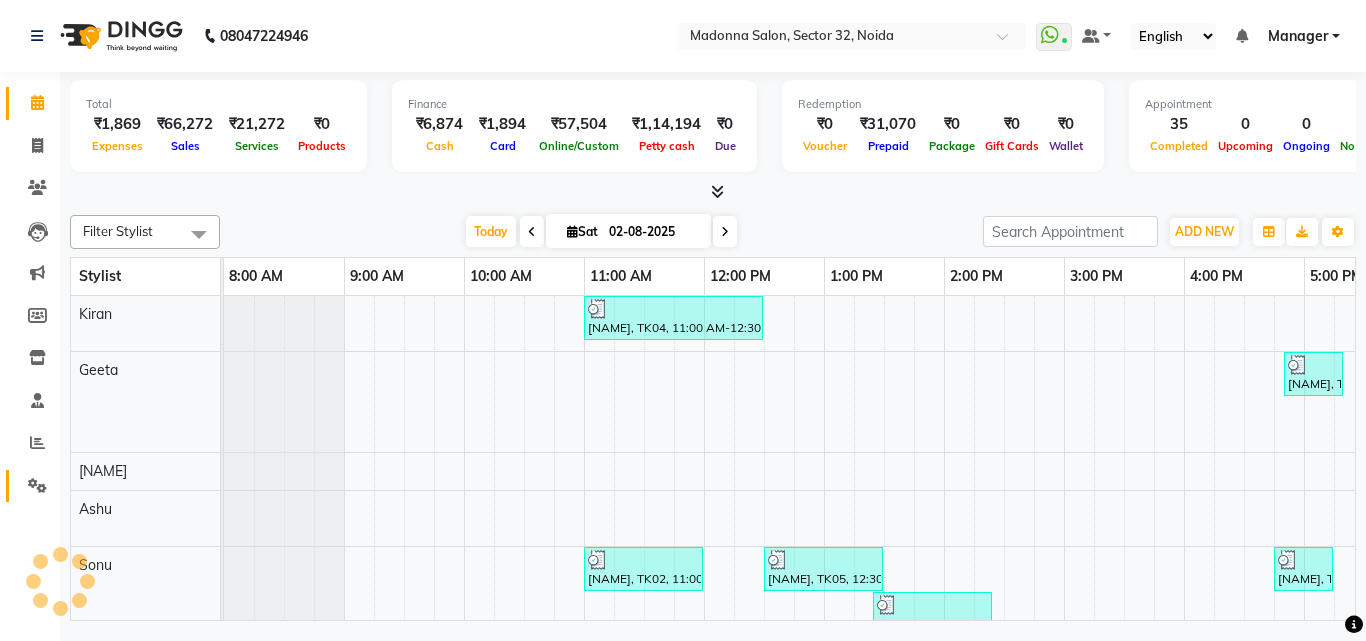 click 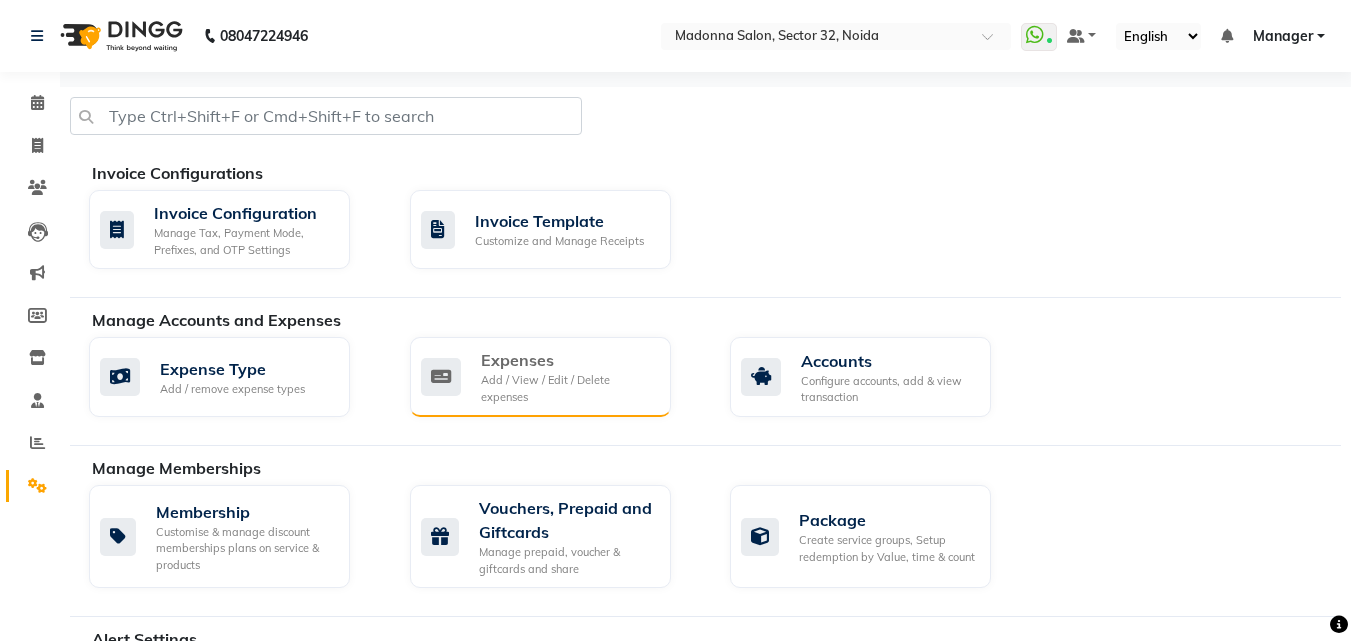 click on "Expenses" 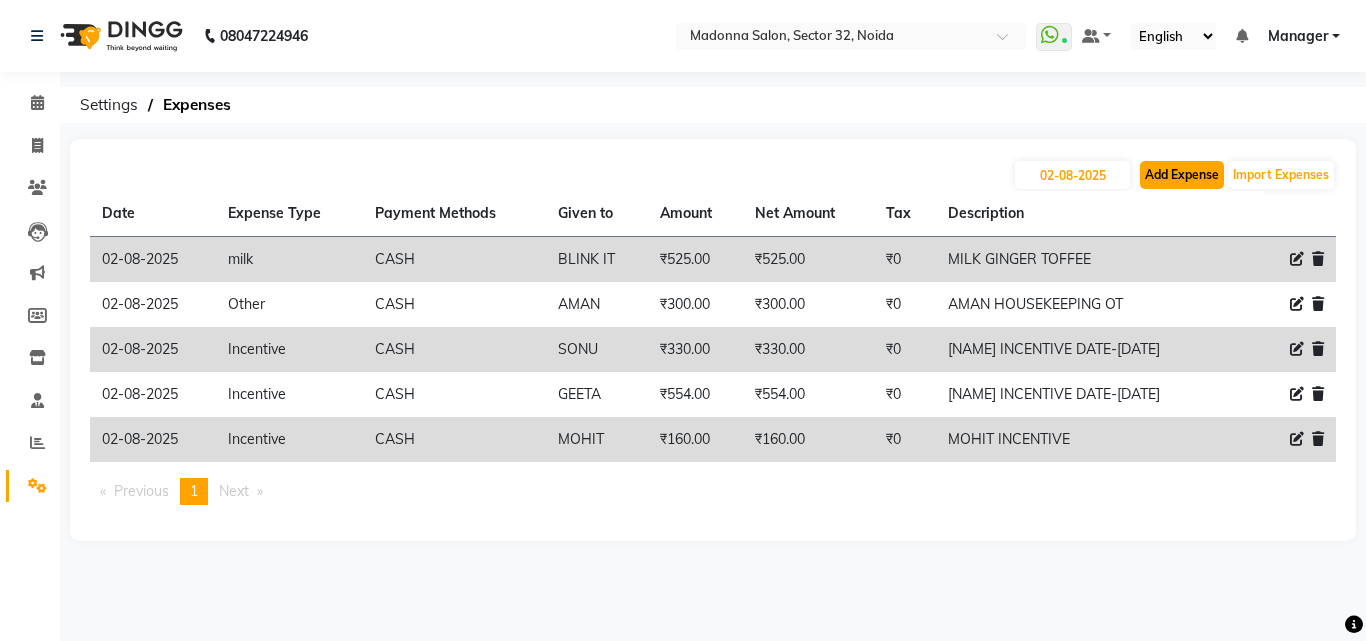 click on "Add Expense" 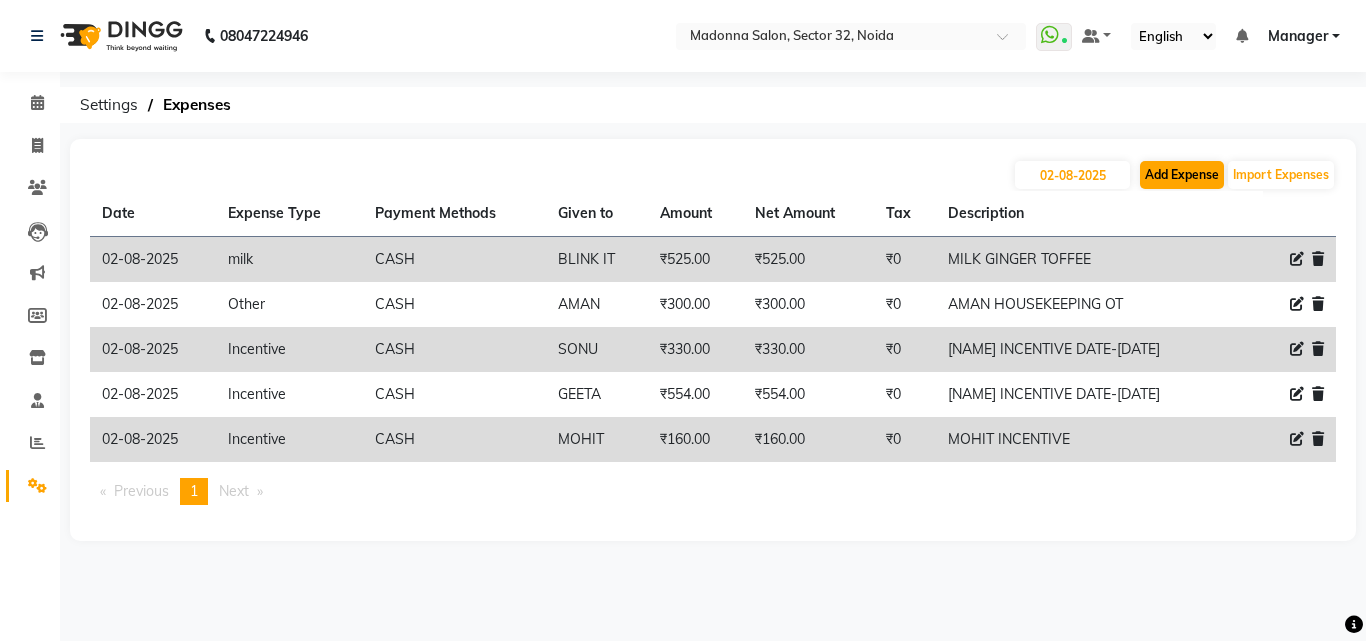 select on "1" 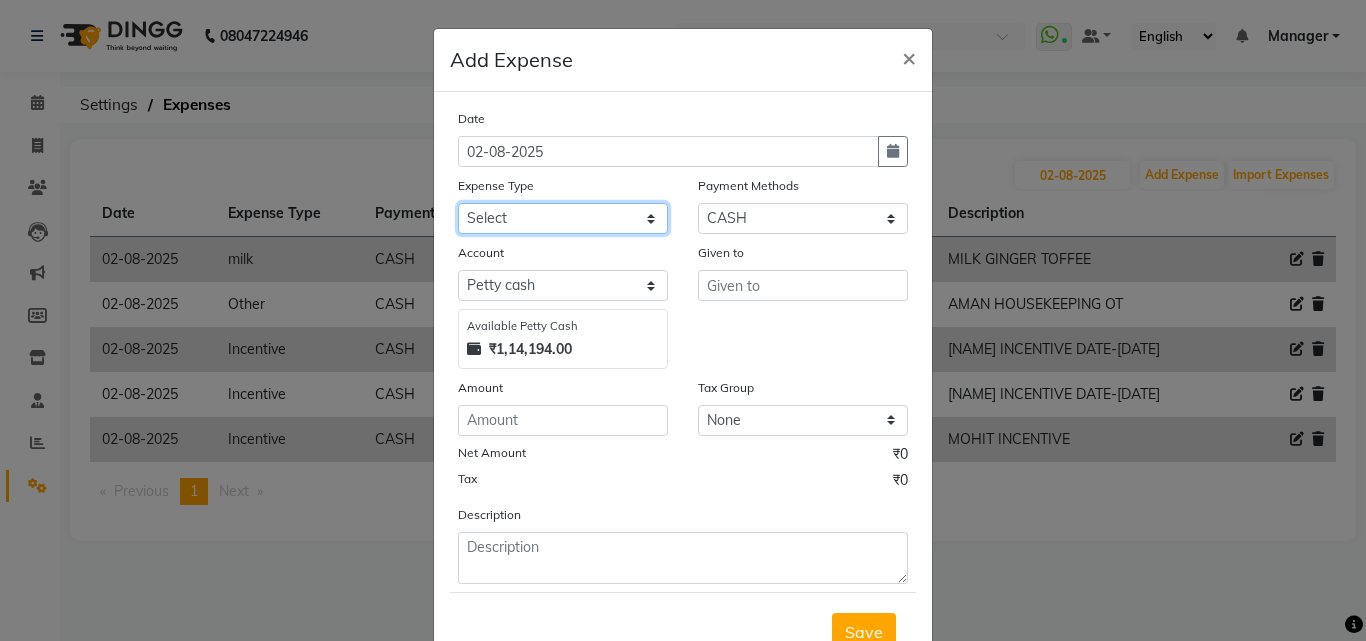 click on "Select 99 STORE Advance Salary BILLS CARDAMOM client change paytm Client Snacks Coffee CONVEYANCE cookies Day book Donation ELECTRICIAN Electricity Bill FARE FOOD EXPENSE Garbage Monthly Expense Ginger Hit Incentive INSTAMART JALJIRA POWDER JEERA POWDER LAUNDARY Lemon Marketing Medical MEMBERSHIP COMISSON milk Misc MOBILE RECHARGE MONEY CHANGE M S COMI Nimbu Payment Other Pantry PAYMENT paytm Tip PLUMBER PRINT ROLL Product PRODUCT iNCENTIVE PURCHASING Recive cash SAFAIWALA Salary salon use SALT staff incentive Staff Snacks SUGAR Tea TIP VISHAL MART WATER ZEPTO" 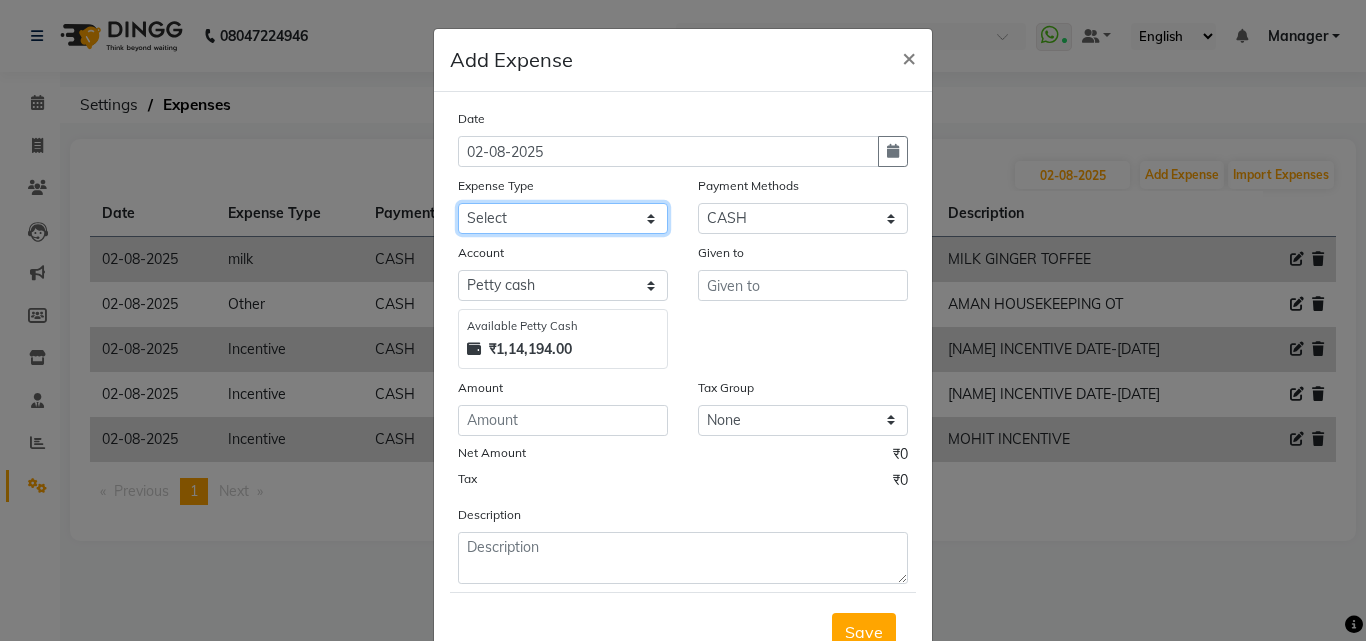 select on "12177" 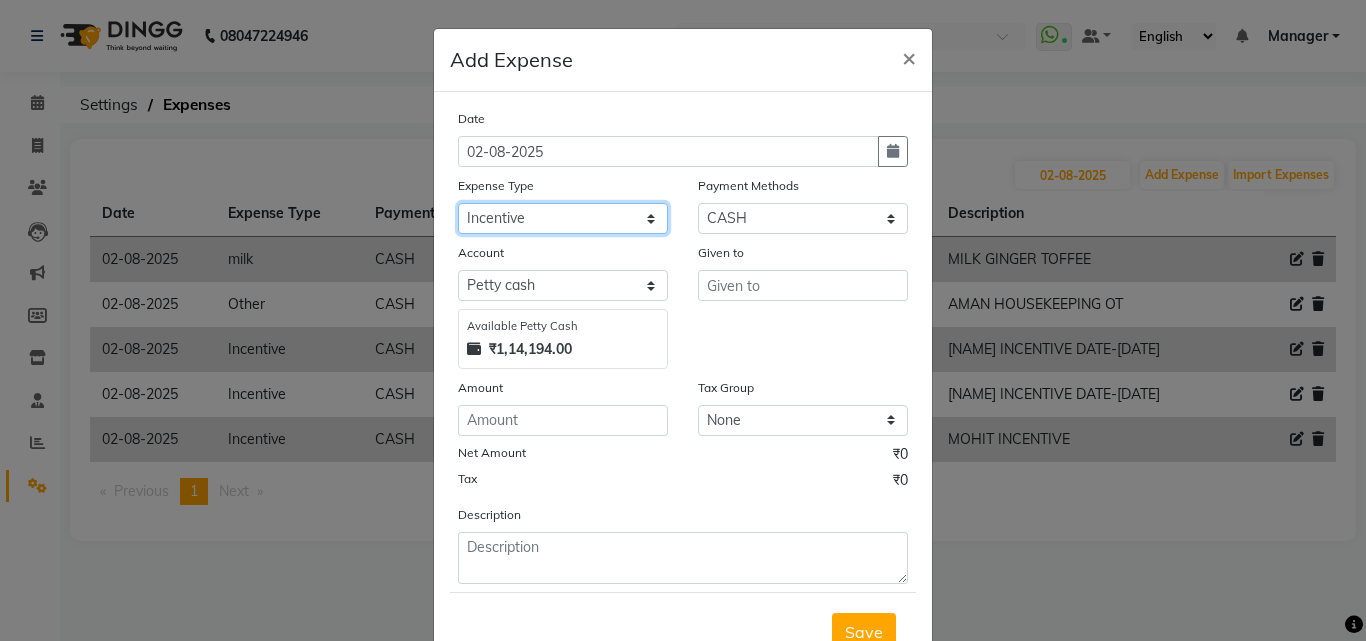 click on "Select 99 STORE Advance Salary BILLS CARDAMOM client change paytm Client Snacks Coffee CONVEYANCE cookies Day book Donation ELECTRICIAN Electricity Bill FARE FOOD EXPENSE Garbage Monthly Expense Ginger Hit Incentive INSTAMART JALJIRA POWDER JEERA POWDER LAUNDARY Lemon Marketing Medical MEMBERSHIP COMISSON milk Misc MOBILE RECHARGE MONEY CHANGE M S COMI Nimbu Payment Other Pantry PAYMENT paytm Tip PLUMBER PRINT ROLL Product PRODUCT iNCENTIVE PURCHASING Recive cash SAFAIWALA Salary salon use SALT staff incentive Staff Snacks SUGAR Tea TIP VISHAL MART WATER ZEPTO" 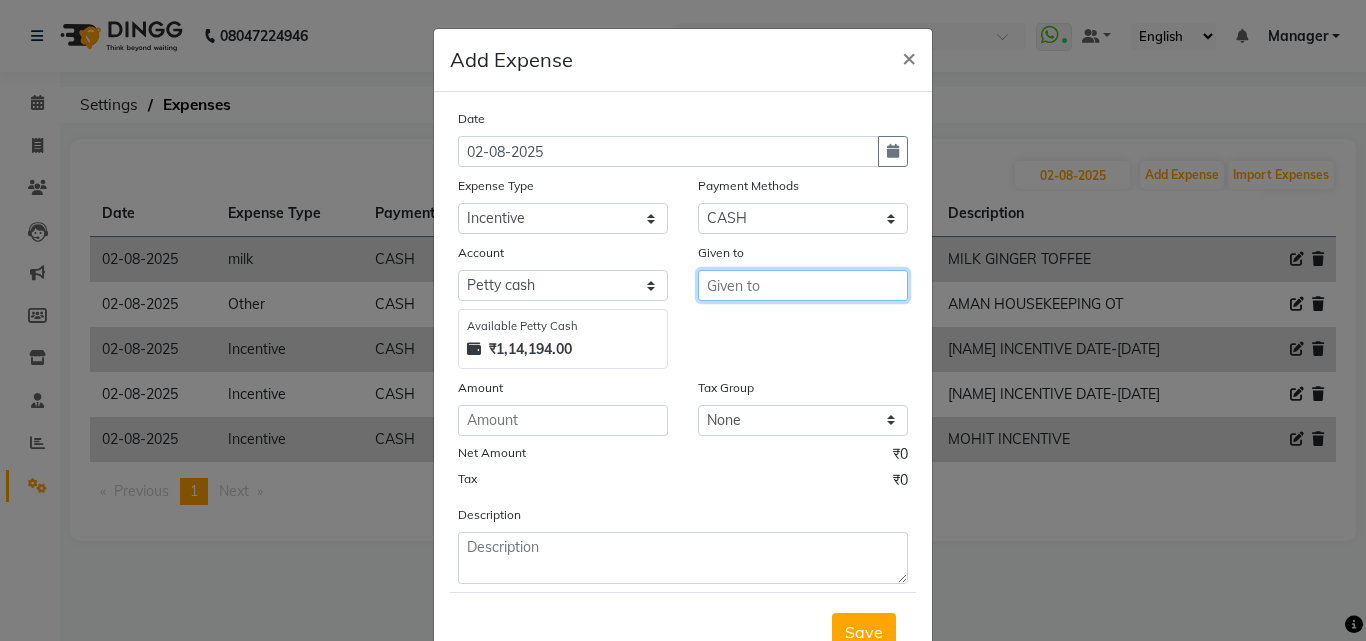 click at bounding box center [803, 285] 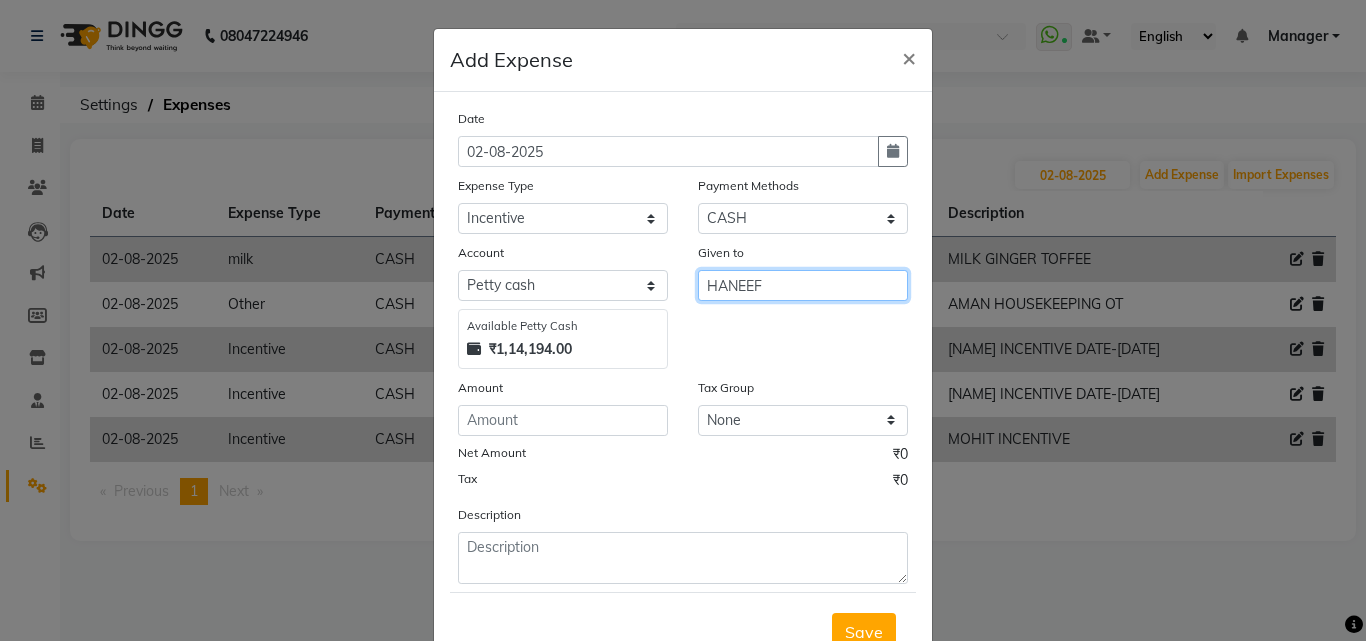 type on "HANEEF" 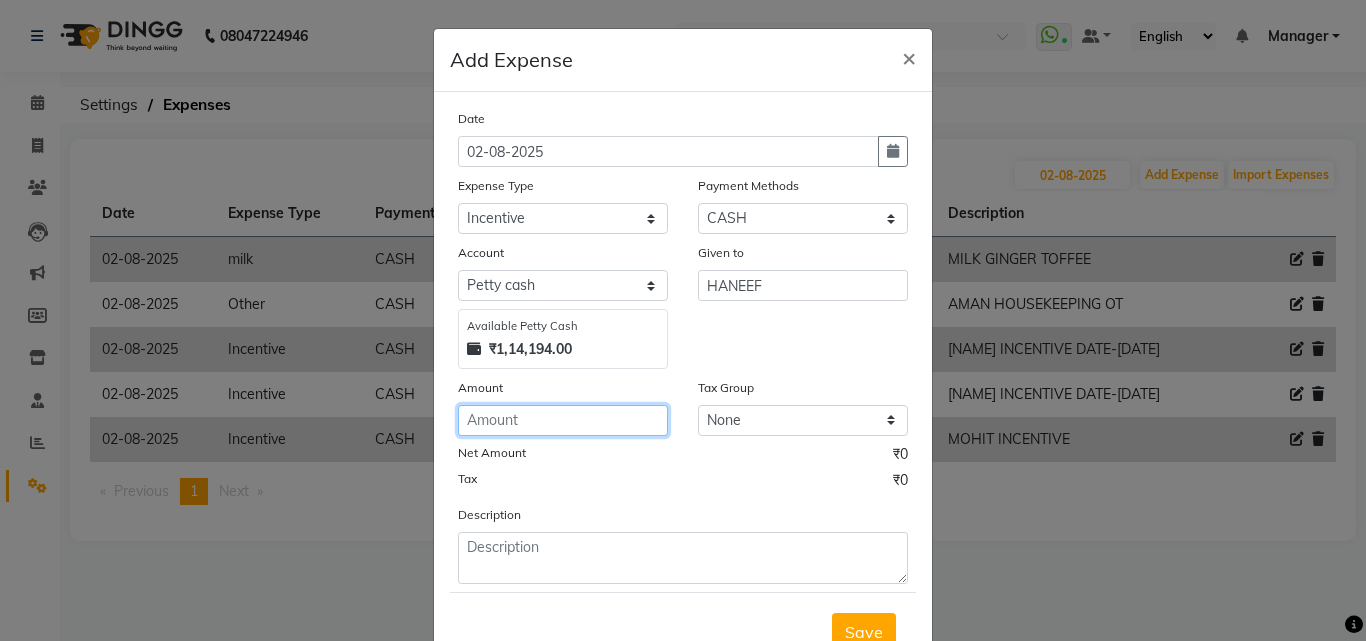 click 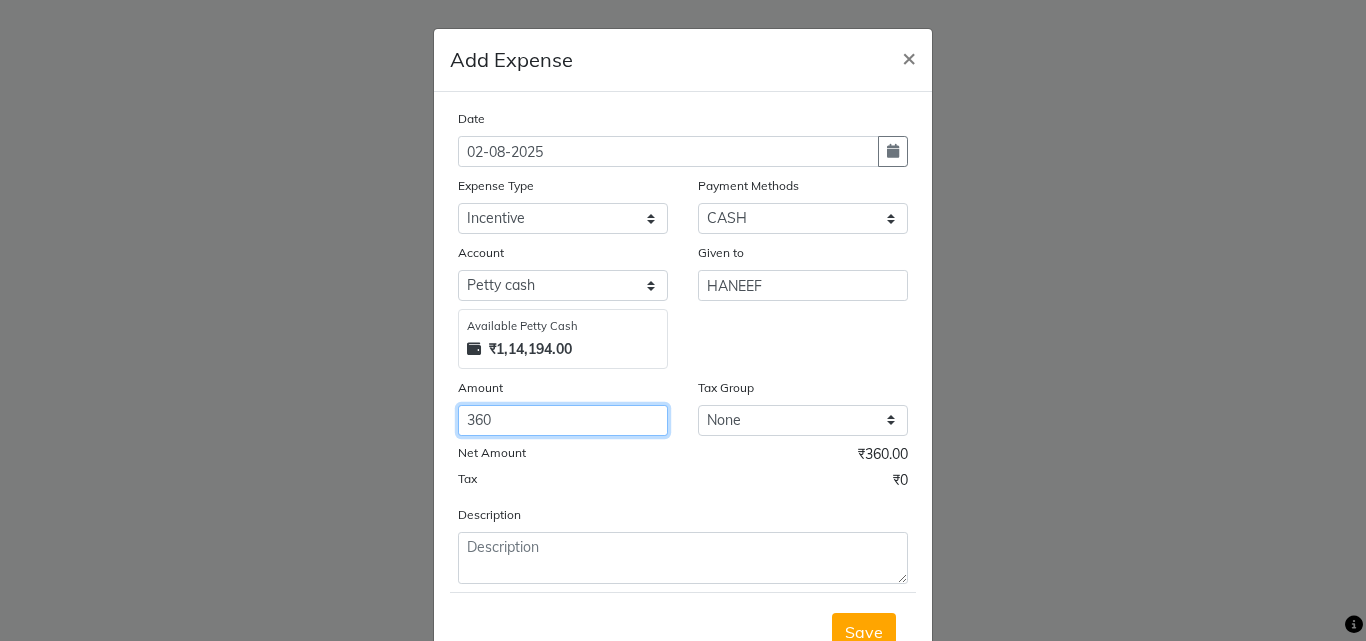 type on "360" 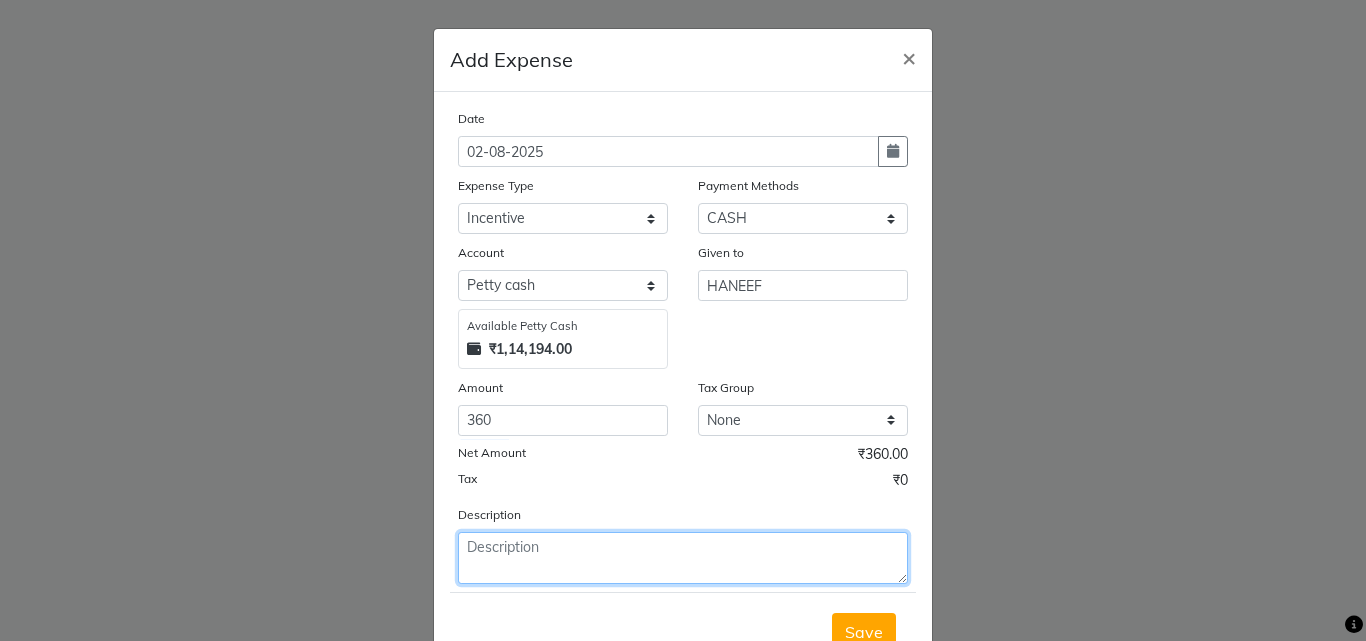 click 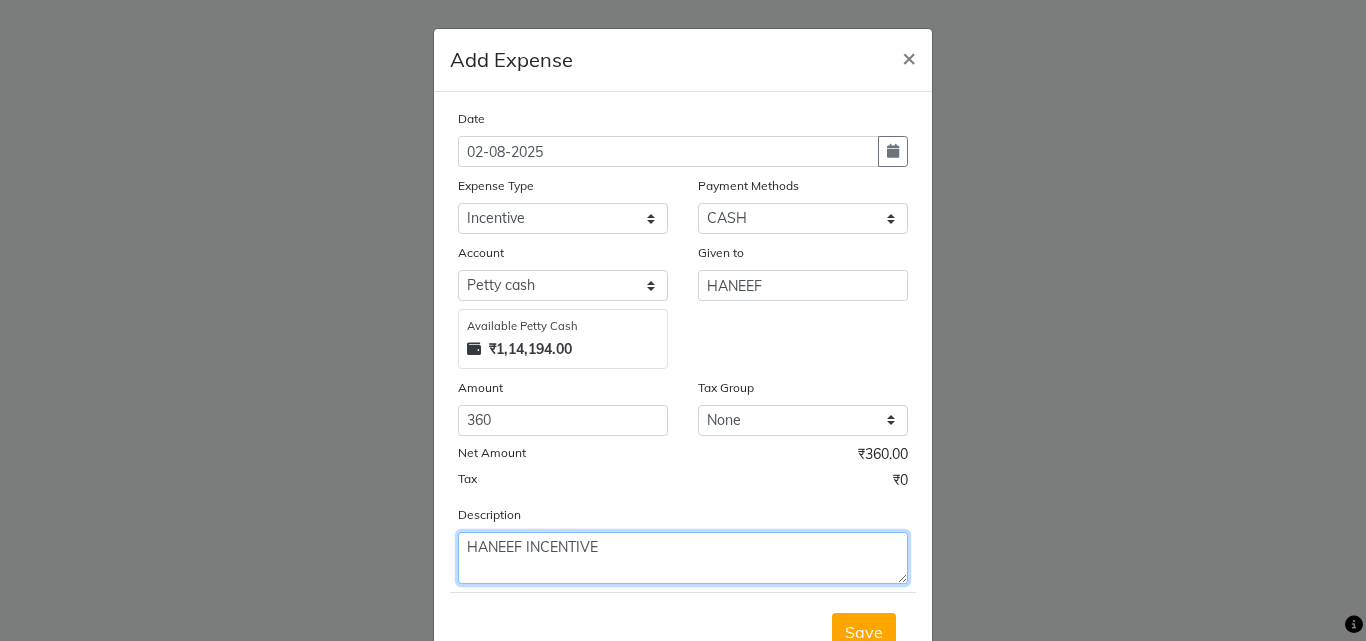 scroll, scrollTop: 75, scrollLeft: 0, axis: vertical 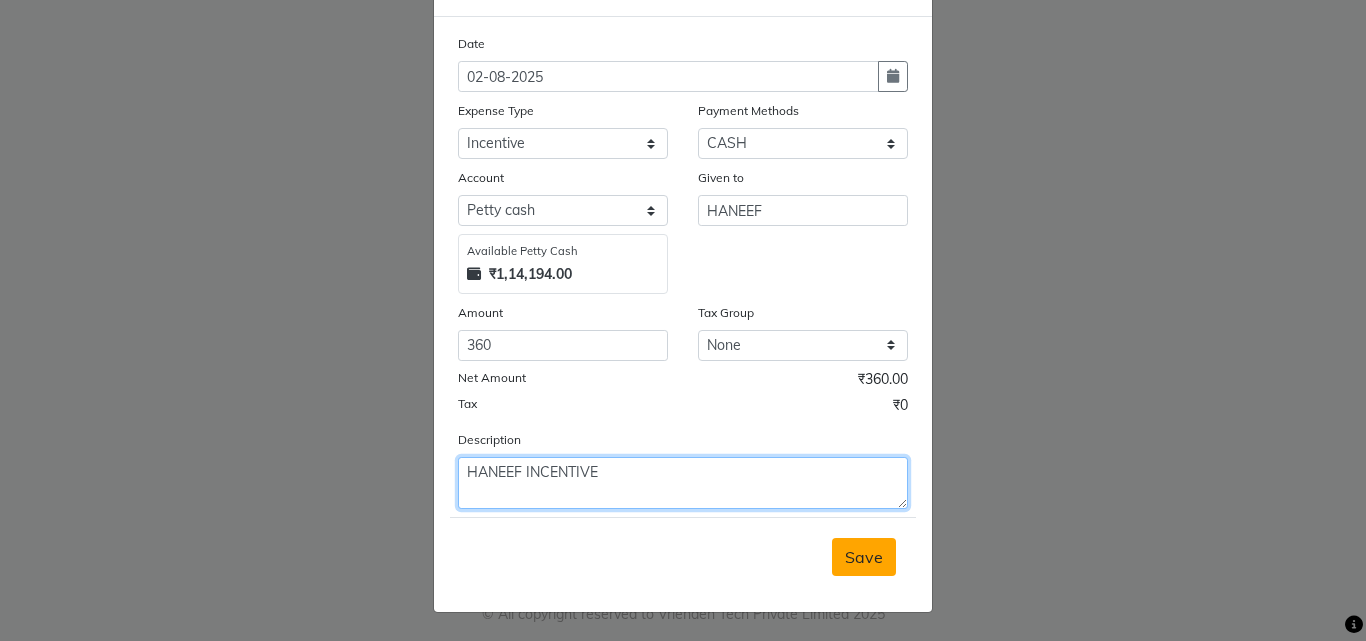 type on "HANEEF INCENTIVE" 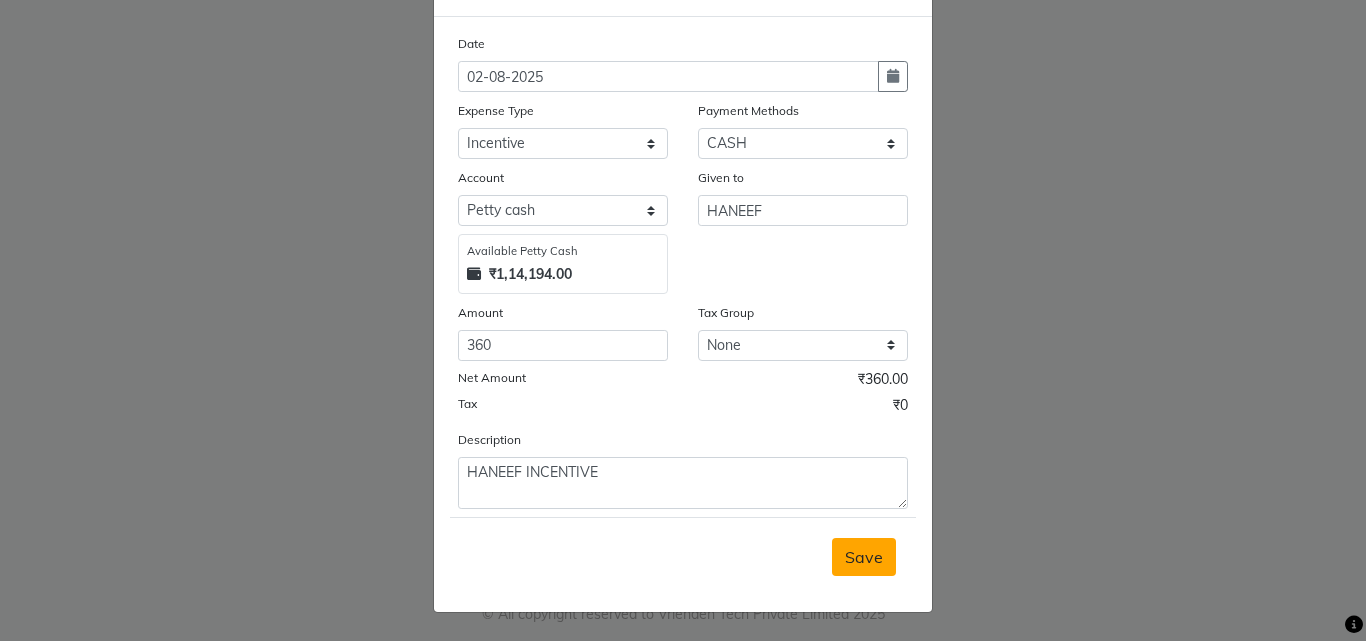 click on "Save" at bounding box center (864, 557) 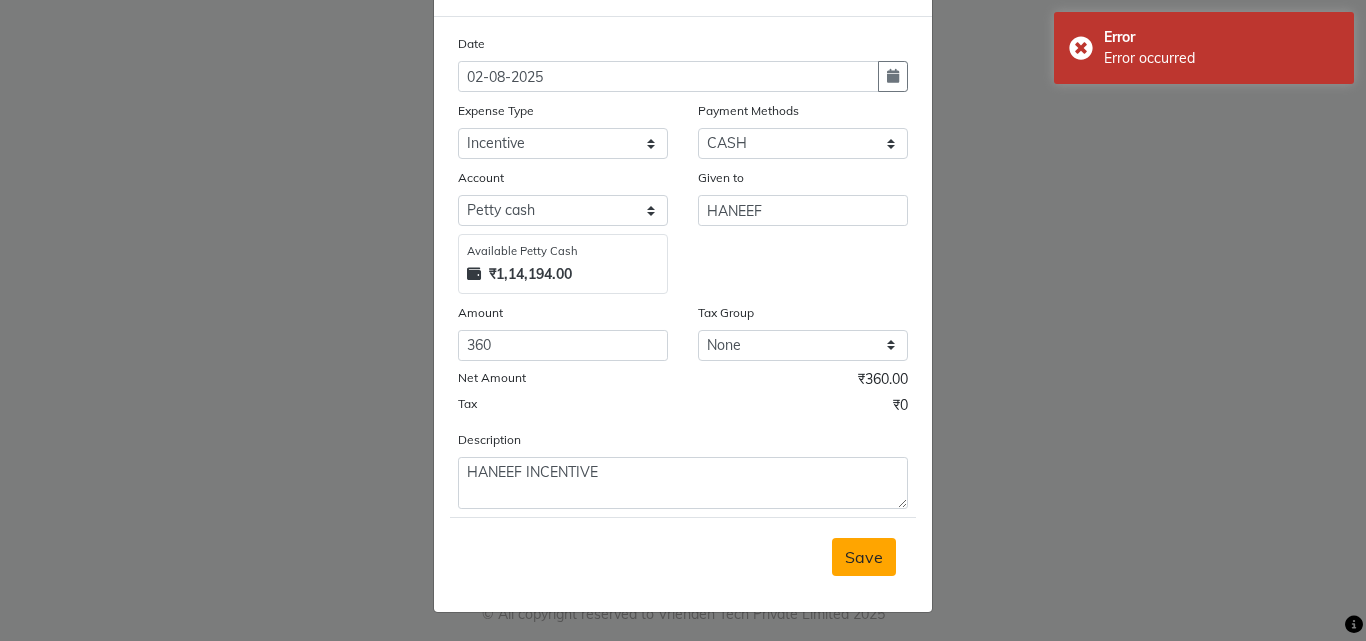 click on "Save" at bounding box center (864, 557) 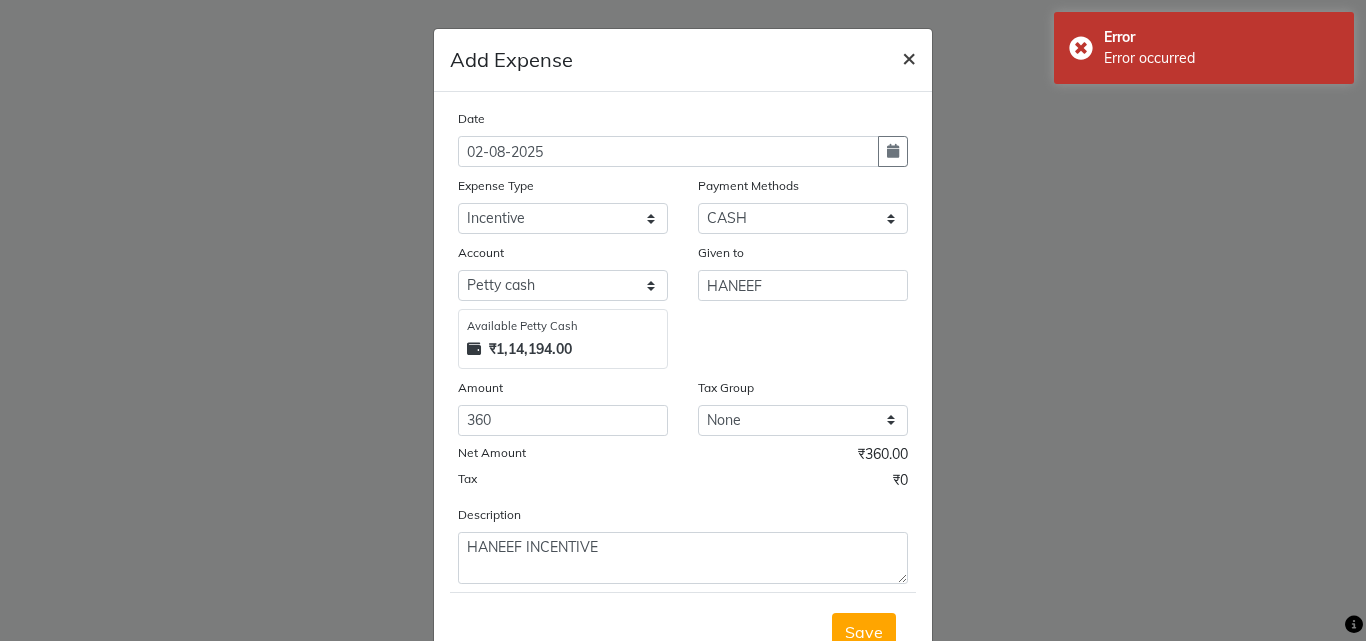 click on "×" 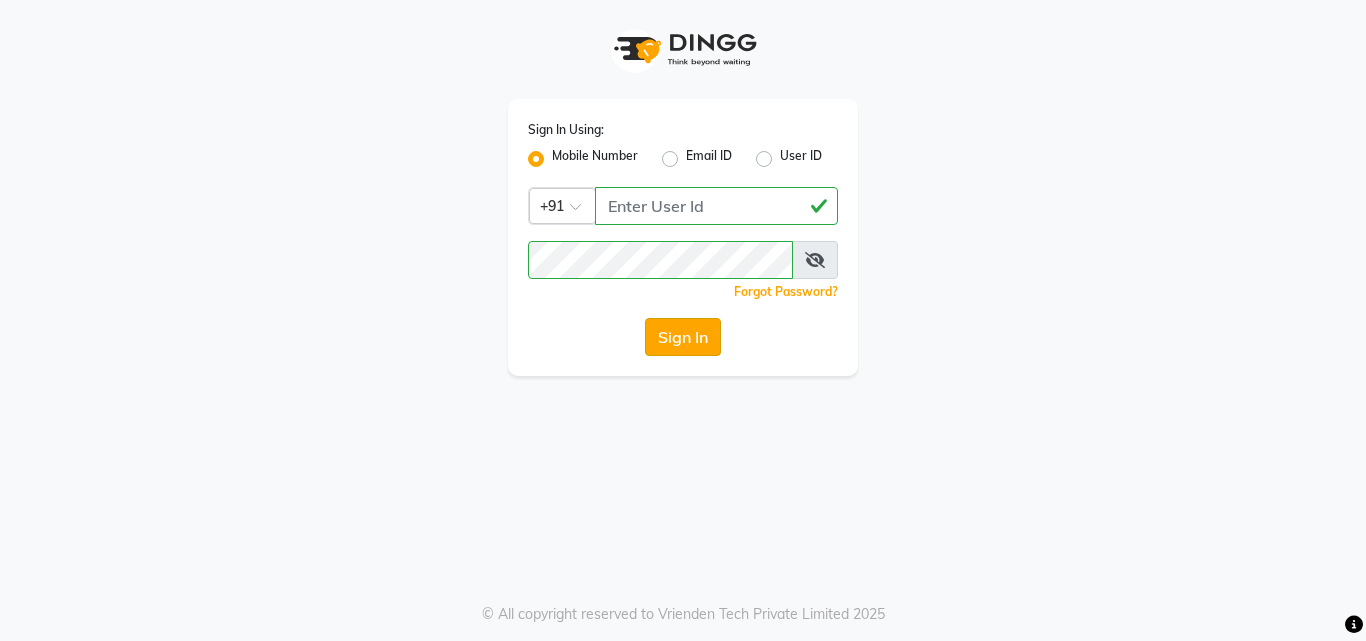 click on "Sign In" 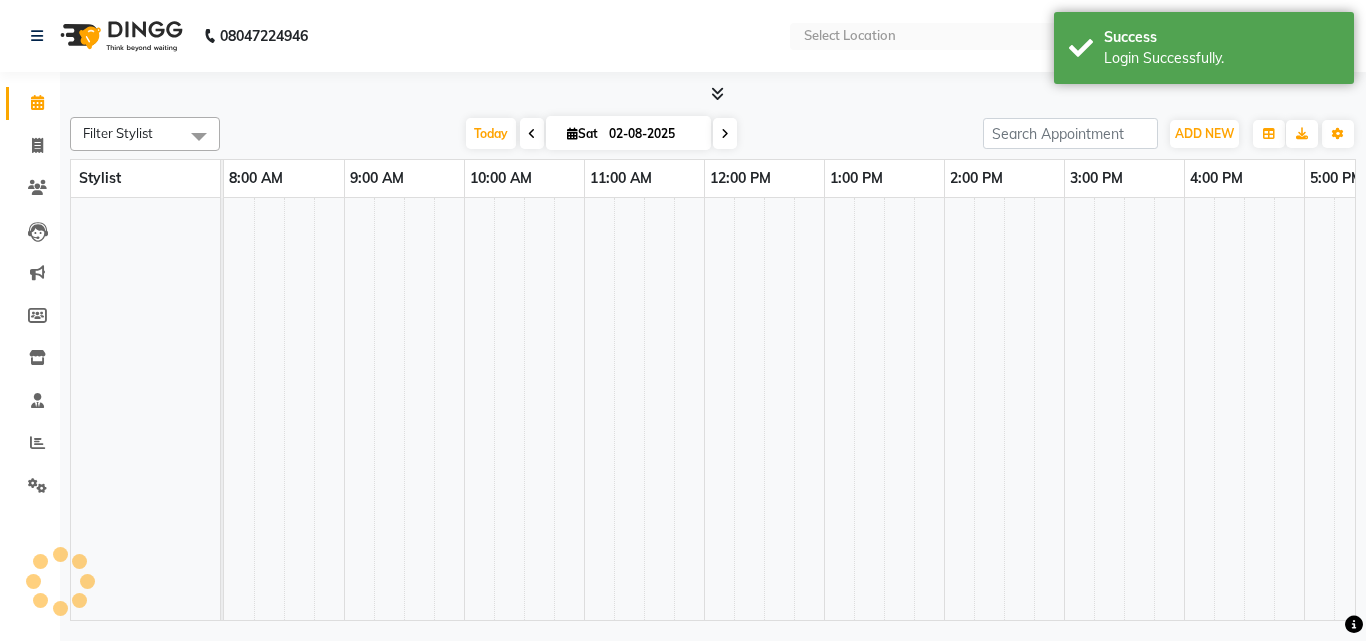 select on "en" 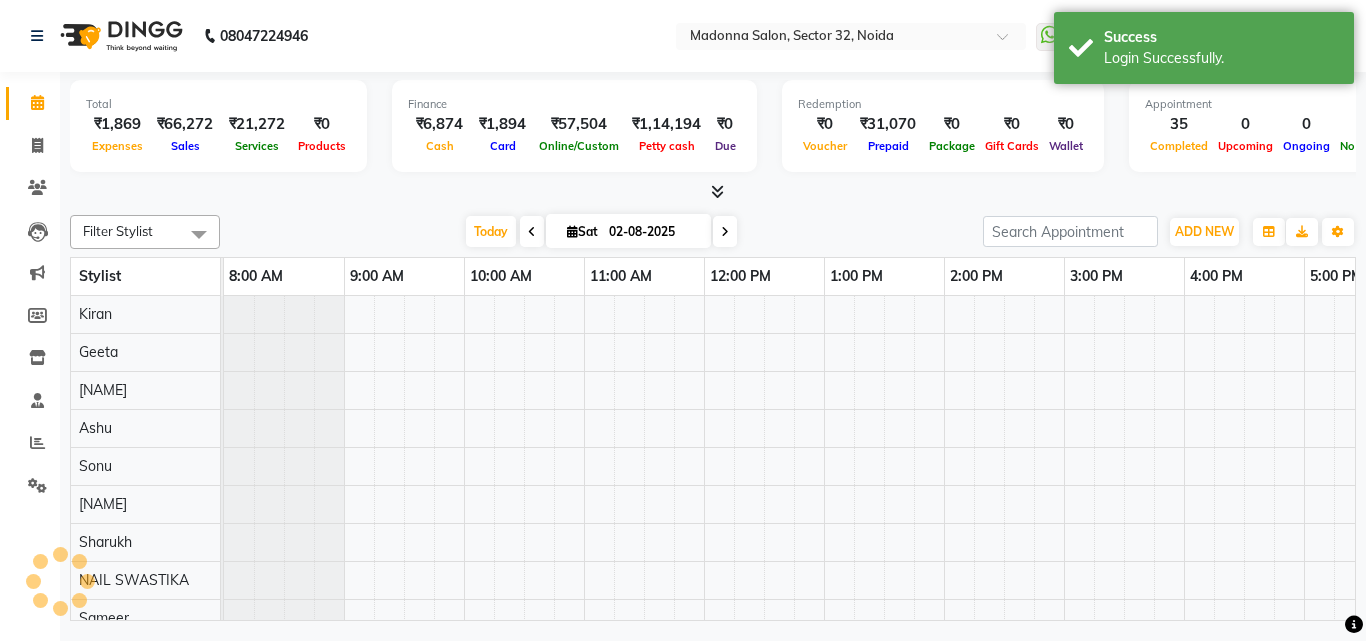 scroll, scrollTop: 0, scrollLeft: 0, axis: both 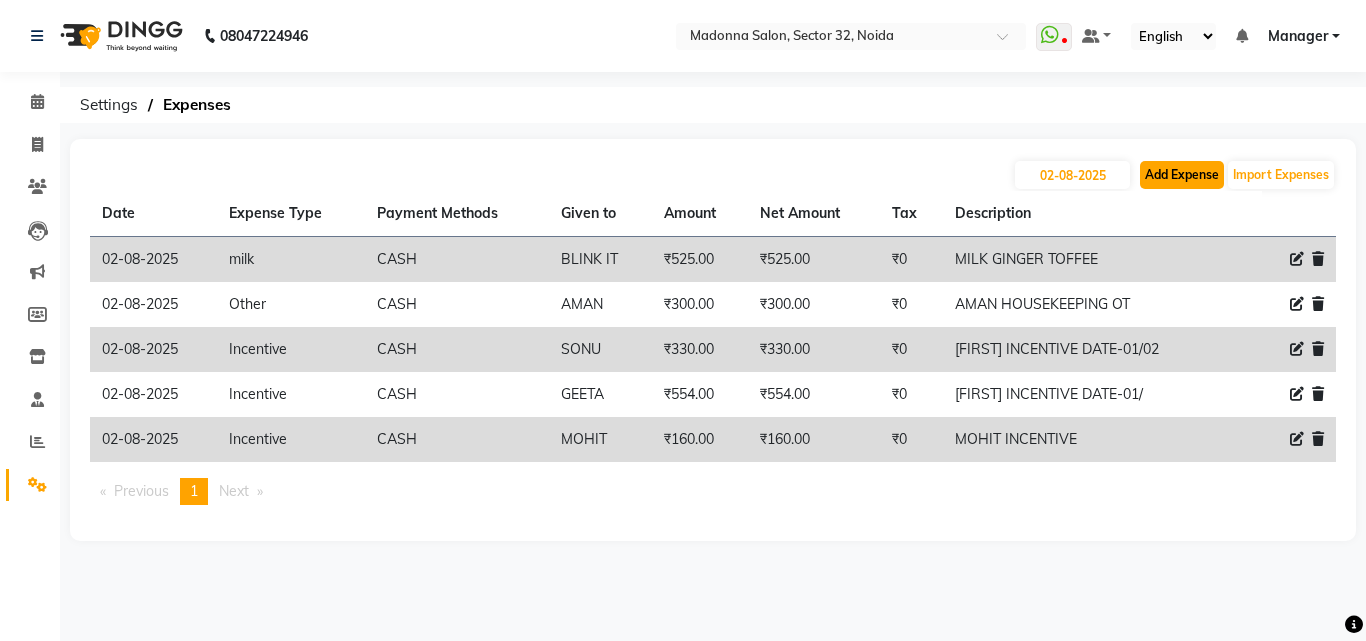 click on "Add Expense" 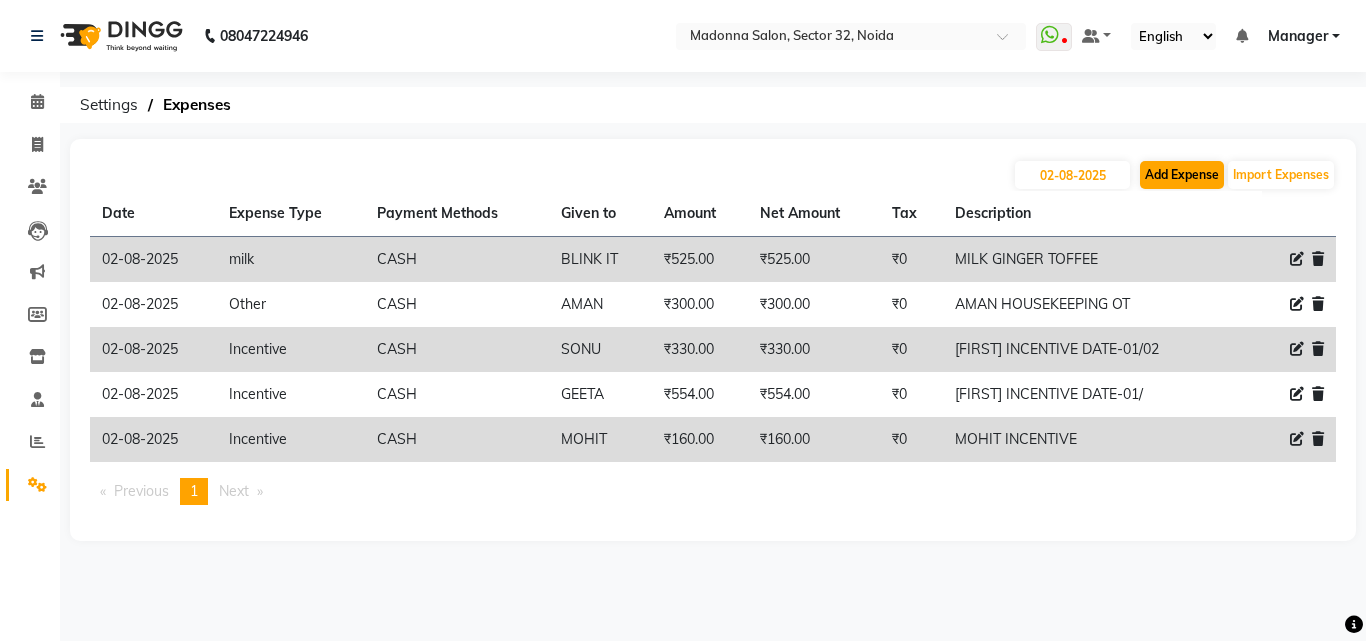 select on "1" 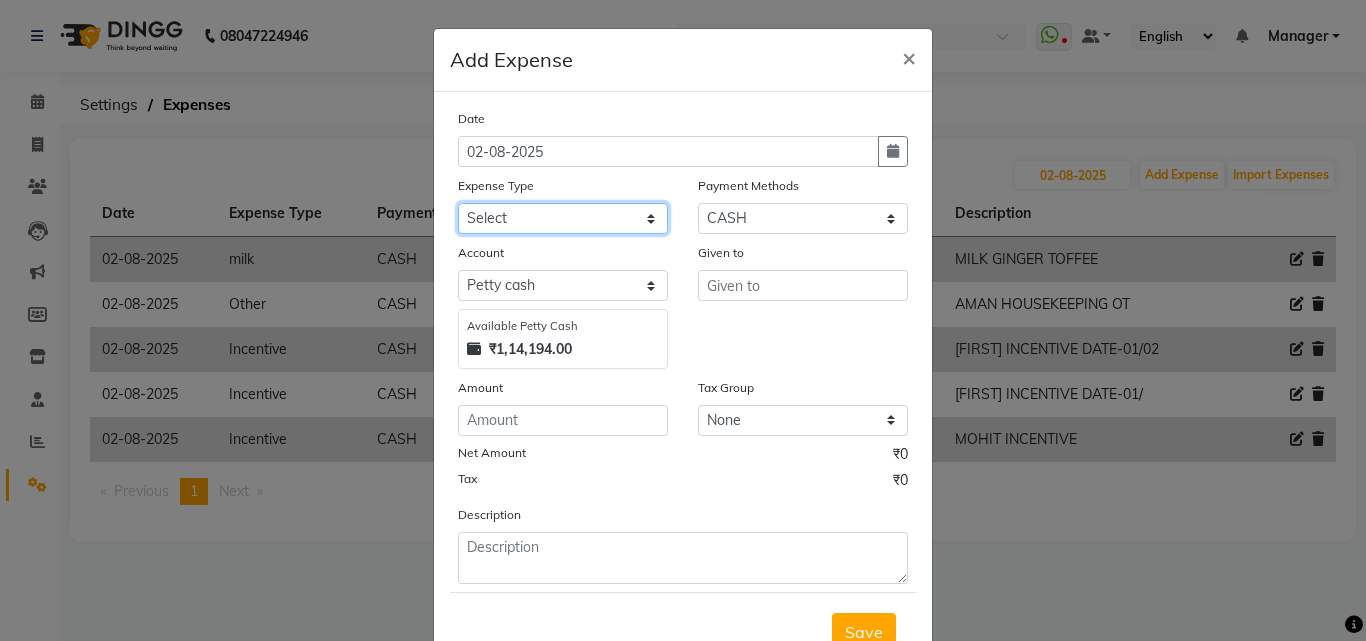click on "Select 99 STORE Advance Salary BILLS CARDAMOM client change paytm Client Snacks Coffee CONVEYANCE cookies Day book Donation ELECTRICIAN Electricity Bill FARE FOOD EXPENSE Garbage Monthly Expense Ginger Hit Incentive INSTAMART JALJIRA POWDER JEERA POWDER LAUNDARY Lemon Marketing Medical MEMBERSHIP COMISSON milk Misc MOBILE RECHARGE MONEY CHANGE M S COMI Nimbu Payment Other Pantry PAYMENT paytm Tip PLUMBER PRINT ROLL Product PRODUCT iNCENTIVE PURCHASING Recive cash SAFAIWALA Salary salon use SALT staff incentive Staff Snacks SUGAR Tea TIP VISHAL MART WATER ZEPTO" 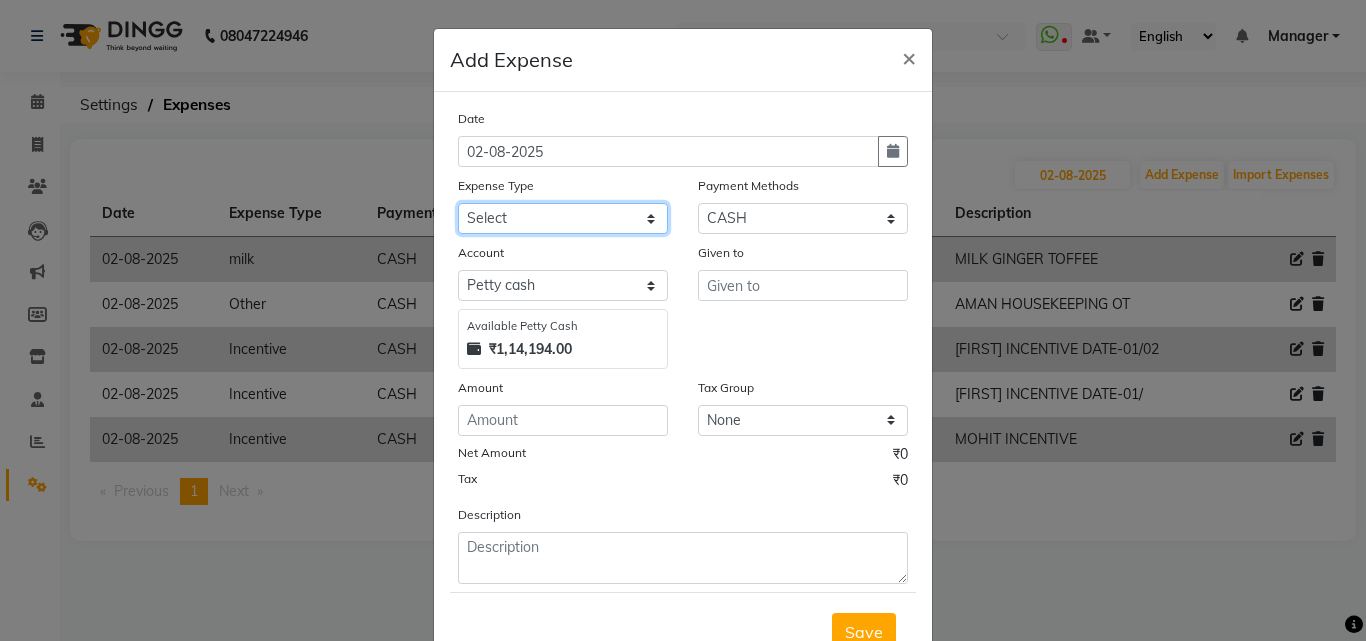select on "12177" 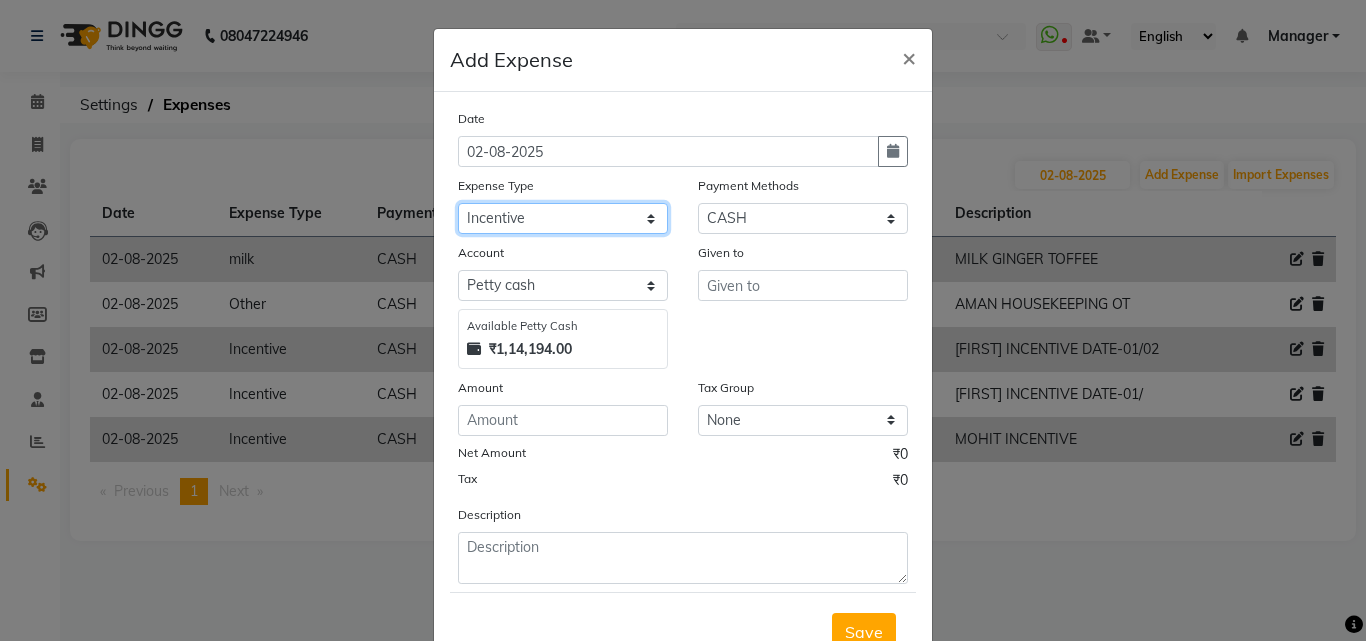 click on "Select 99 STORE Advance Salary BILLS CARDAMOM client change paytm Client Snacks Coffee CONVEYANCE cookies Day book Donation ELECTRICIAN Electricity Bill FARE FOOD EXPENSE Garbage Monthly Expense Ginger Hit Incentive INSTAMART JALJIRA POWDER JEERA POWDER LAUNDARY Lemon Marketing Medical MEMBERSHIP COMISSON milk Misc MOBILE RECHARGE MONEY CHANGE M S COMI Nimbu Payment Other Pantry PAYMENT paytm Tip PLUMBER PRINT ROLL Product PRODUCT iNCENTIVE PURCHASING Recive cash SAFAIWALA Salary salon use SALT staff incentive Staff Snacks SUGAR Tea TIP VISHAL MART WATER ZEPTO" 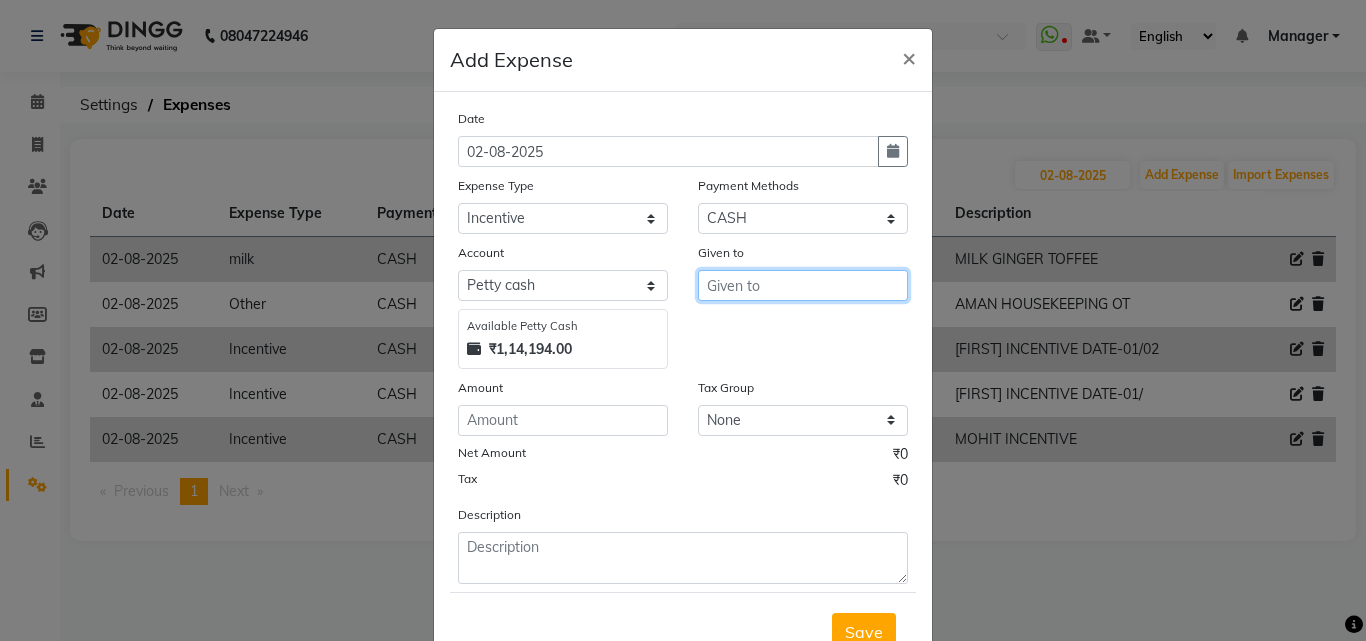 click at bounding box center (803, 285) 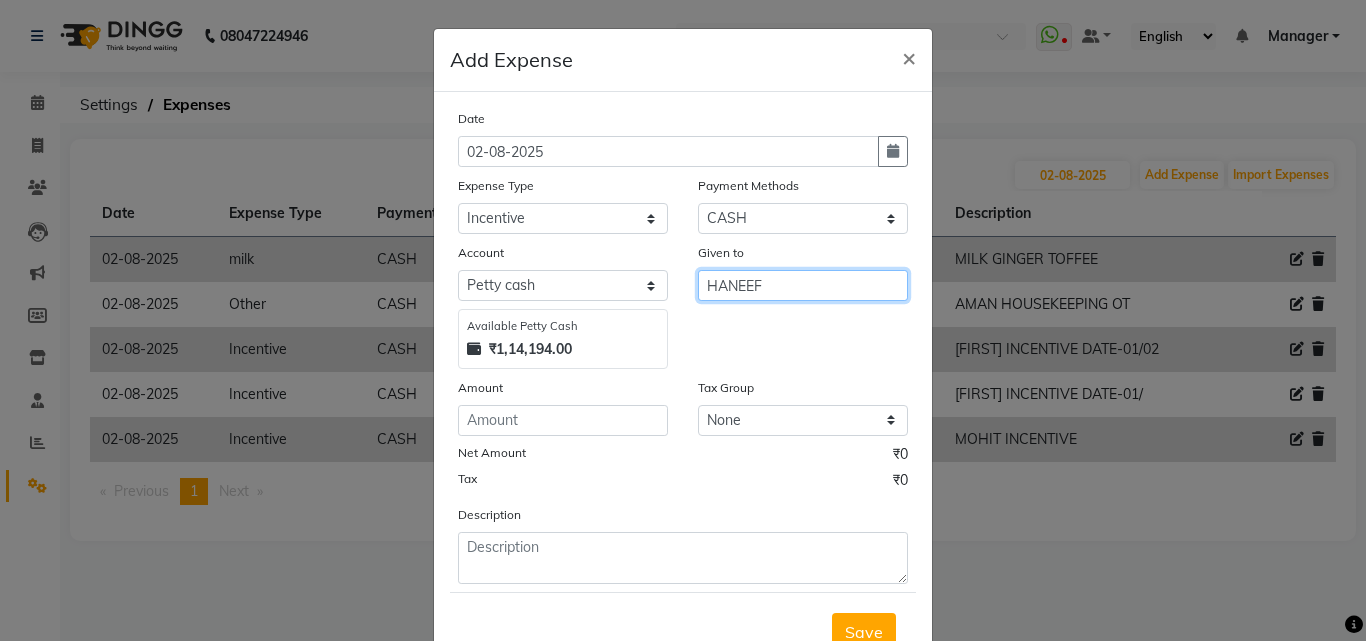 type on "HANEEF" 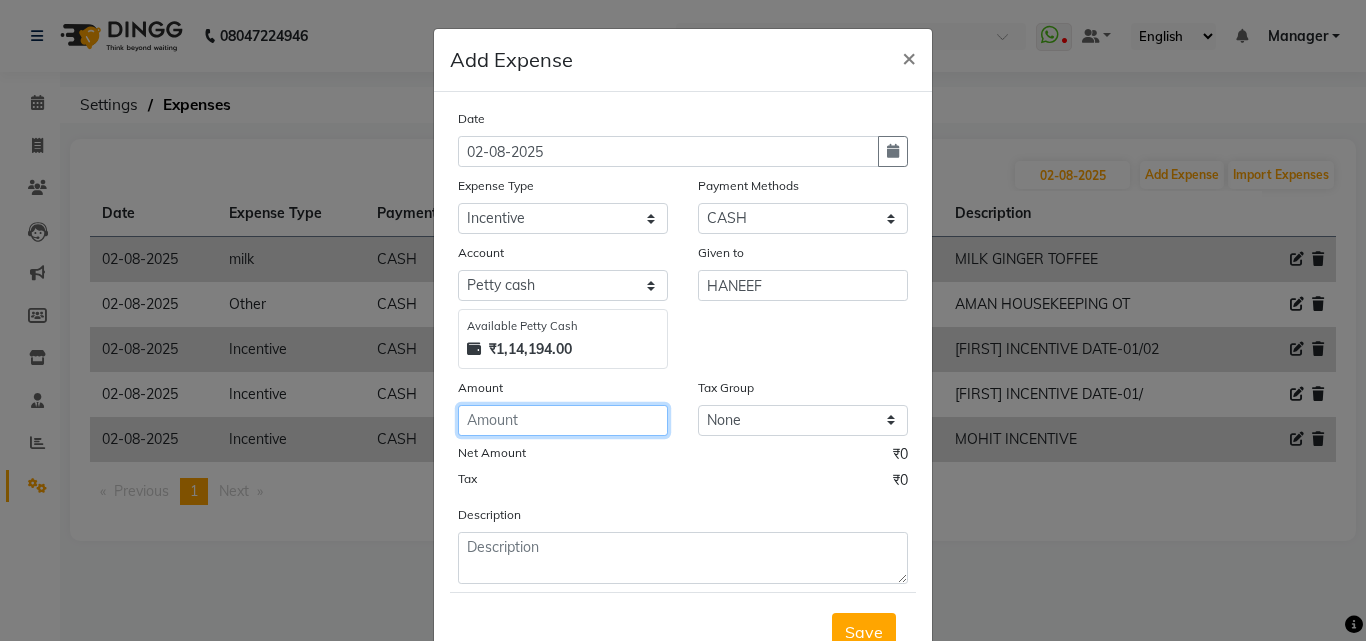 click 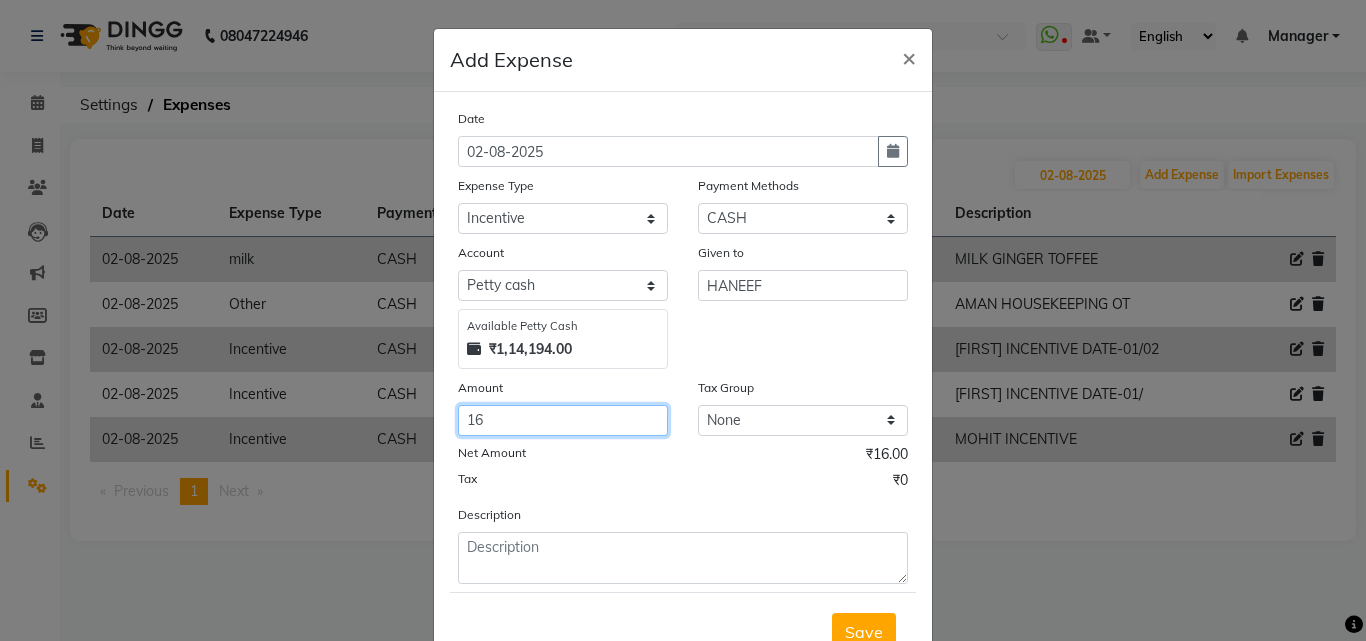 type on "1" 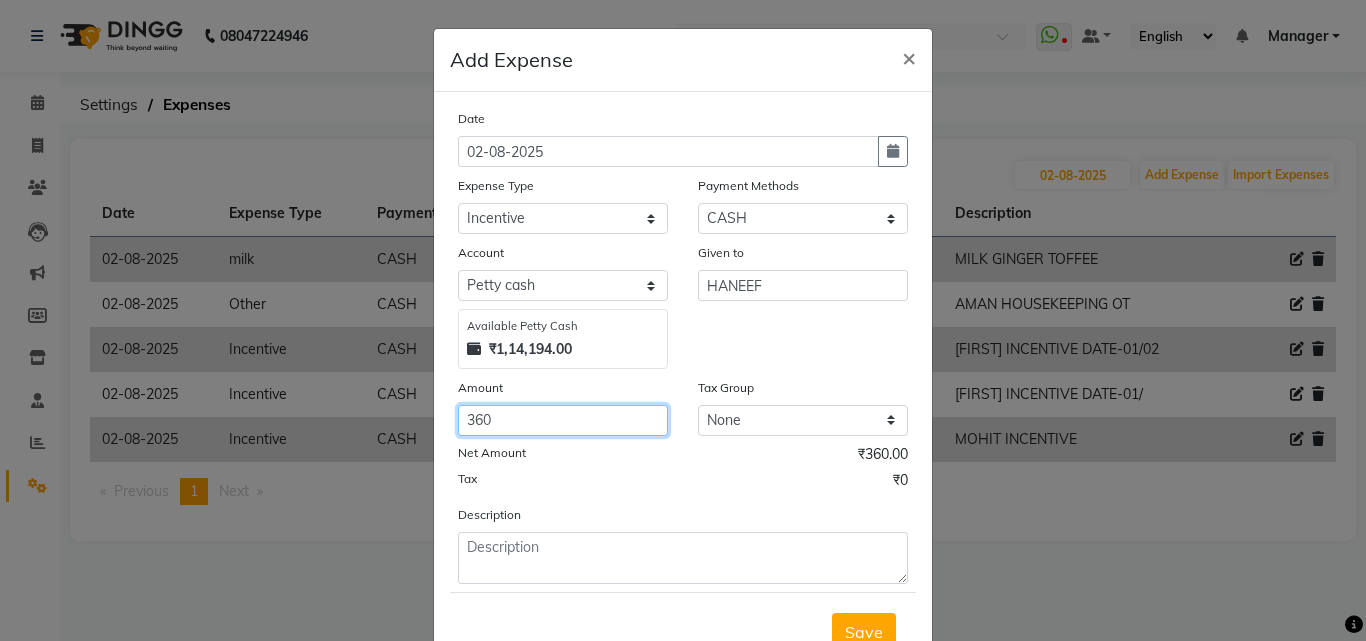 type on "360" 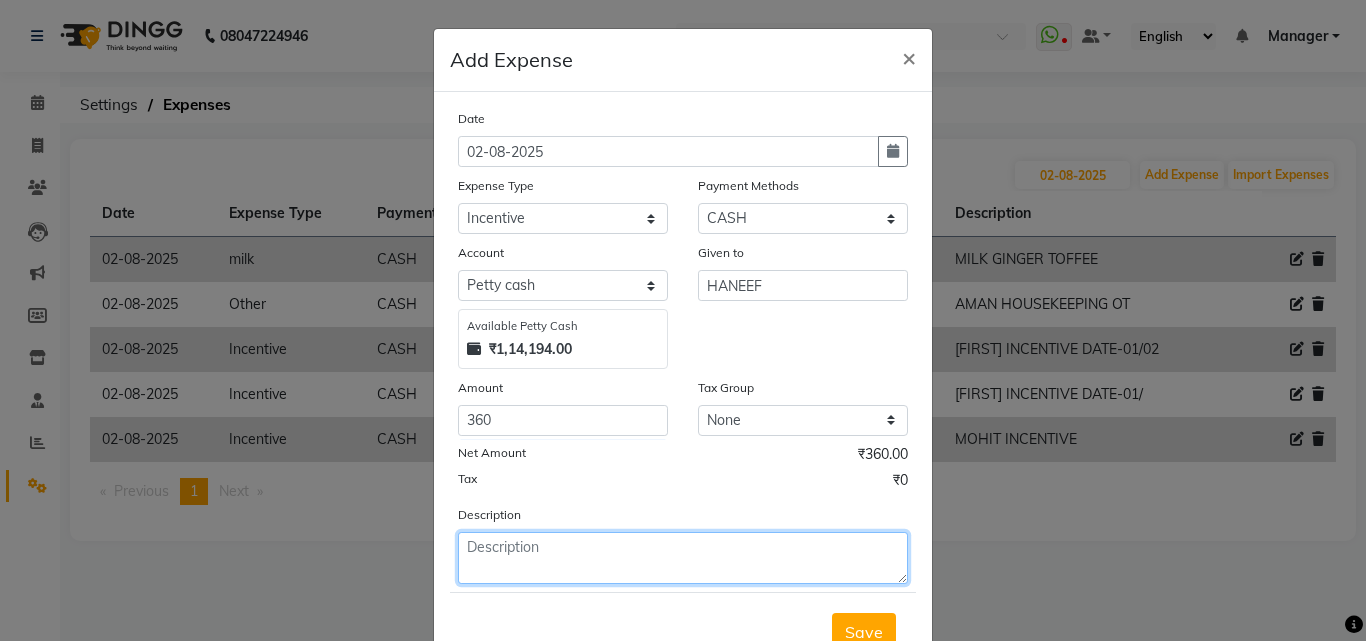 click 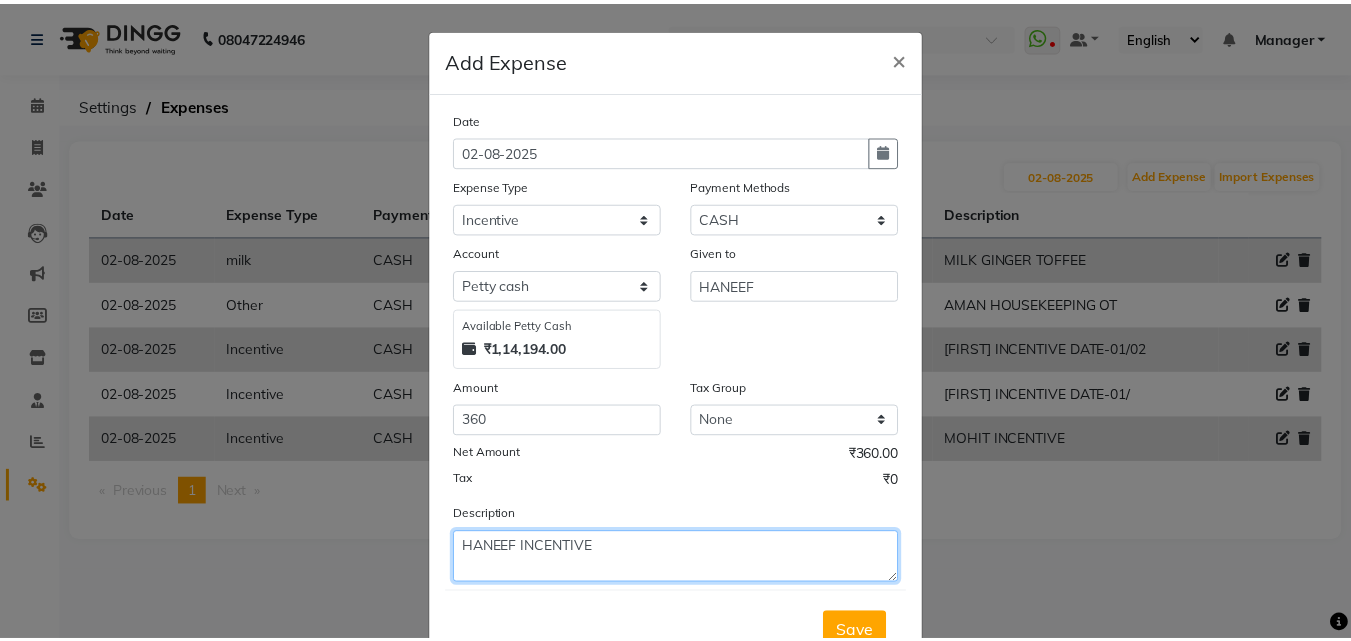 scroll, scrollTop: 75, scrollLeft: 0, axis: vertical 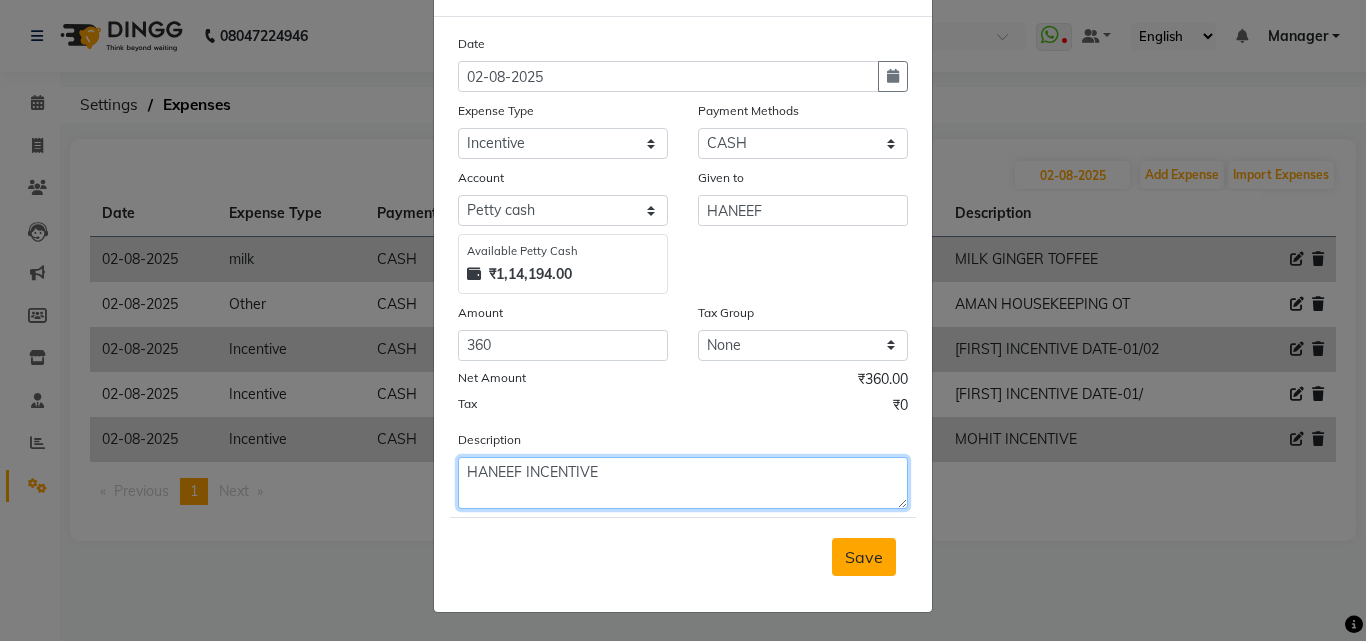 type on "HANEEF INCENTIVE" 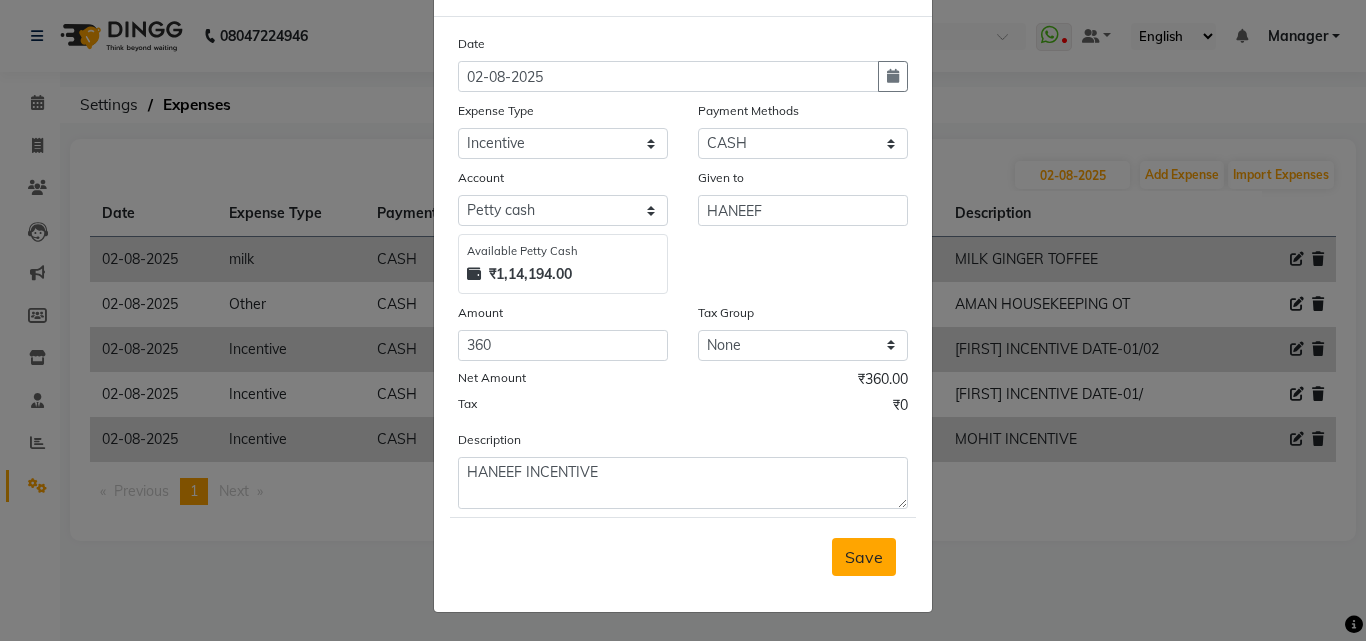 click on "Save" at bounding box center [864, 557] 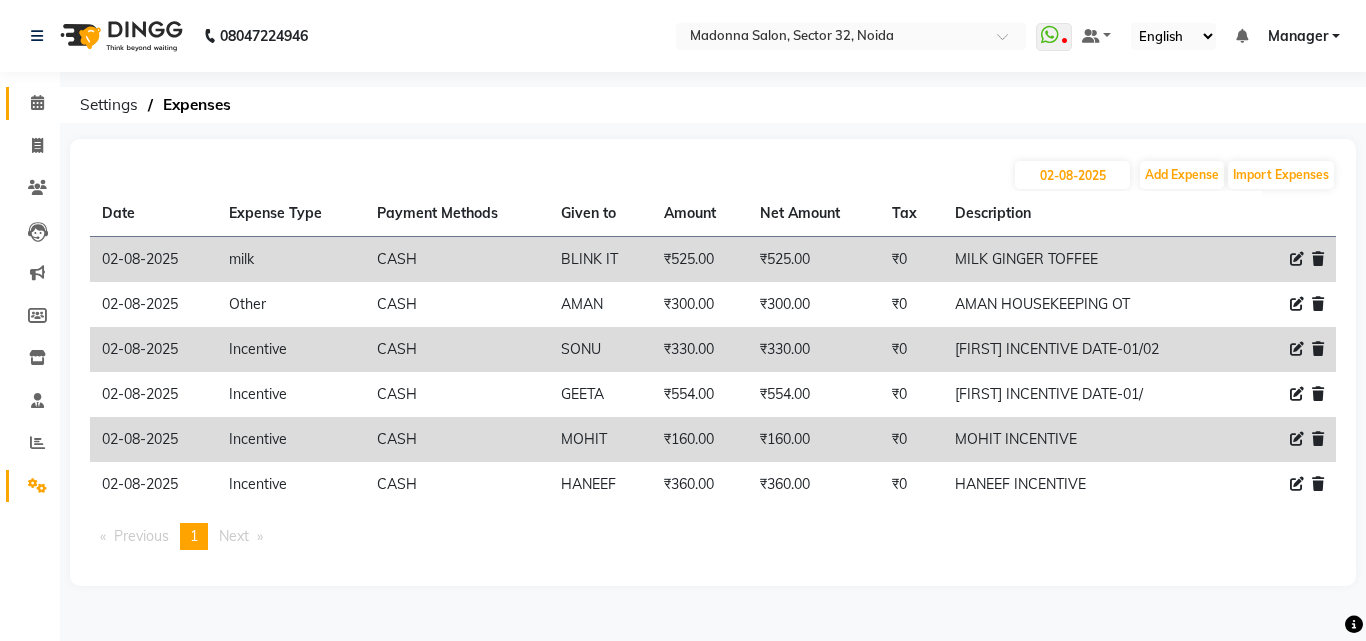 click on "Calendar" 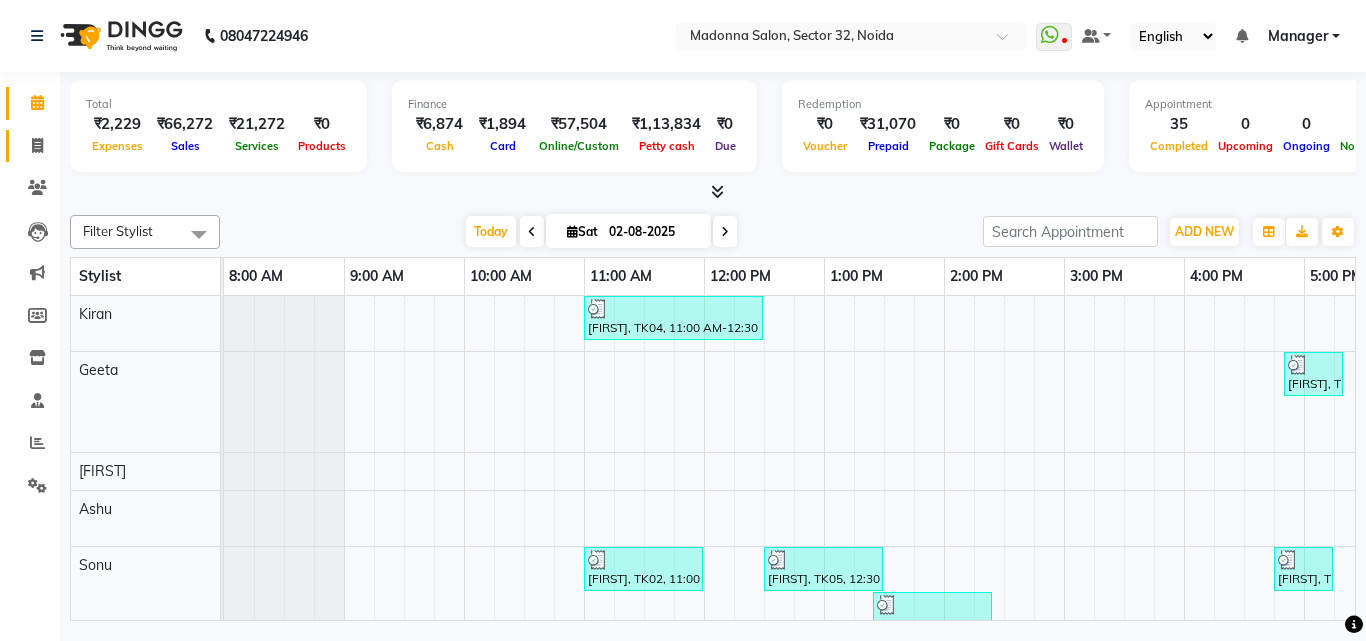 click 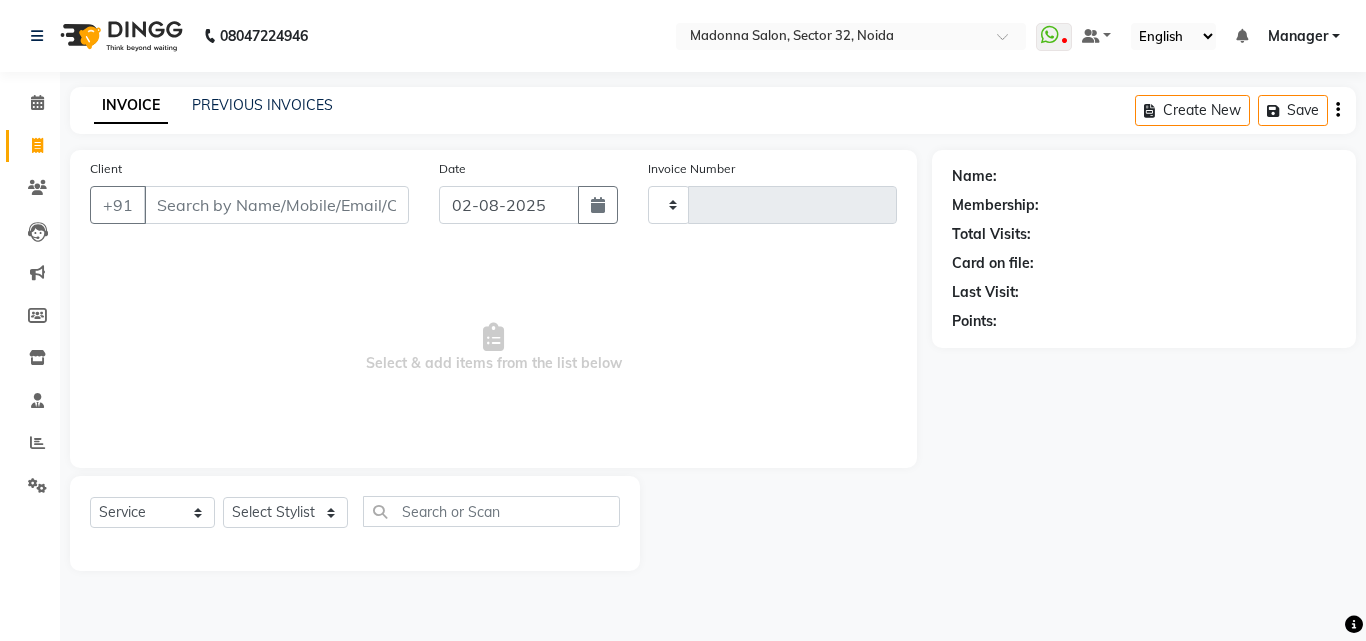 type on "2811" 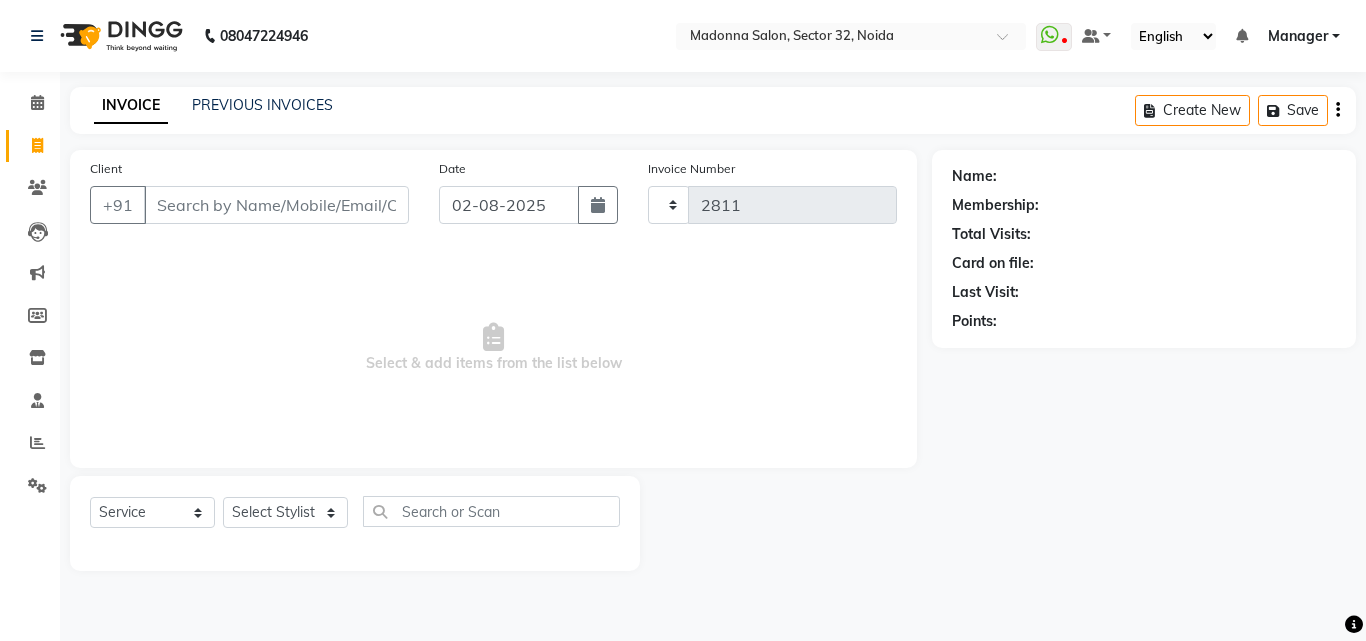 select on "7229" 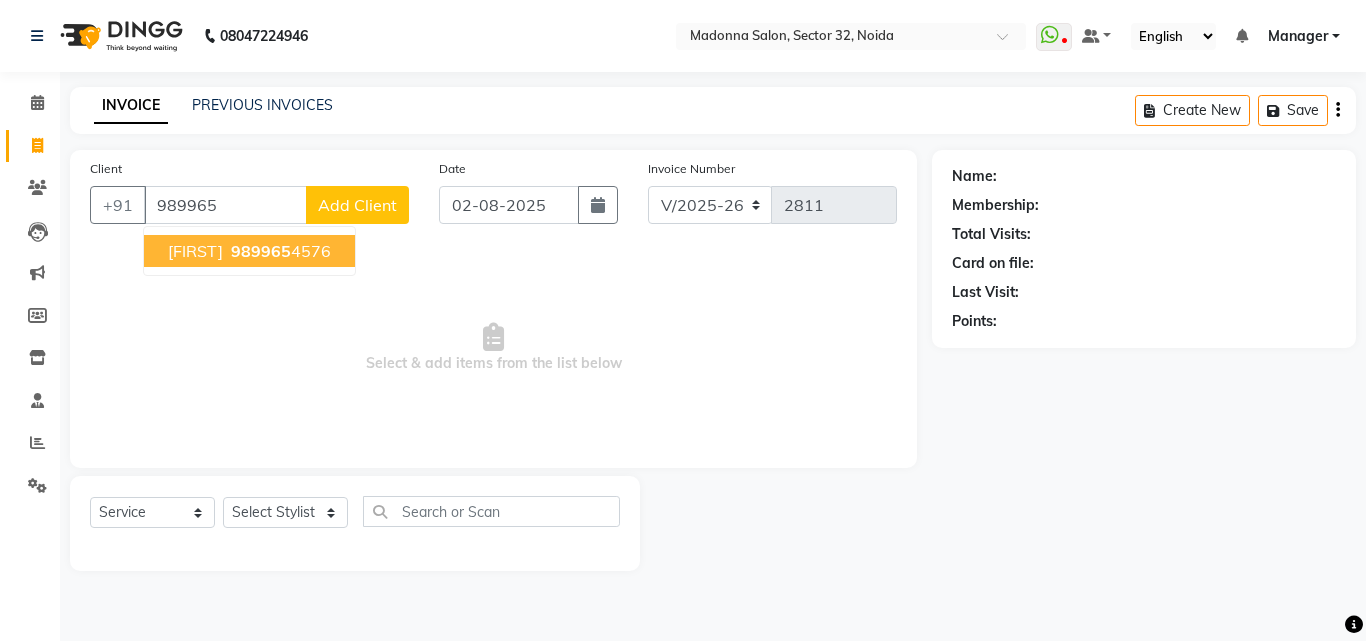 click on "989965" at bounding box center [261, 251] 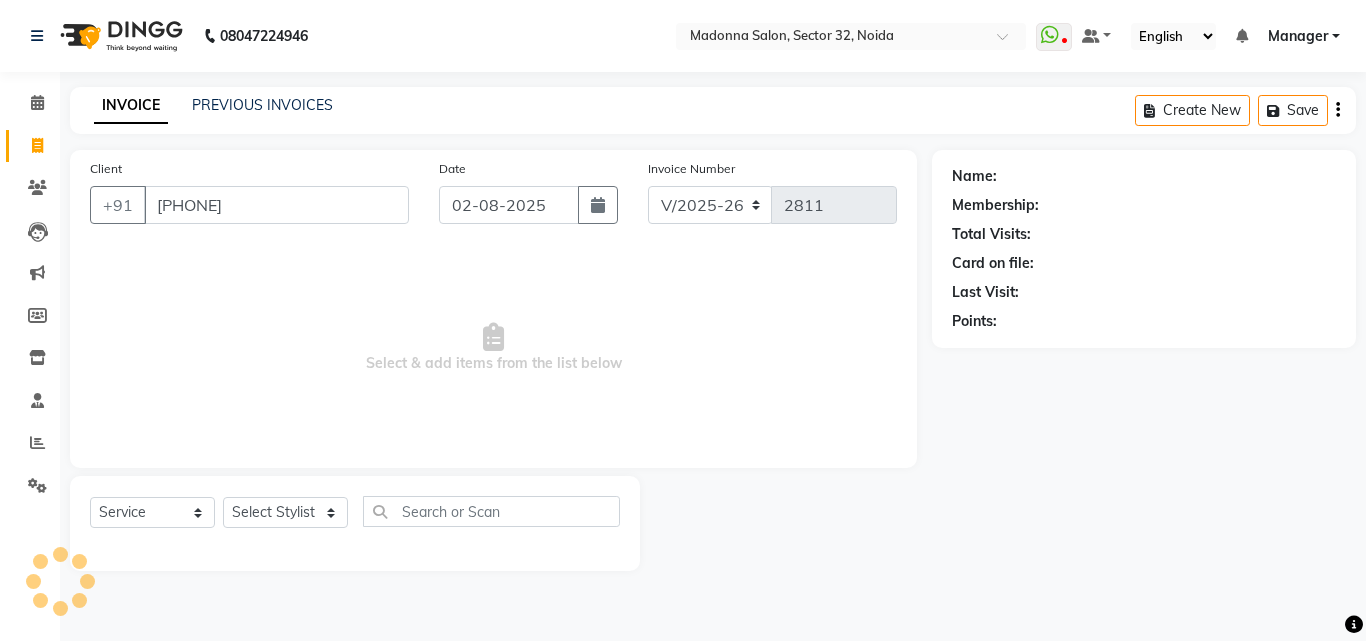 type on "[PHONE]" 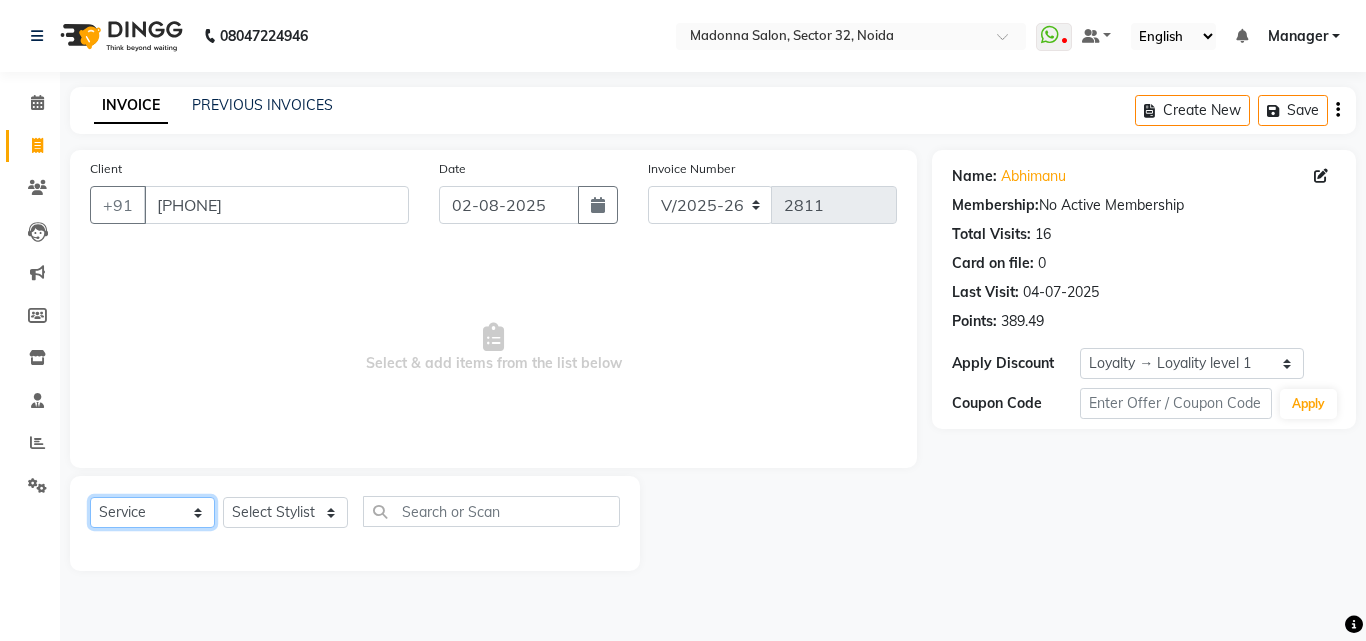 click on "Select  Service  Product  Membership  Package Voucher Prepaid Gift Card" 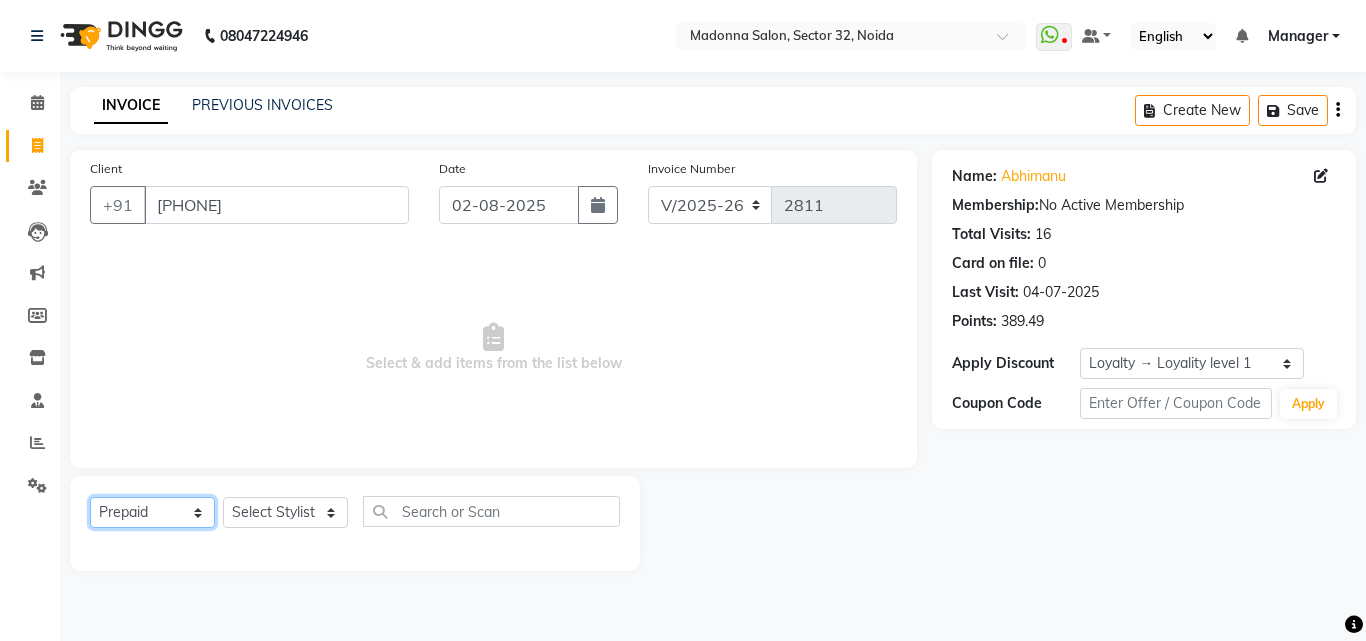 click on "Select  Service  Product  Membership  Package Voucher Prepaid Gift Card" 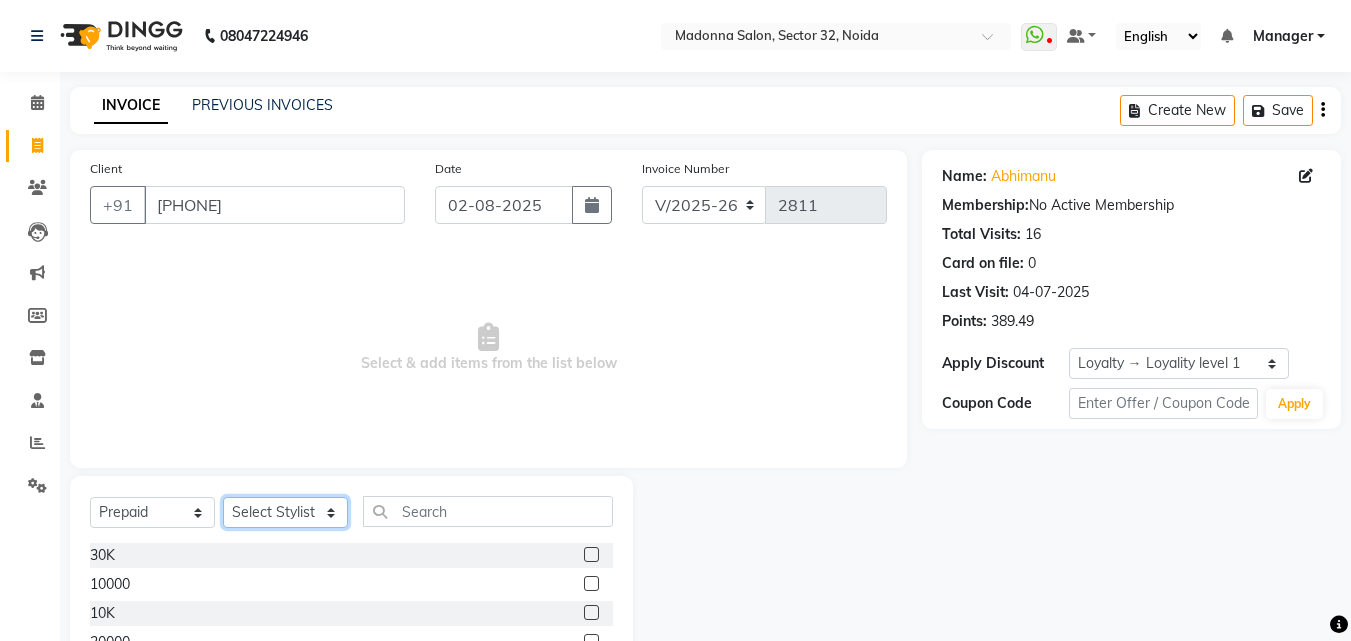 click on "Select Stylist Aayan Account  Ashu BHOLU Geeta Hanif JIYA SINGH Kiran LAXMAN PEDI Manager Mohit Naddy NAIL SWASTIKA Sajal Sameer Shahnawaj Sharukh Sonu VISHAL STYLIST" 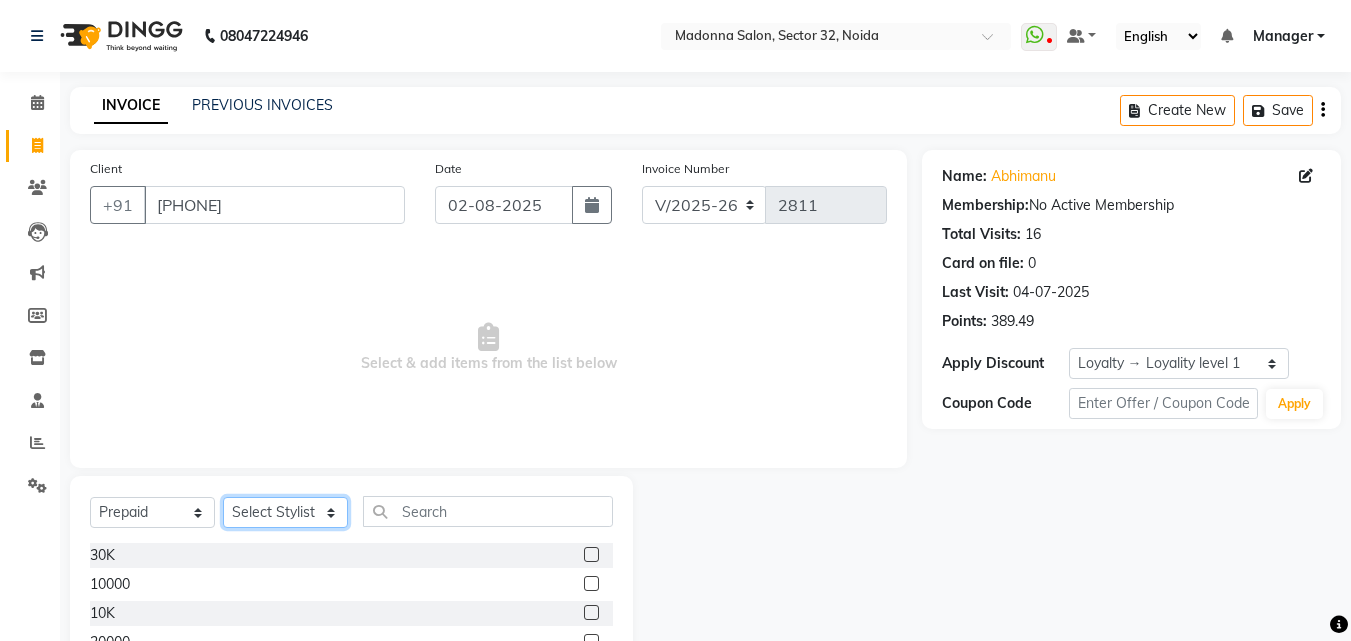 select on "65237" 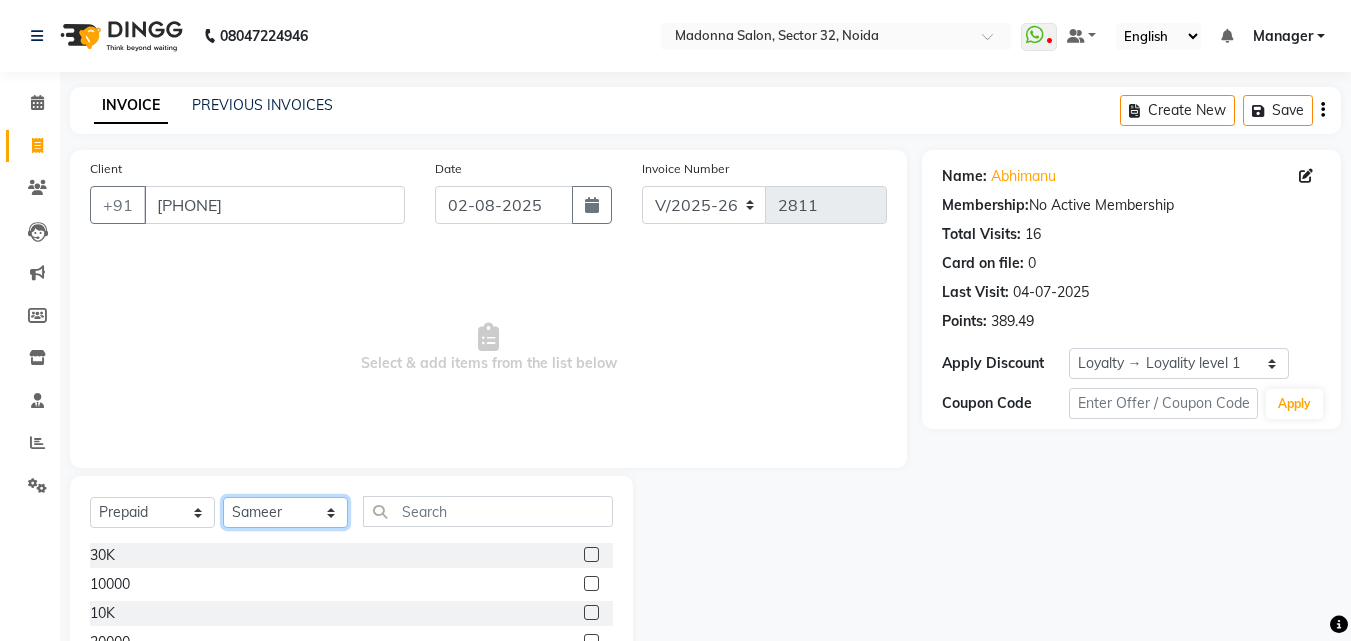 click on "Select Stylist Aayan Account  Ashu BHOLU Geeta Hanif JIYA SINGH Kiran LAXMAN PEDI Manager Mohit Naddy NAIL SWASTIKA Sajal Sameer Shahnawaj Sharukh Sonu VISHAL STYLIST" 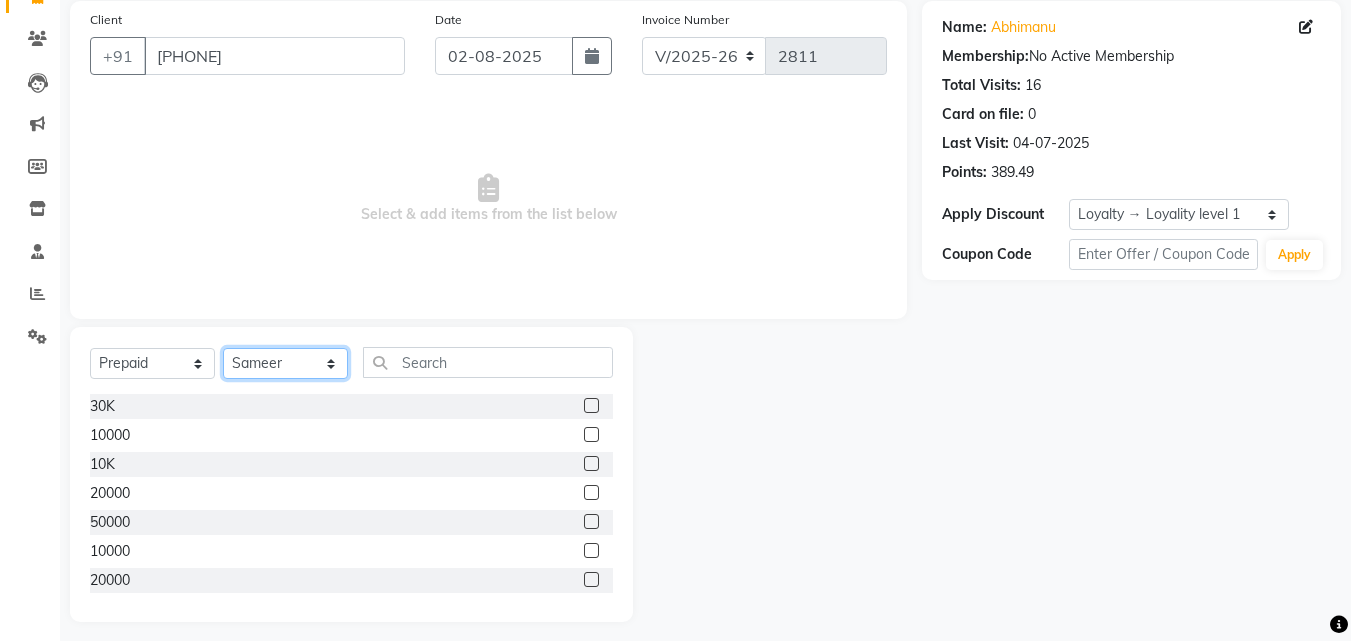 scroll, scrollTop: 150, scrollLeft: 0, axis: vertical 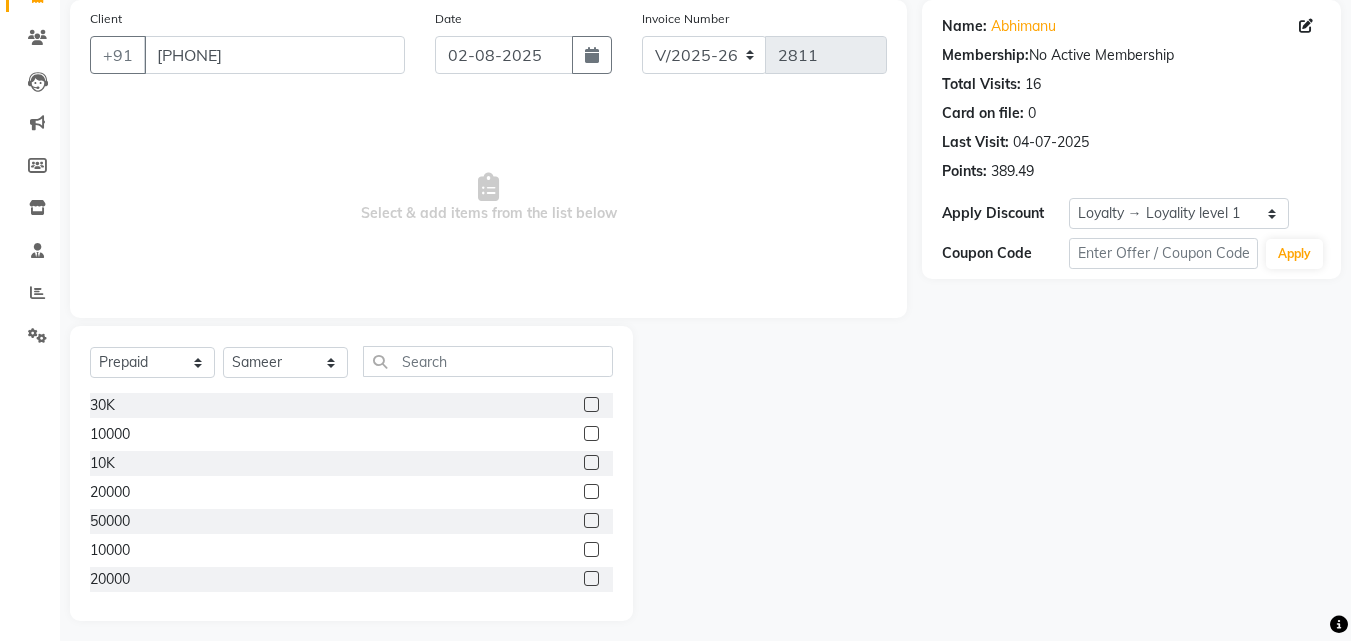 click 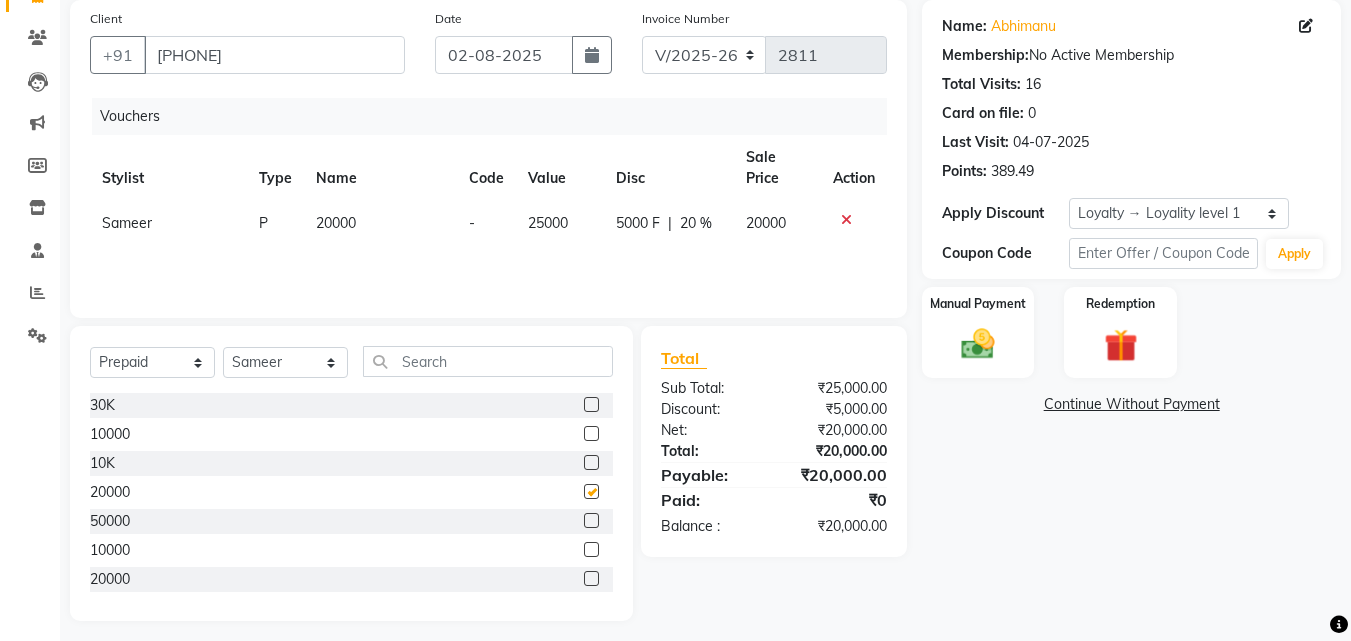 checkbox on "false" 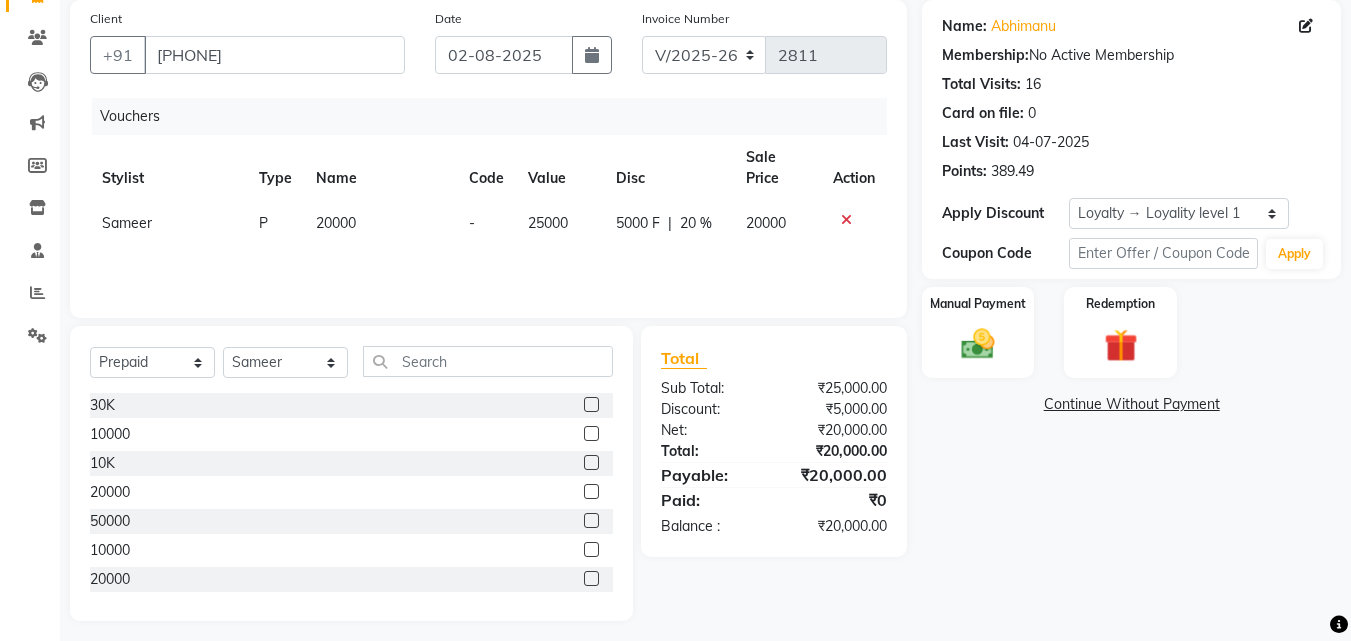 click 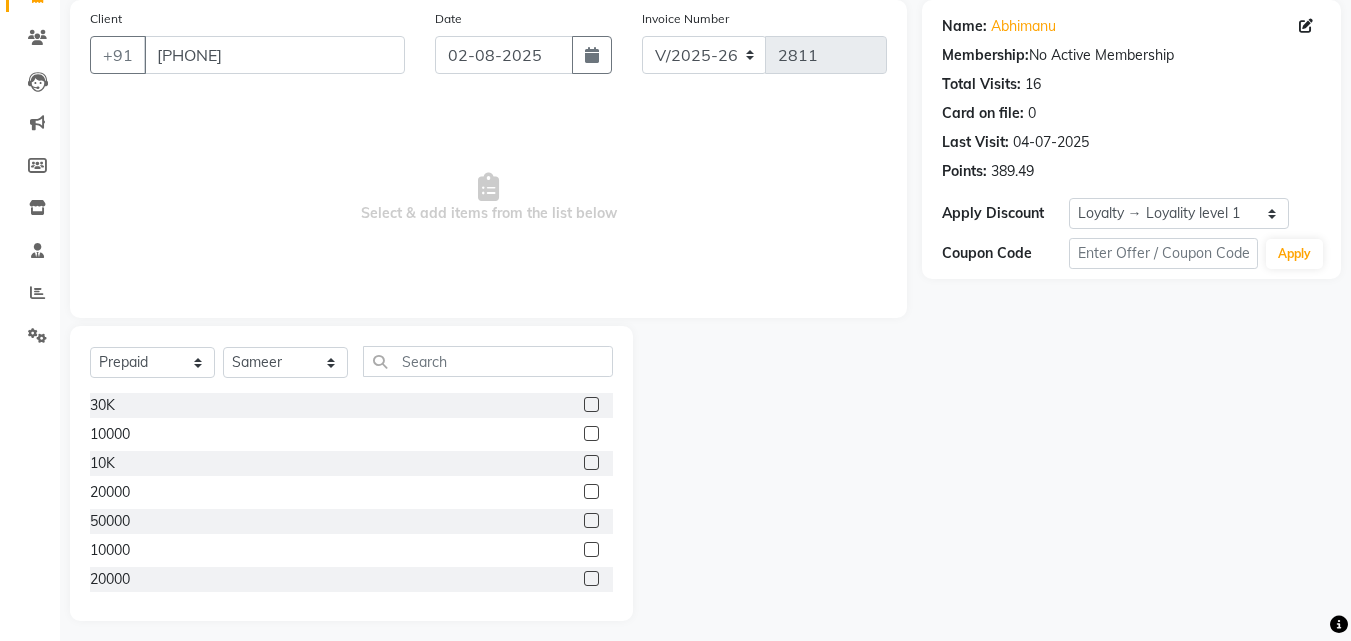 click 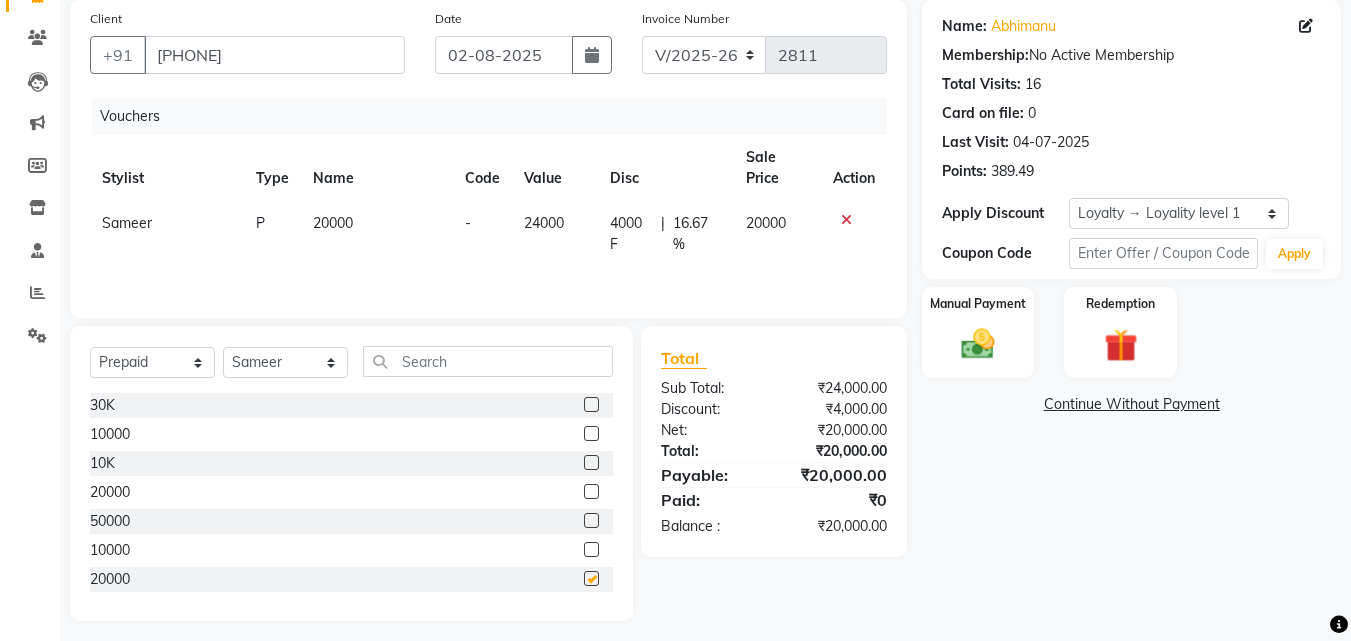 checkbox on "false" 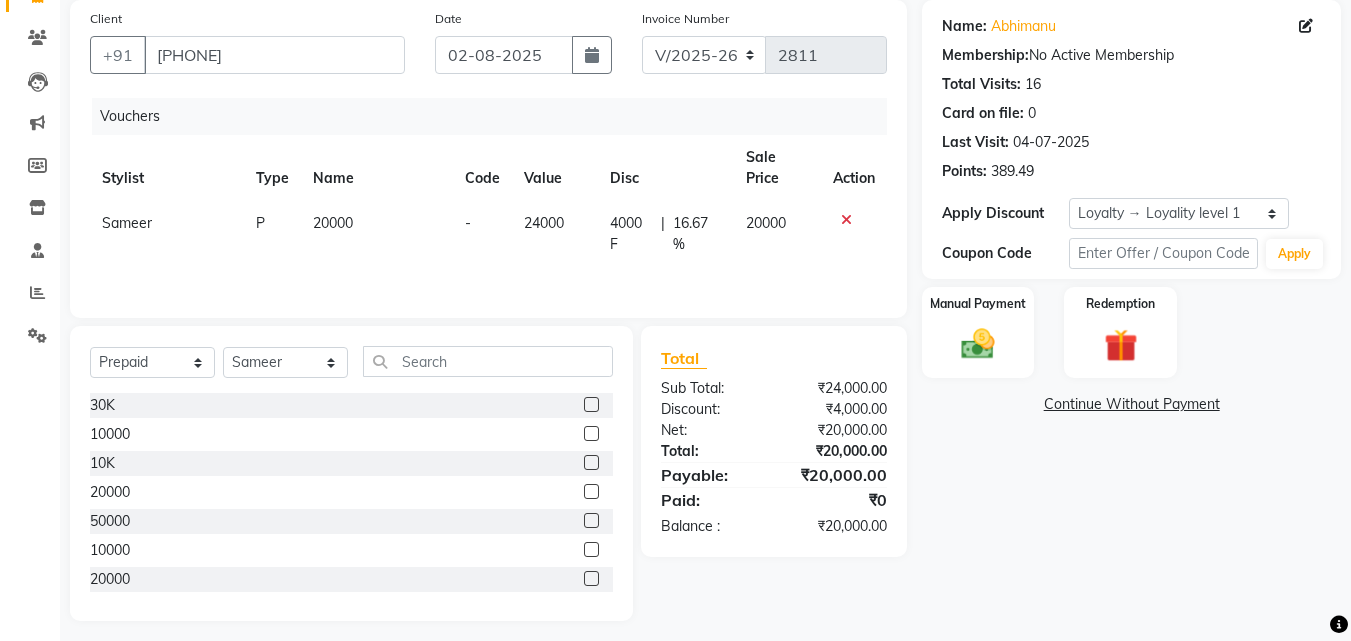 click 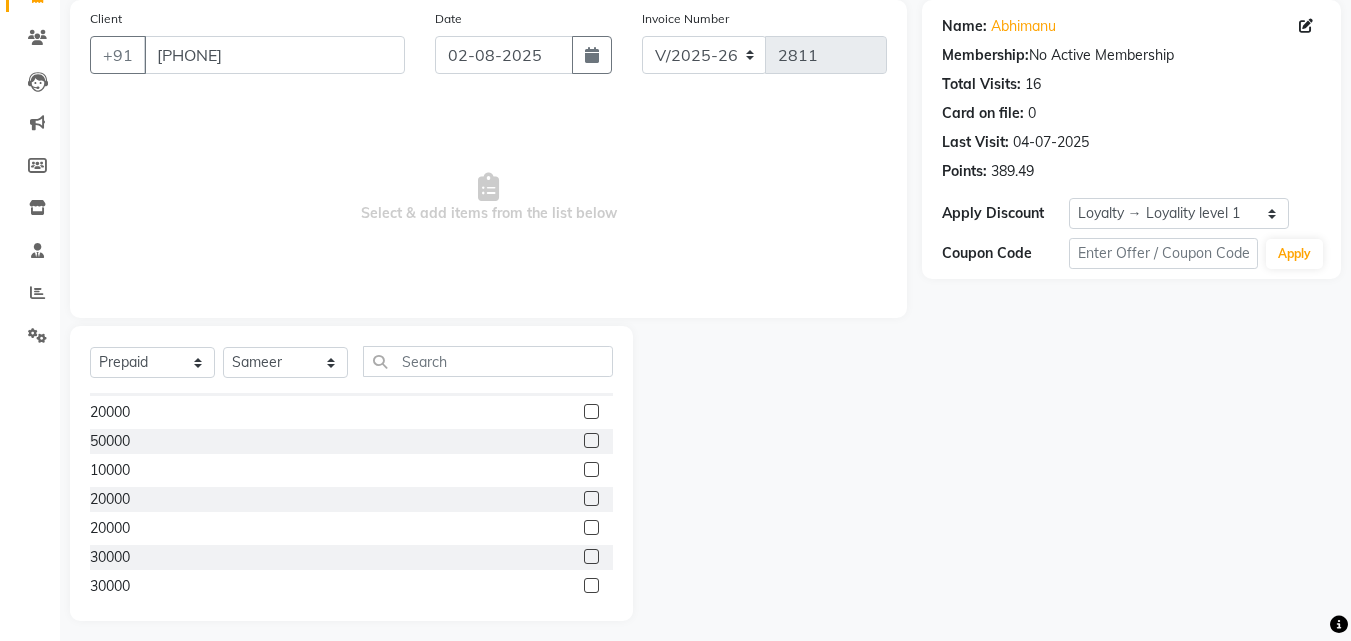 scroll, scrollTop: 109, scrollLeft: 0, axis: vertical 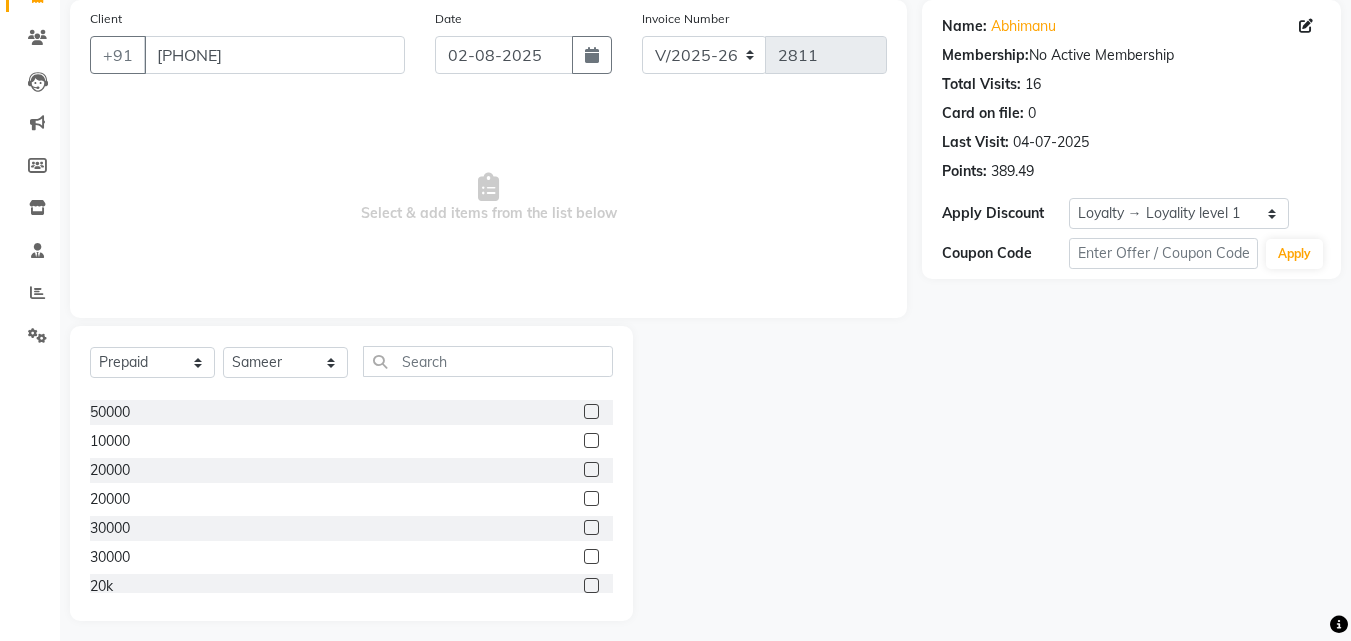 click 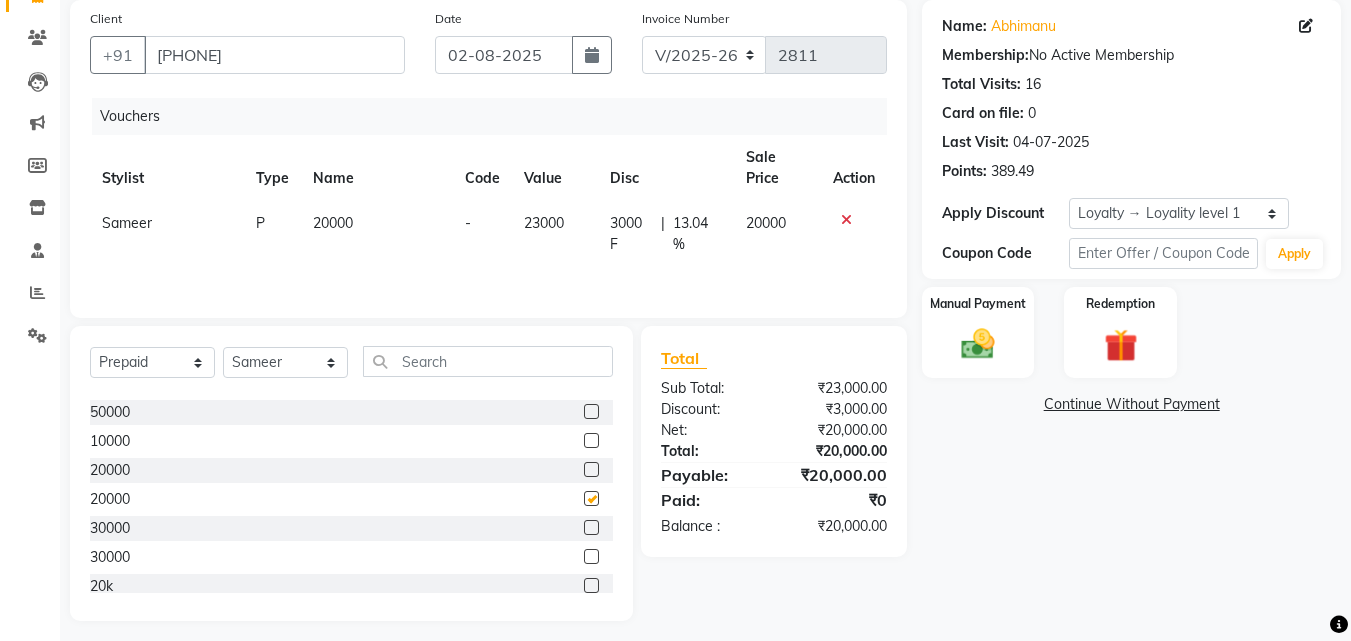 checkbox on "false" 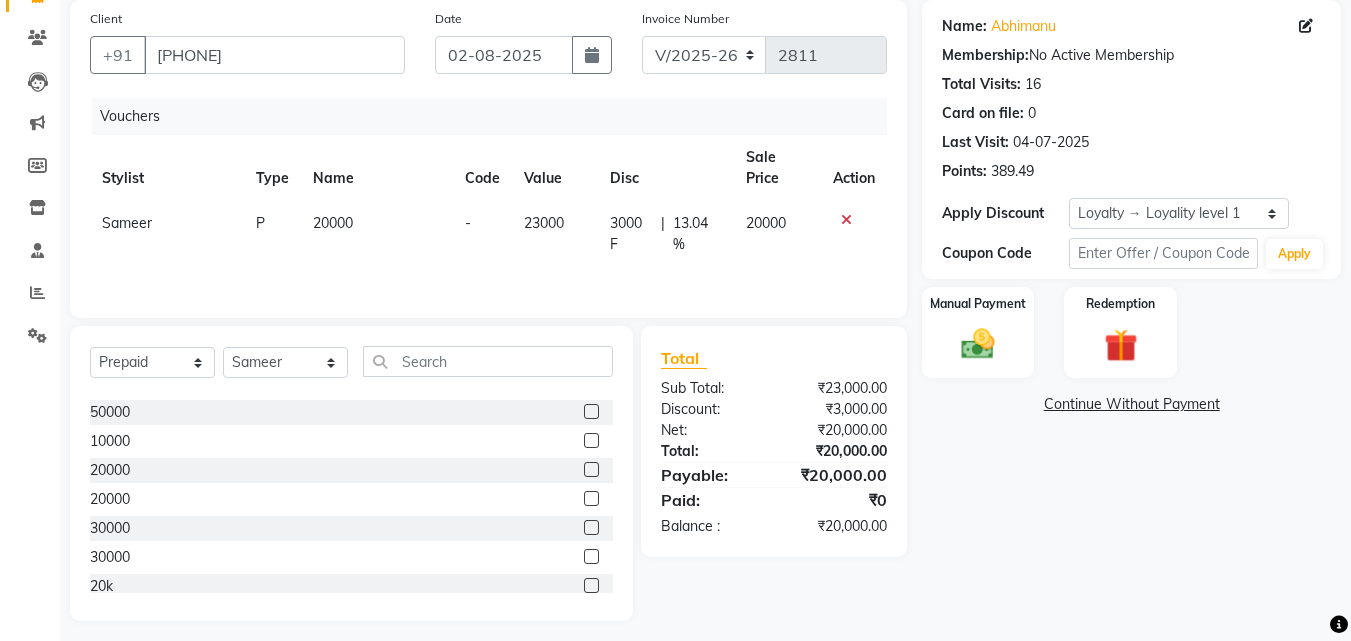 click 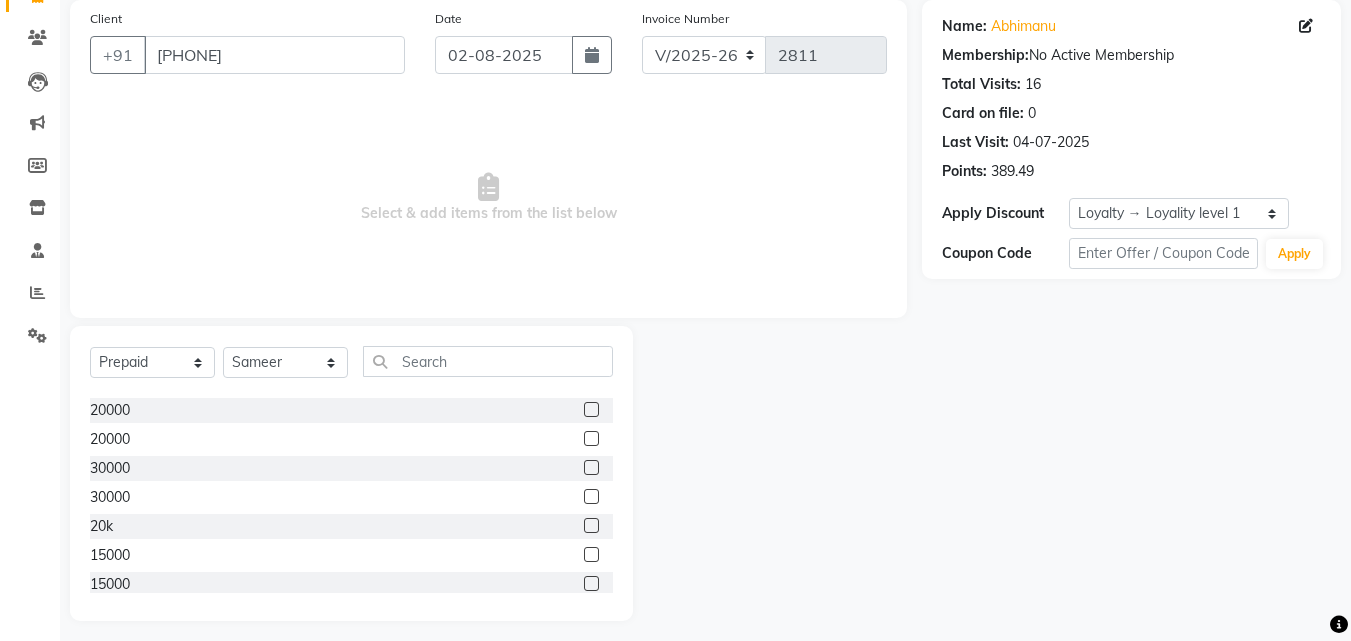 scroll, scrollTop: 177, scrollLeft: 0, axis: vertical 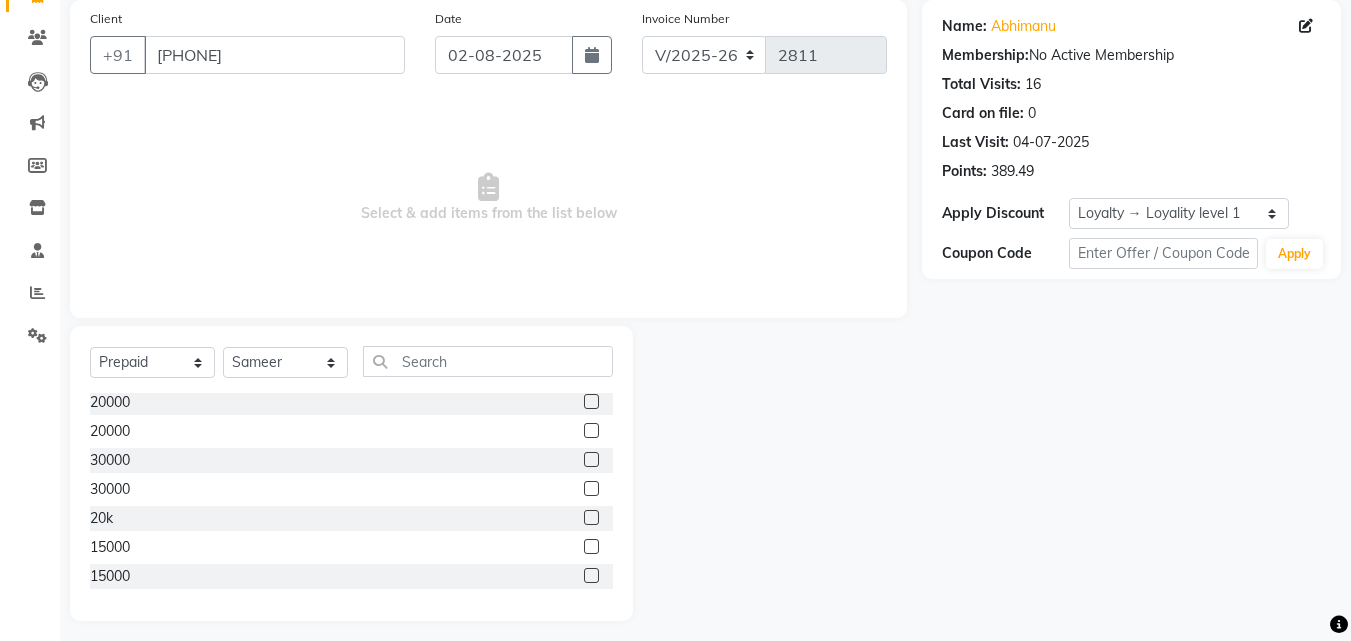 click 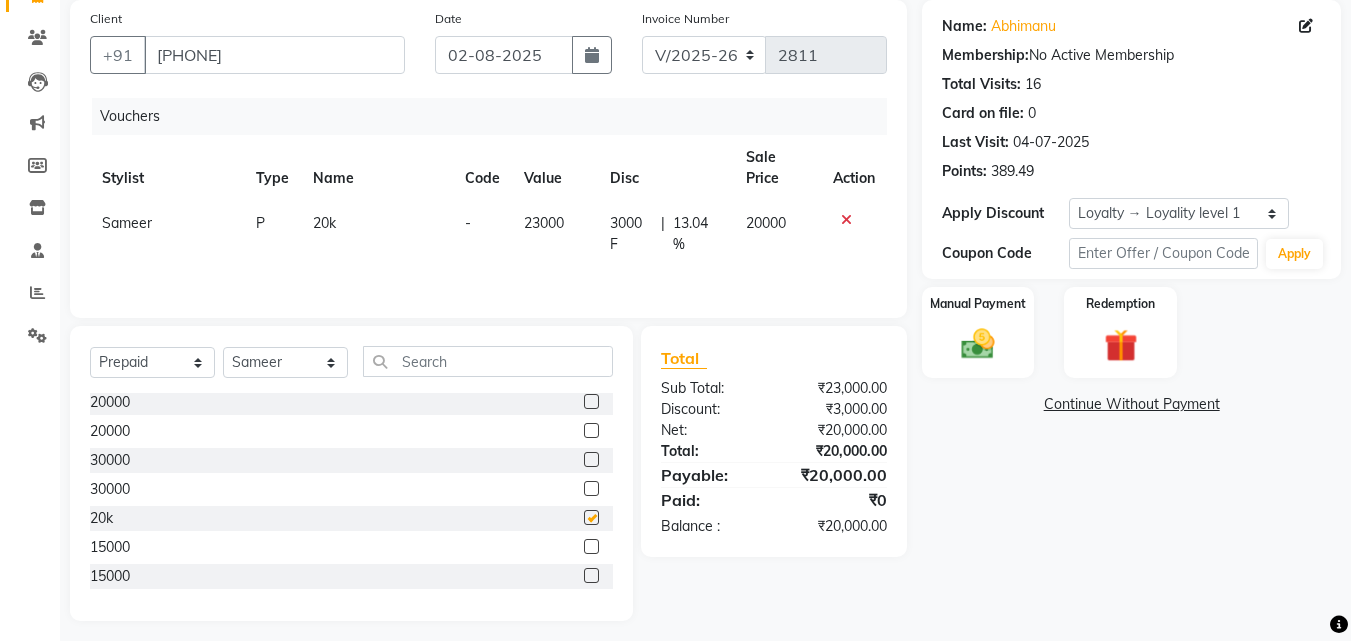 checkbox on "false" 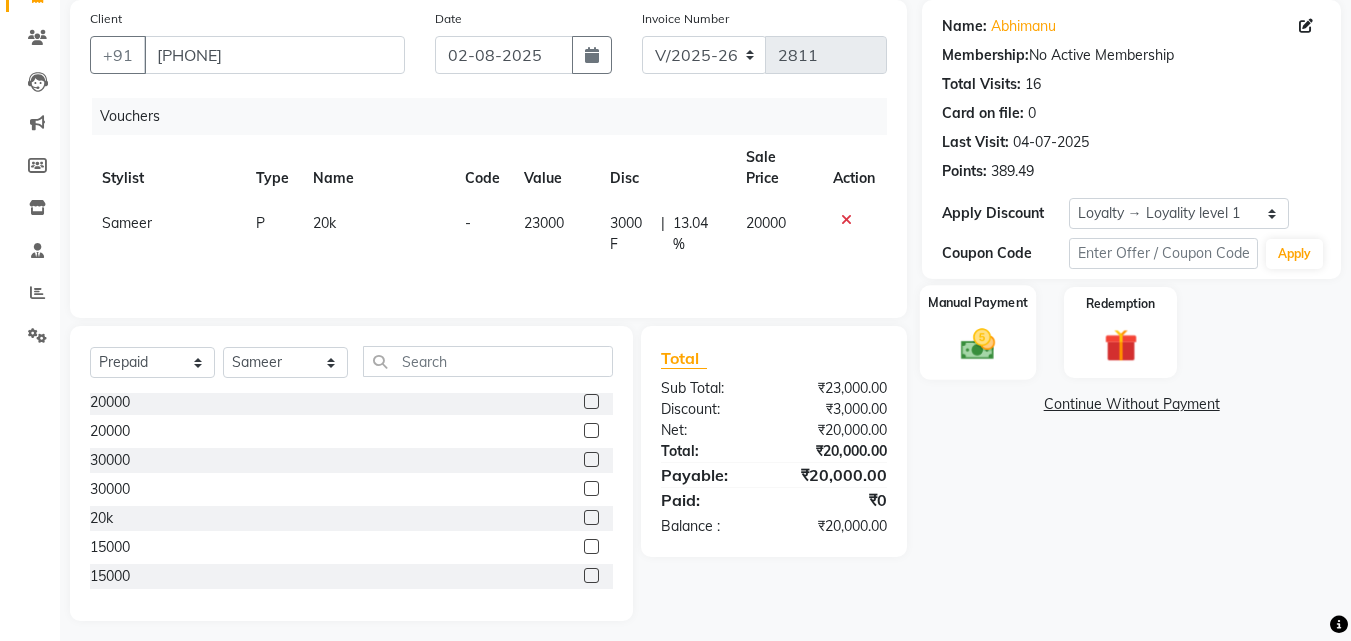 click 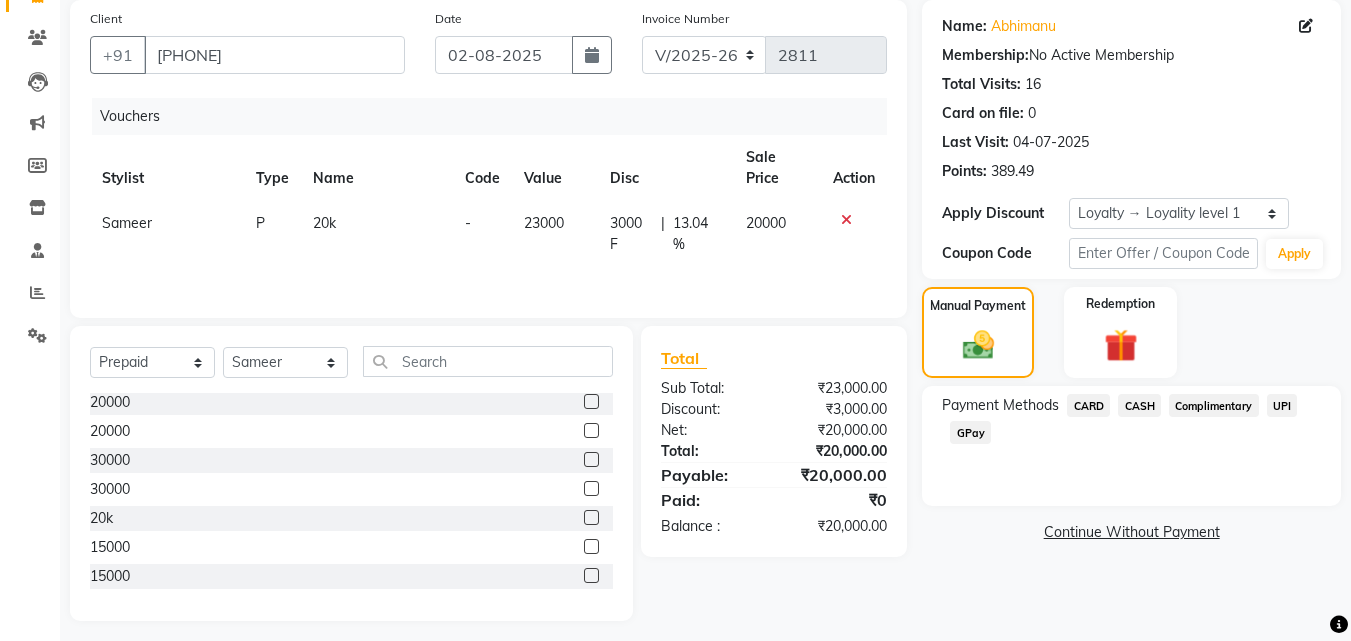 click on "CASH" 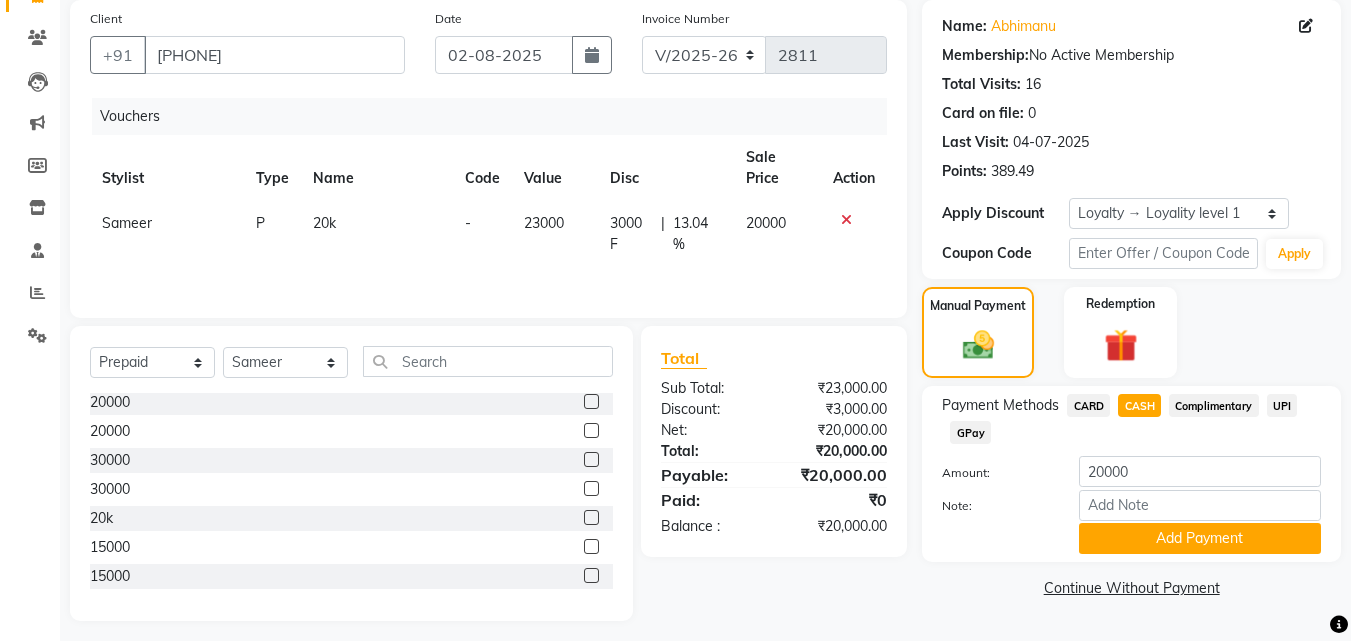 click on "CARD" 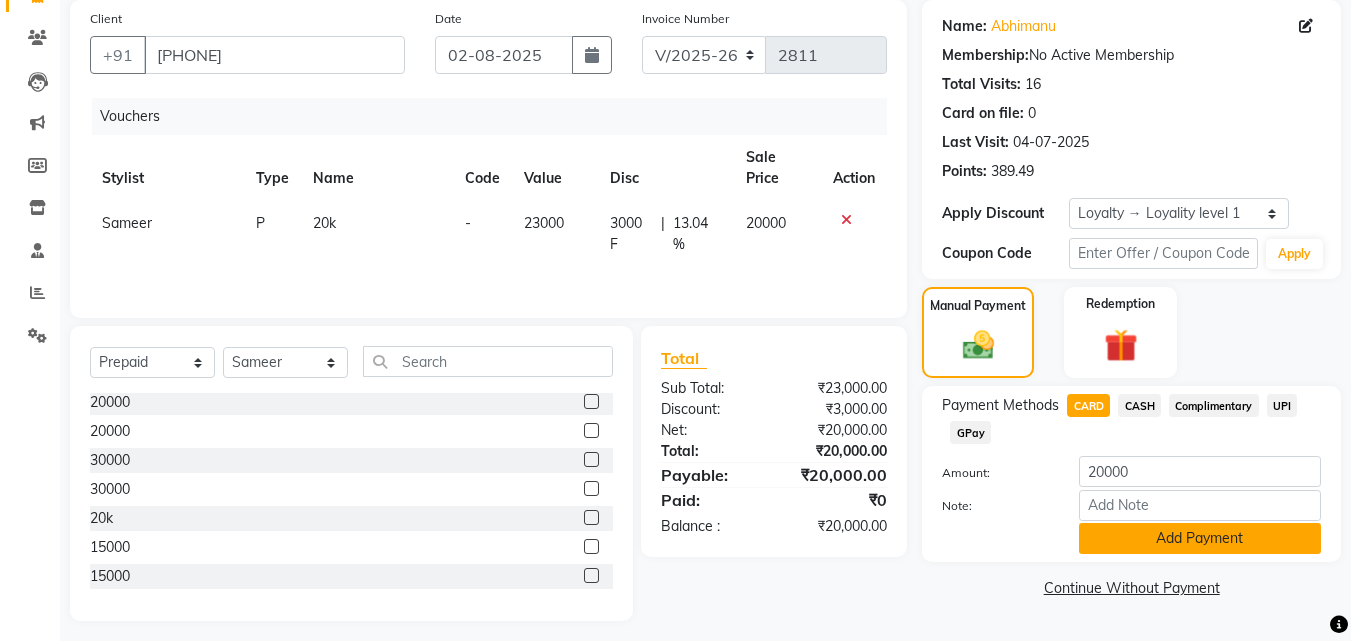 click on "Add Payment" 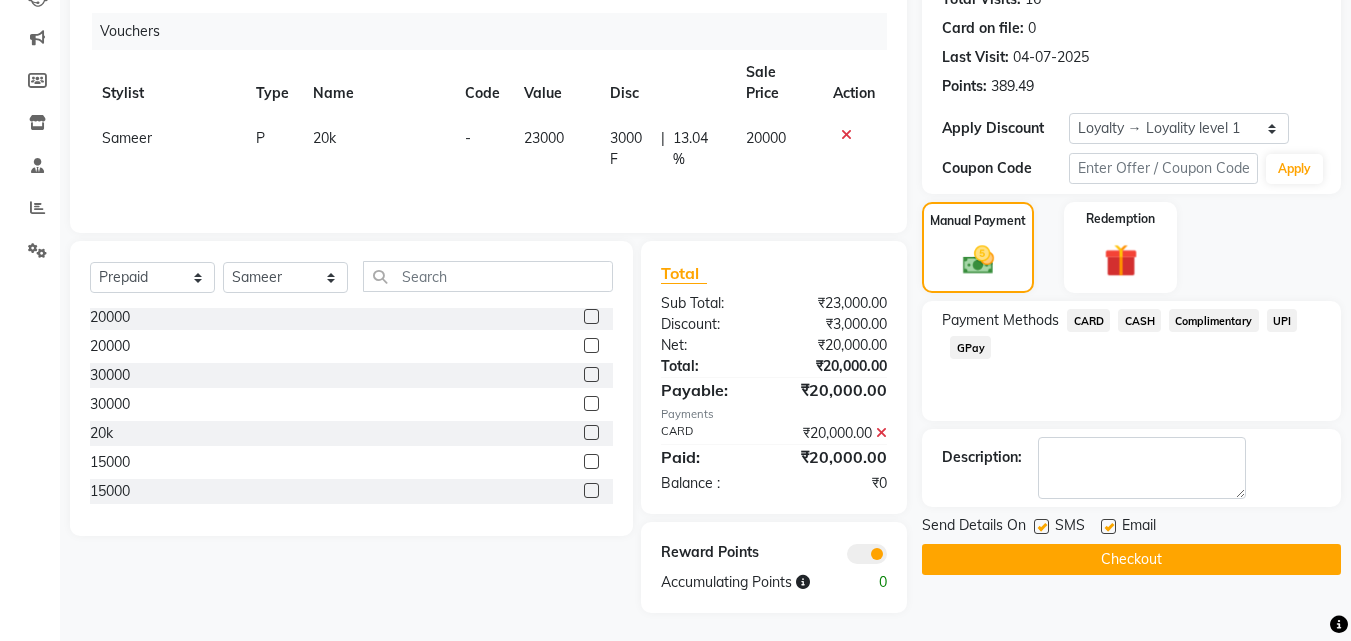 scroll, scrollTop: 237, scrollLeft: 0, axis: vertical 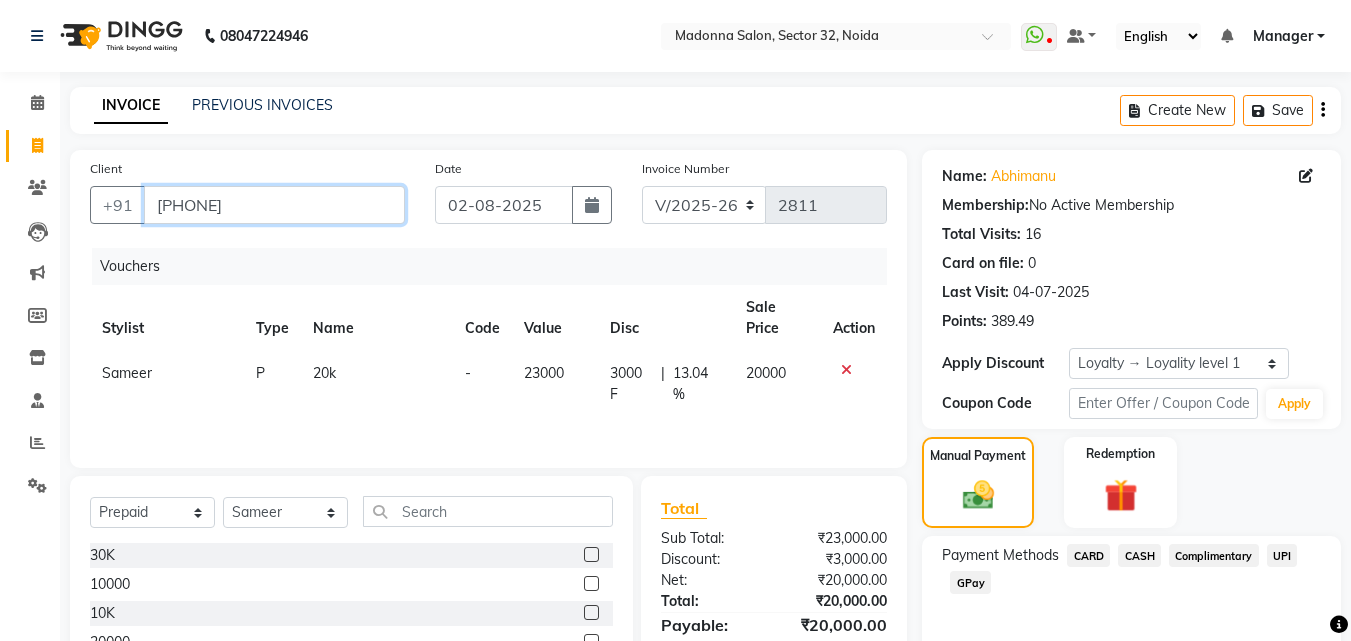 drag, startPoint x: 162, startPoint y: 201, endPoint x: 307, endPoint y: 217, distance: 145.88008 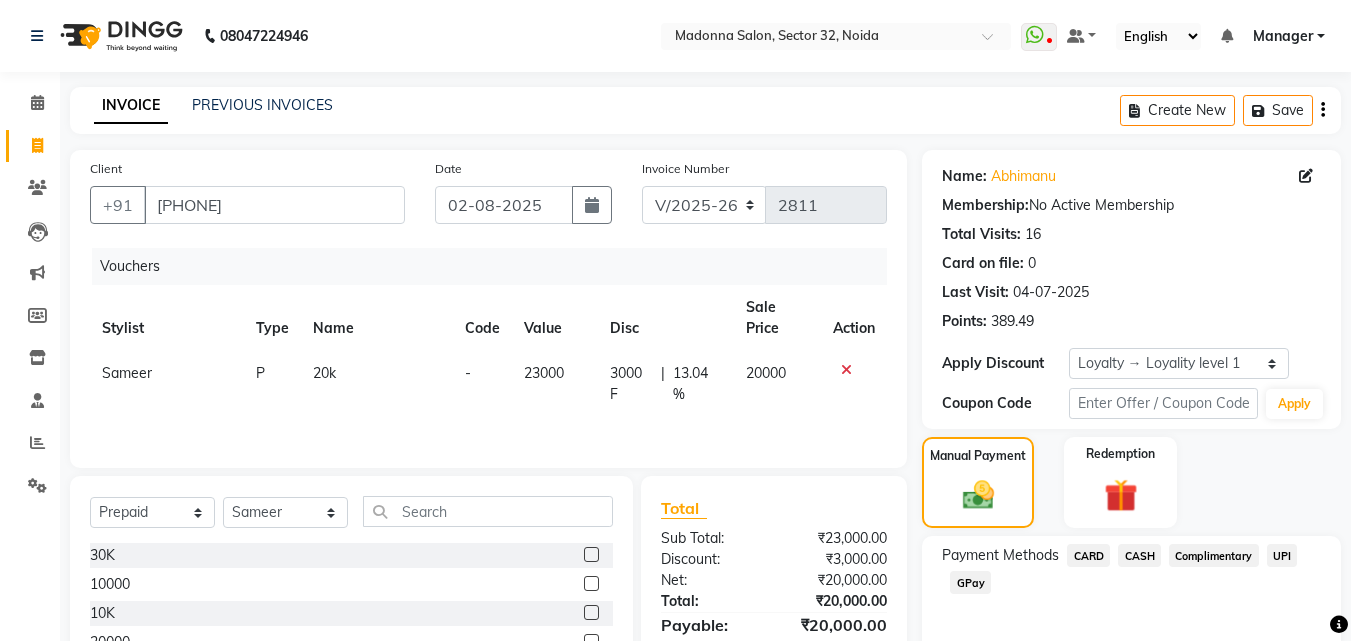 click on "Vouchers" 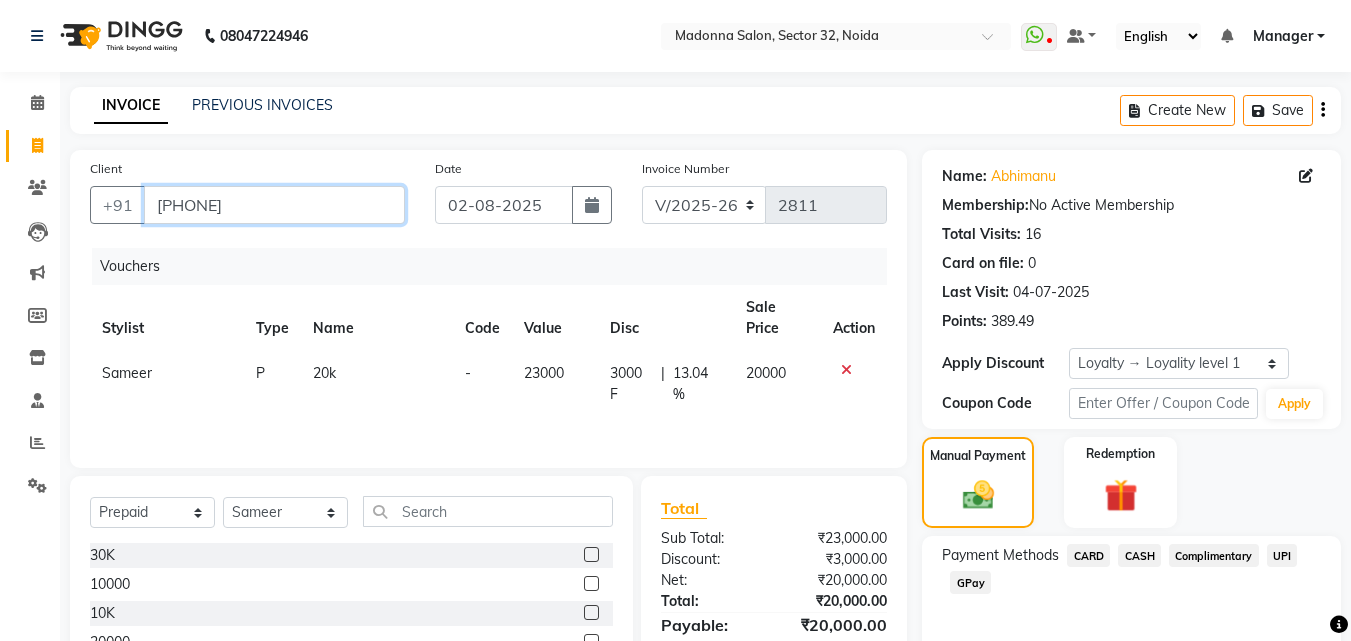 drag, startPoint x: 154, startPoint y: 199, endPoint x: 276, endPoint y: 195, distance: 122.06556 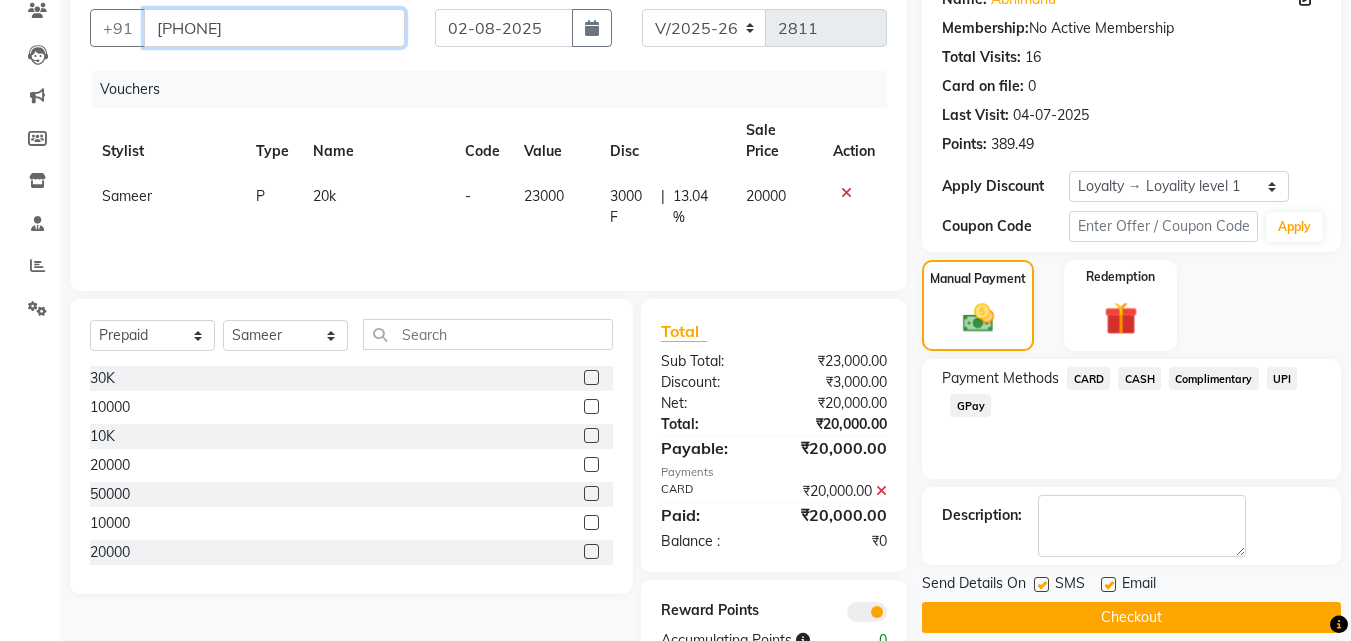 scroll, scrollTop: 237, scrollLeft: 0, axis: vertical 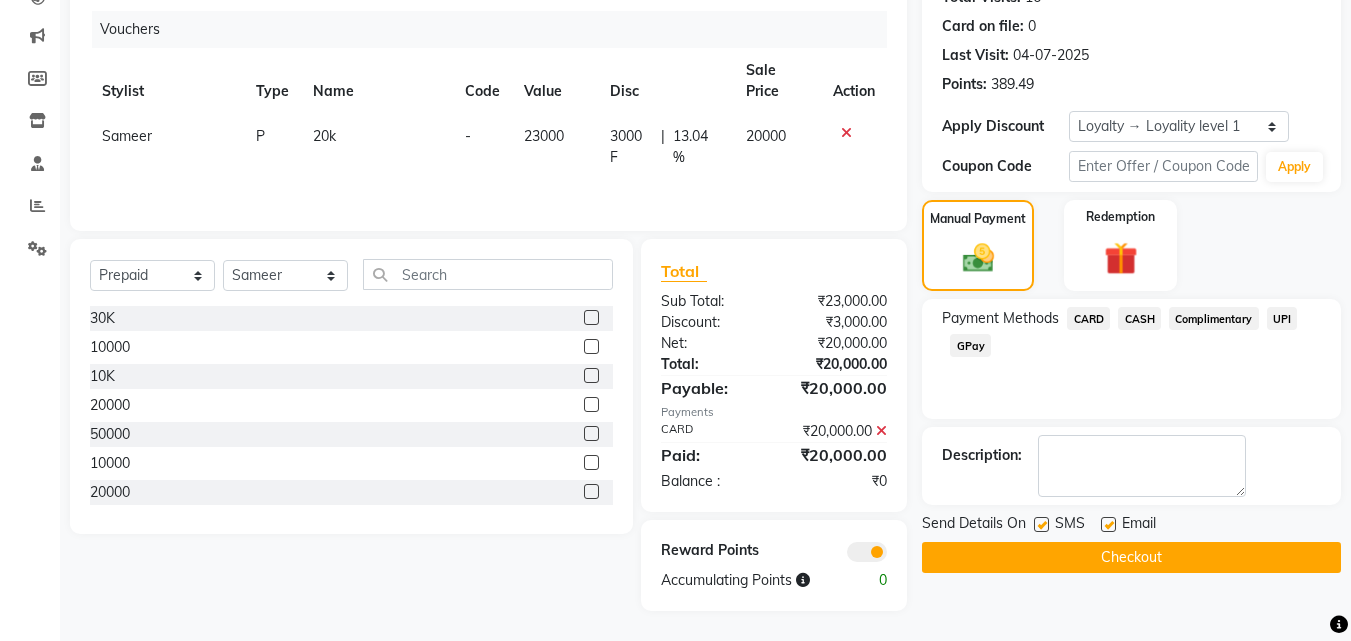 click on "Checkout" 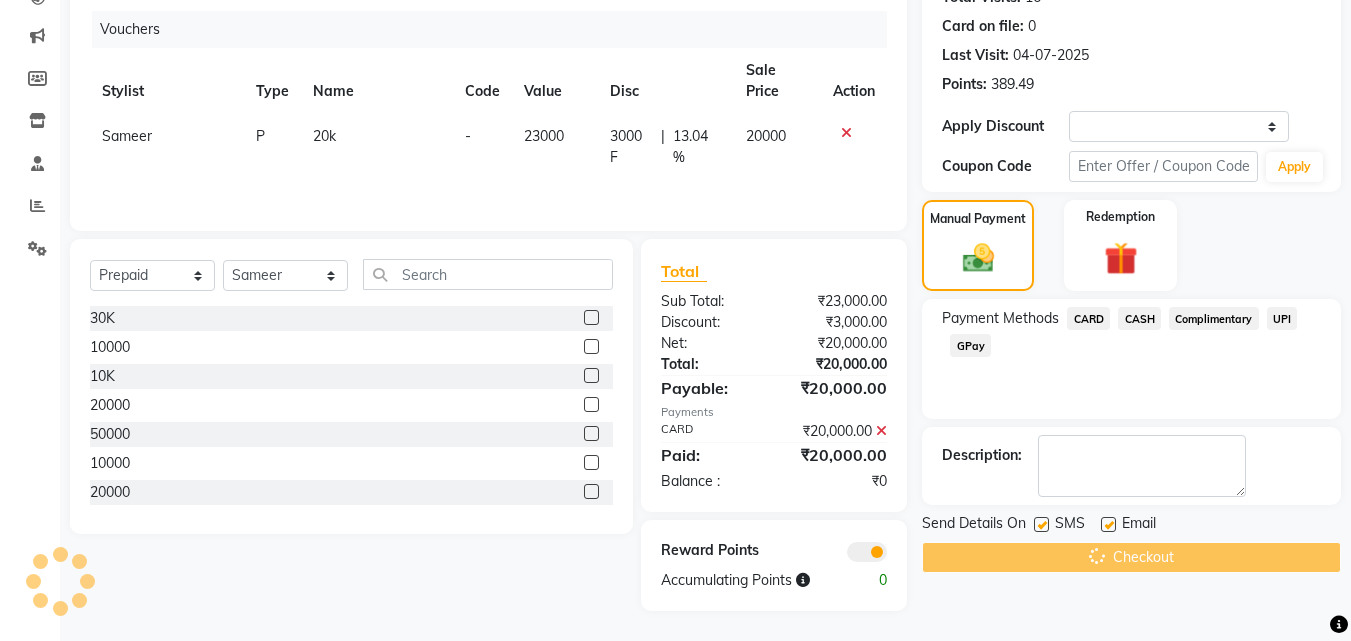 scroll, scrollTop: 0, scrollLeft: 0, axis: both 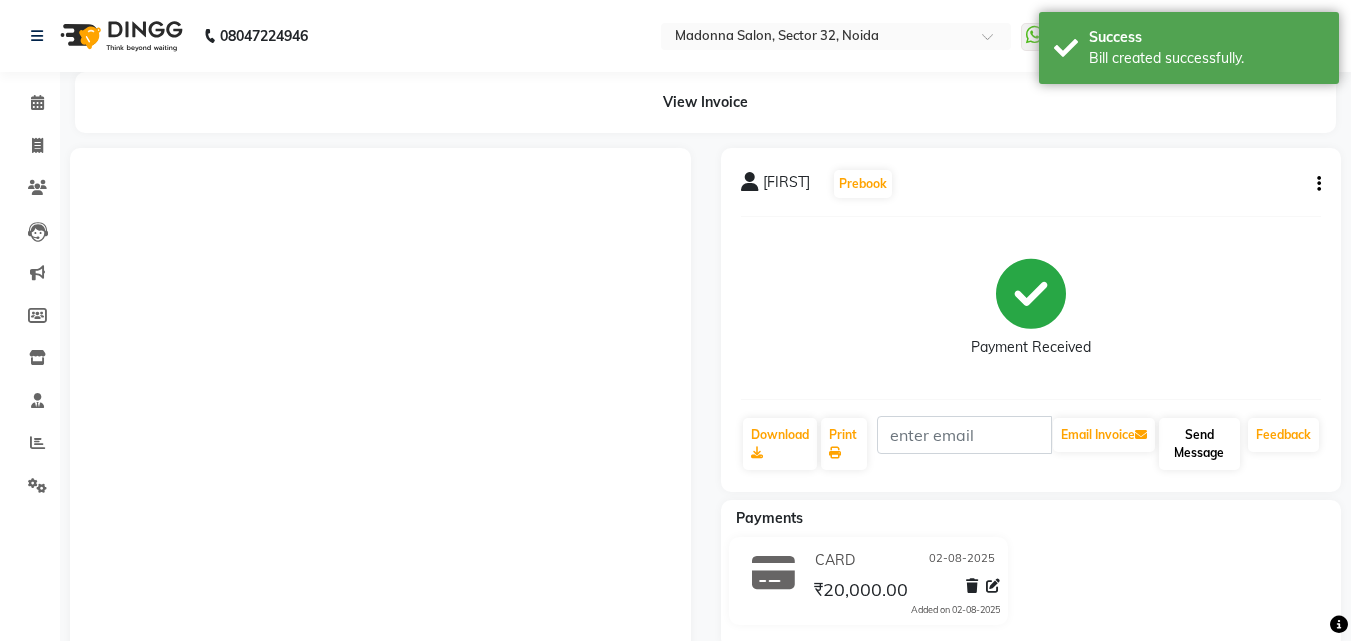 click on "Send Message" 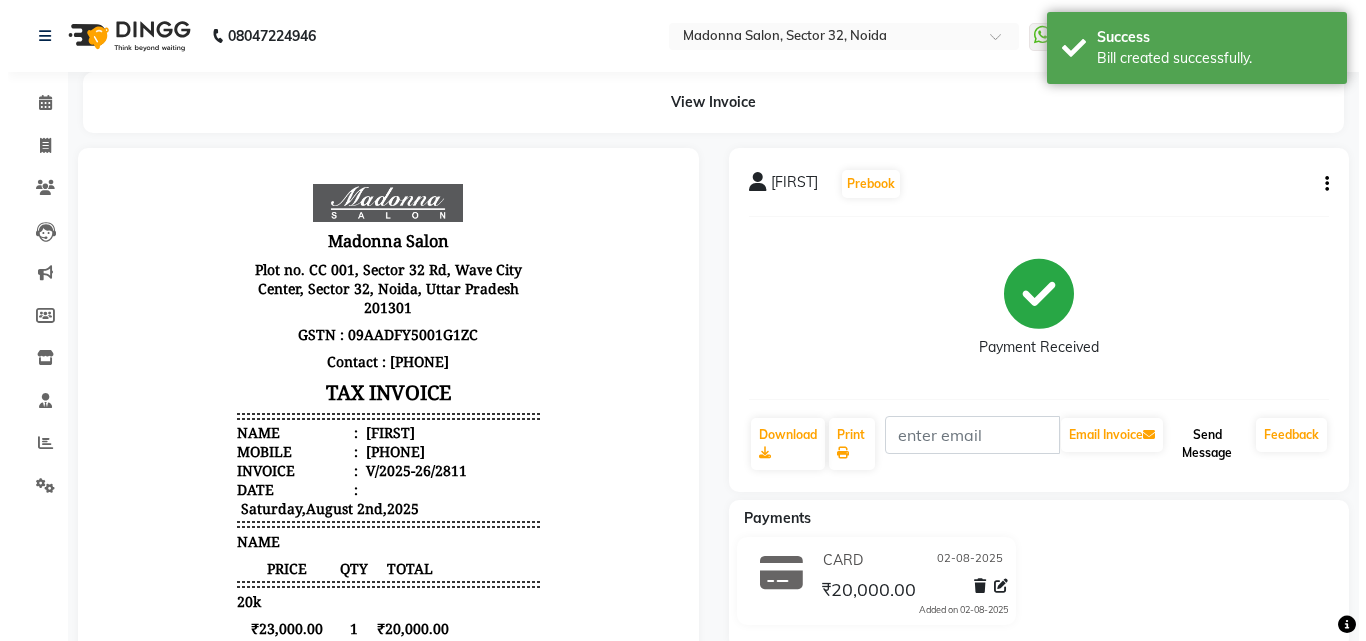 scroll, scrollTop: 0, scrollLeft: 0, axis: both 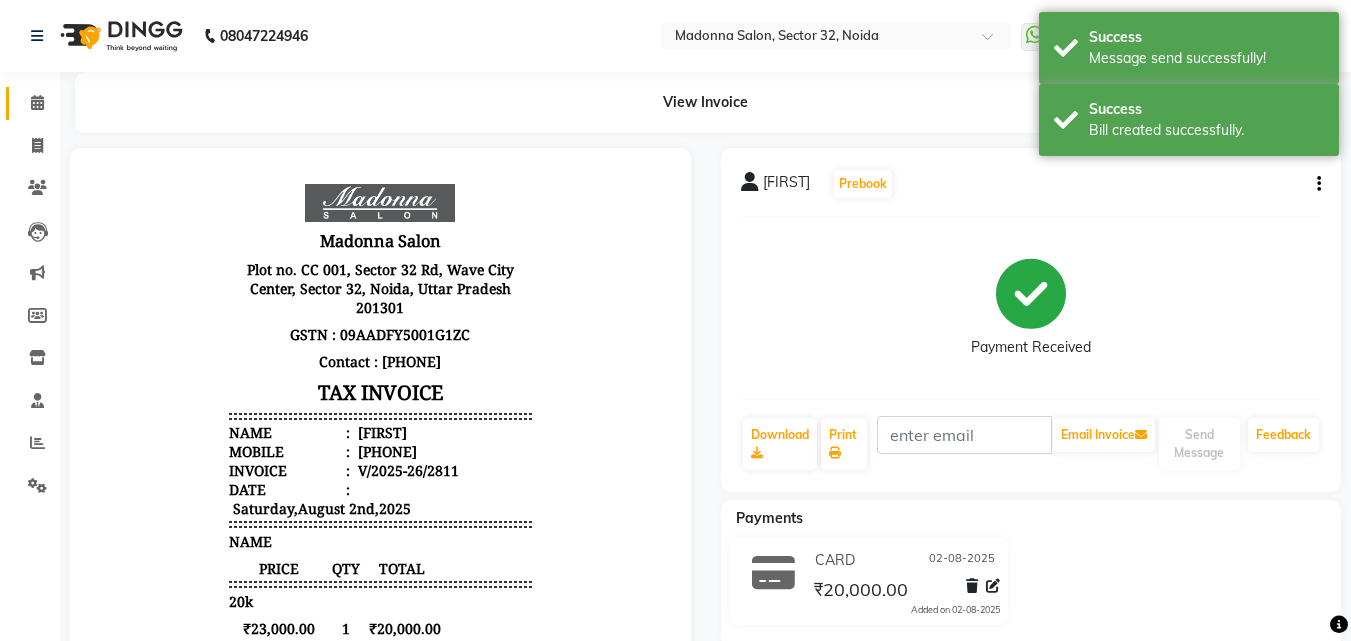 click 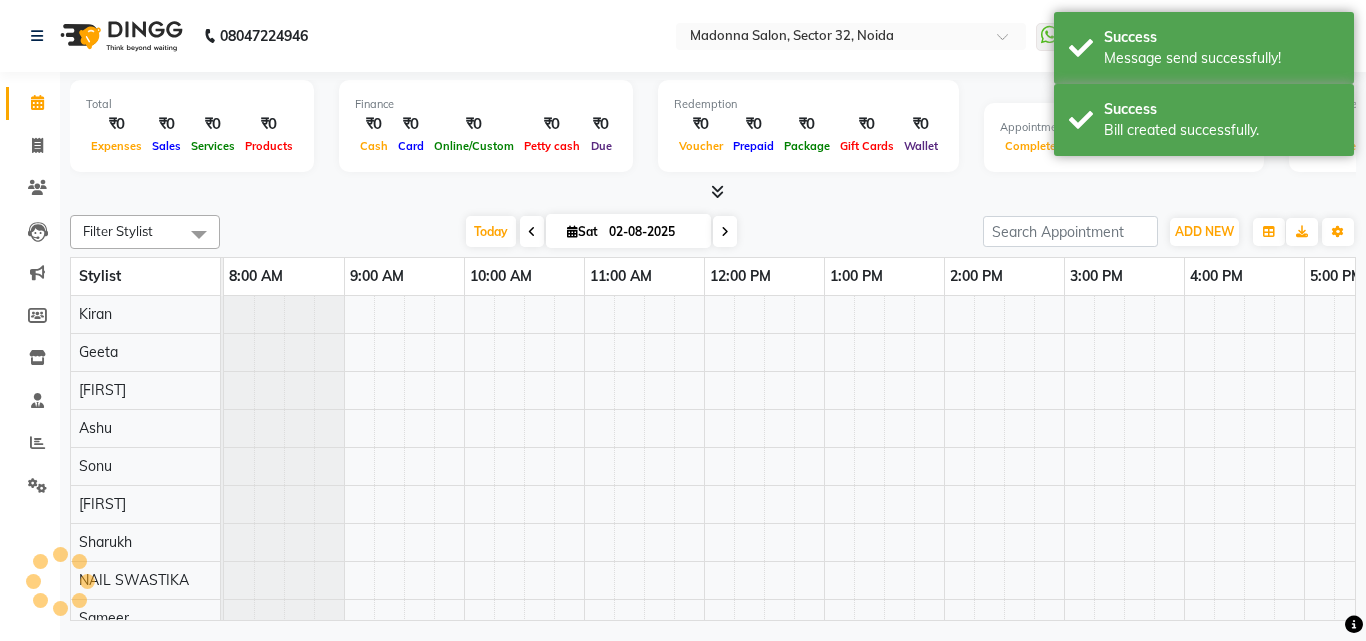 scroll, scrollTop: 0, scrollLeft: 0, axis: both 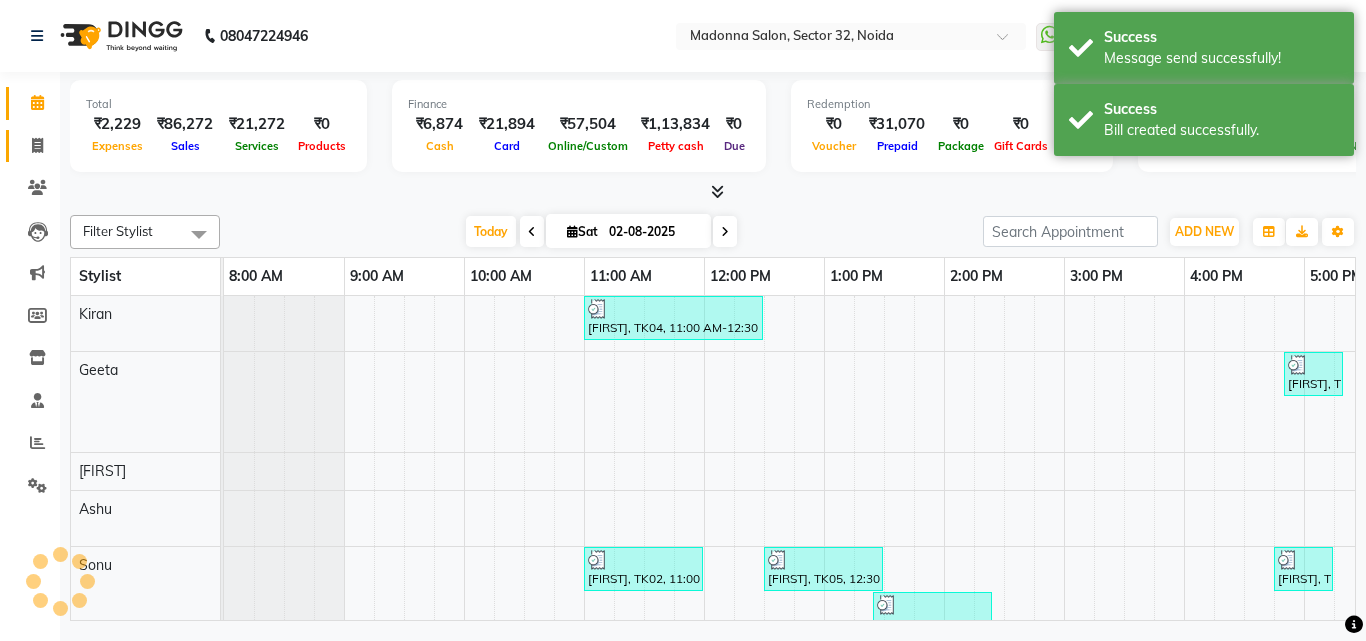 click 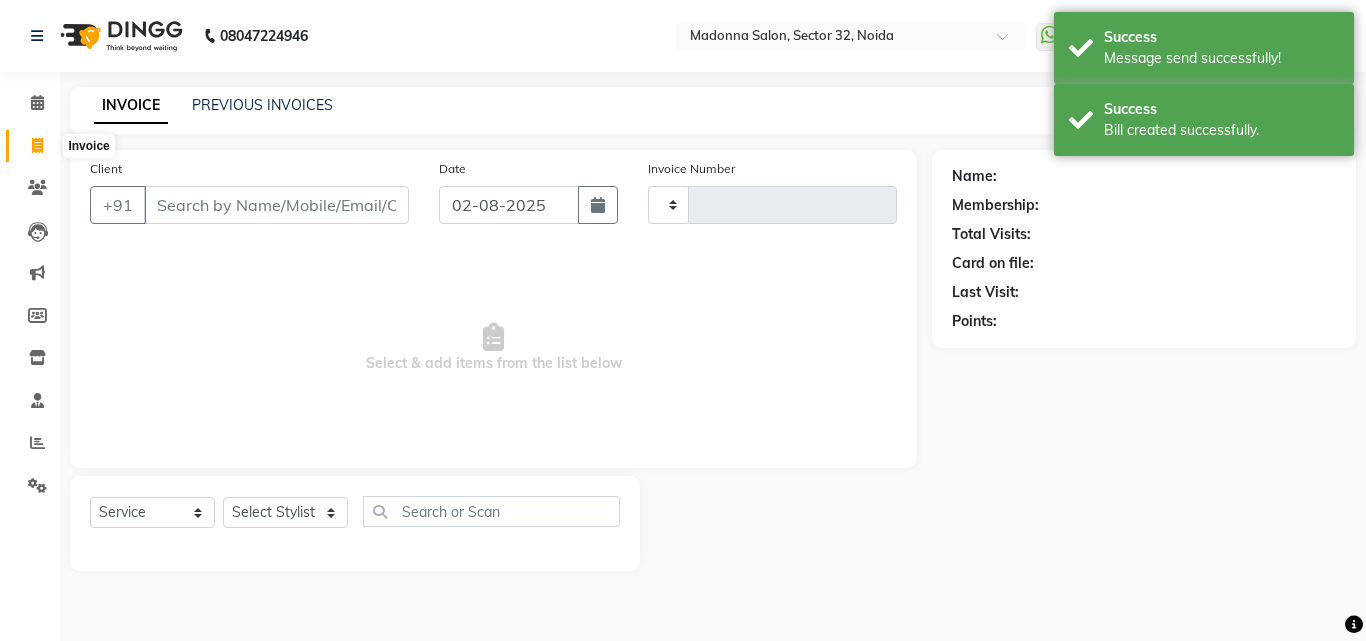 type on "2812" 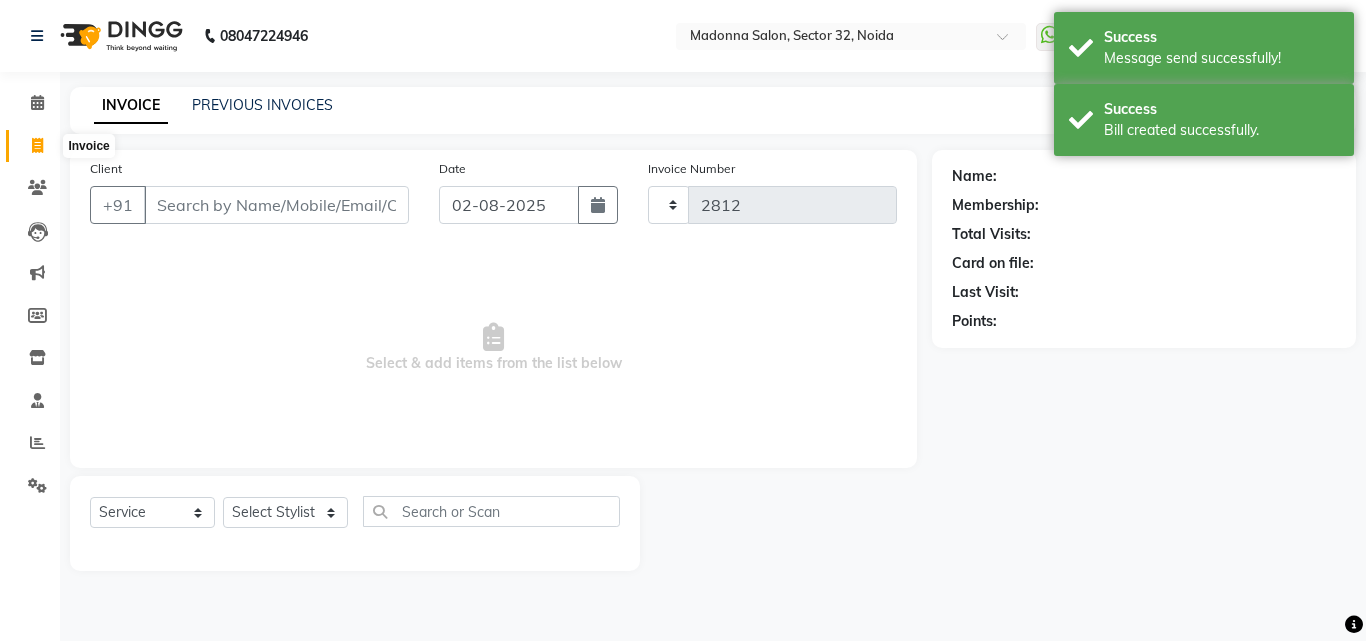 select on "7229" 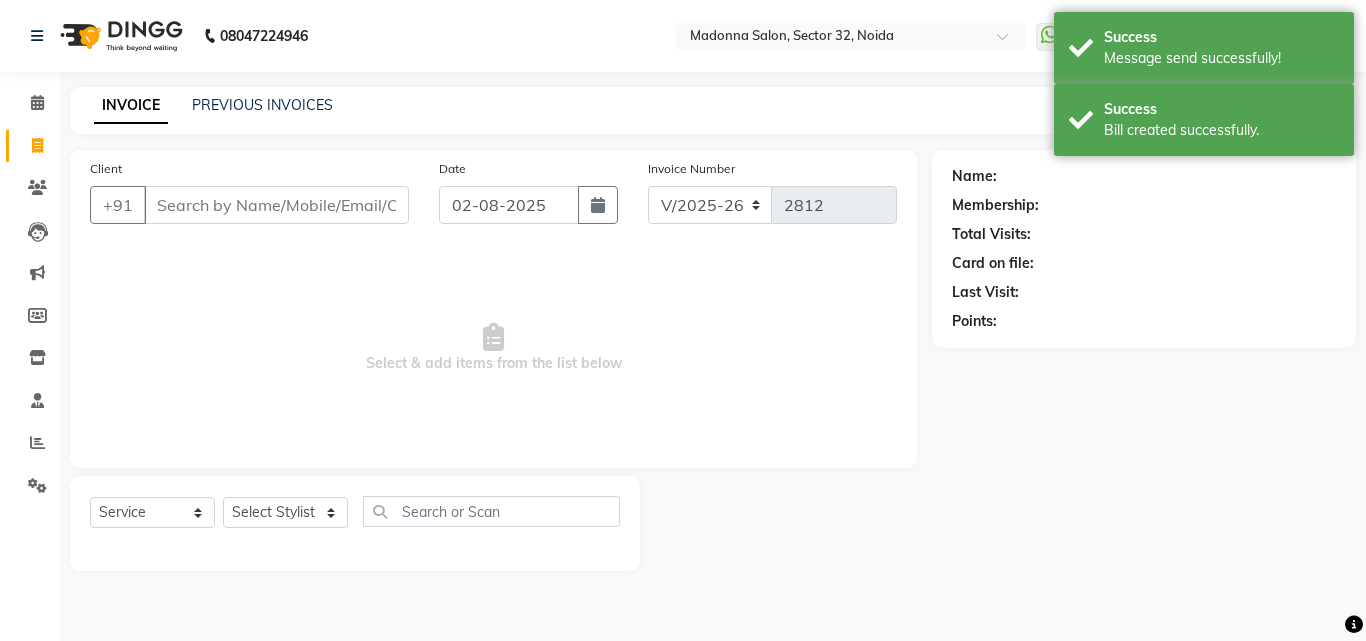 click on "Client" at bounding box center [276, 205] 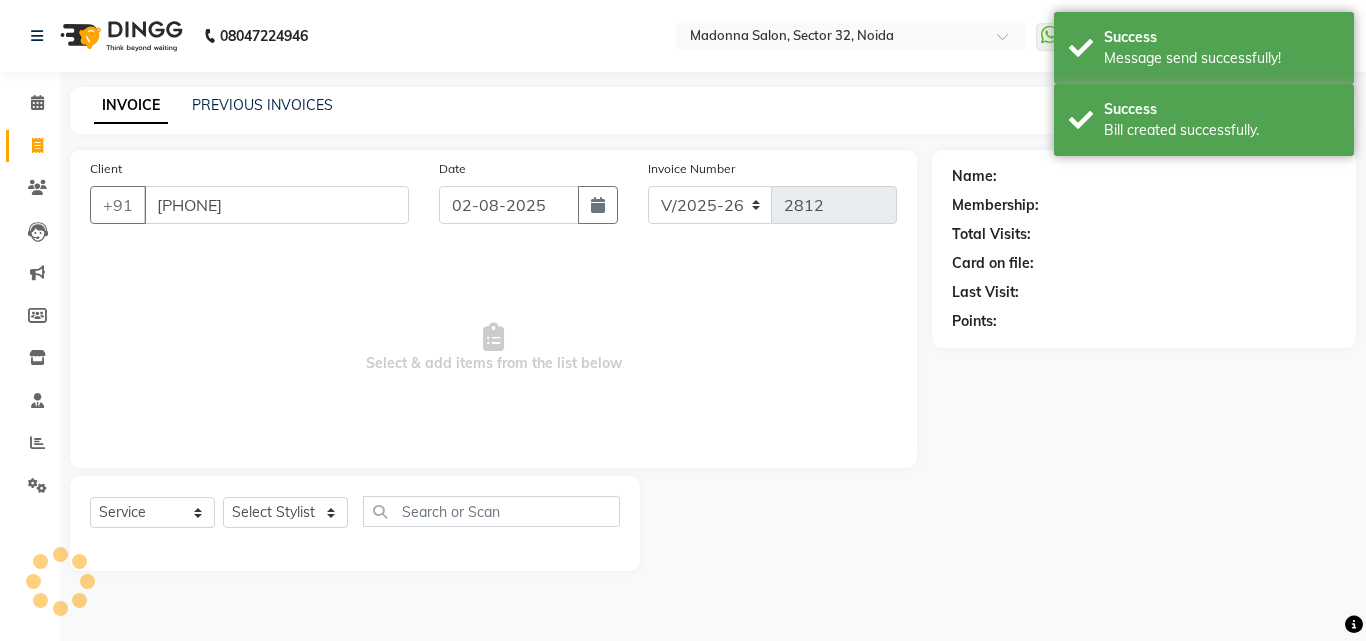 type on "[PHONE]" 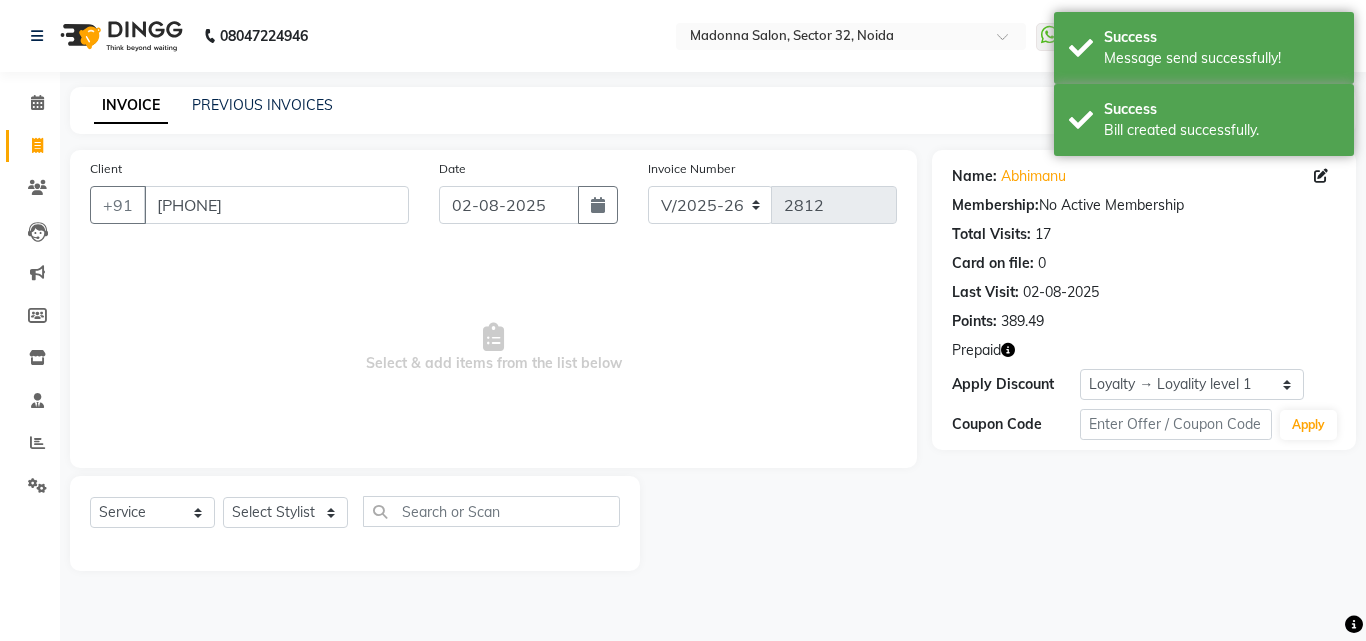 click 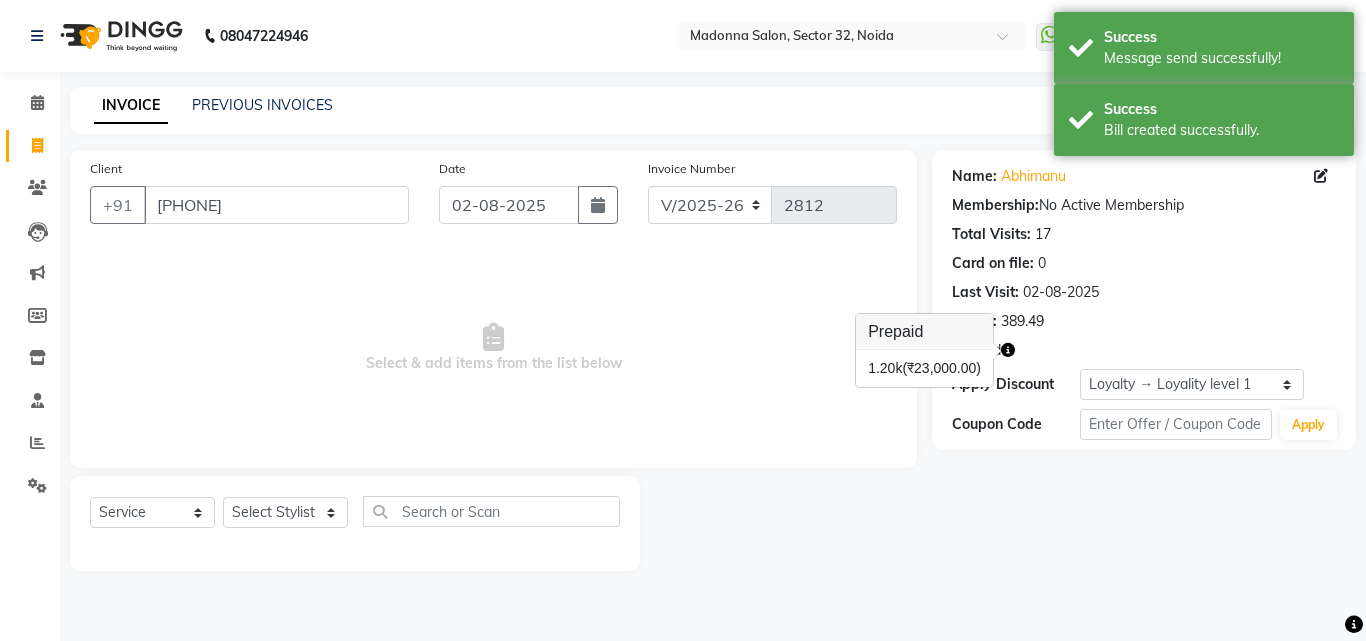 click on "Select & add items from the list below" at bounding box center [493, 348] 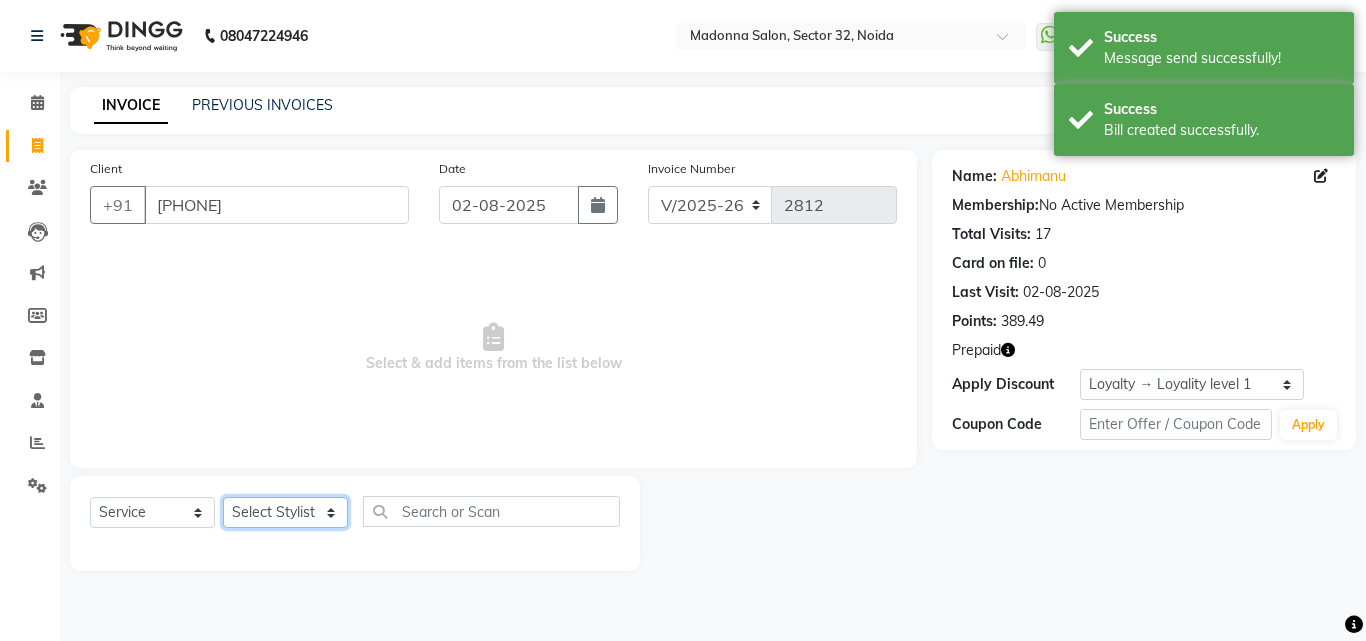click on "Select Stylist Aayan Account  Ashu BHOLU Geeta Hanif JIYA SINGH Kiran LAXMAN PEDI Manager Mohit Naddy NAIL SWASTIKA Sajal Sameer Shahnawaj Sharukh Sonu VISHAL STYLIST" 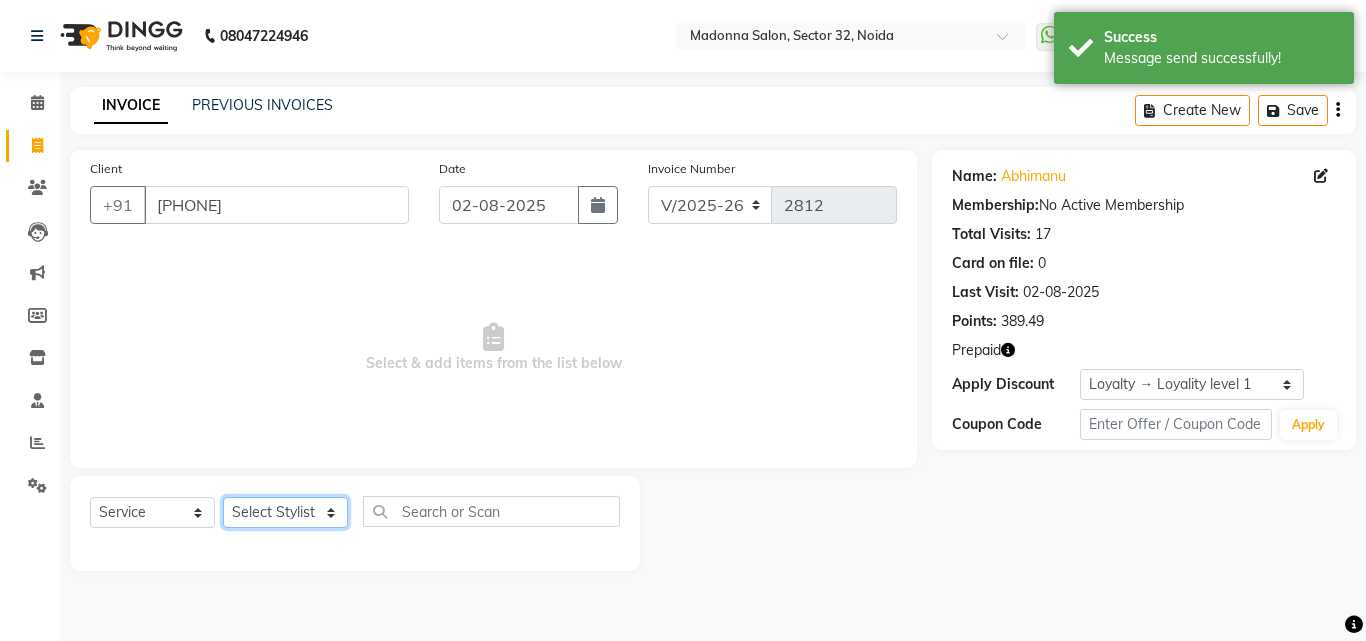 select on "65237" 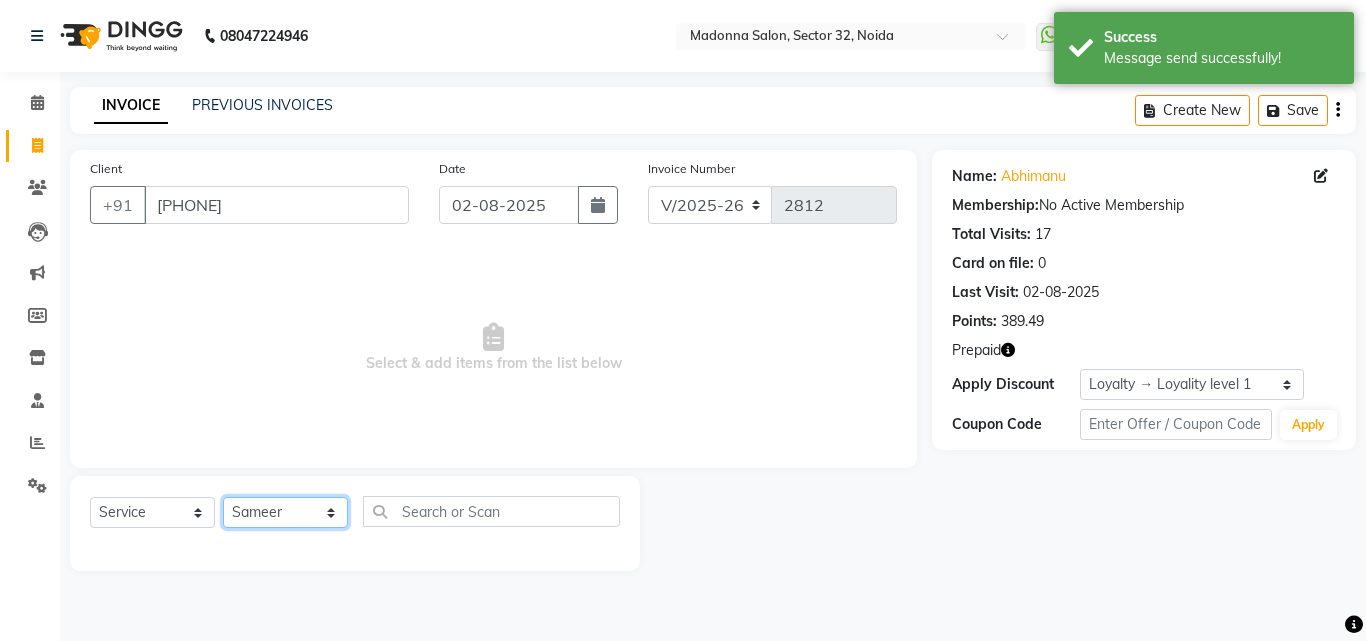 click on "Select Stylist Aayan Account  Ashu BHOLU Geeta Hanif JIYA SINGH Kiran LAXMAN PEDI Manager Mohit Naddy NAIL SWASTIKA Sajal Sameer Shahnawaj Sharukh Sonu VISHAL STYLIST" 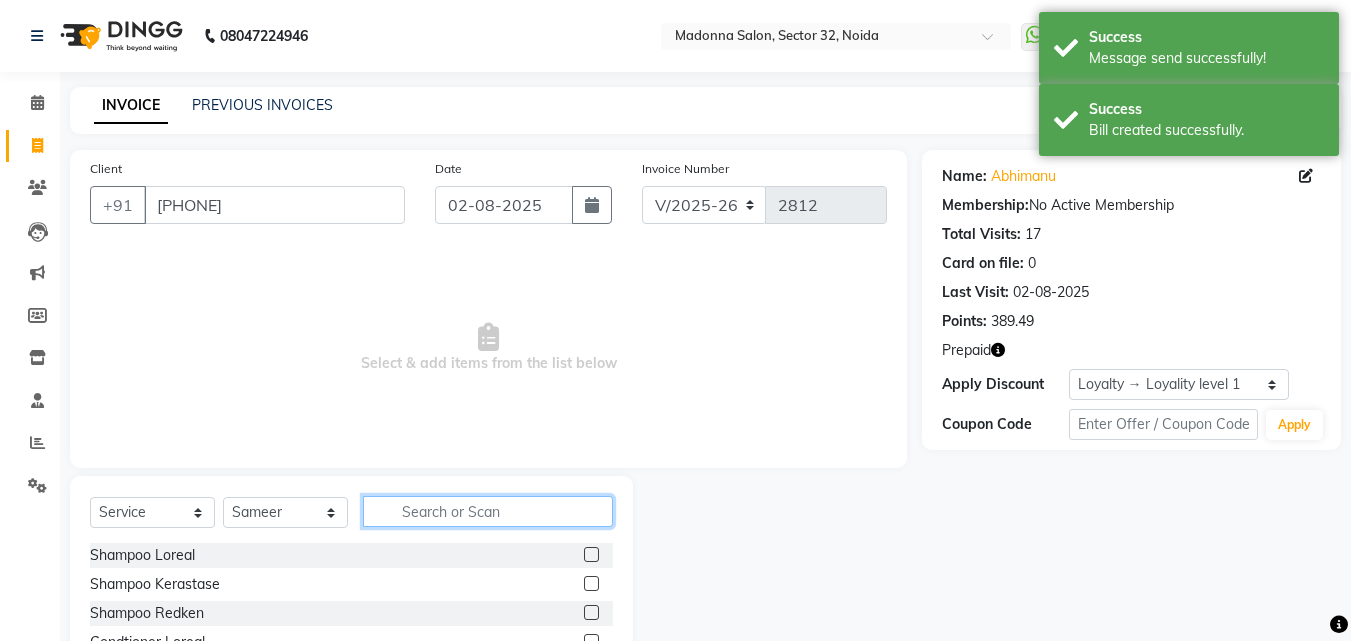 click 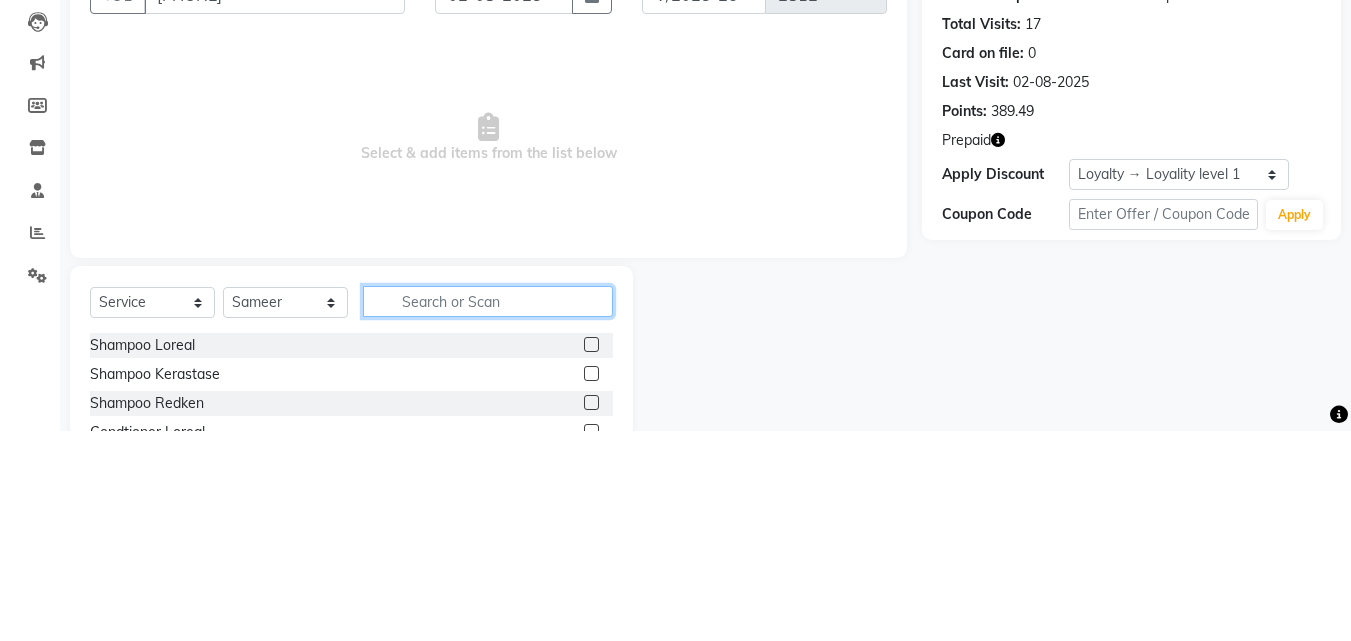 scroll, scrollTop: 48, scrollLeft: 0, axis: vertical 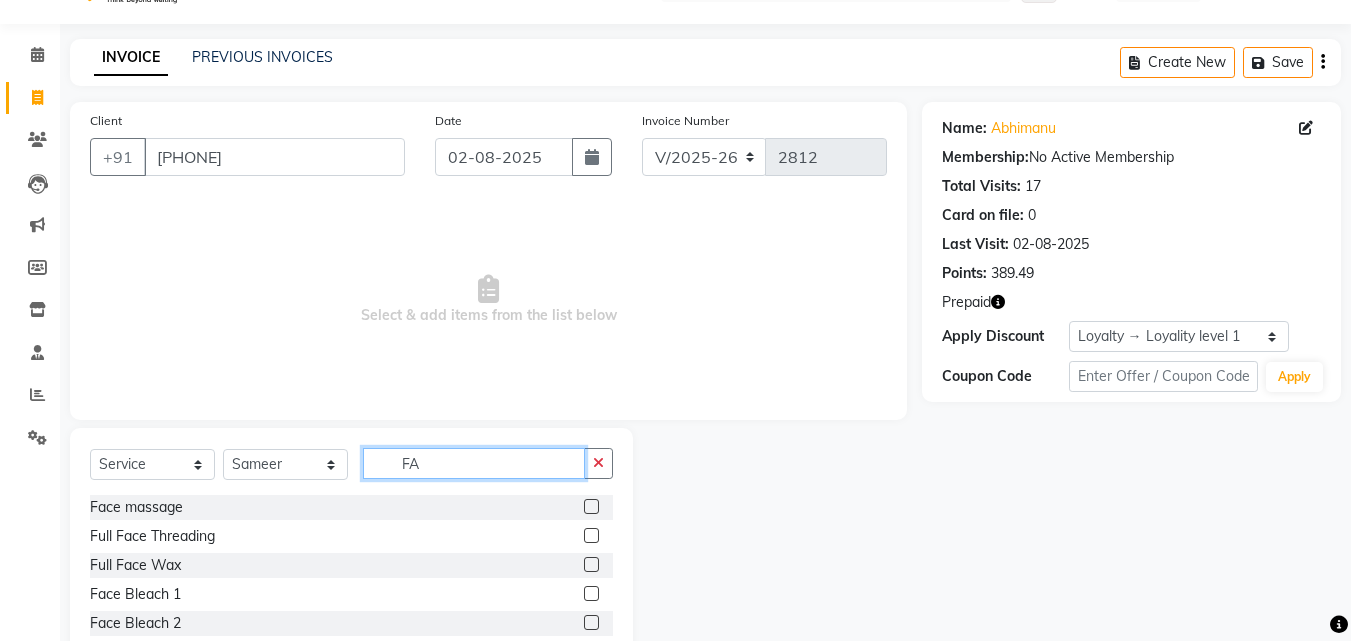 type on "F" 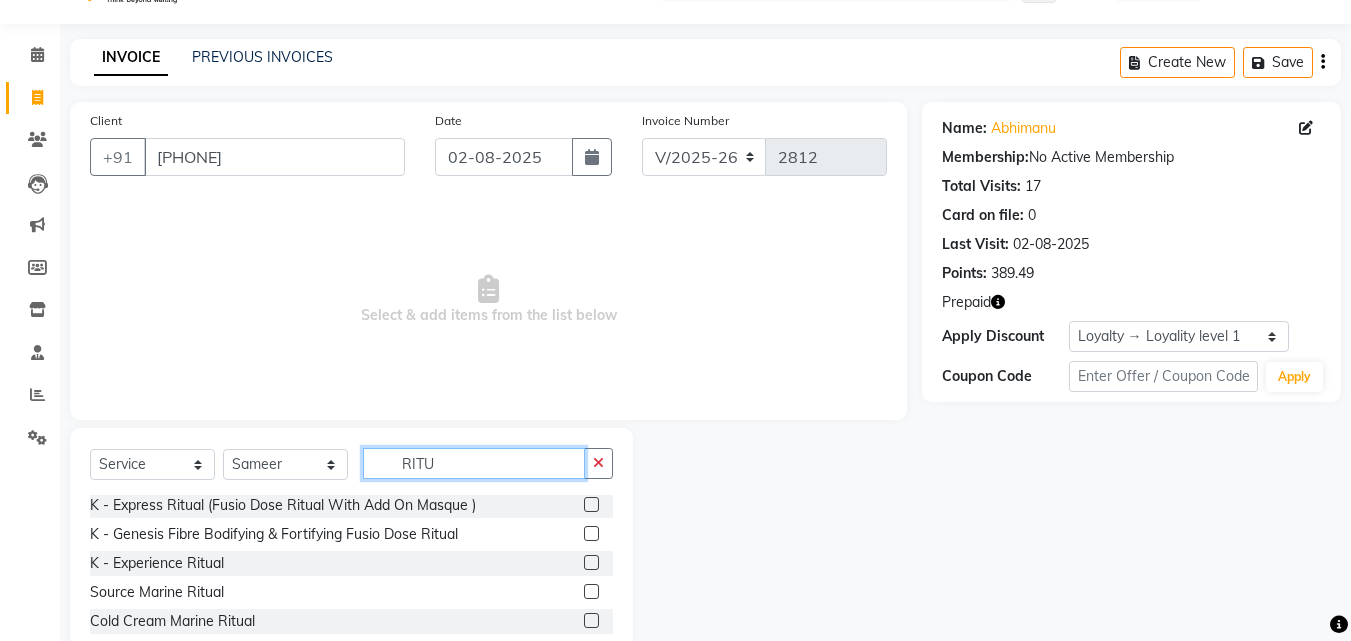 scroll, scrollTop: 61, scrollLeft: 0, axis: vertical 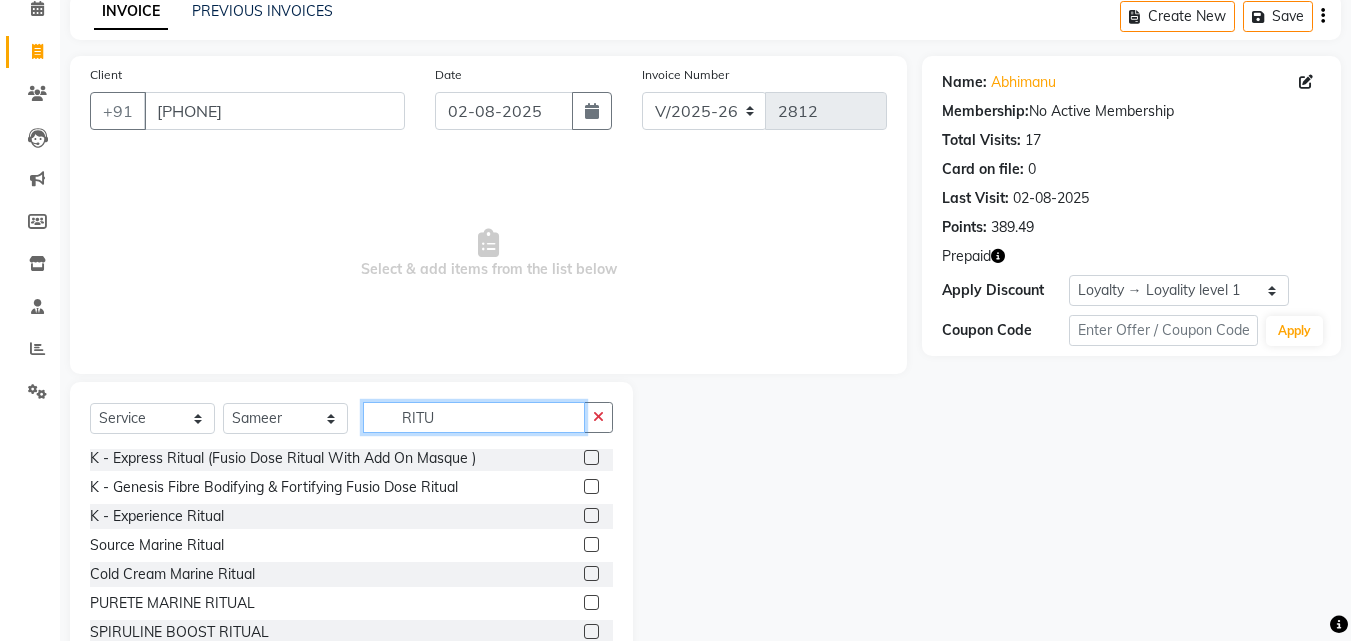 type on "RITU" 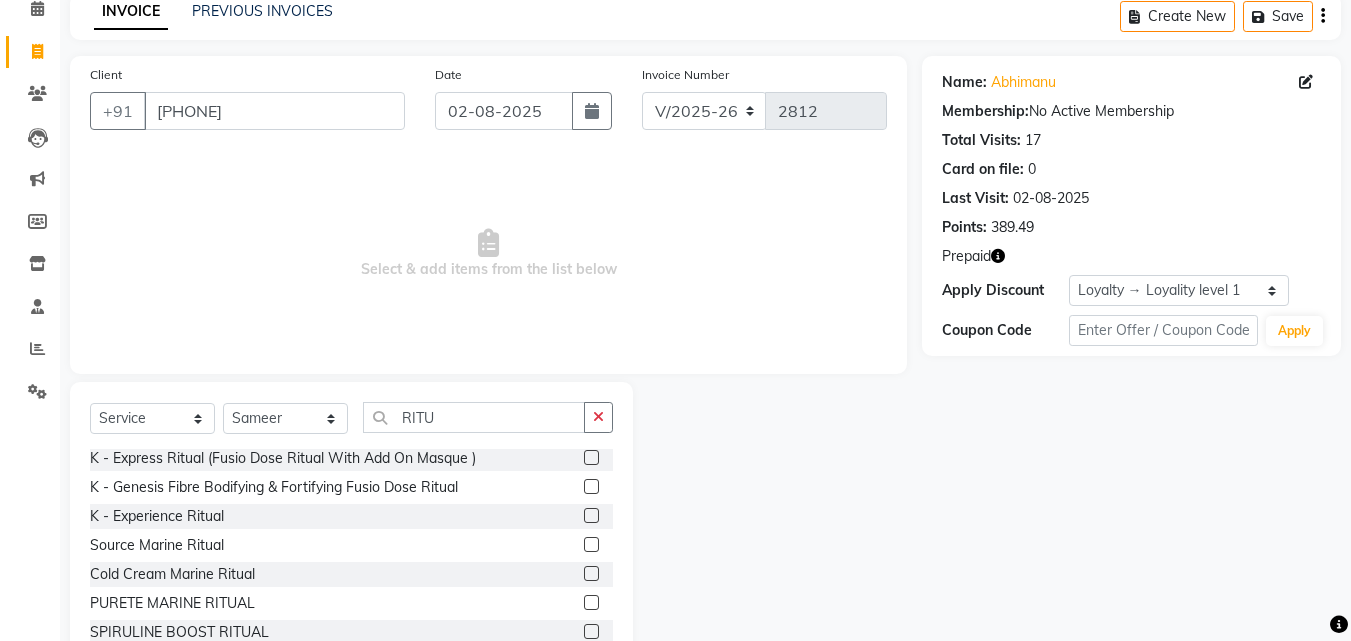 click 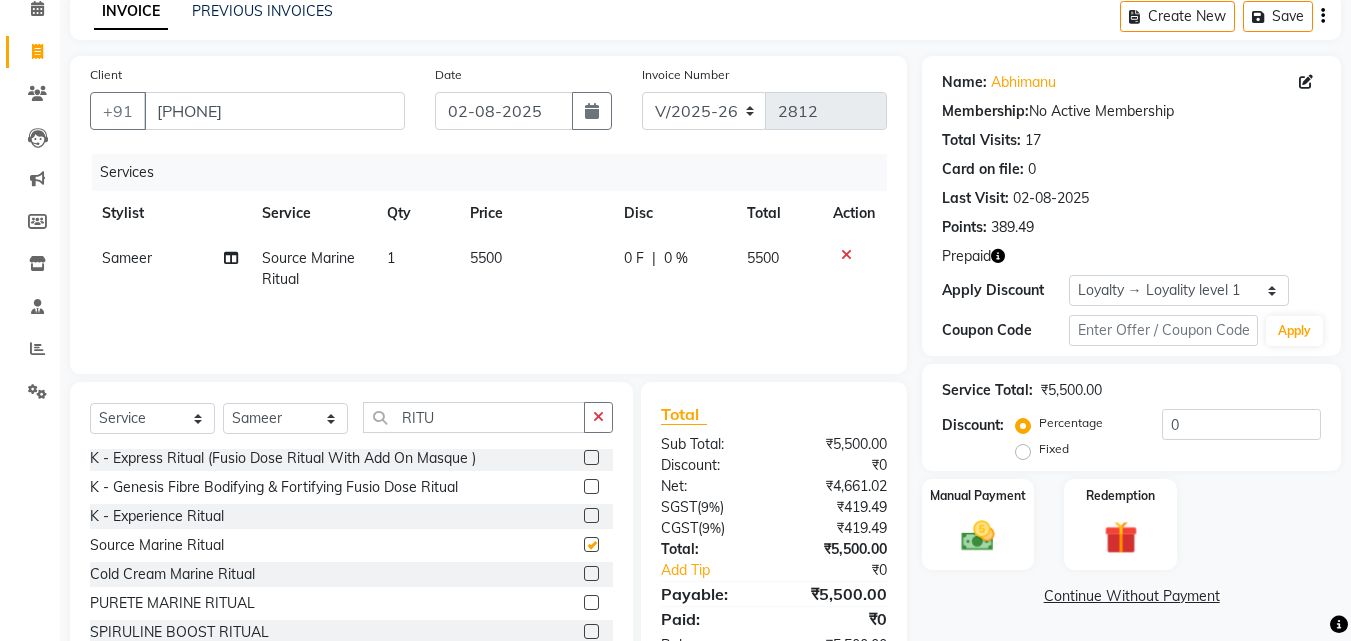 checkbox on "false" 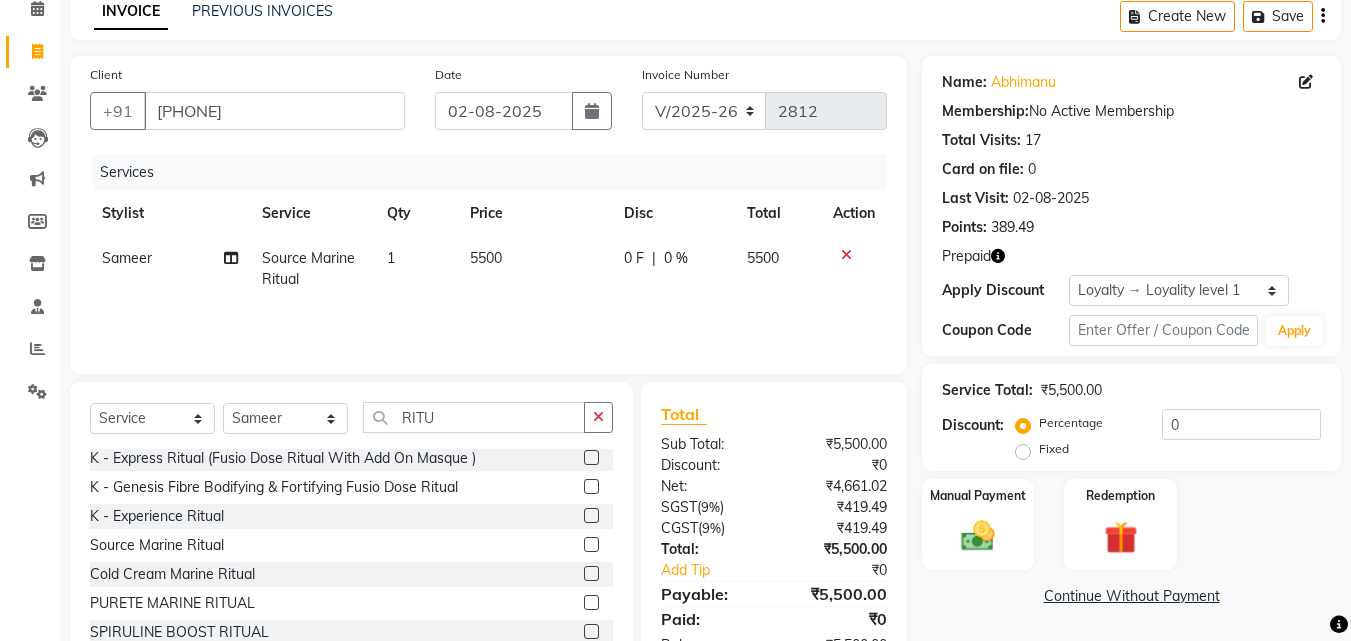 click on "5500" 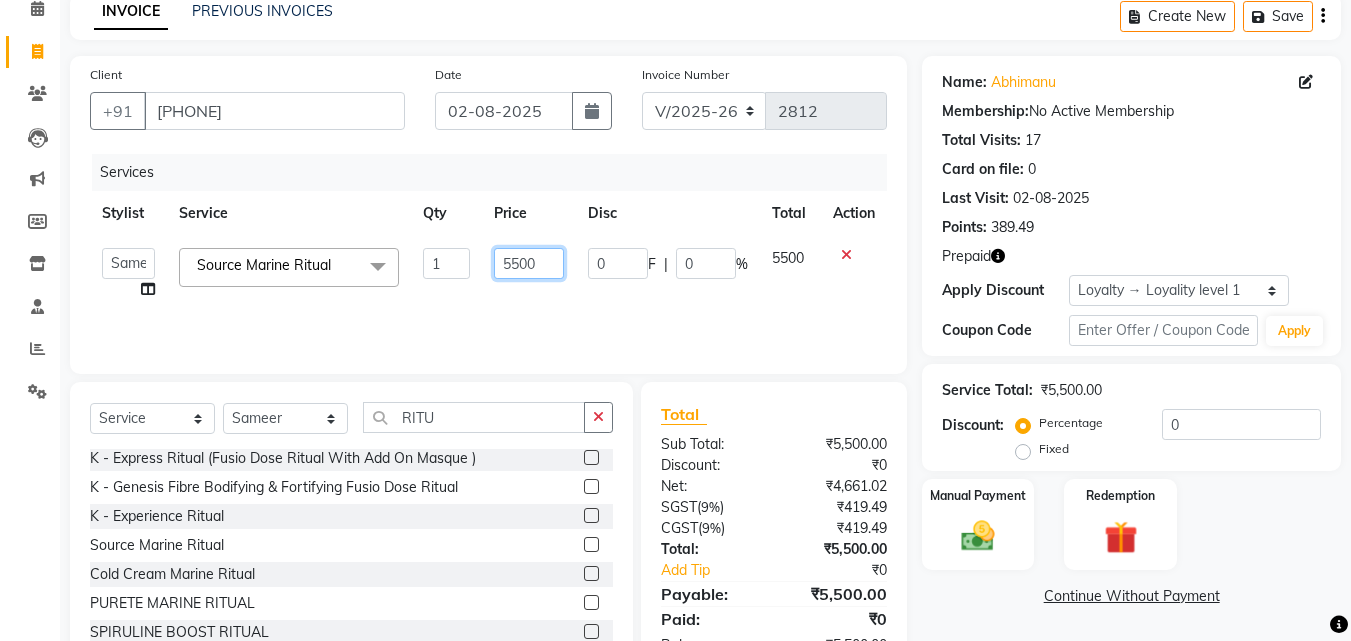 click on "5500" 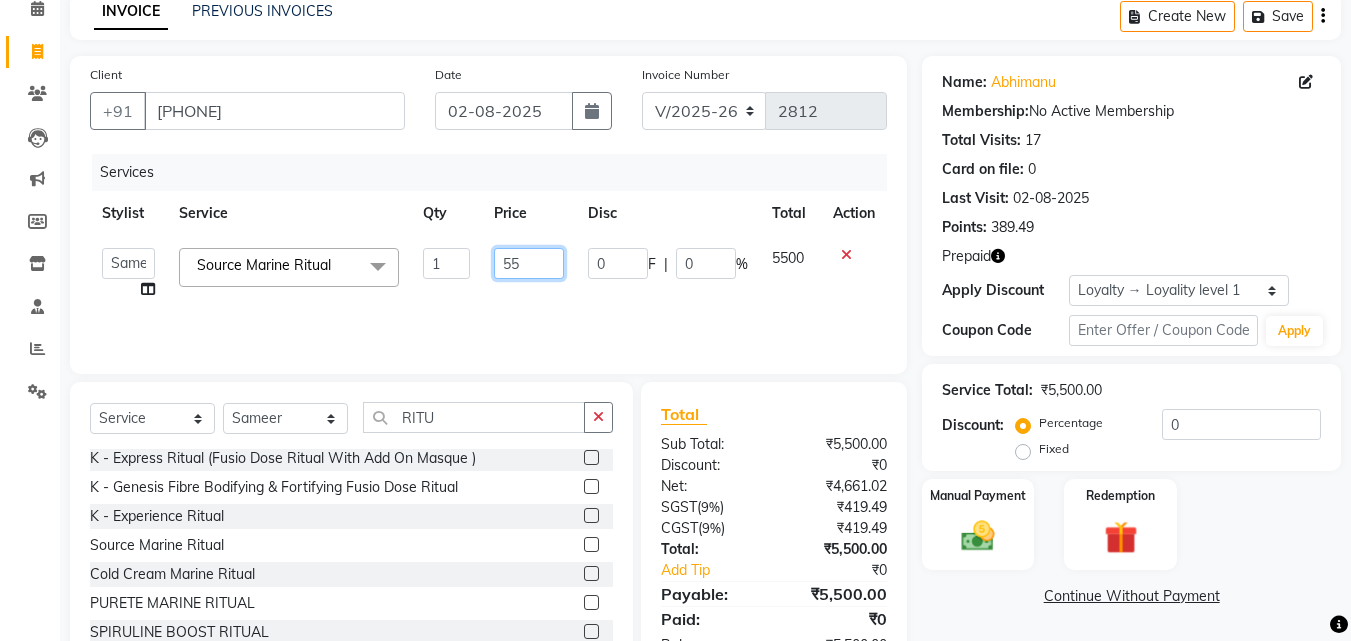 type on "5" 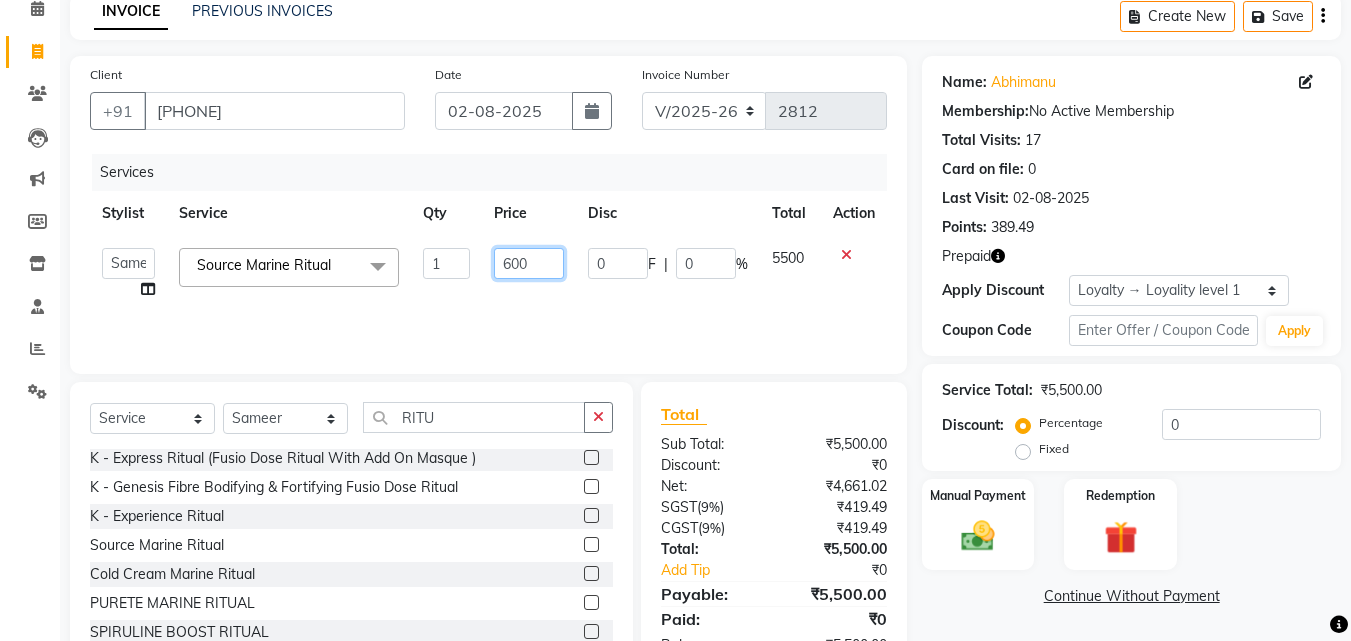 type on "6000" 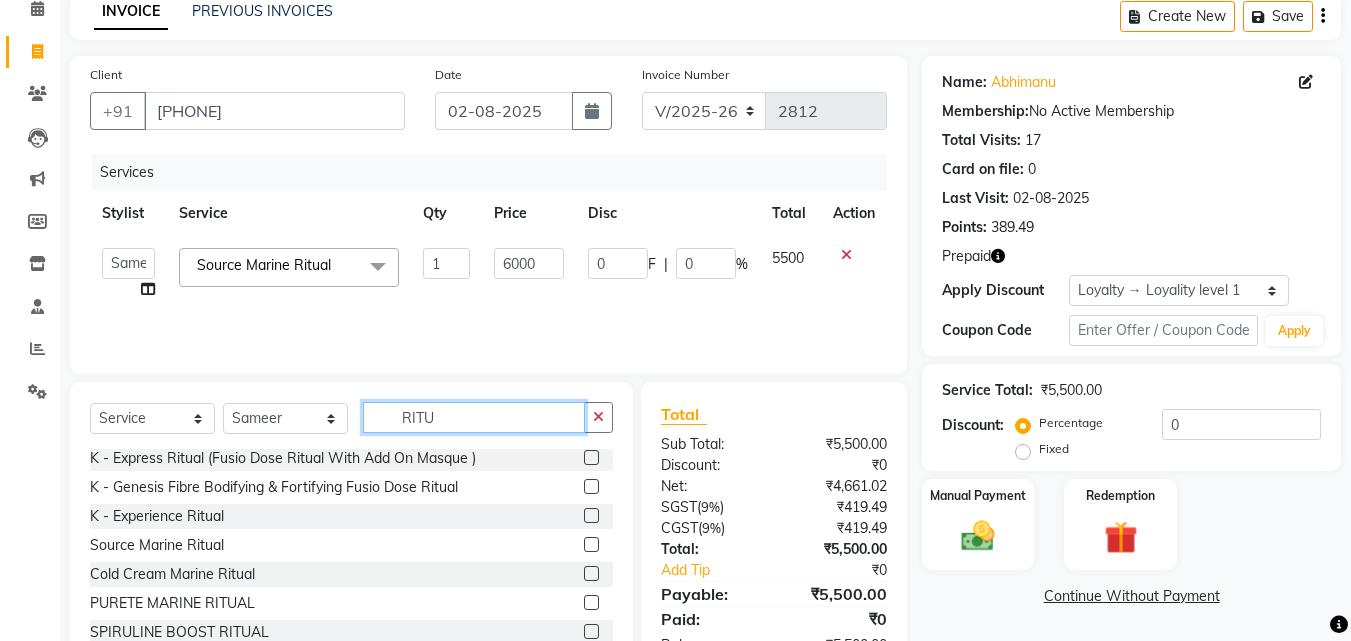 click on "RITU" 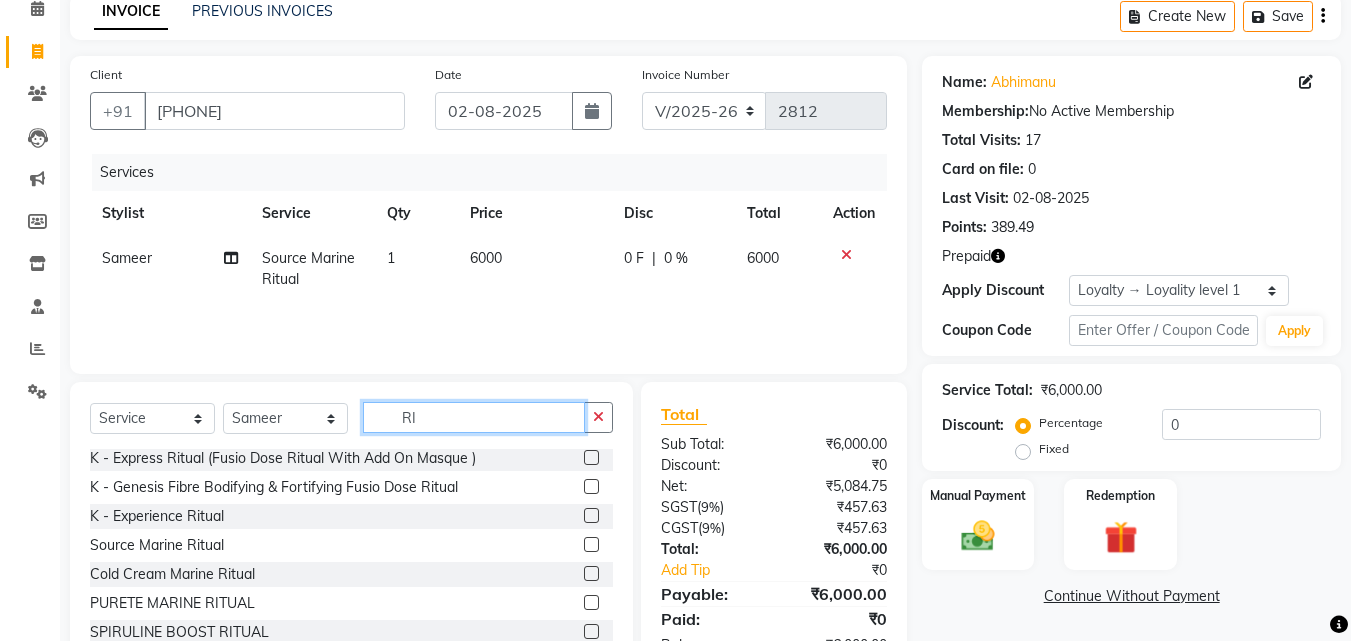 type on "R" 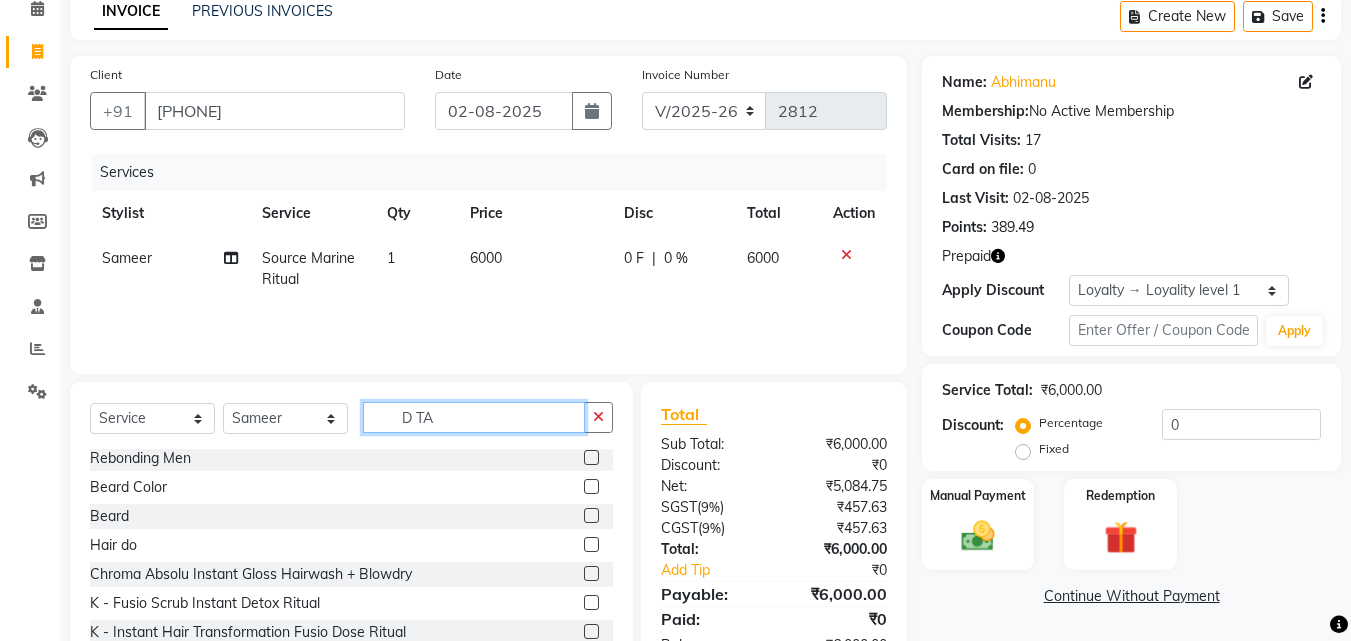 scroll, scrollTop: 0, scrollLeft: 0, axis: both 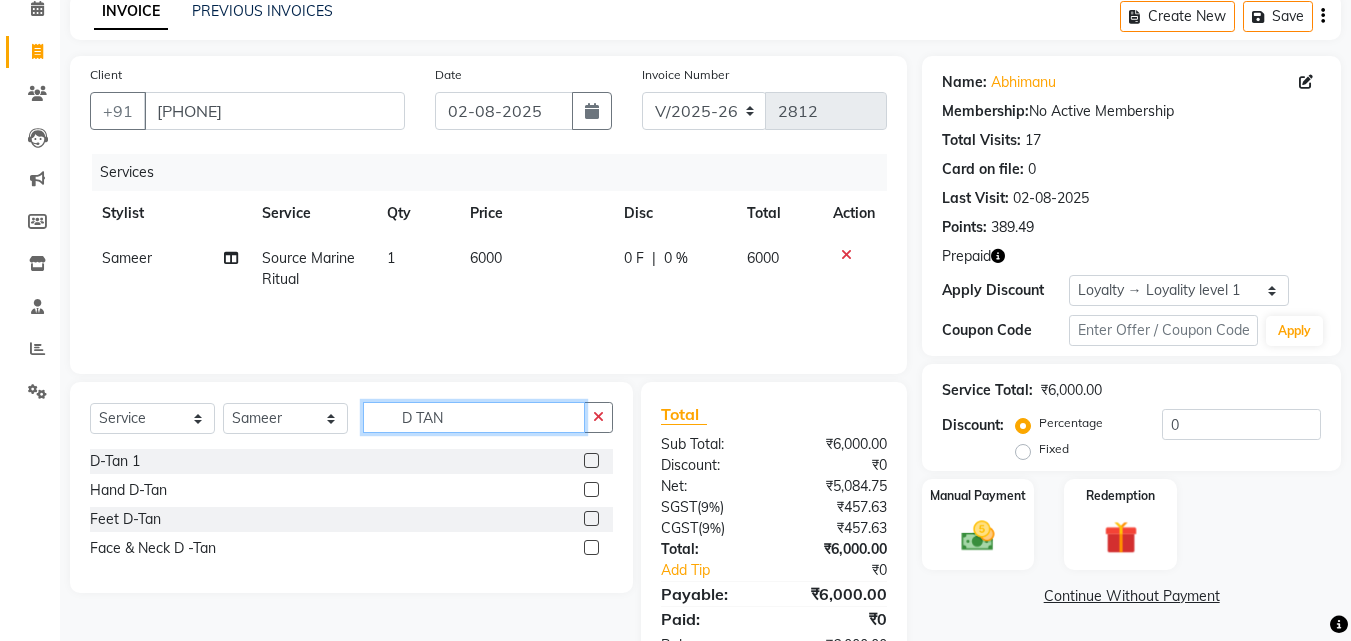 type on "D TAN" 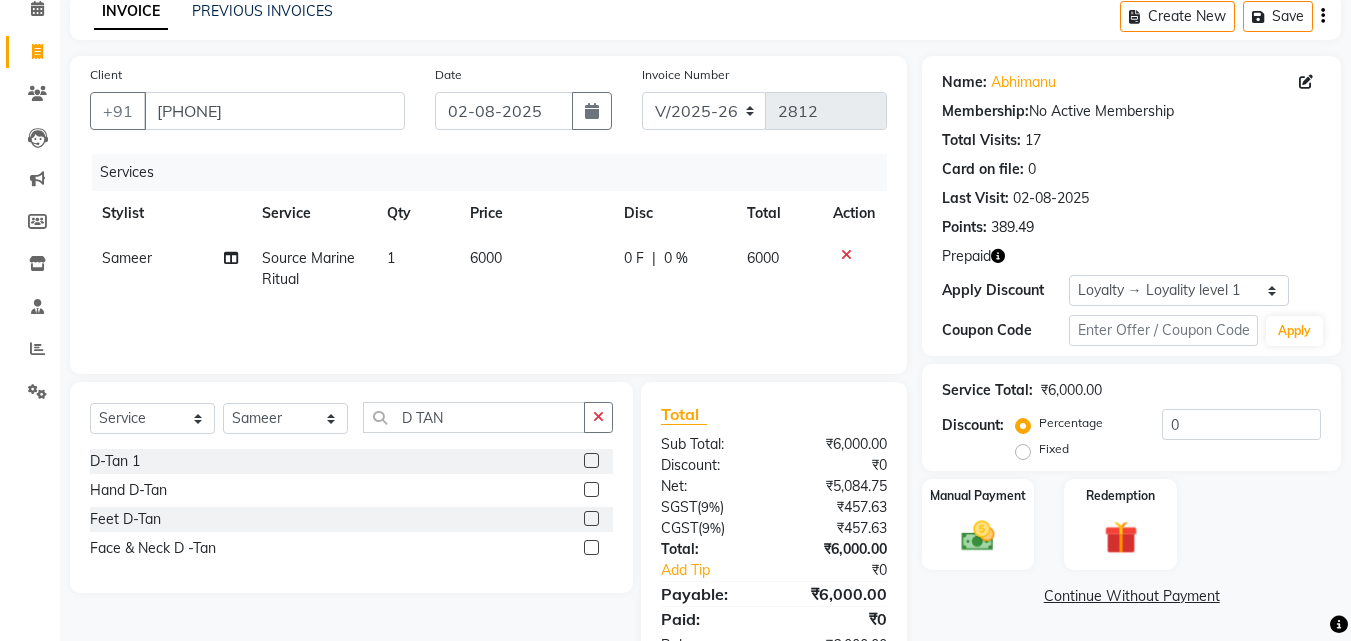 click 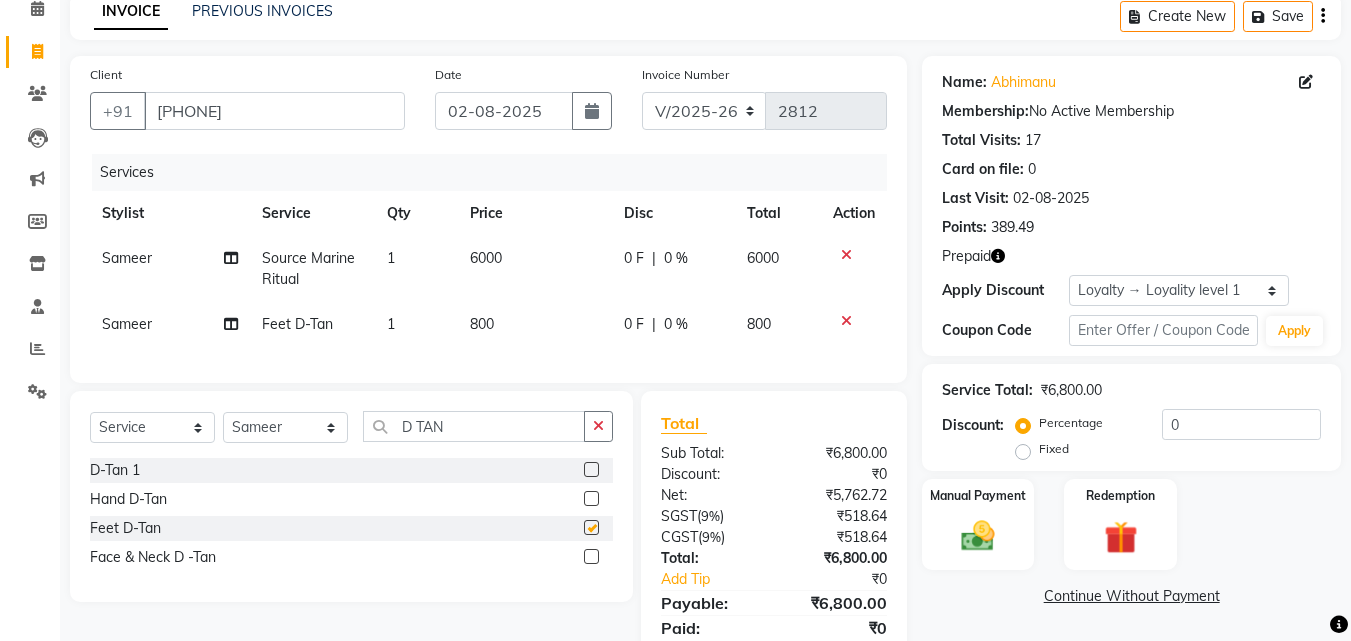 checkbox on "false" 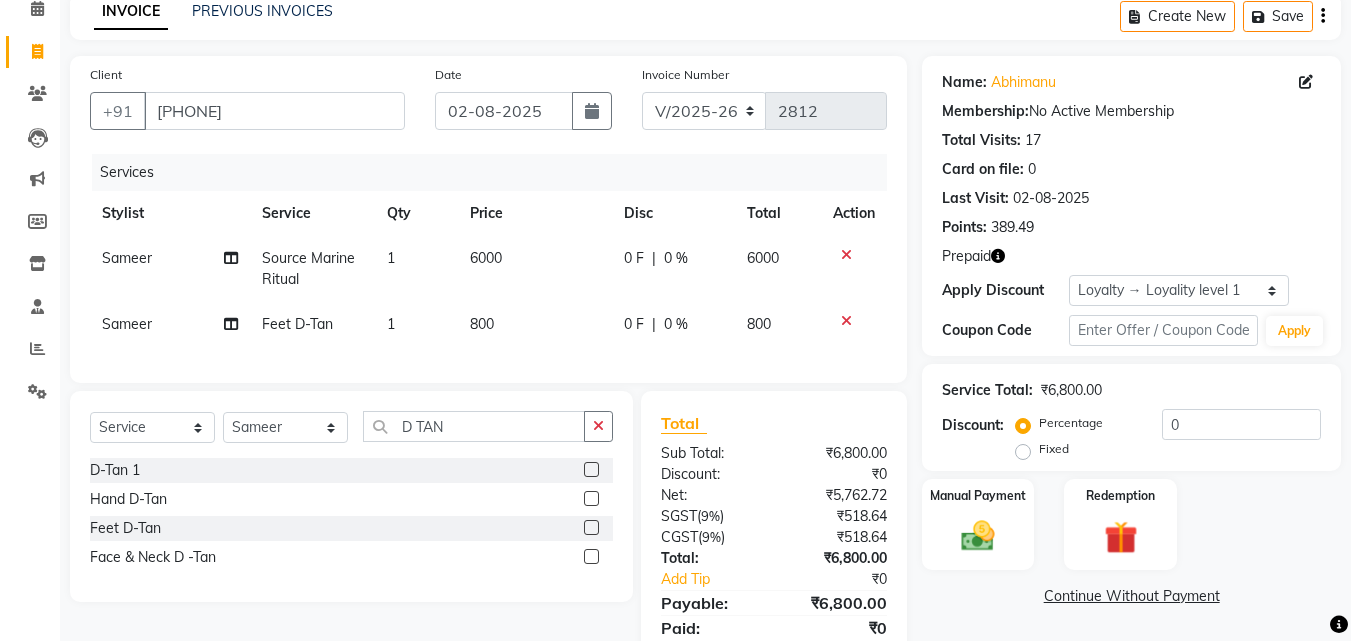 click on "800" 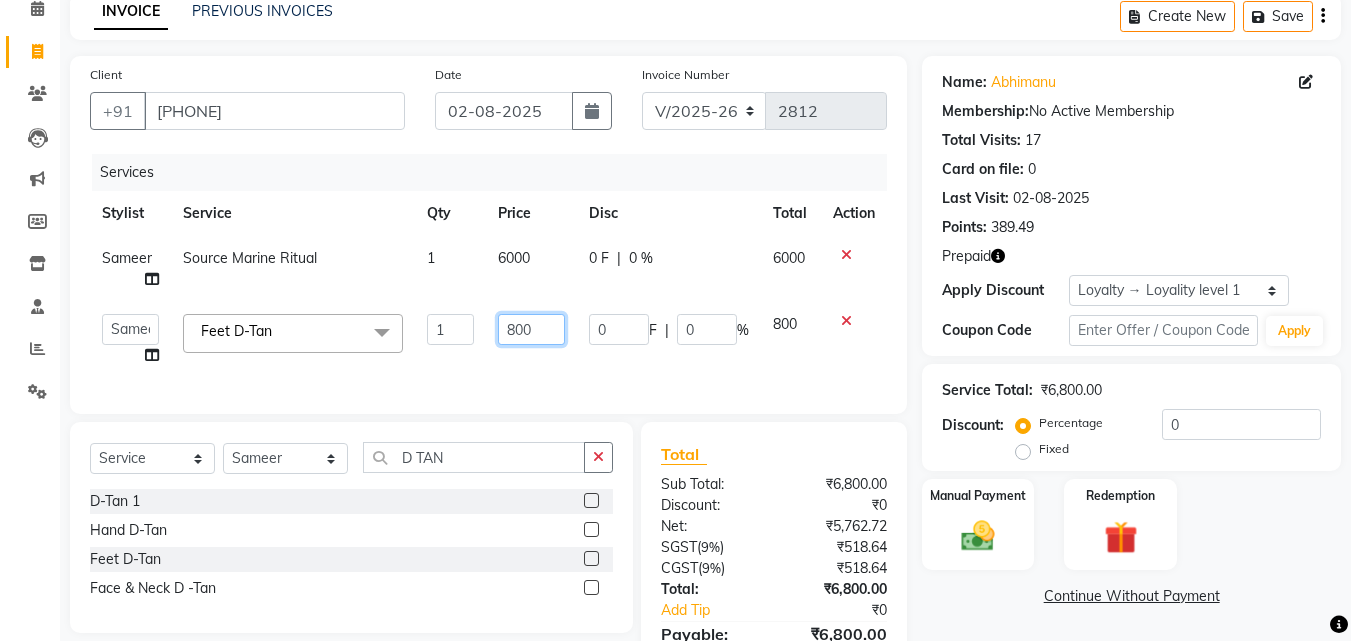 click on "800" 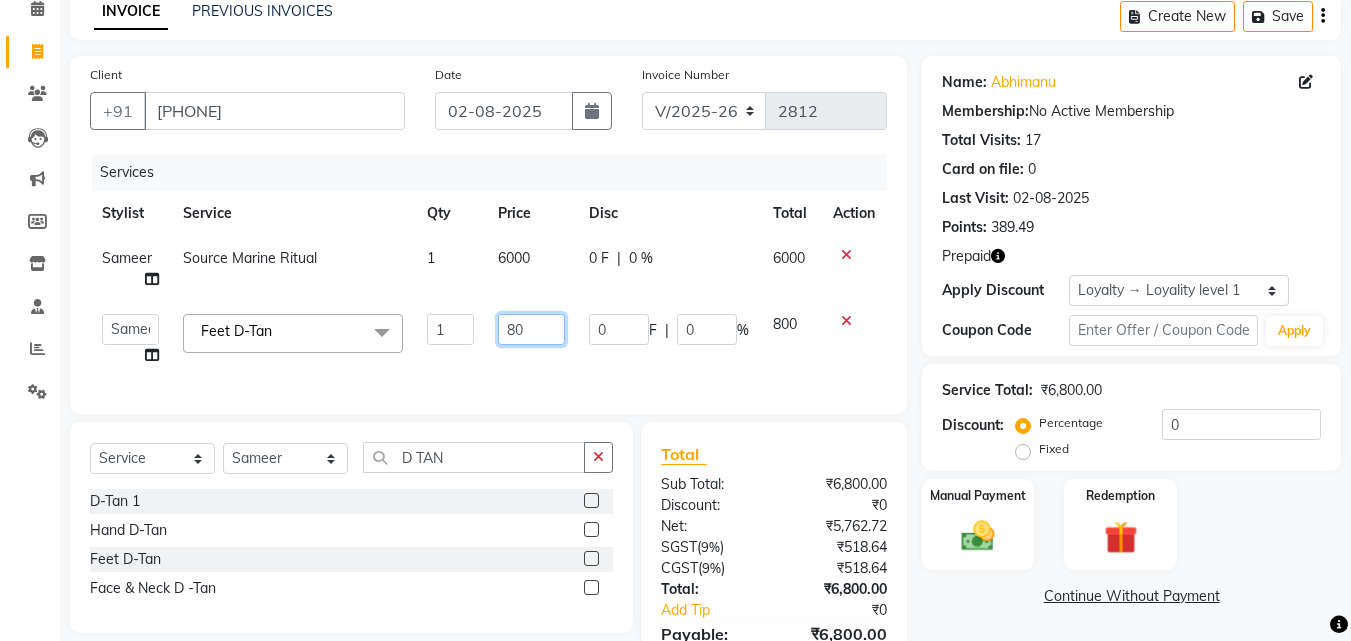 type on "8" 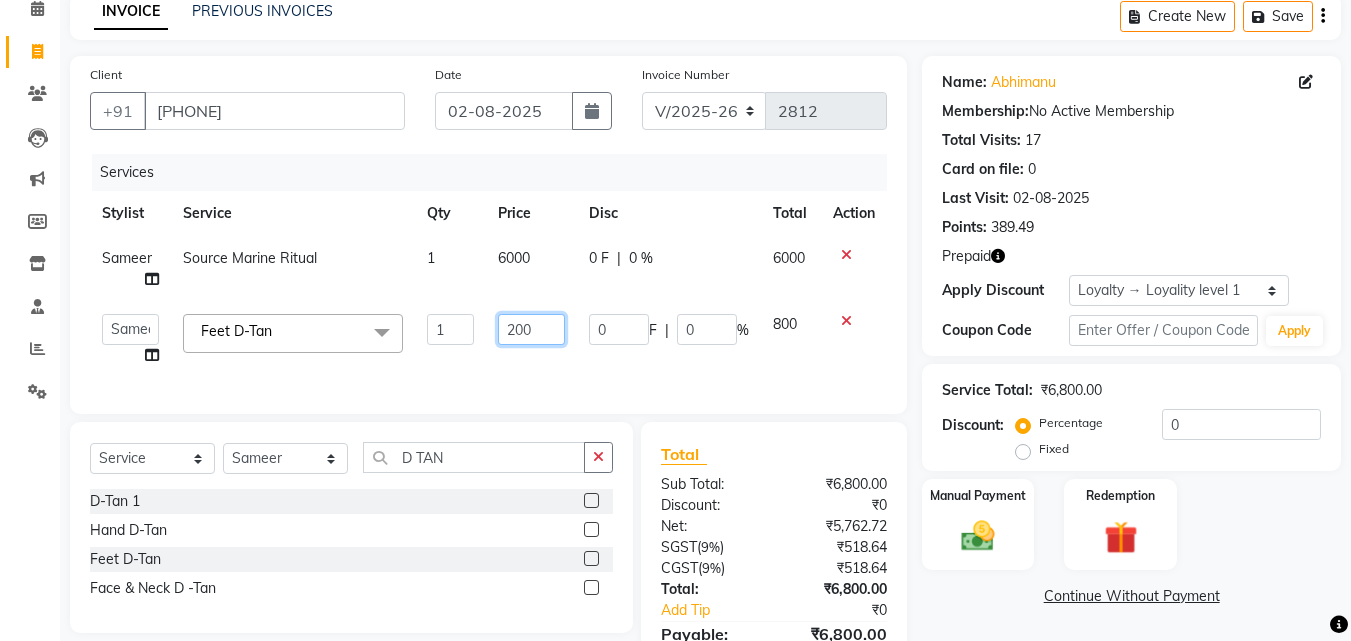 type on "2000" 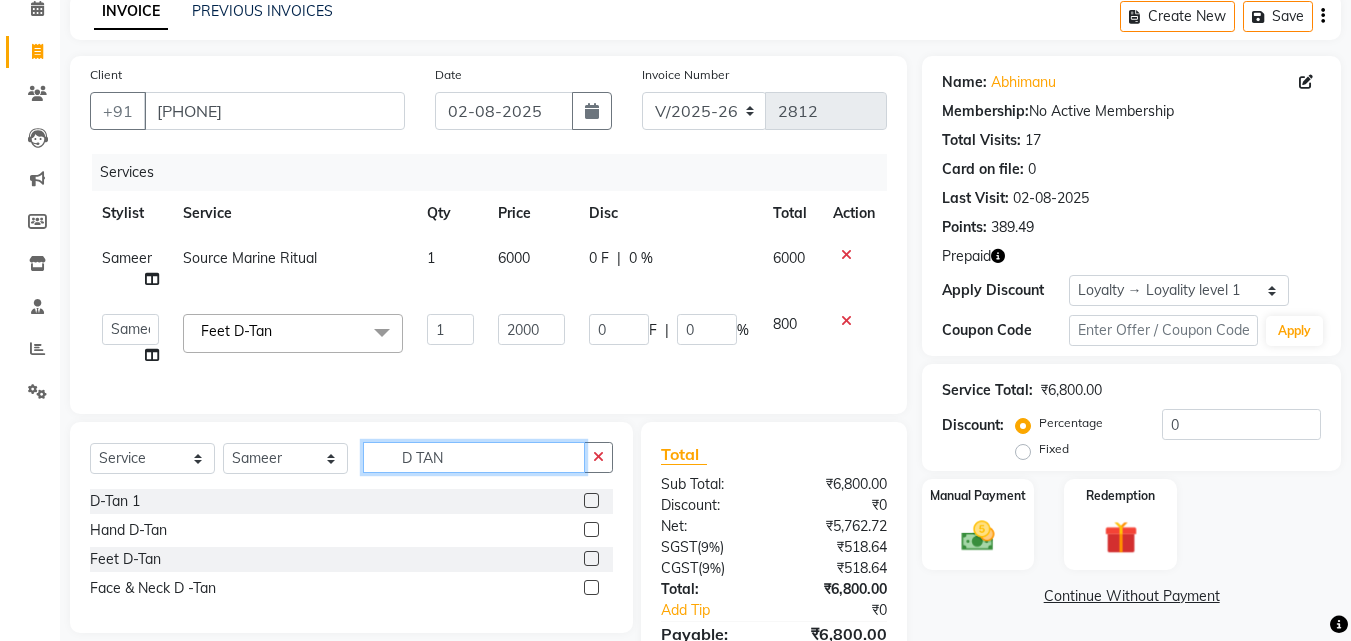 click on "Select  Service  Product  Membership  Package Voucher Prepaid Gift Card  Select Stylist [FIRST] Account  [FIRST] BHOLU Geeta Hanif JIYA SINGH Kiran [FIRST] PEDI Manager Mohit [FIRST] NAIL SWASTIKA Sajal [FIRST] Shahnawaj [FIRST] [FIRST] STYLIST D TAN D-Tan 1  Hand D-Tan  Feet D-Tan  Face & Neck D -Tan" 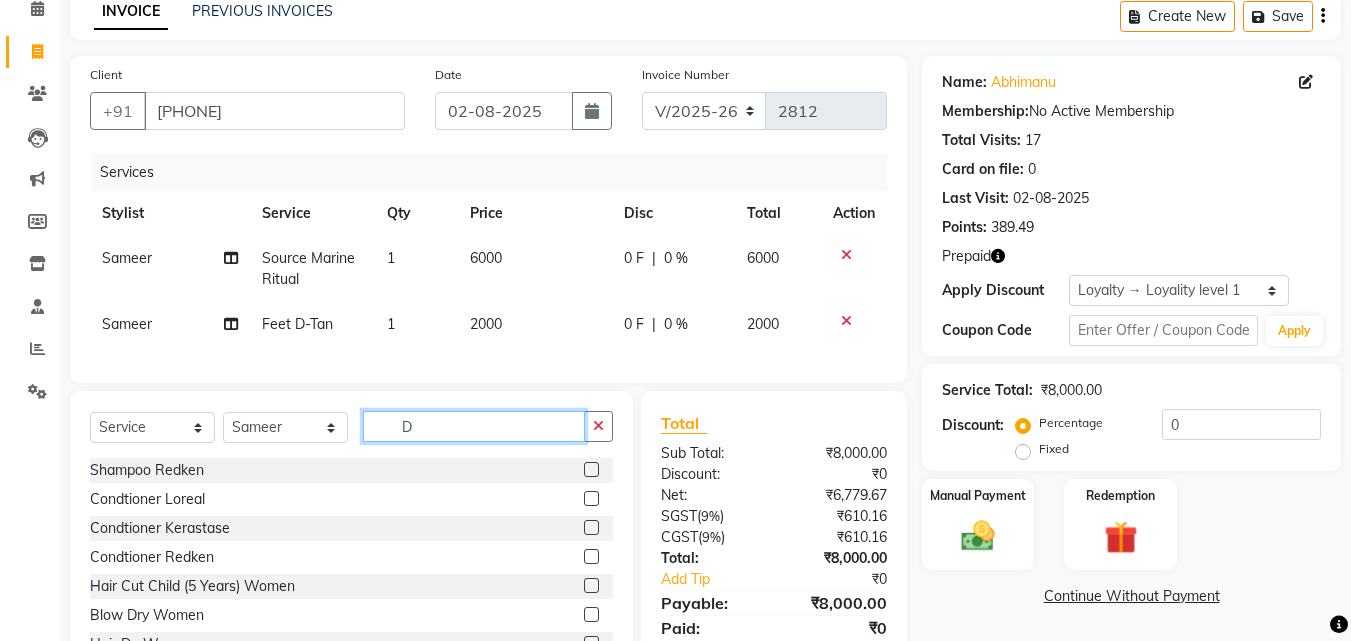 type on "D" 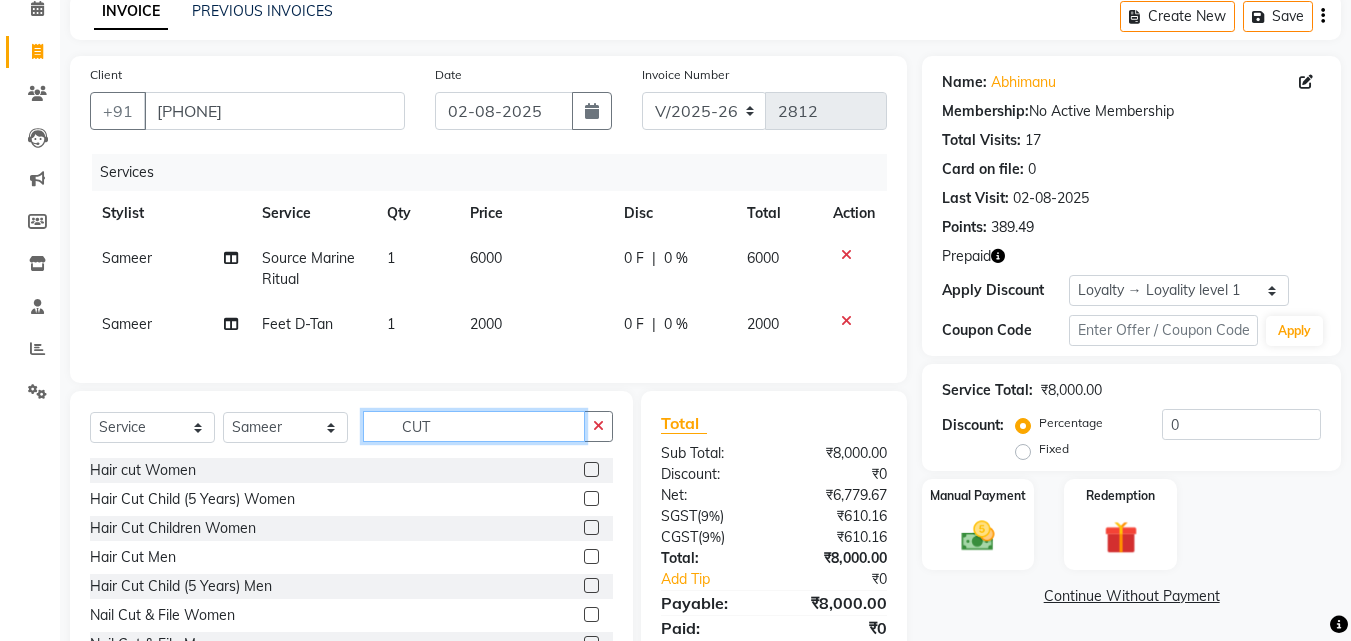 type on "CUT" 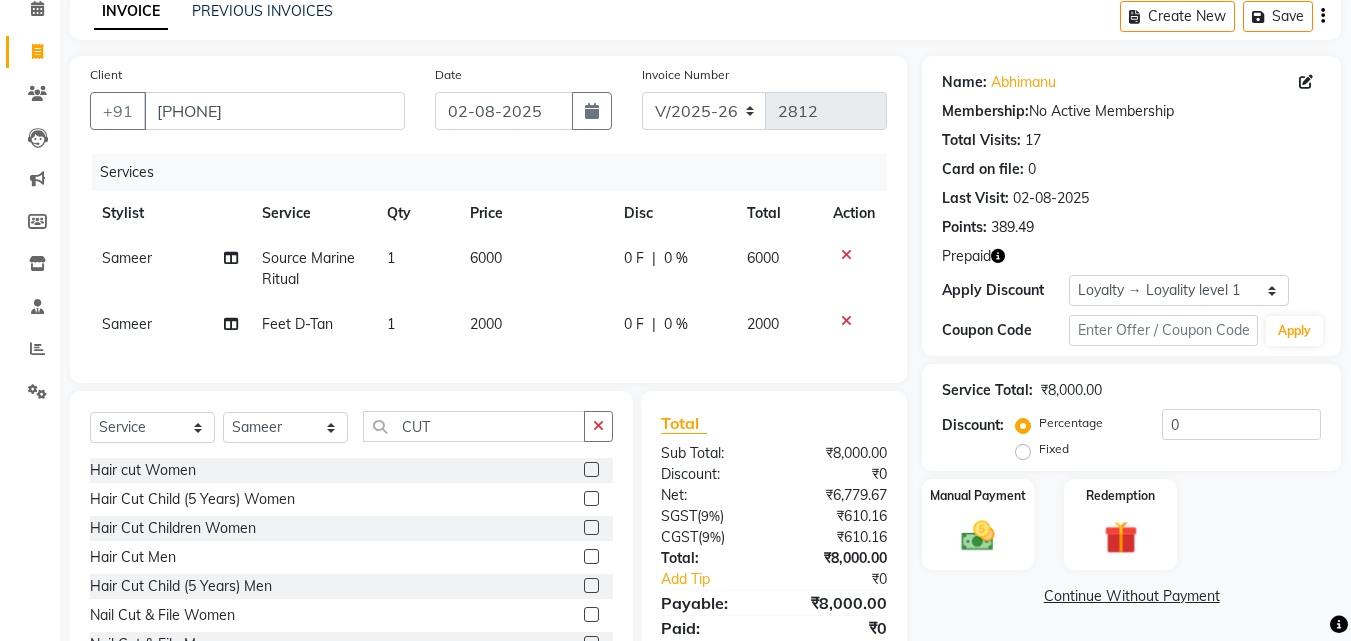 click 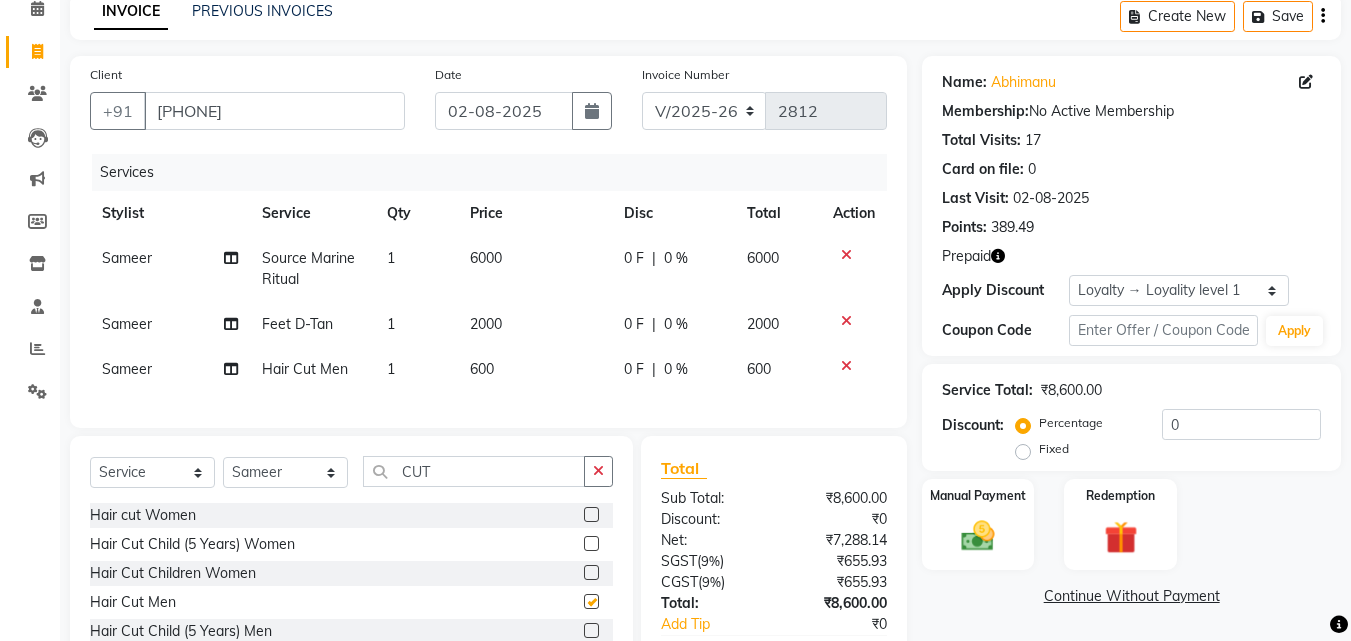 checkbox on "false" 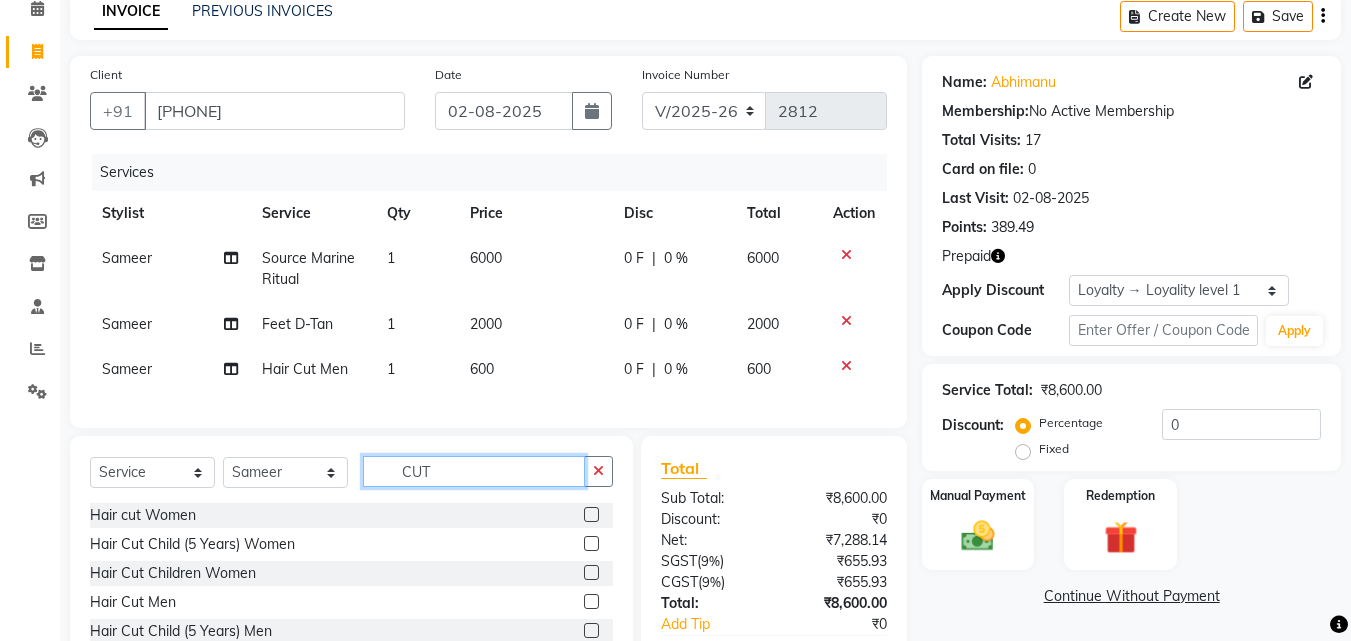click on "CUT" 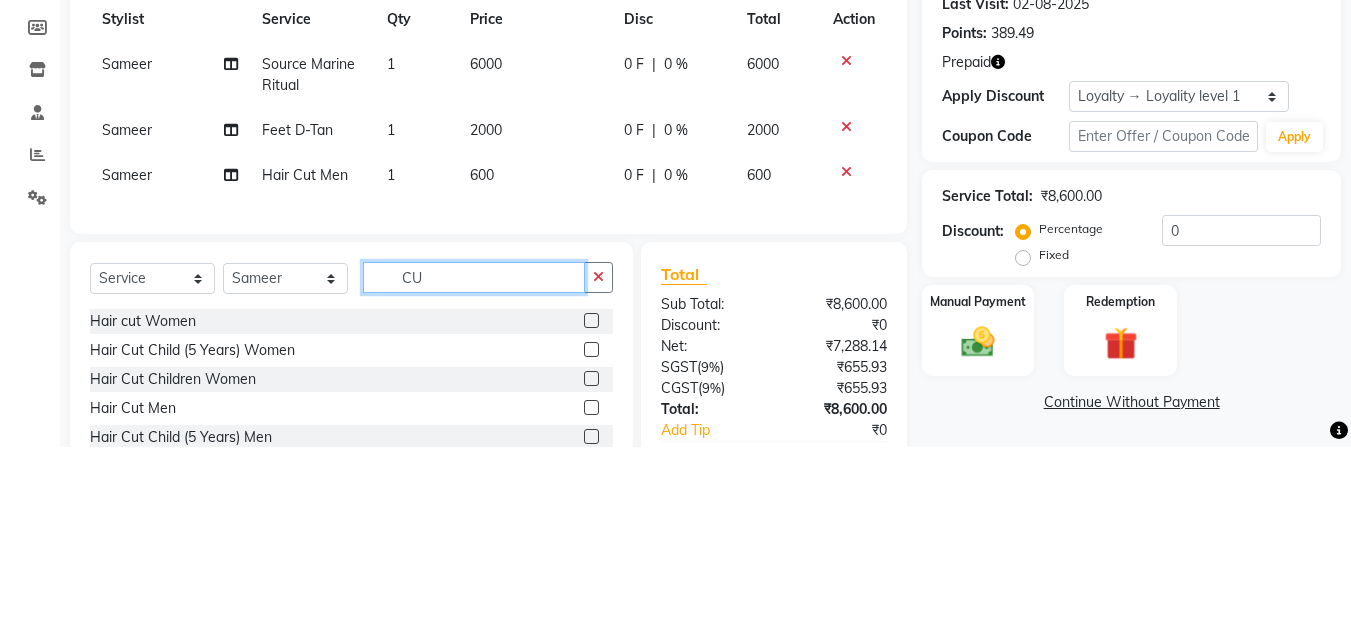 scroll, scrollTop: 117, scrollLeft: 0, axis: vertical 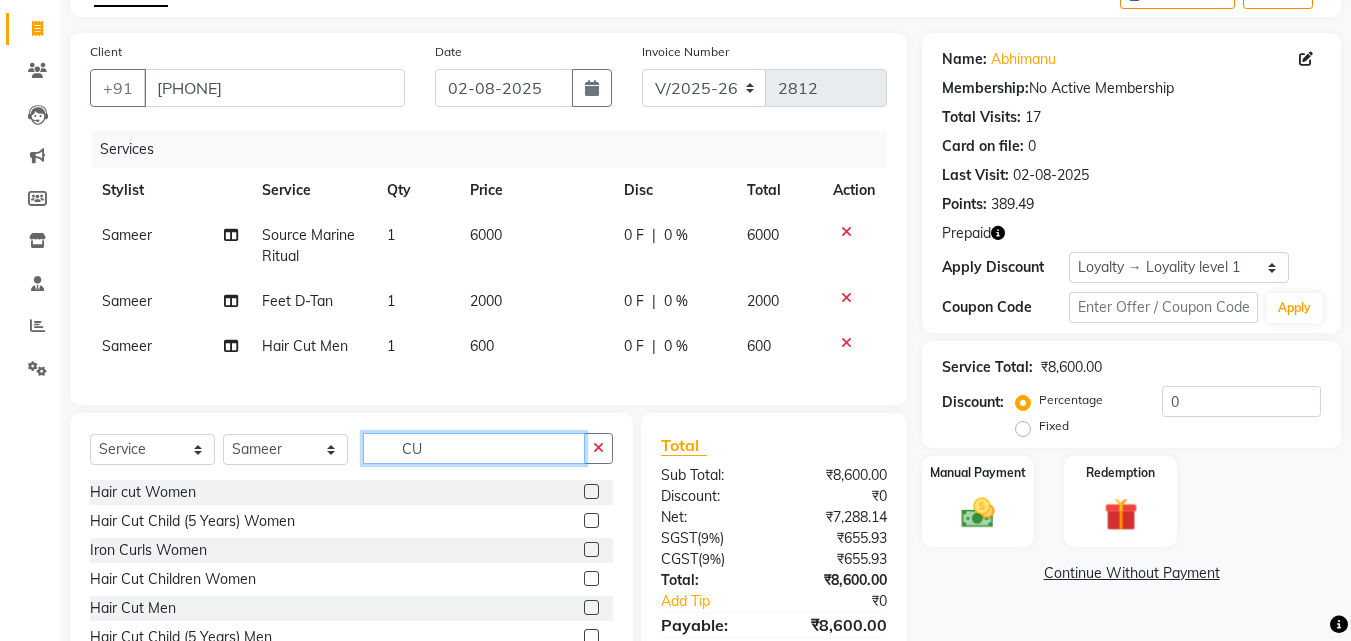 type on "C" 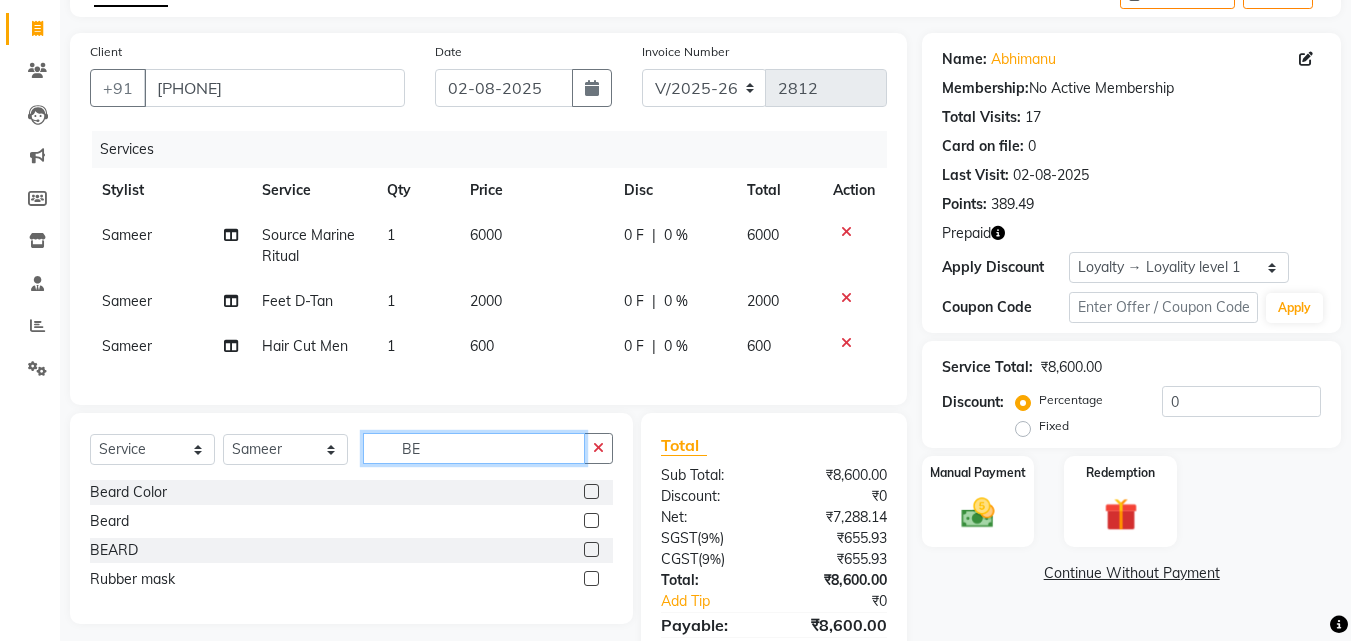 type on "BE" 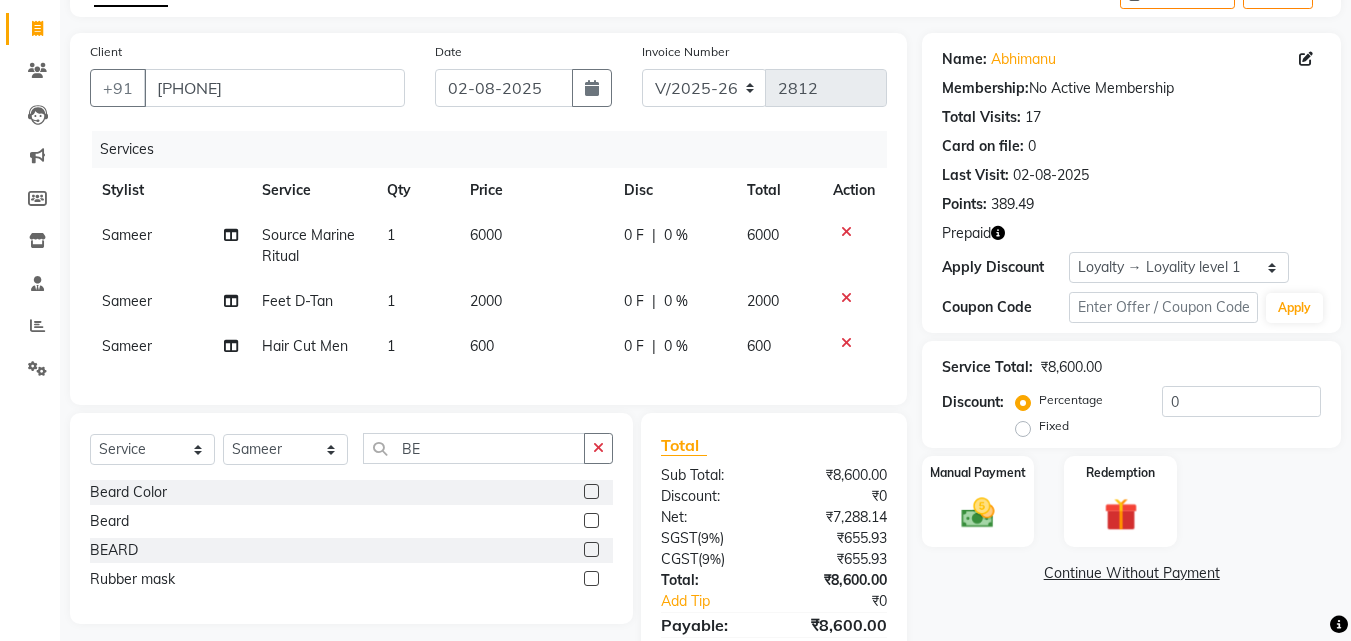 click 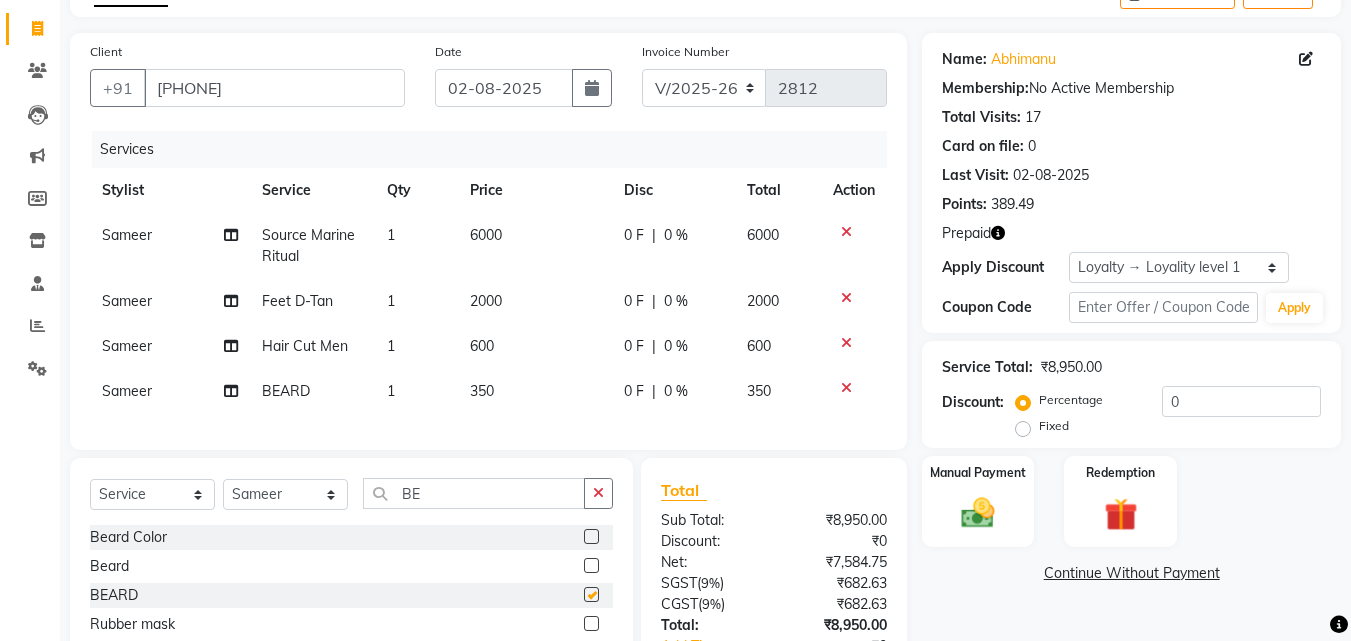 checkbox on "false" 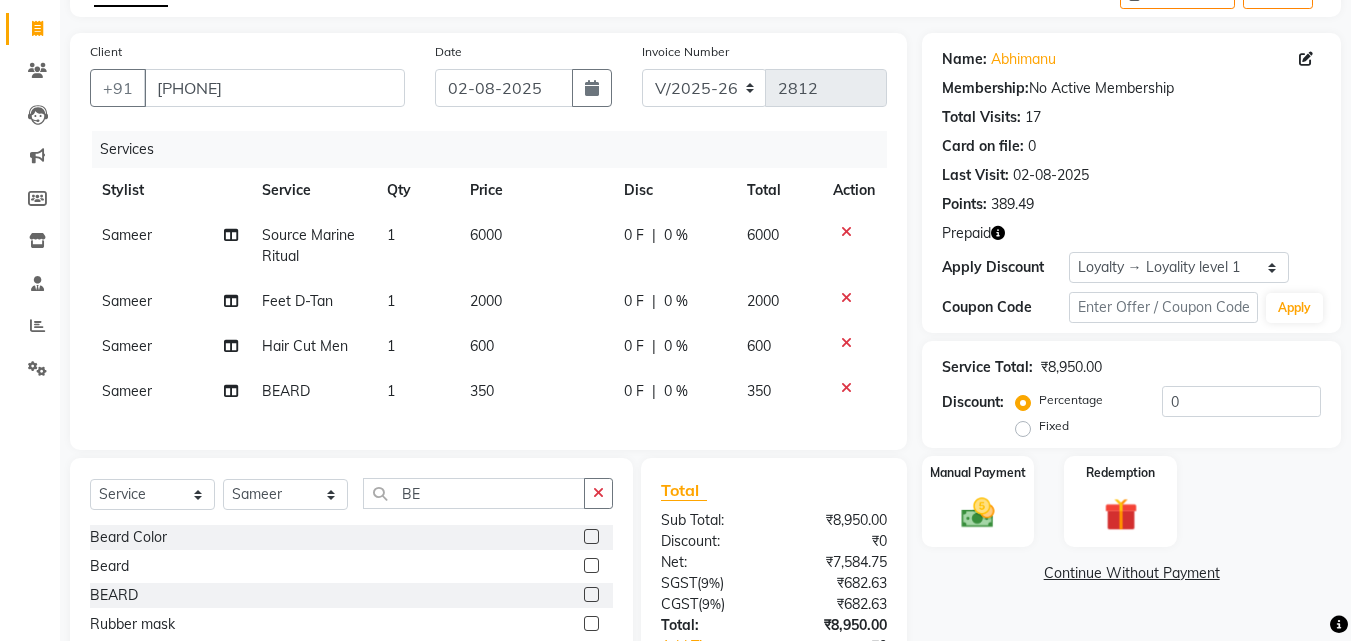 click 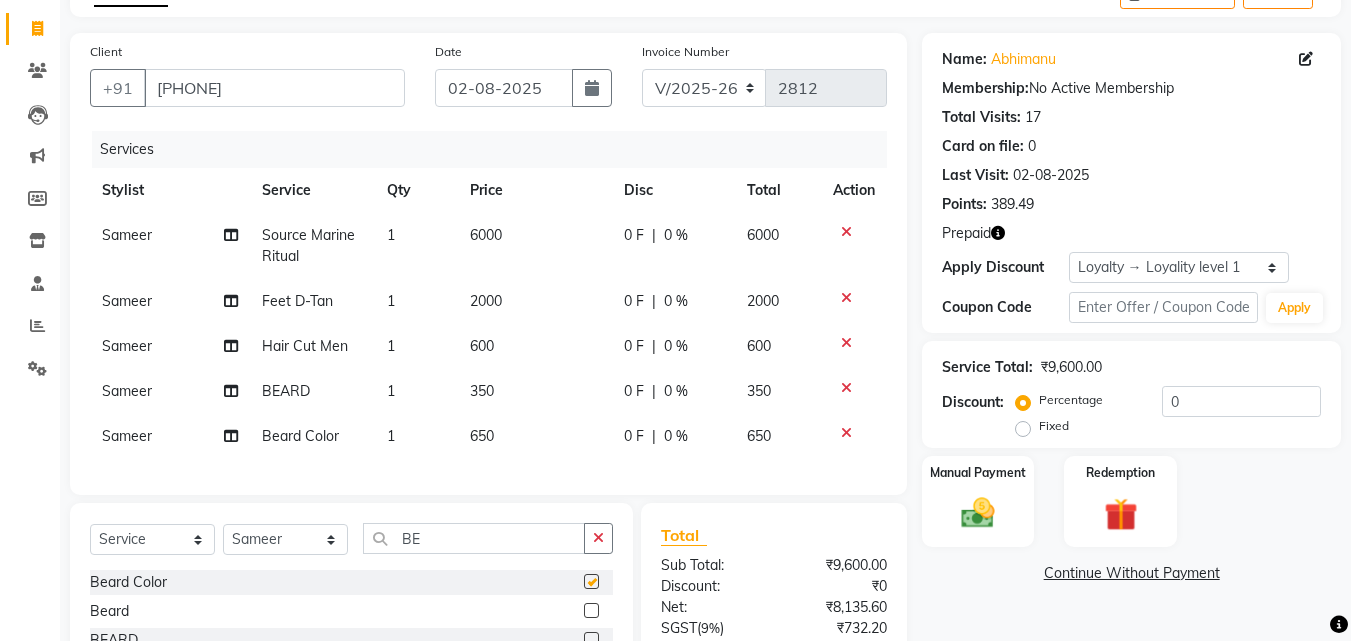 checkbox on "false" 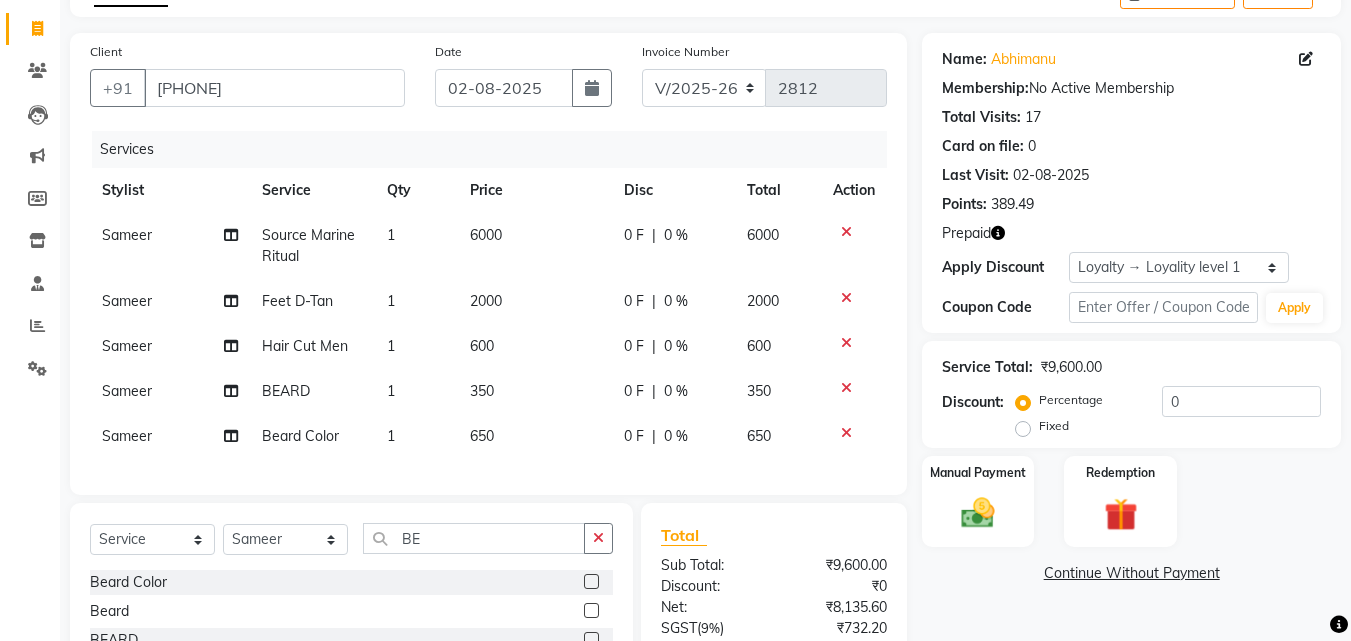 click on "650" 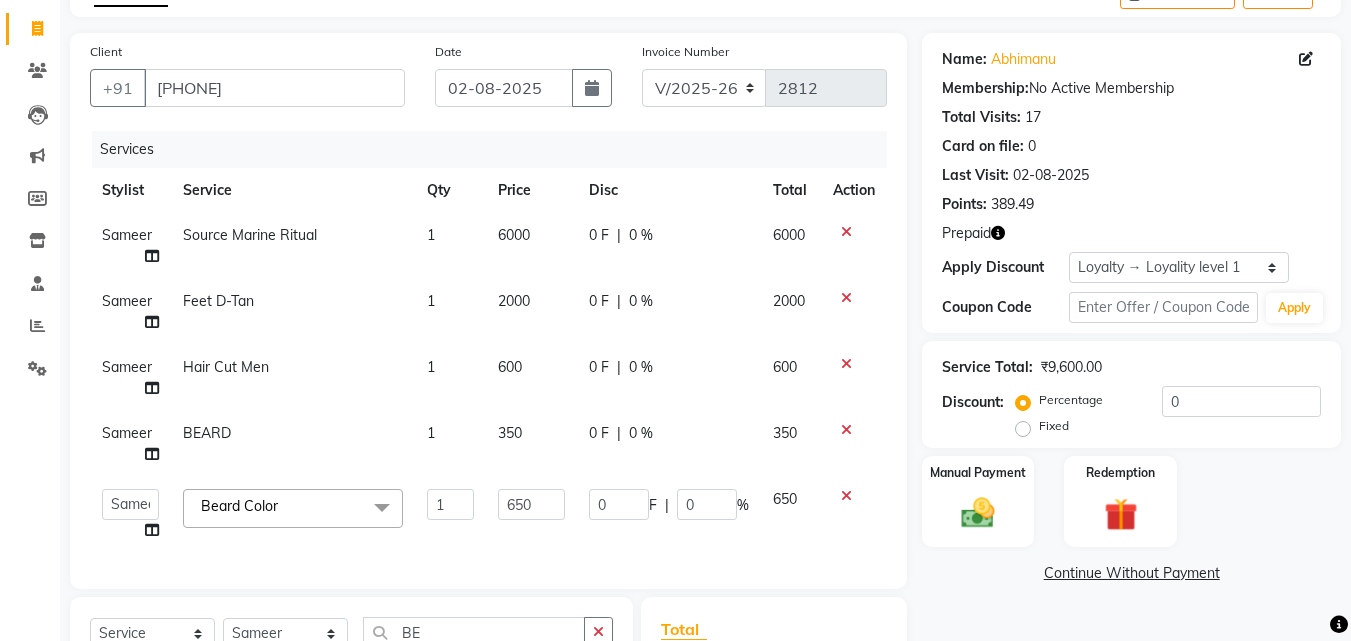 click on "350" 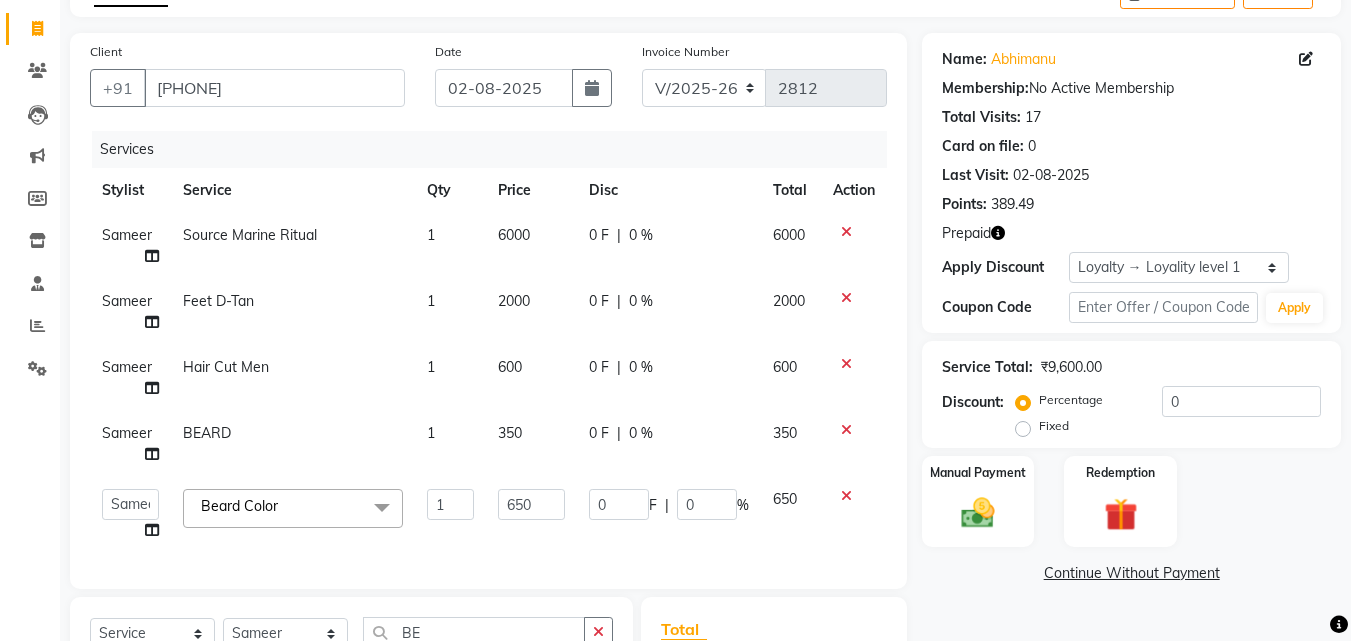 select on "65237" 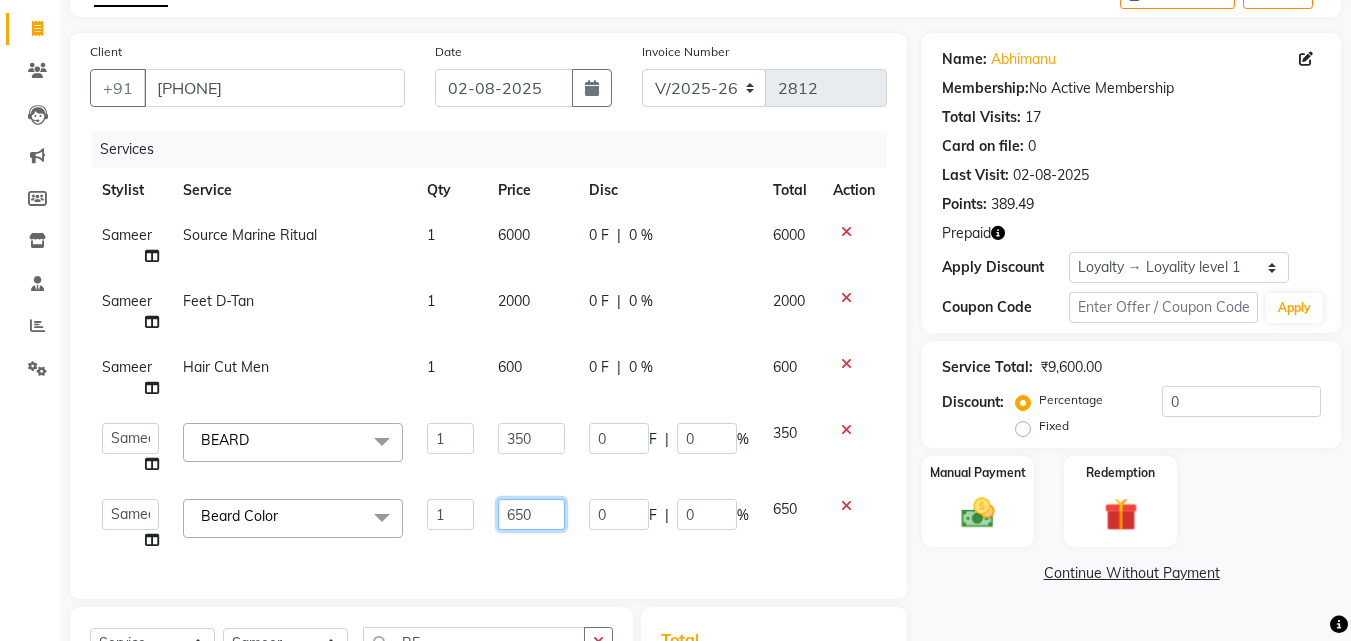 click on "650" 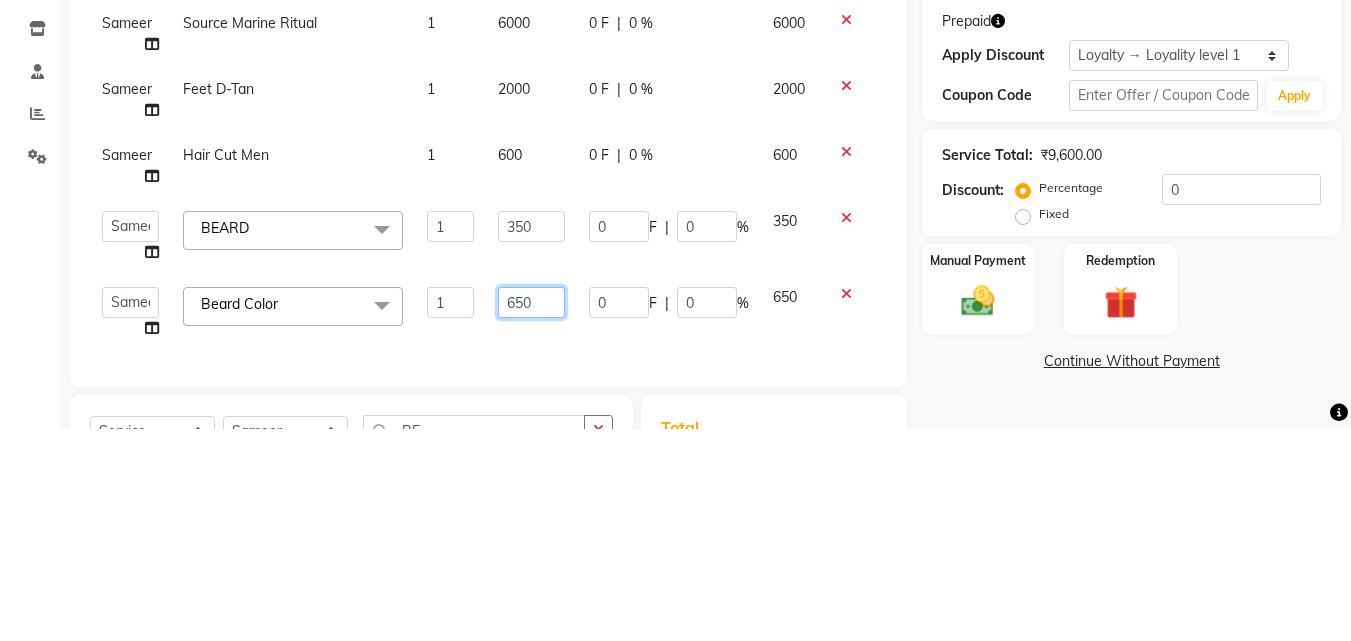 scroll, scrollTop: 168, scrollLeft: 0, axis: vertical 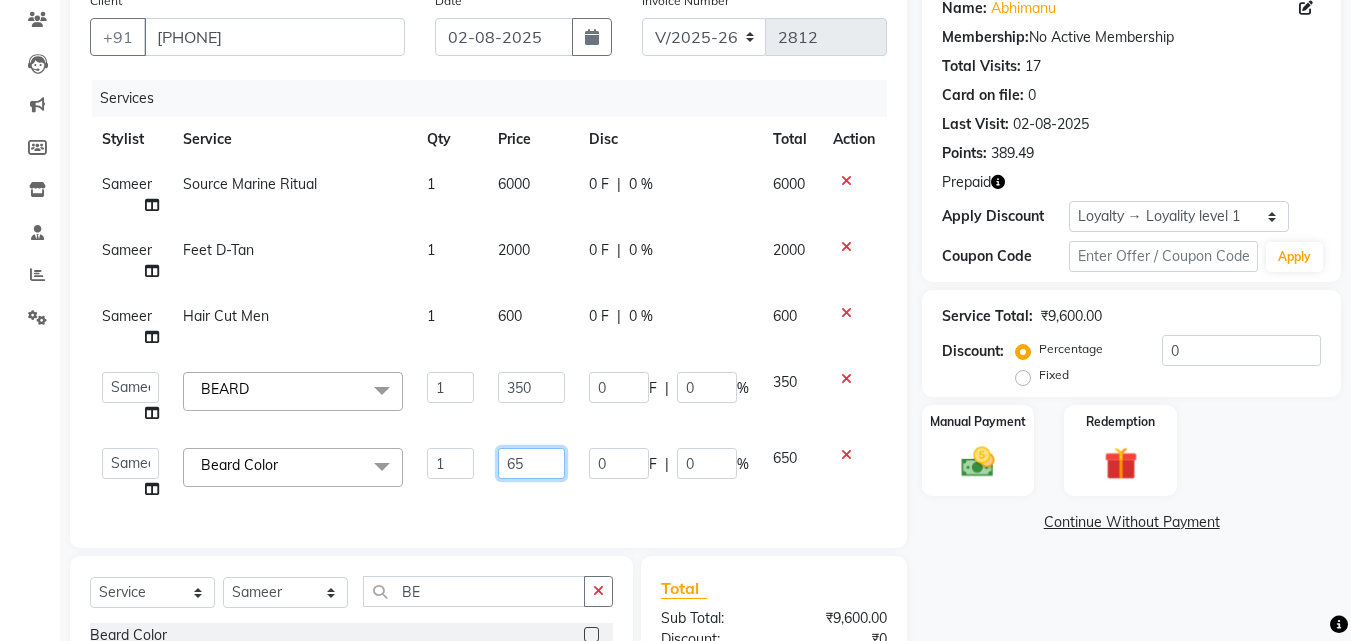 type on "6" 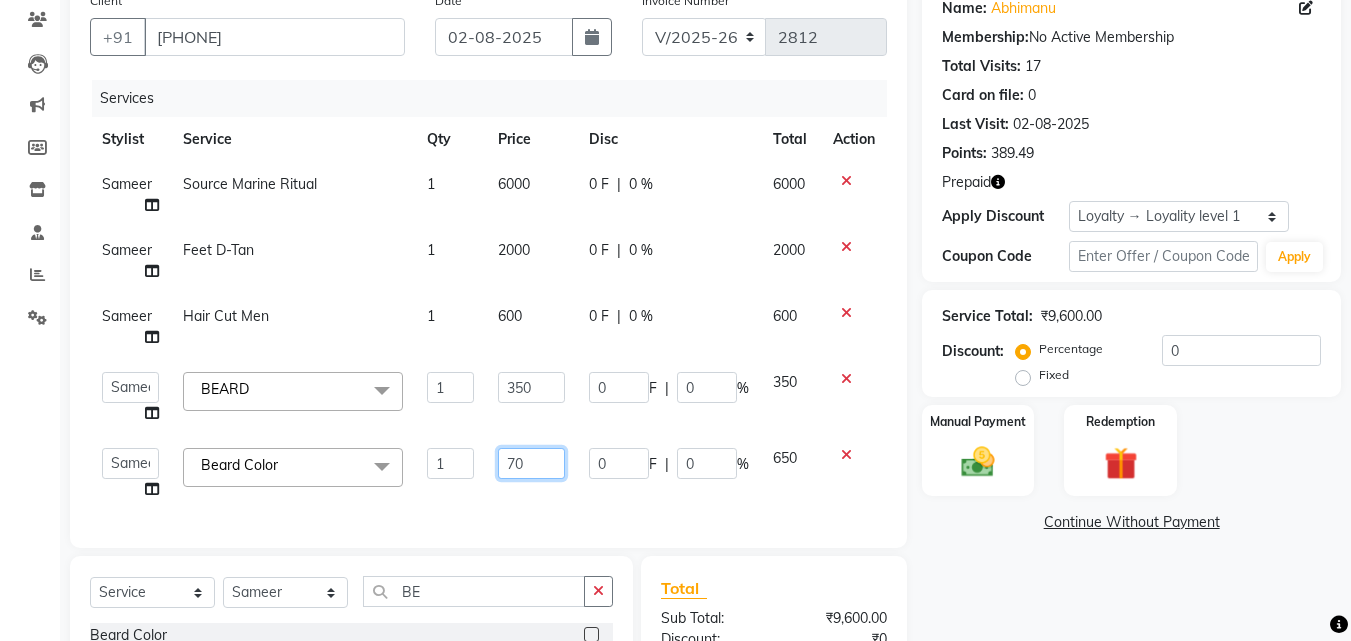 type on "700" 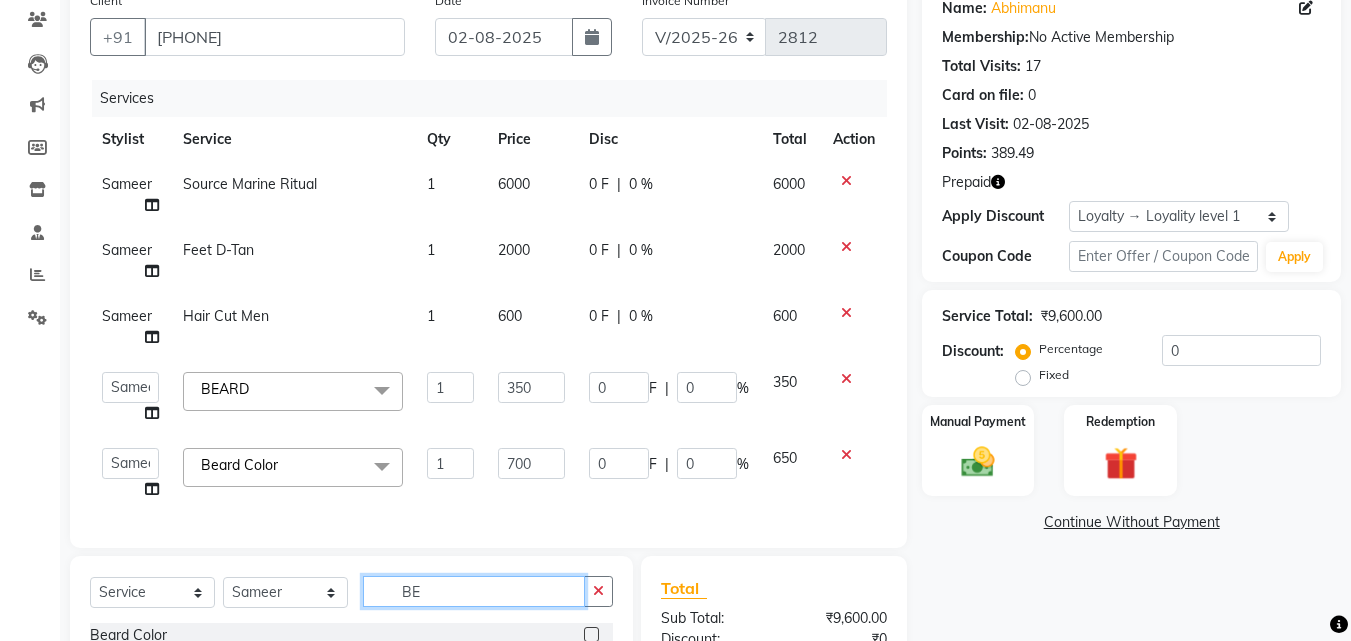 click on "BE" 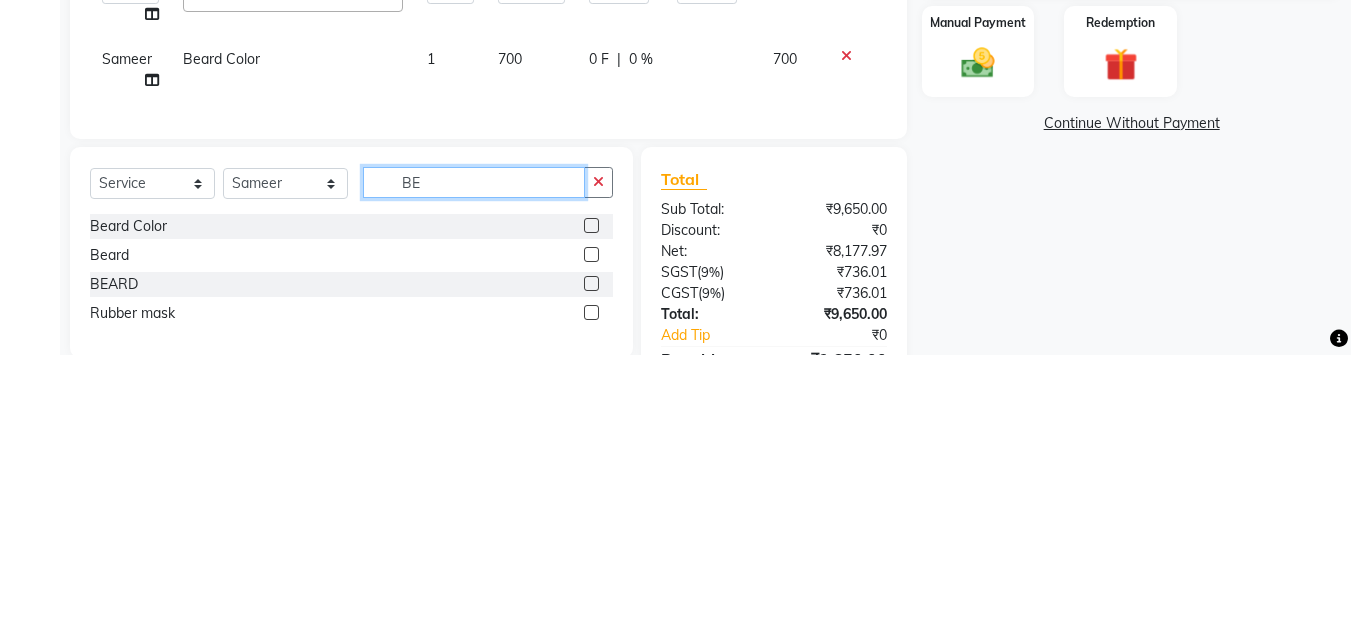 scroll, scrollTop: 301, scrollLeft: 0, axis: vertical 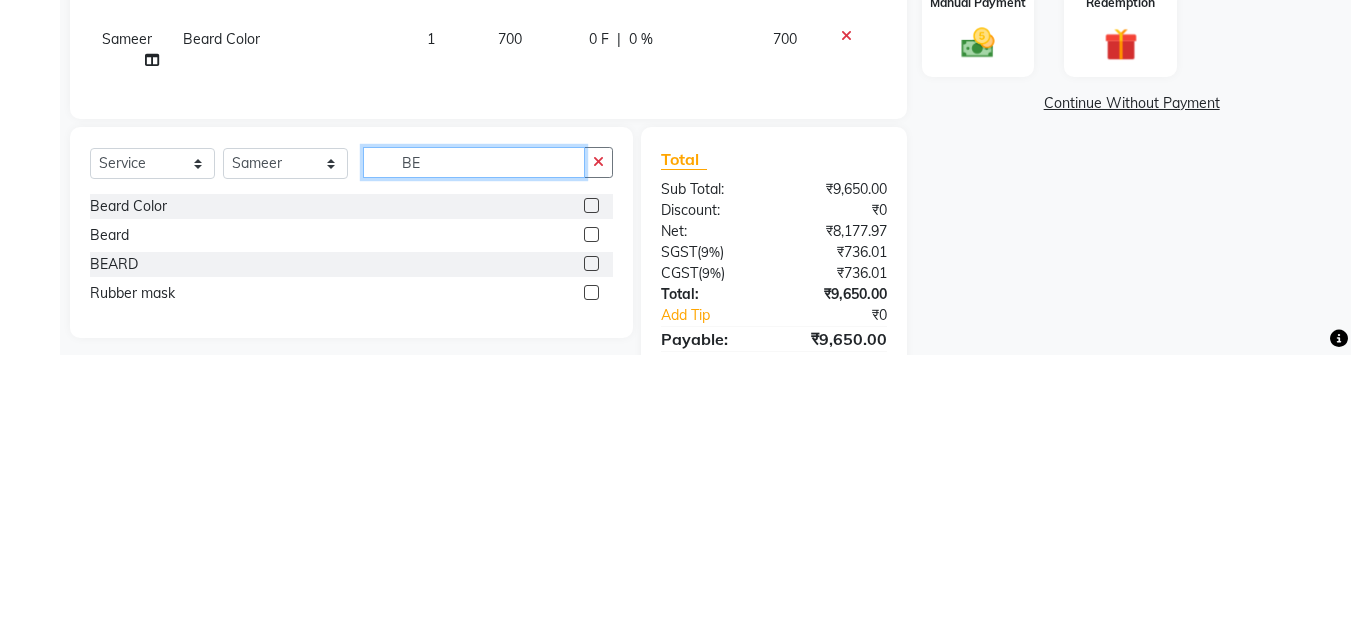 type on "B" 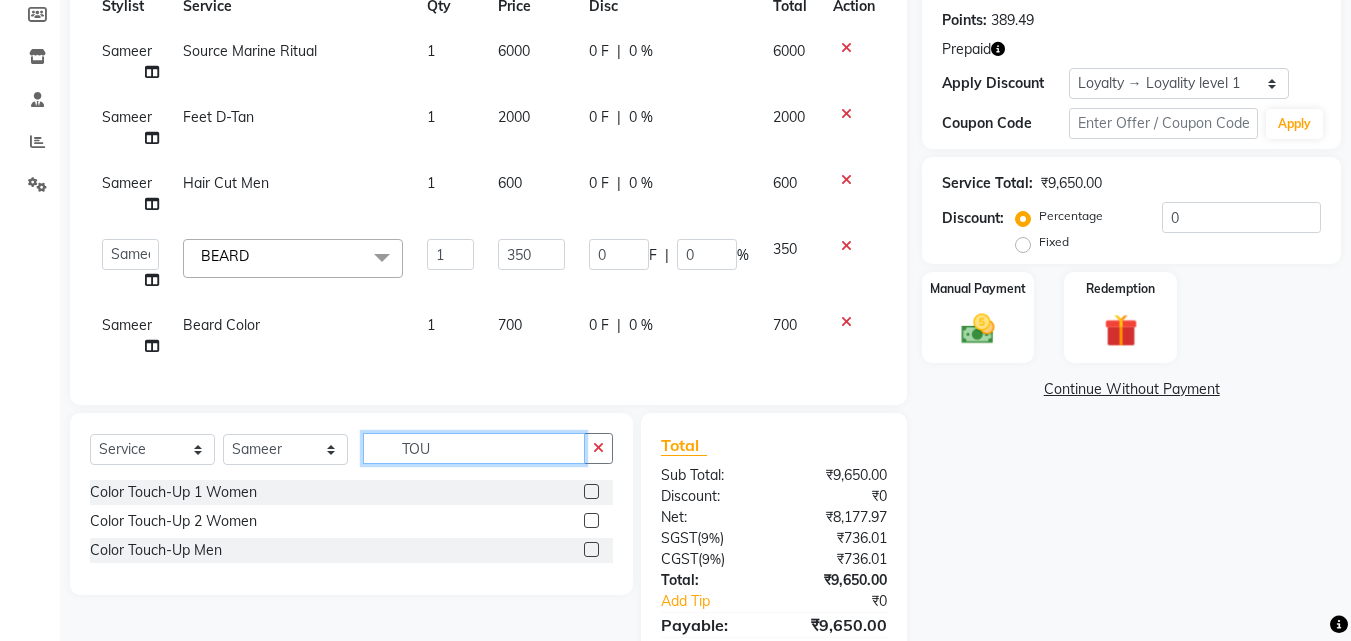type on "TOU" 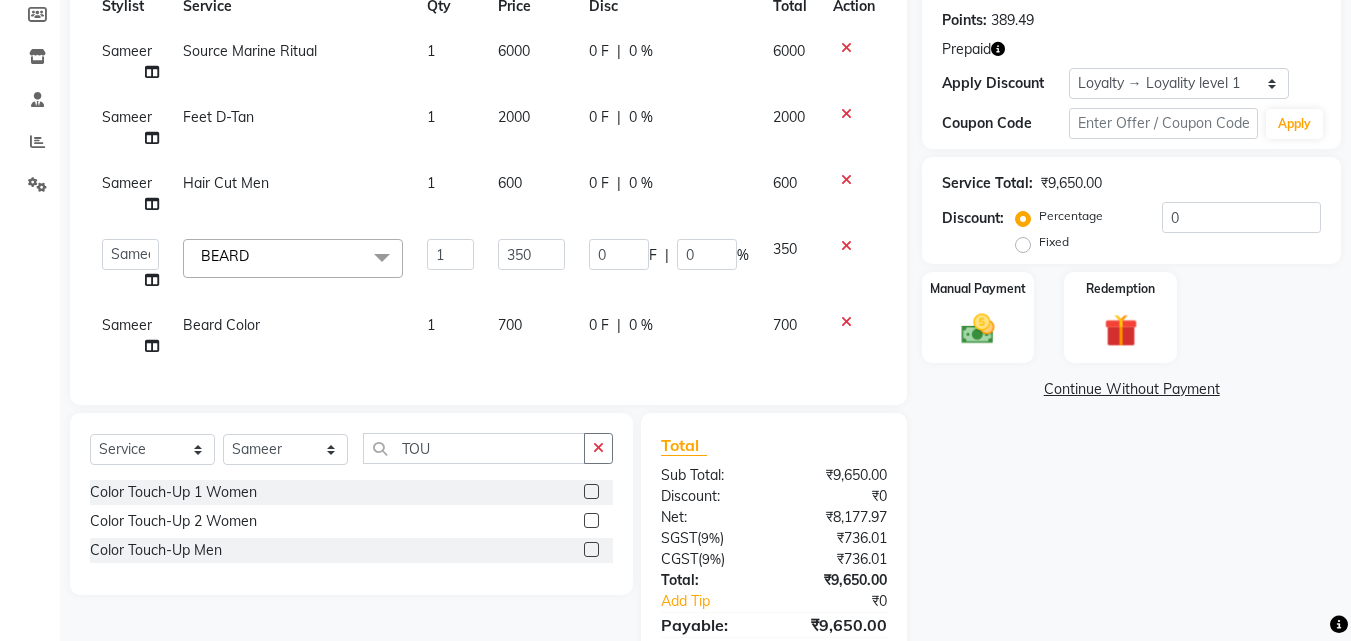 click 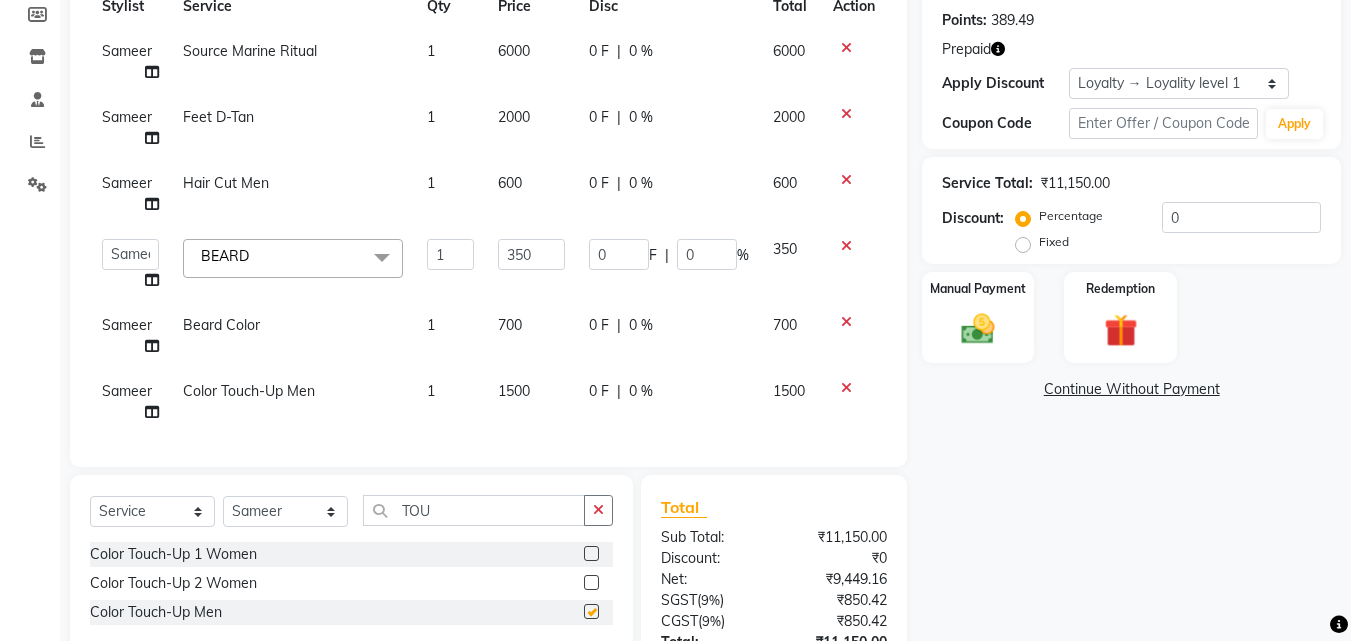 checkbox on "false" 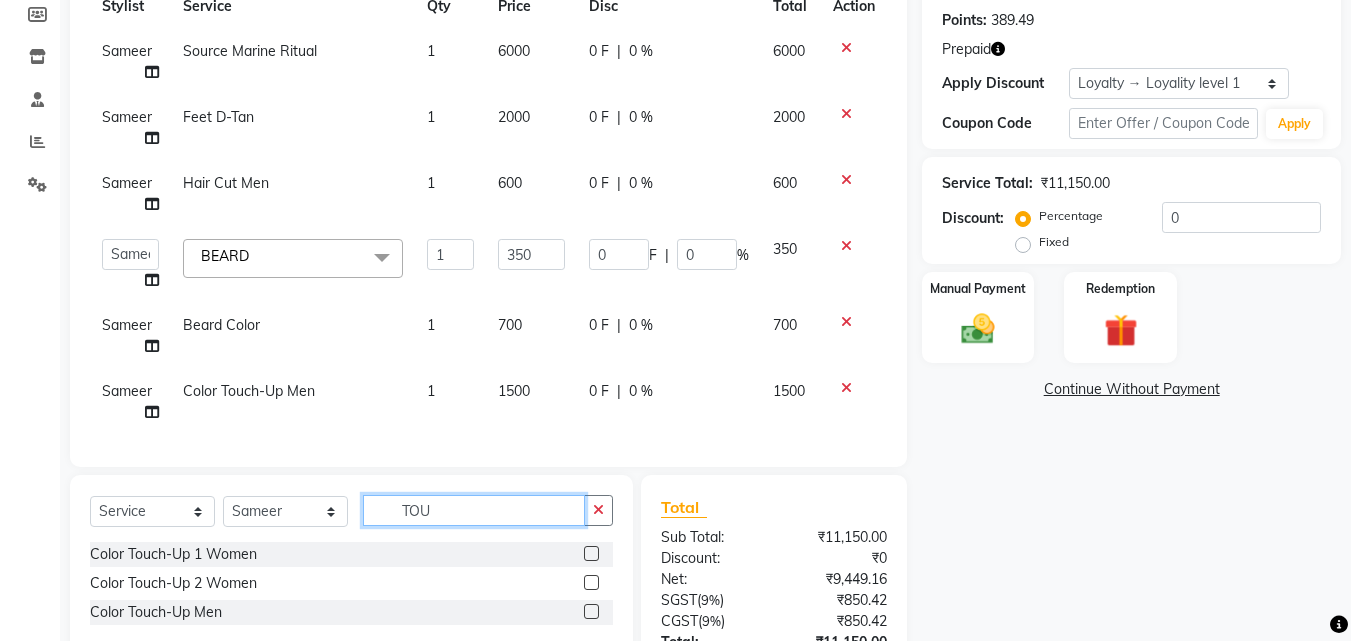click on "TOU" 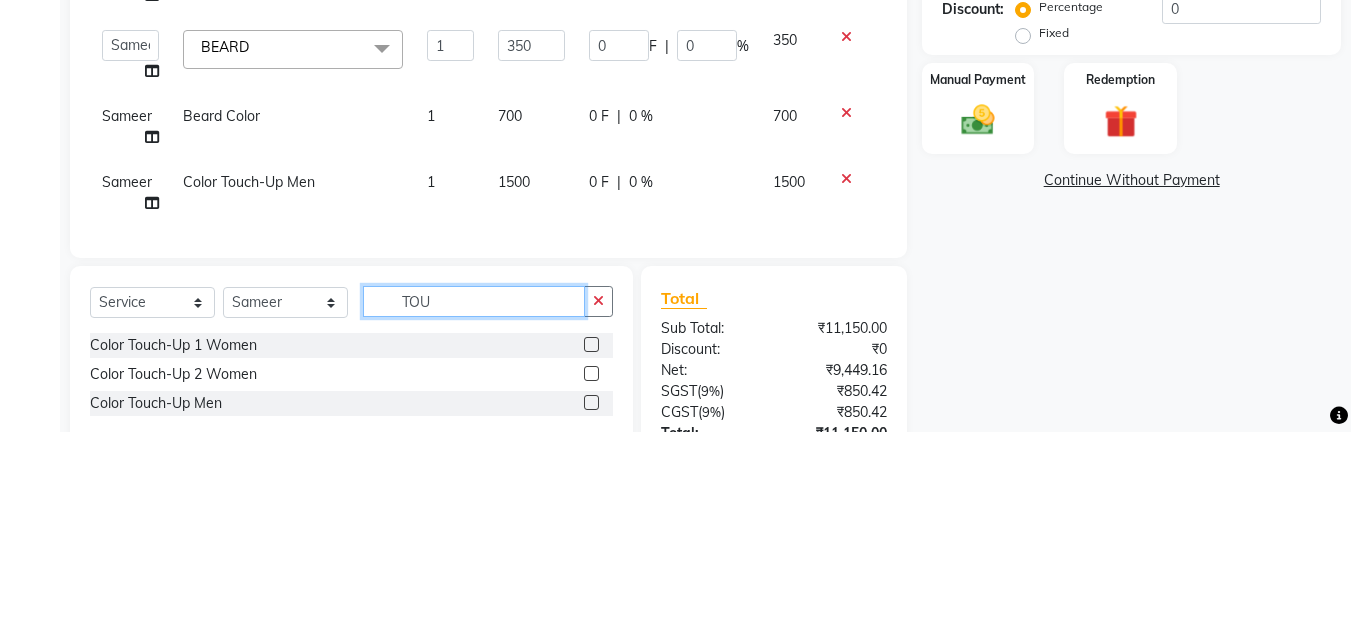 scroll, scrollTop: 348, scrollLeft: 0, axis: vertical 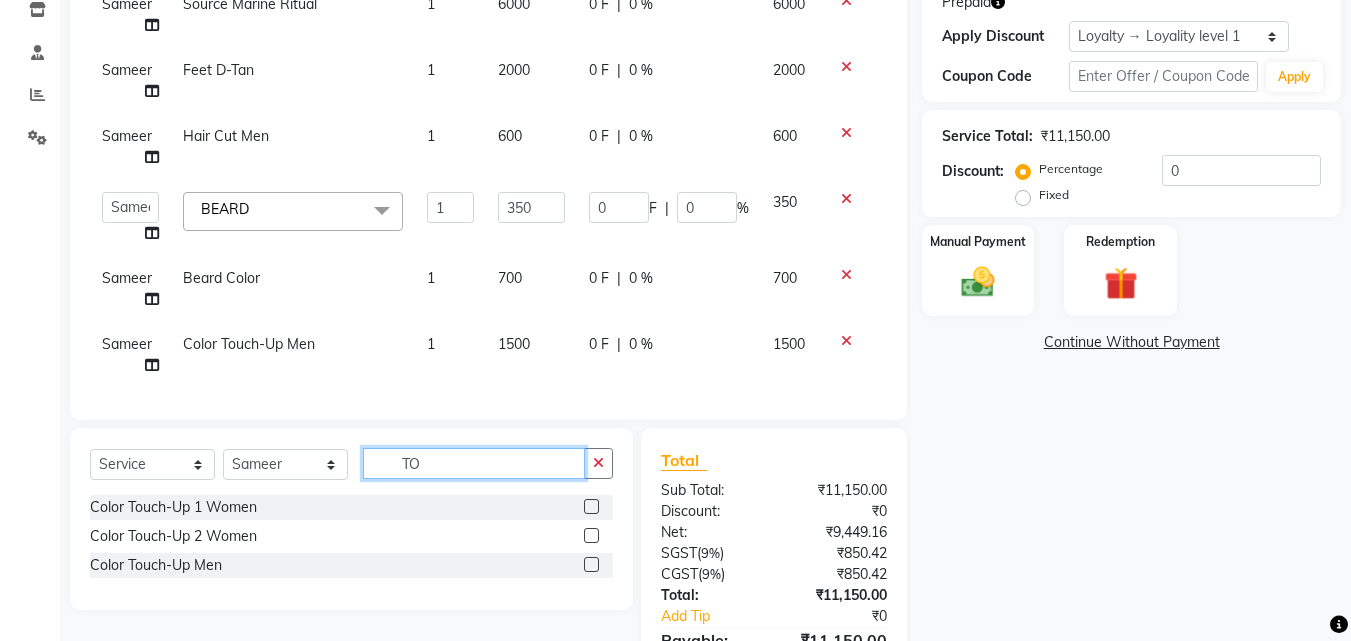 type on "T" 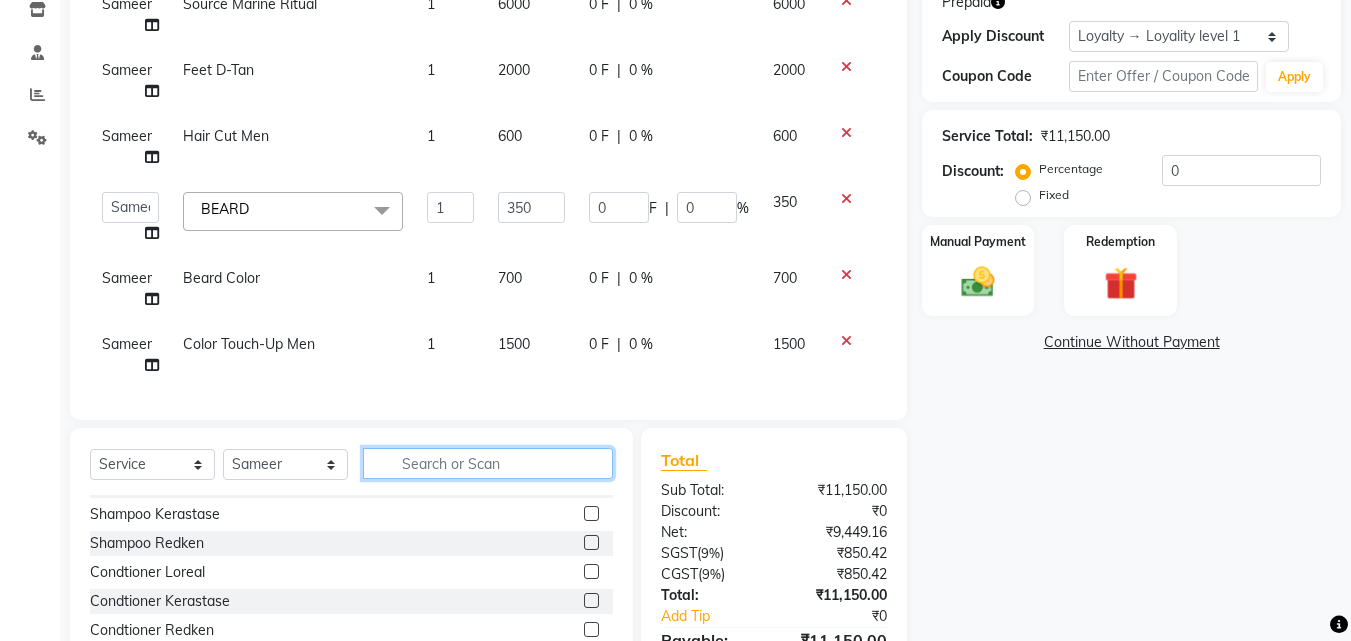 scroll, scrollTop: 28, scrollLeft: 0, axis: vertical 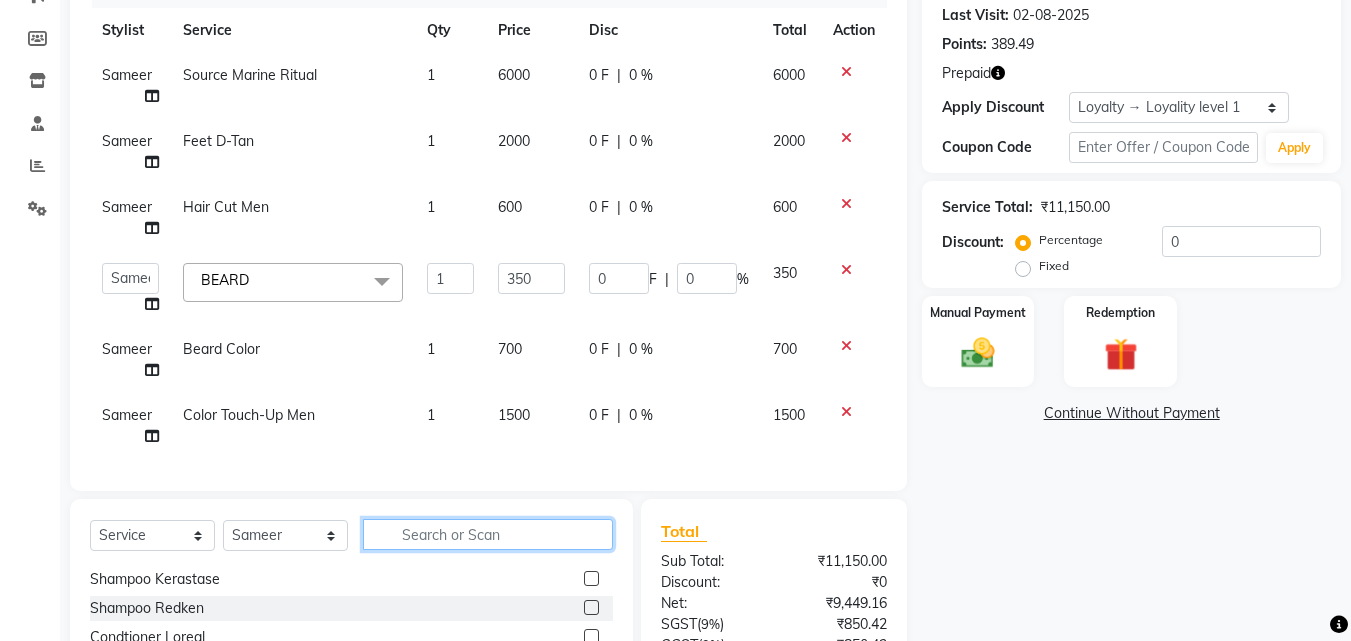 type 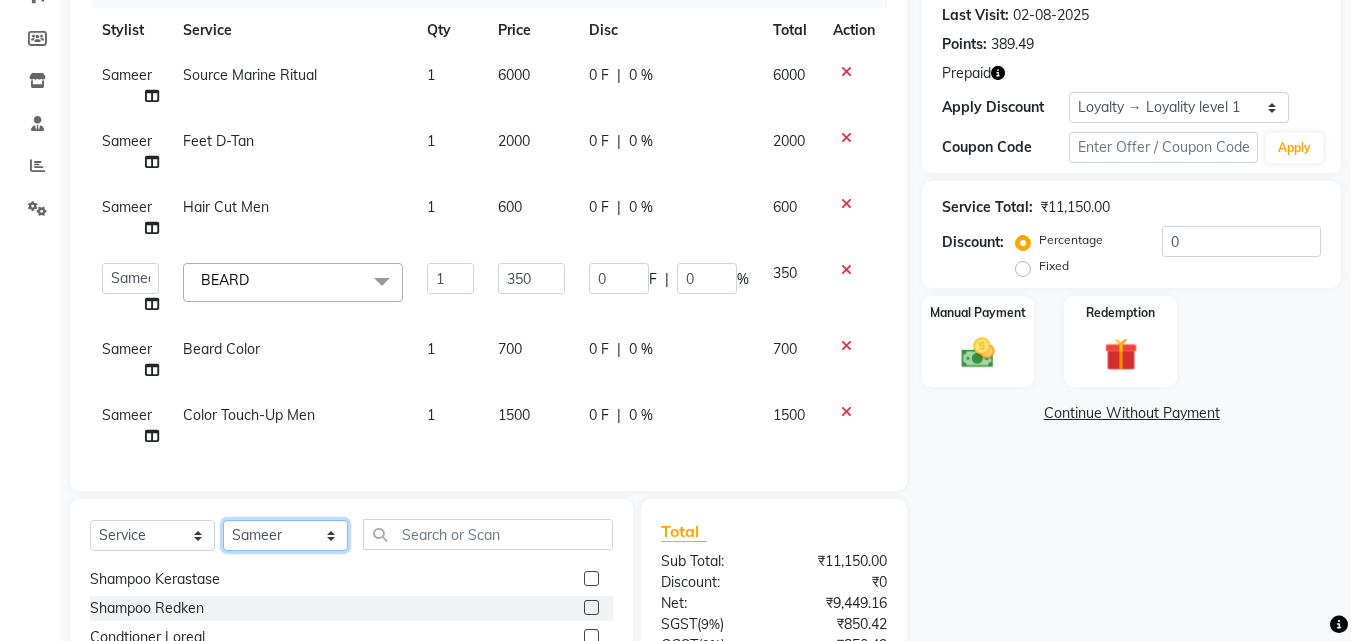 click on "Select Stylist Aayan Account  Ashu BHOLU Geeta Hanif JIYA SINGH Kiran LAXMAN PEDI Manager Mohit Naddy NAIL SWASTIKA Sajal Sameer Shahnawaj Sharukh Sonu VISHAL STYLIST" 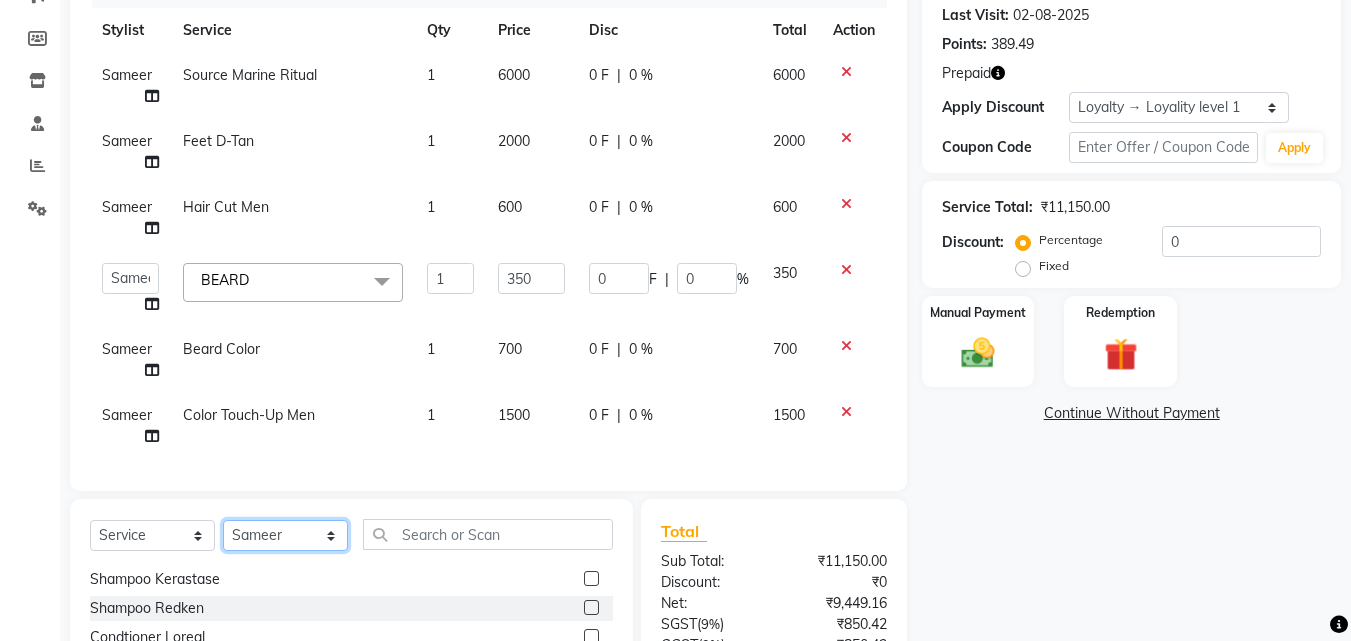 select on "85753" 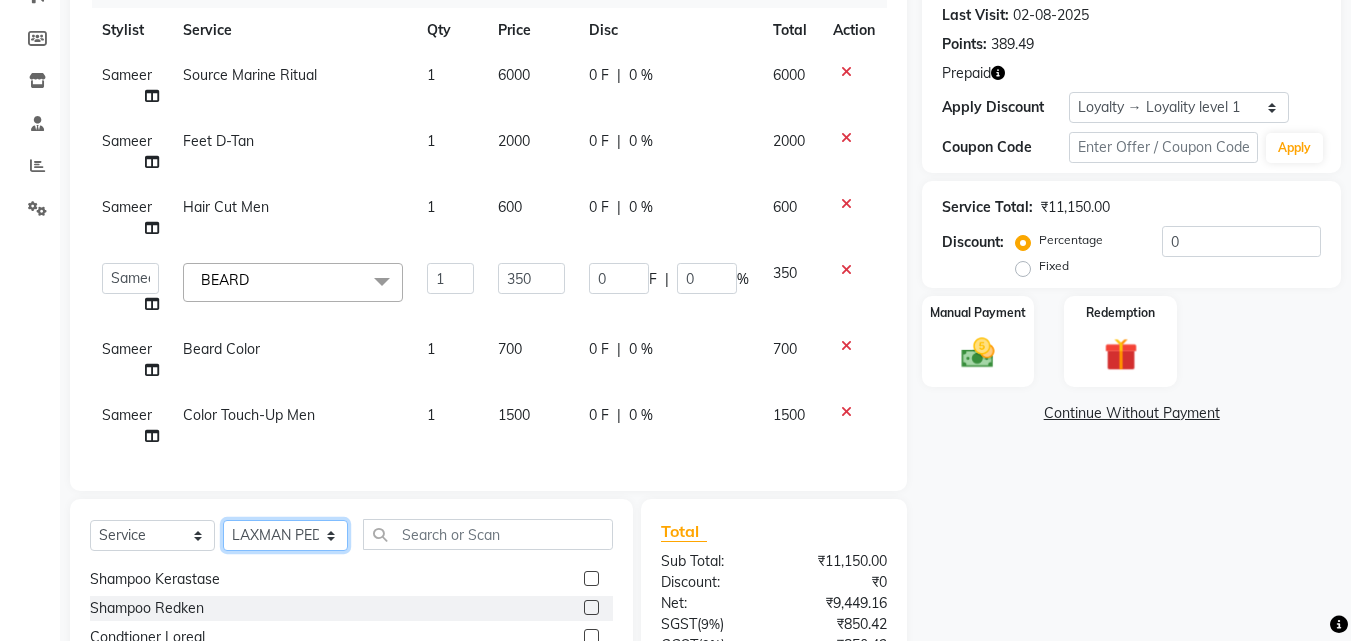 click on "Select Stylist Aayan Account  Ashu BHOLU Geeta Hanif JIYA SINGH Kiran LAXMAN PEDI Manager Mohit Naddy NAIL SWASTIKA Sajal Sameer Shahnawaj Sharukh Sonu VISHAL STYLIST" 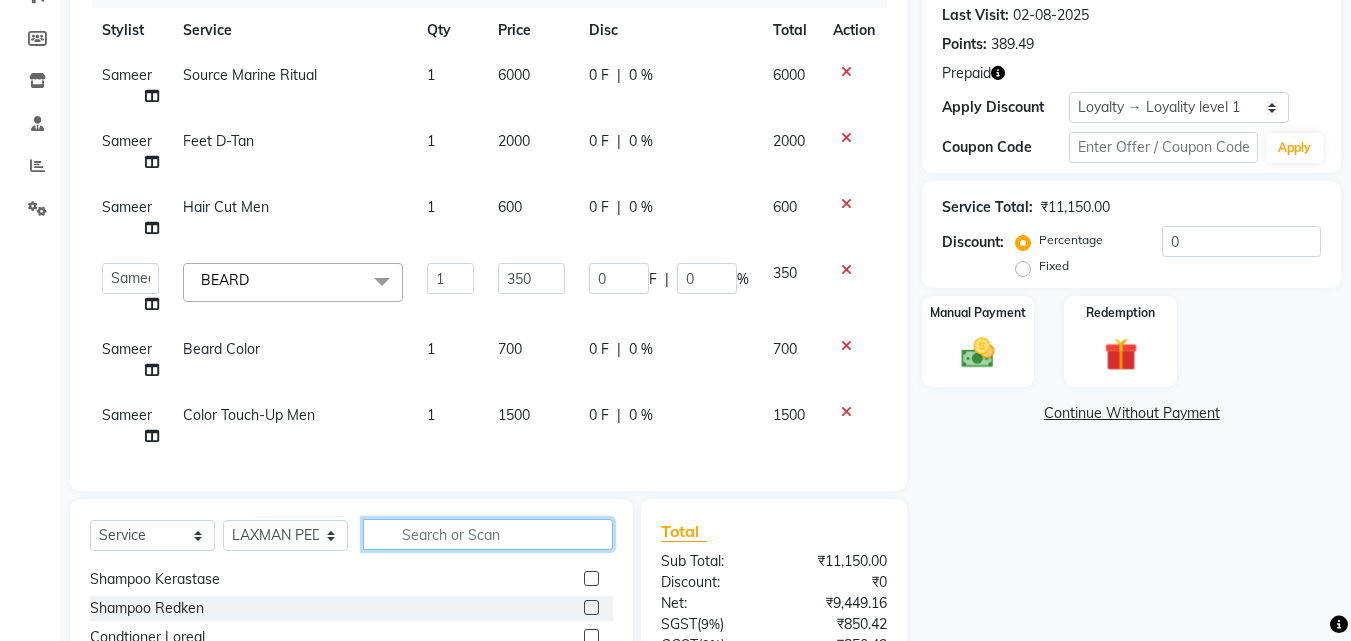 click 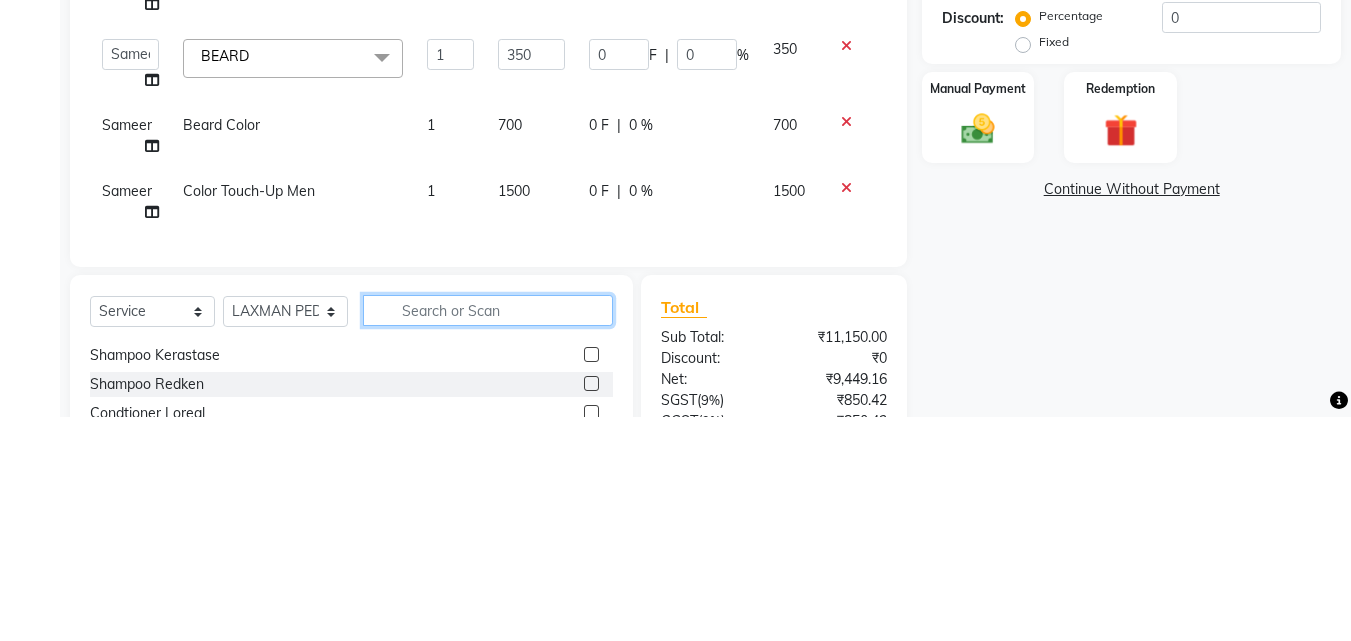 scroll, scrollTop: 348, scrollLeft: 0, axis: vertical 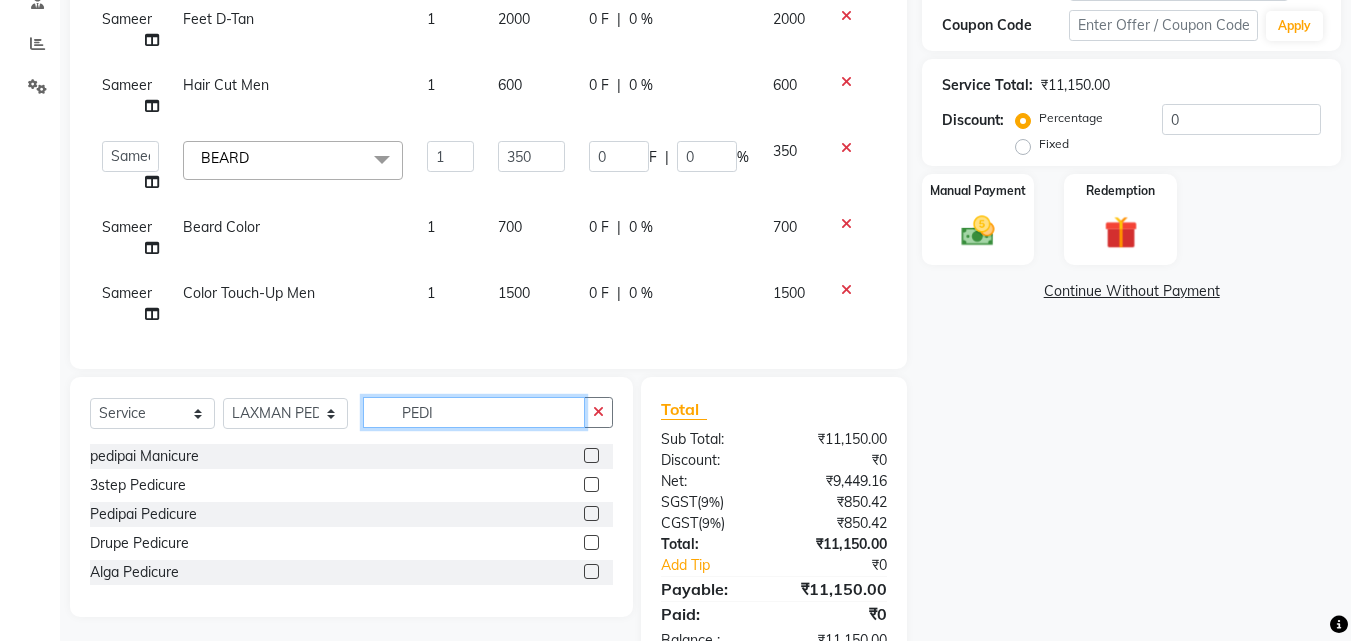 type on "PEDI" 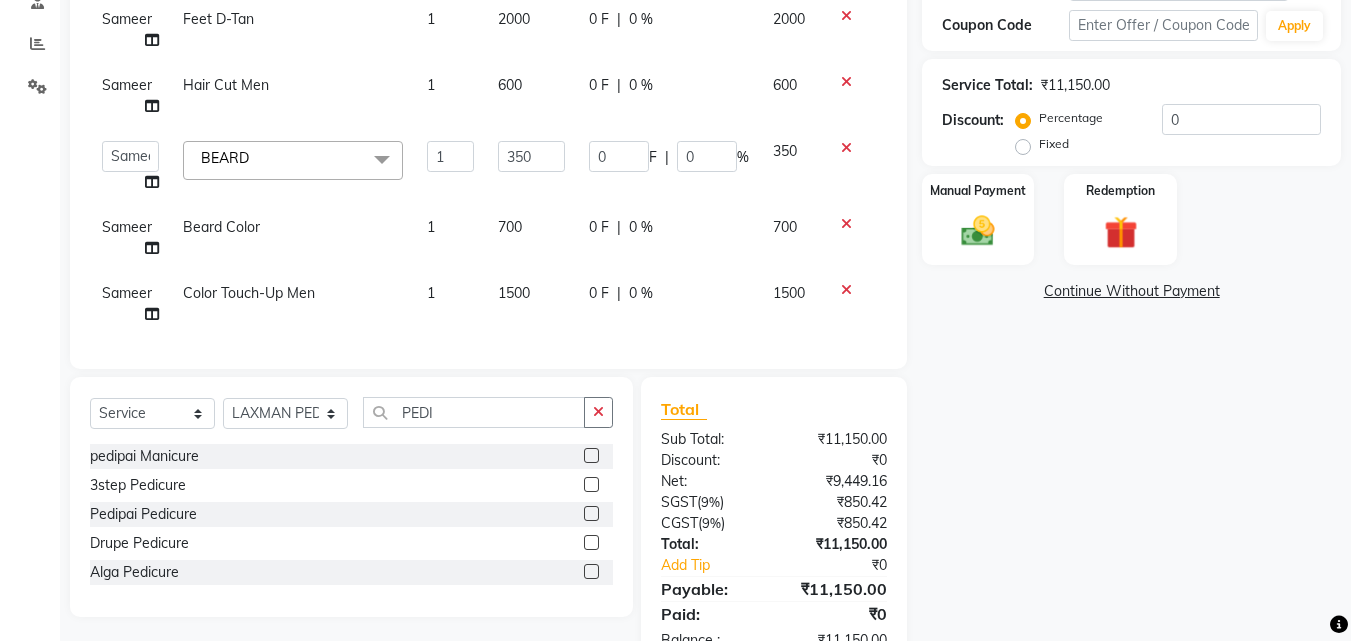 click 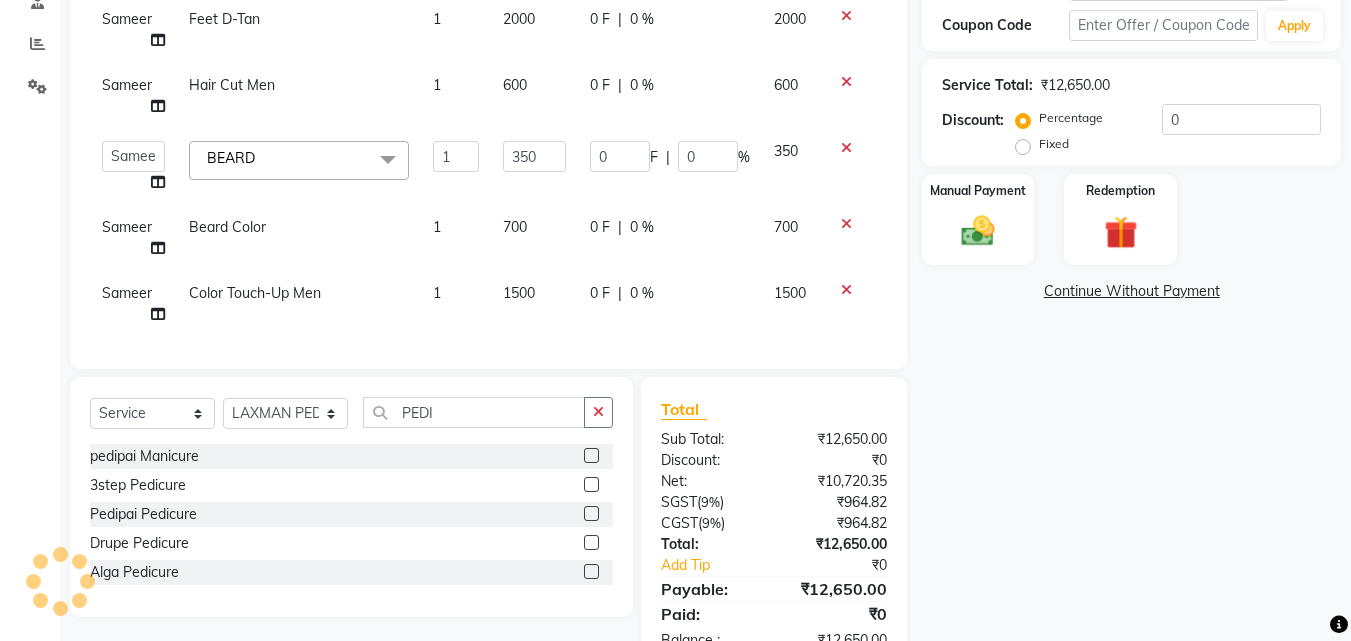 click 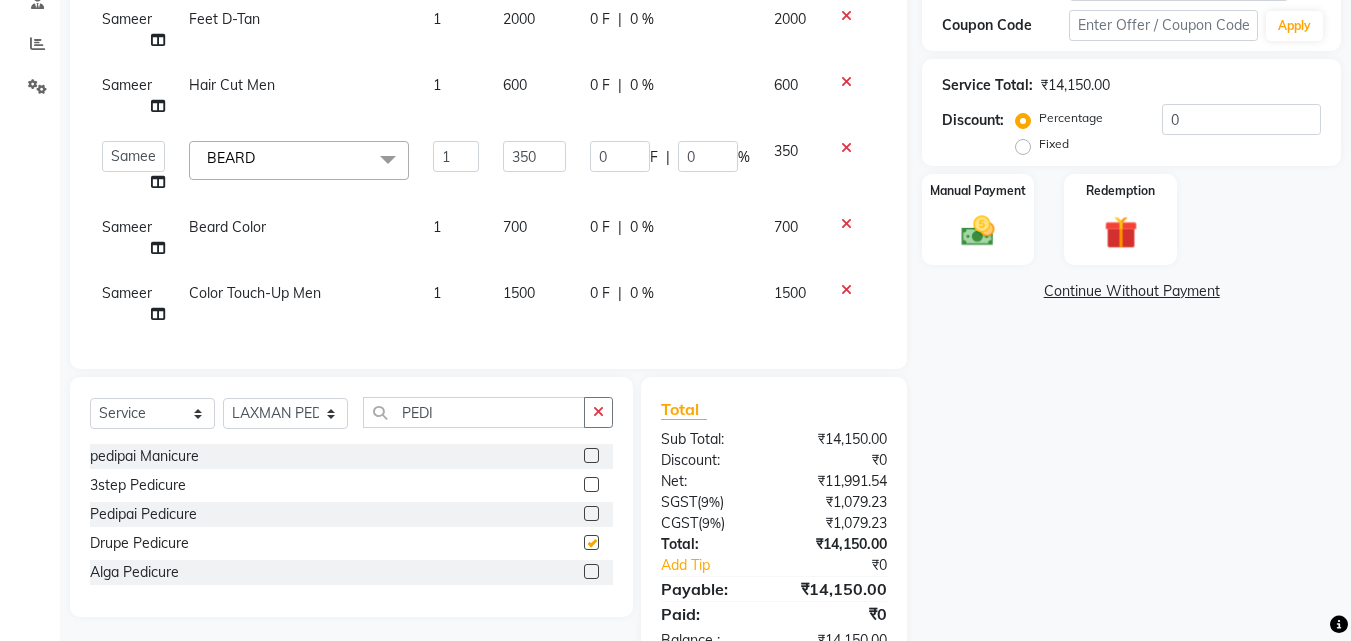 checkbox on "false" 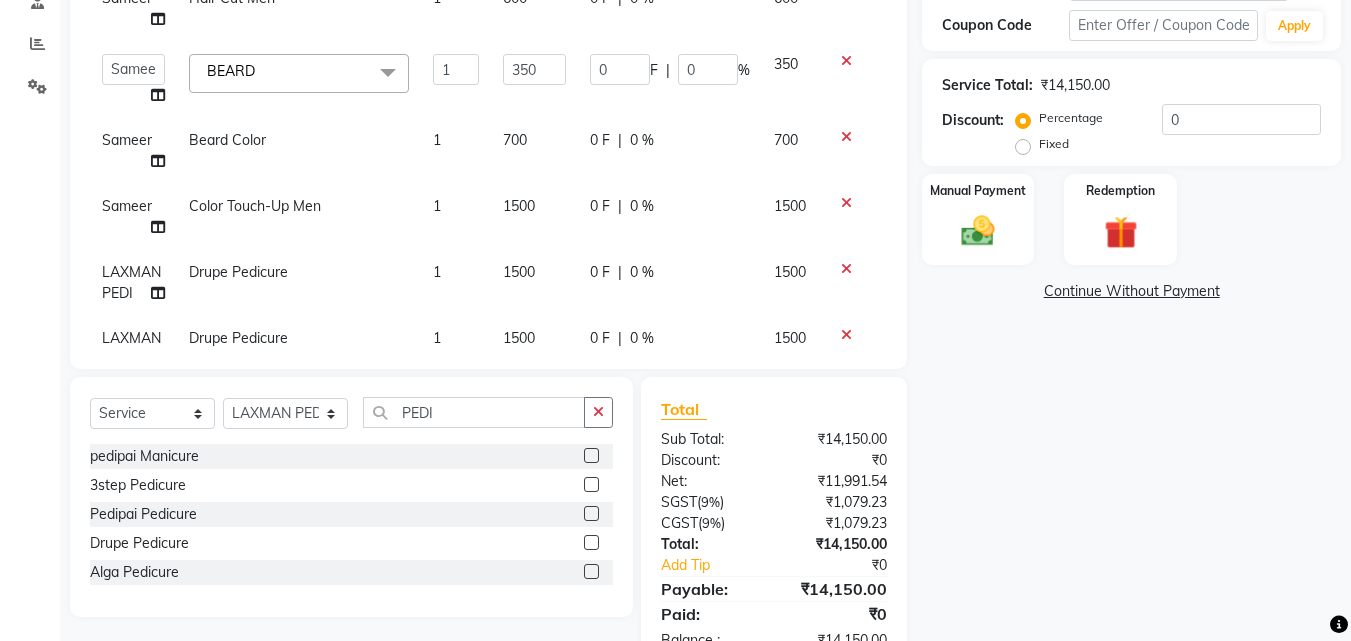 scroll, scrollTop: 138, scrollLeft: 0, axis: vertical 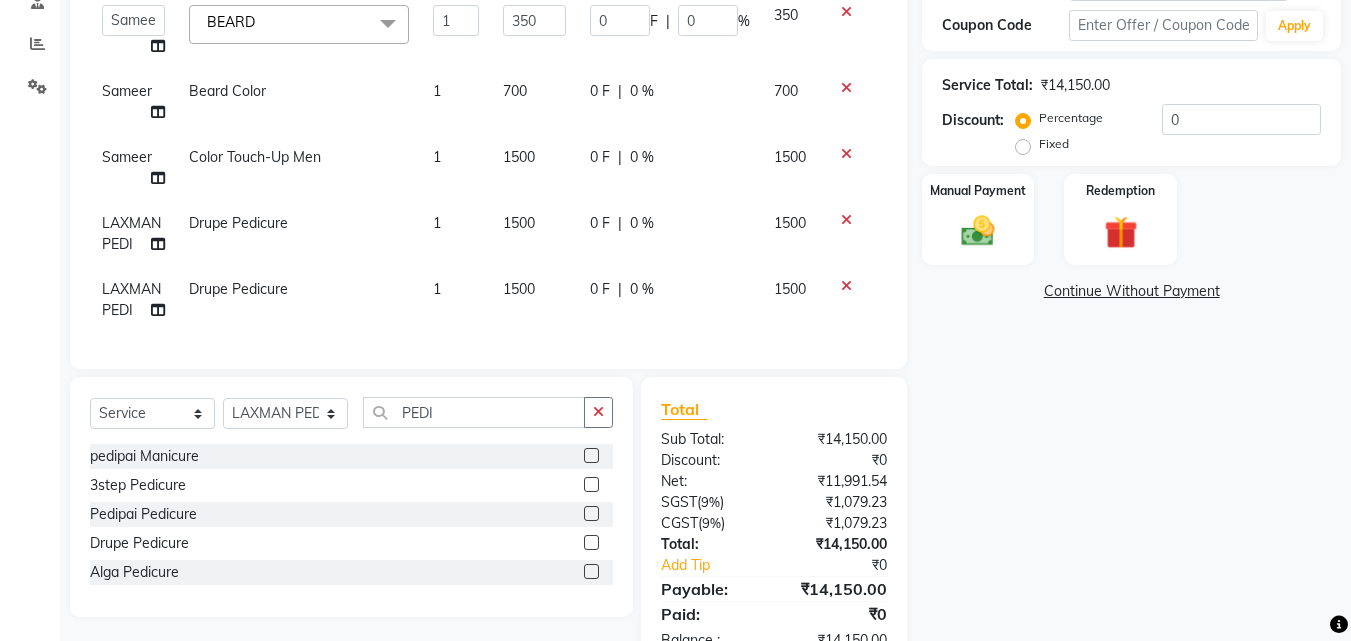 click 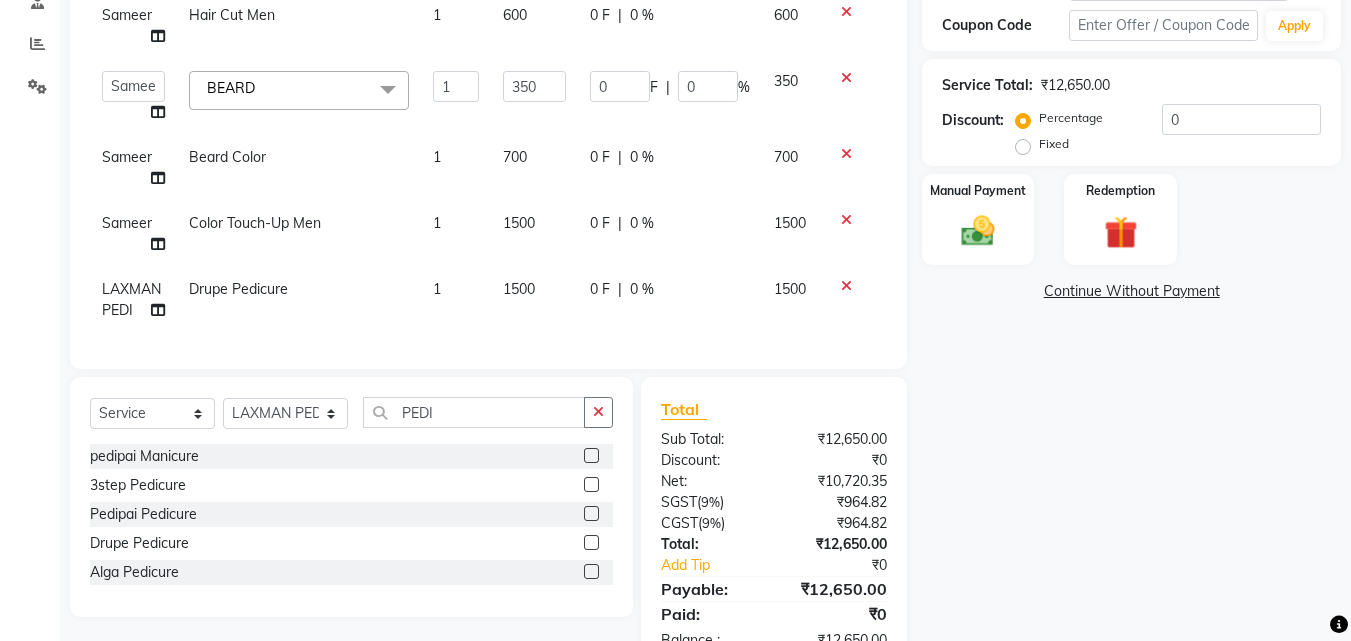 scroll, scrollTop: 0, scrollLeft: 0, axis: both 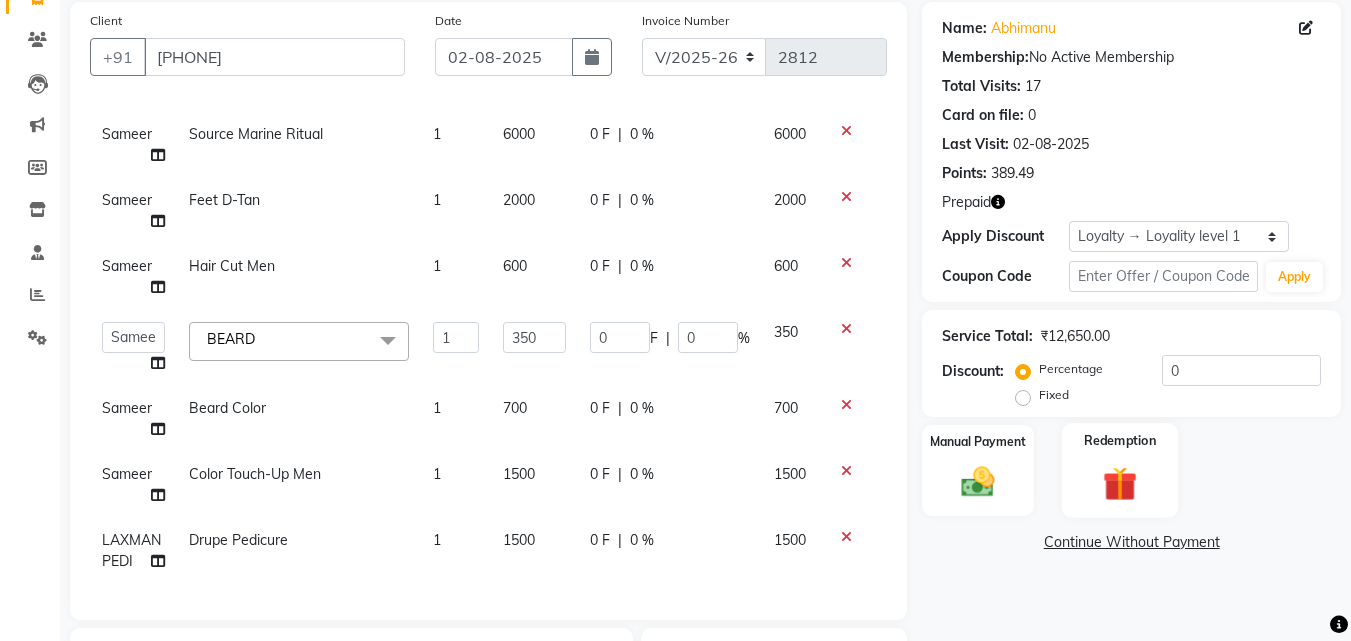 click 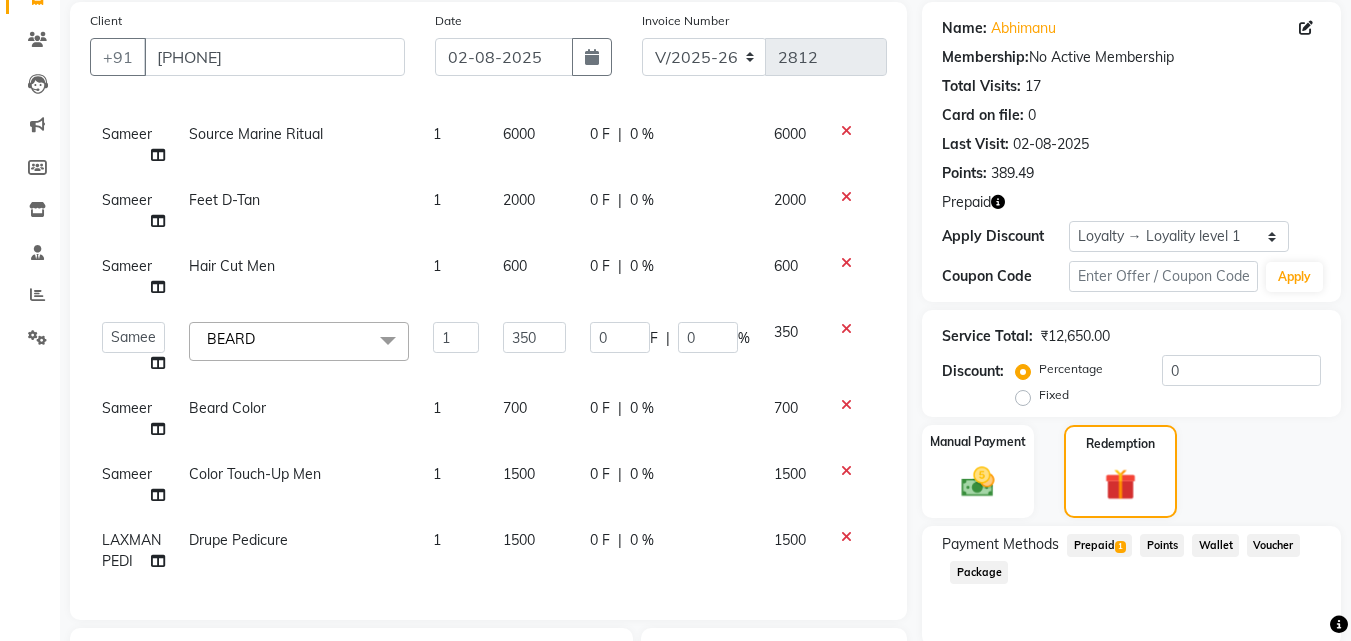 click on "Prepaid  1" 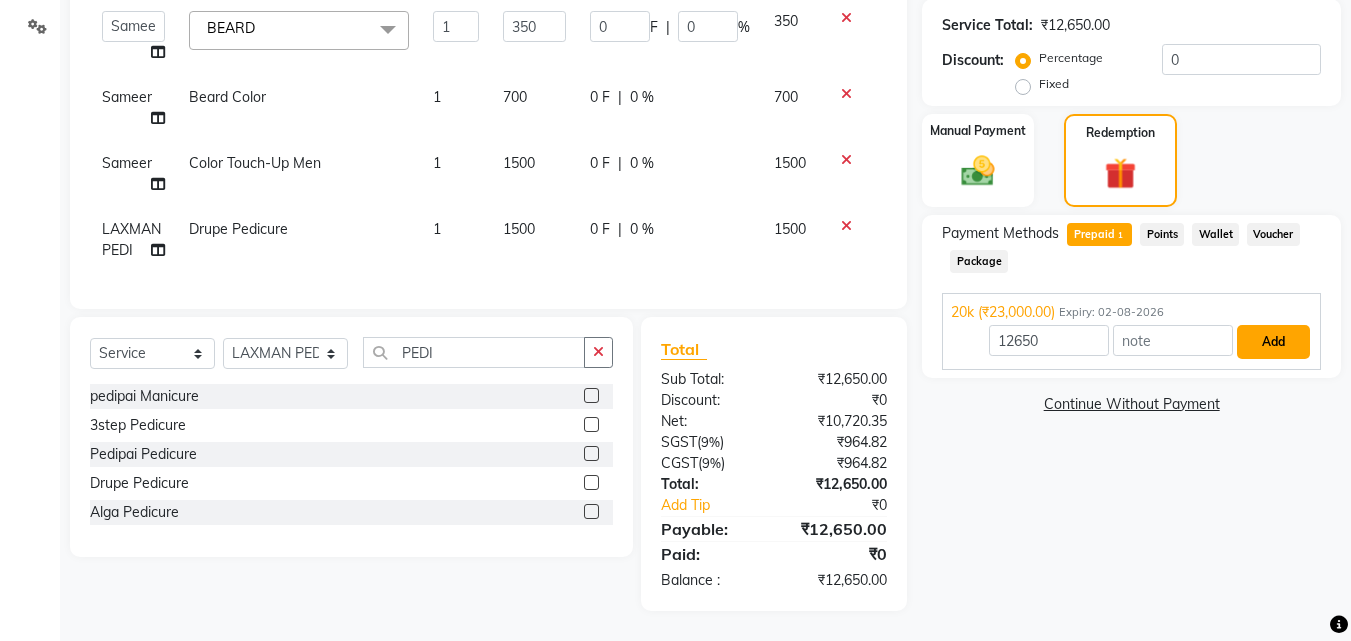 click on "Add" at bounding box center (1273, 342) 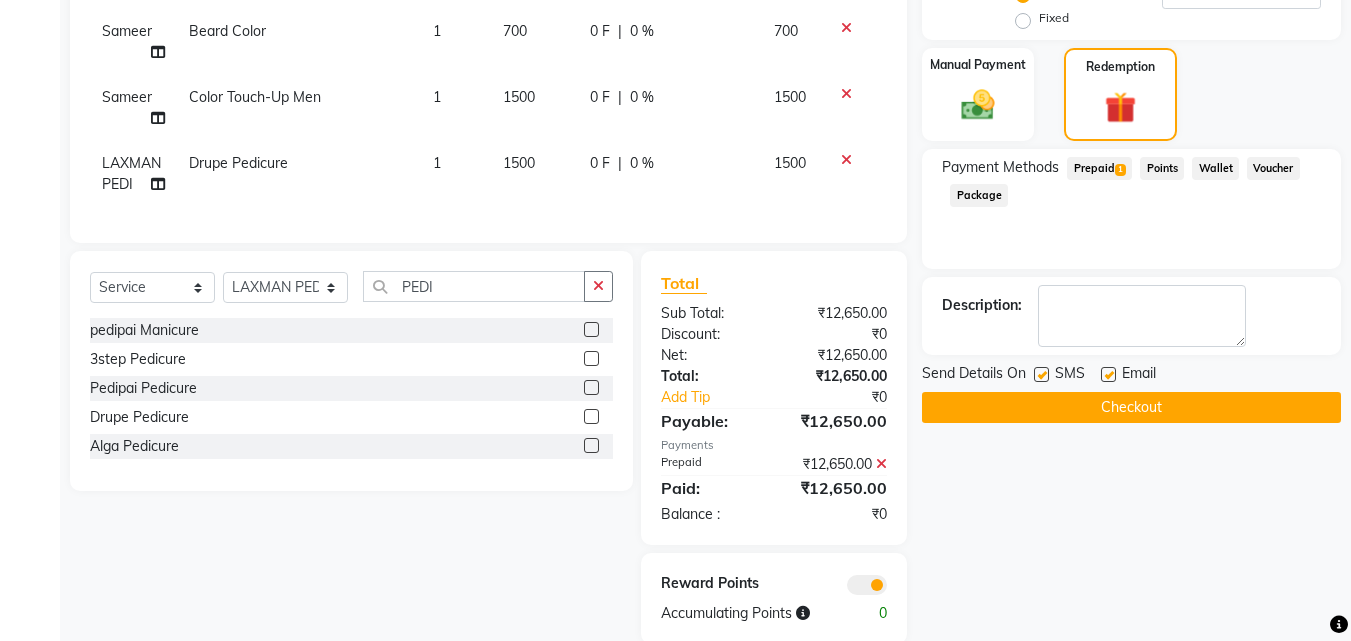 scroll, scrollTop: 558, scrollLeft: 0, axis: vertical 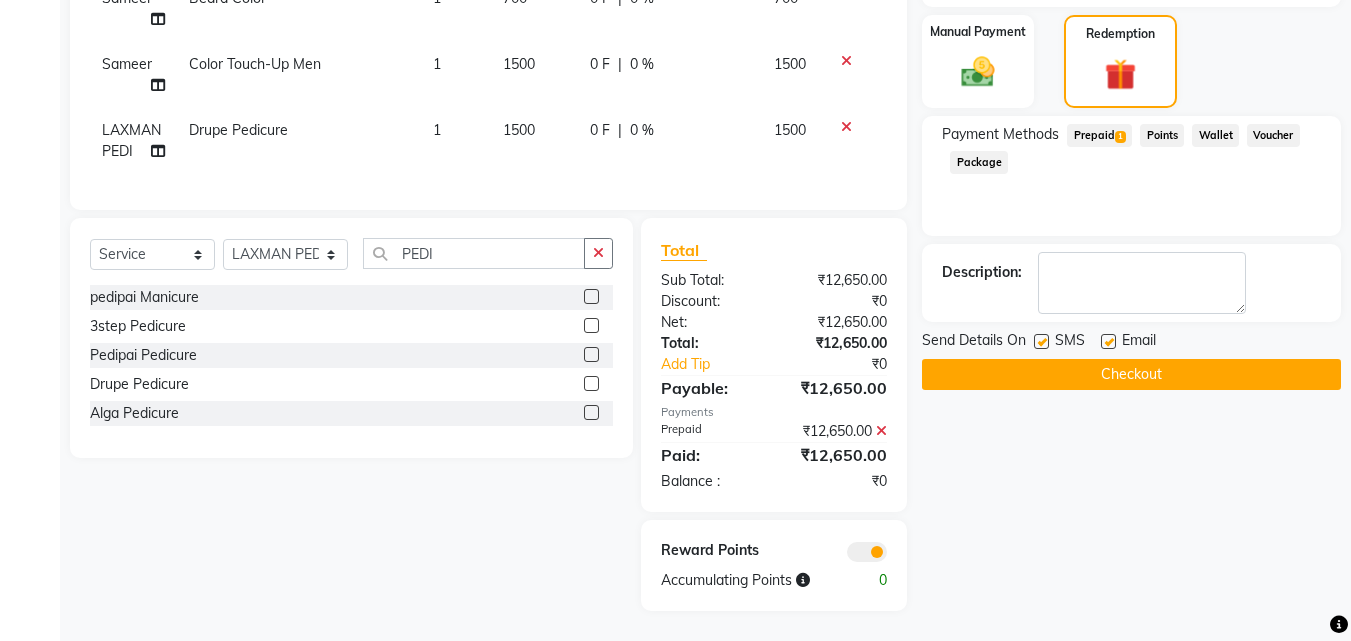 click on "Checkout" 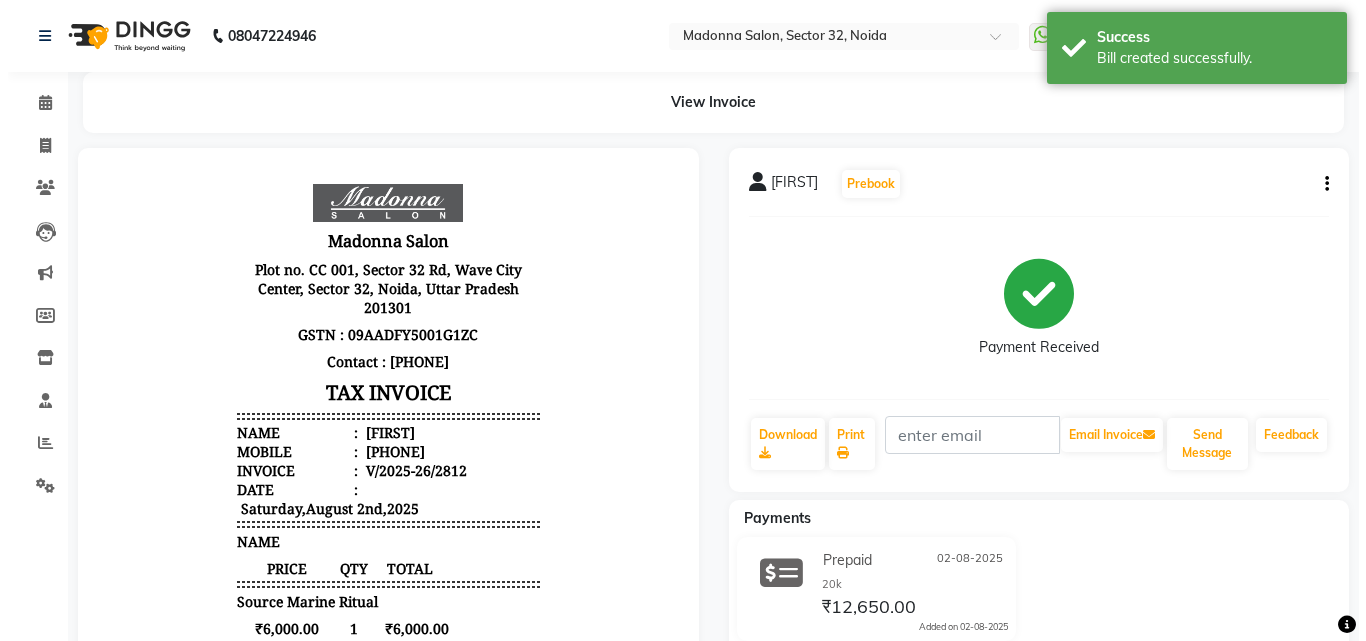 scroll, scrollTop: 0, scrollLeft: 0, axis: both 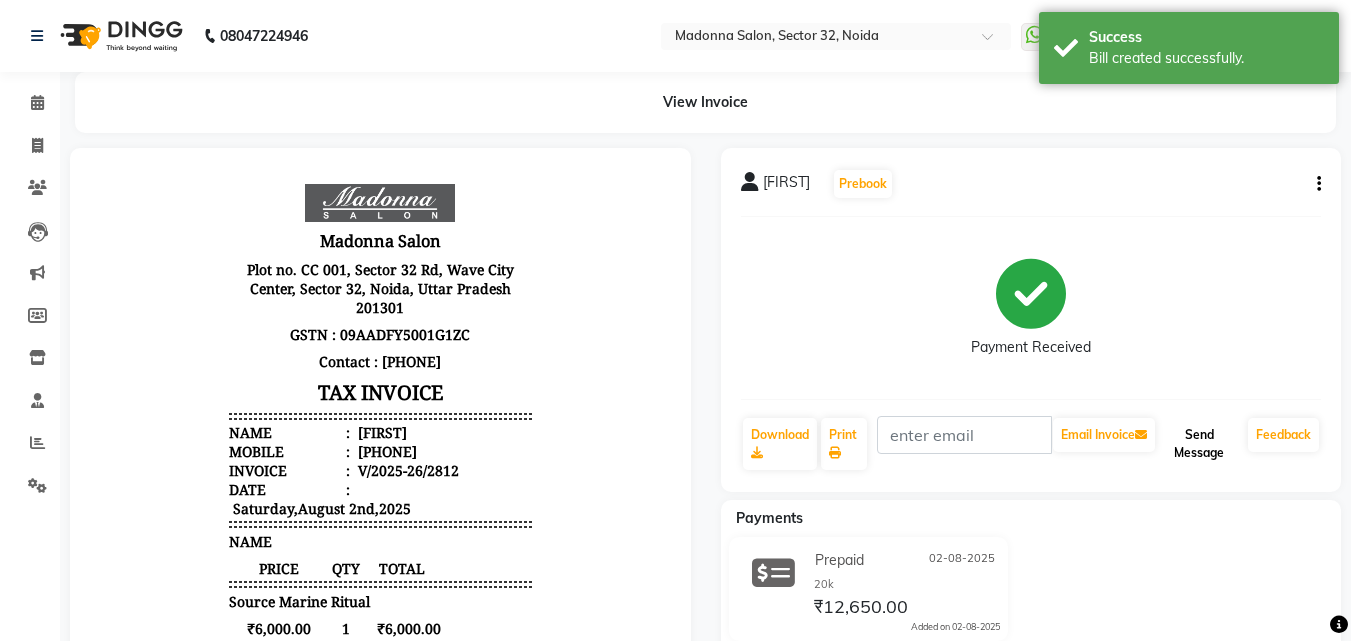 click on "Send Message" 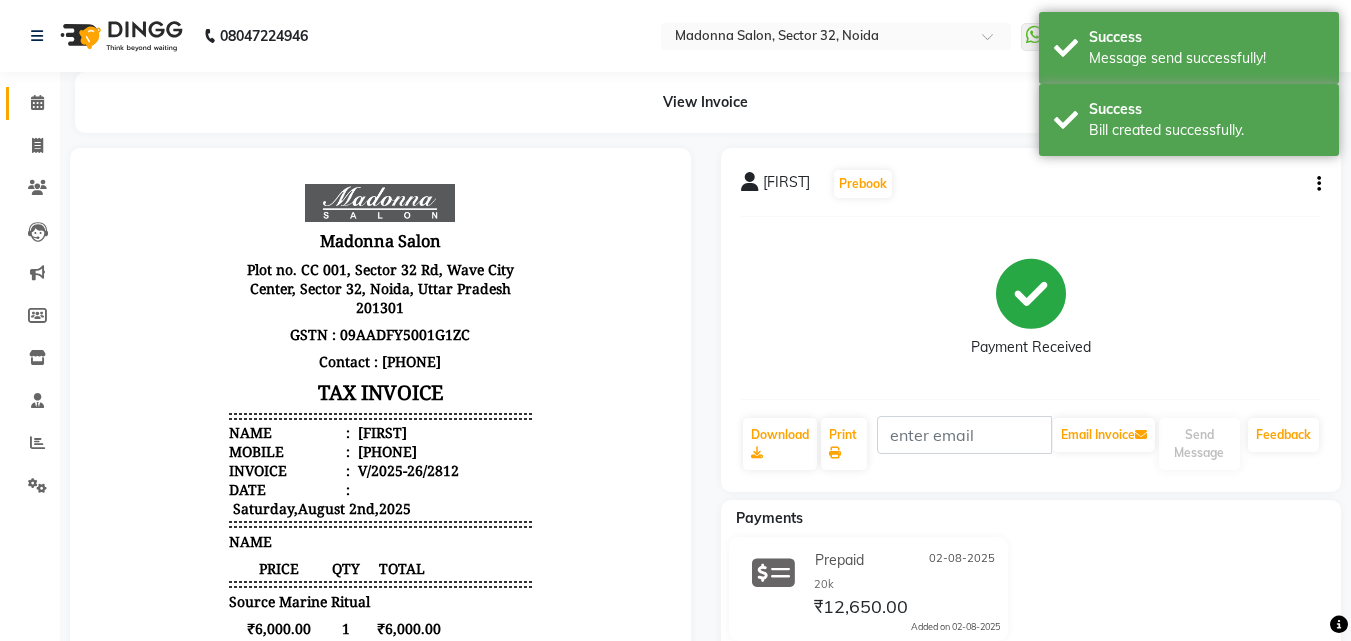 click 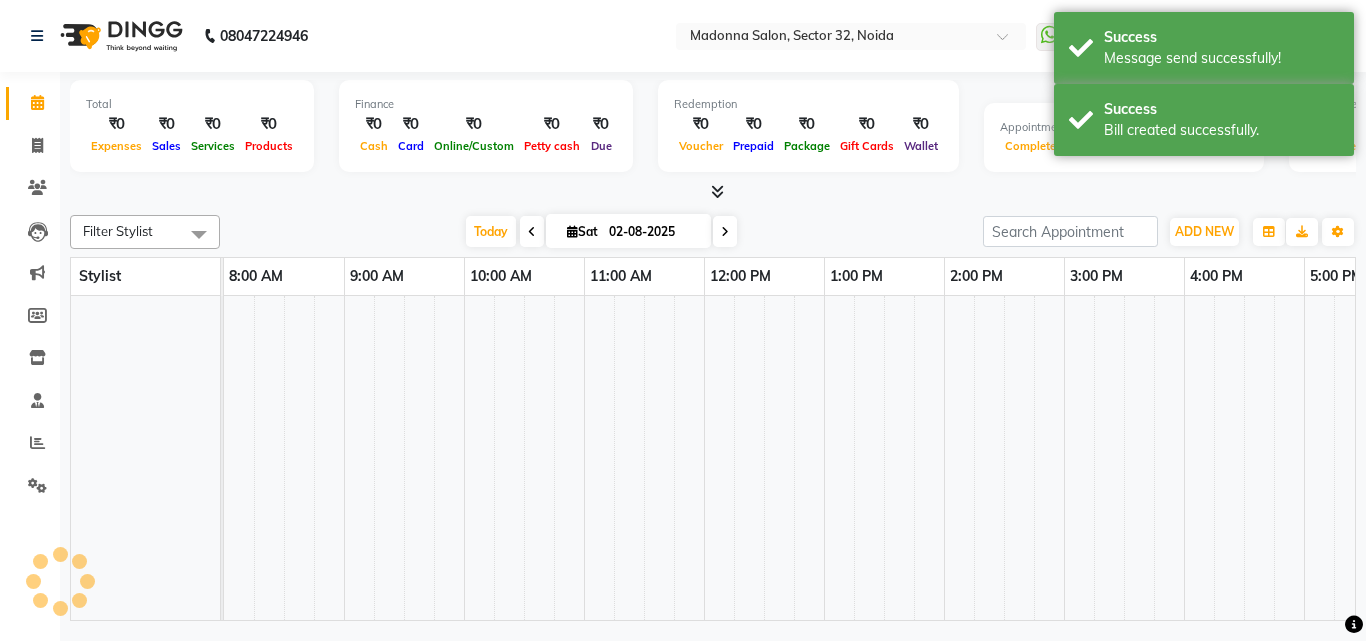 scroll, scrollTop: 0, scrollLeft: 0, axis: both 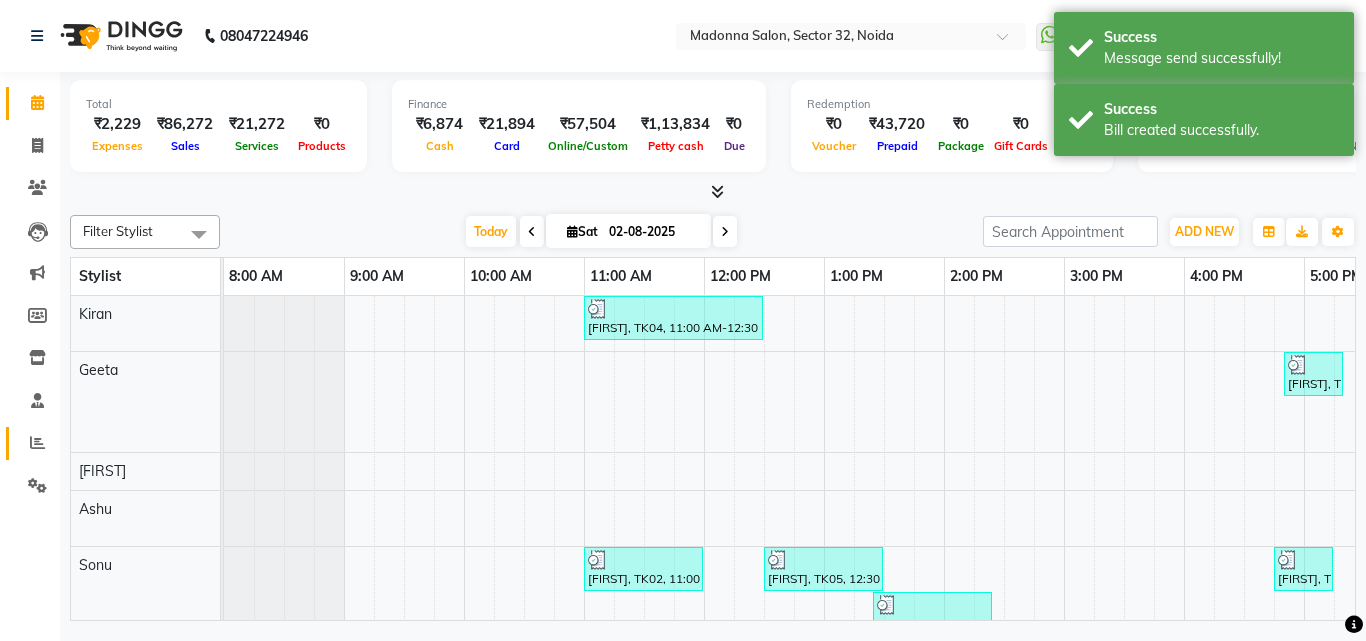 click 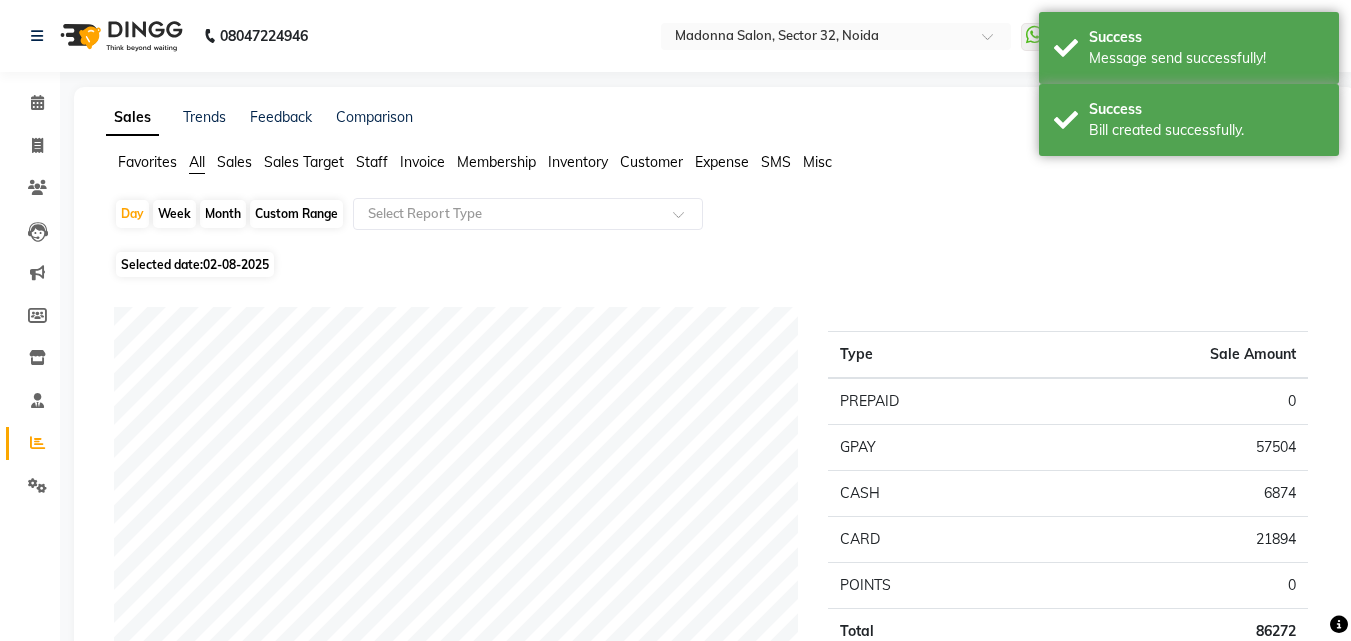 click on "Staff" 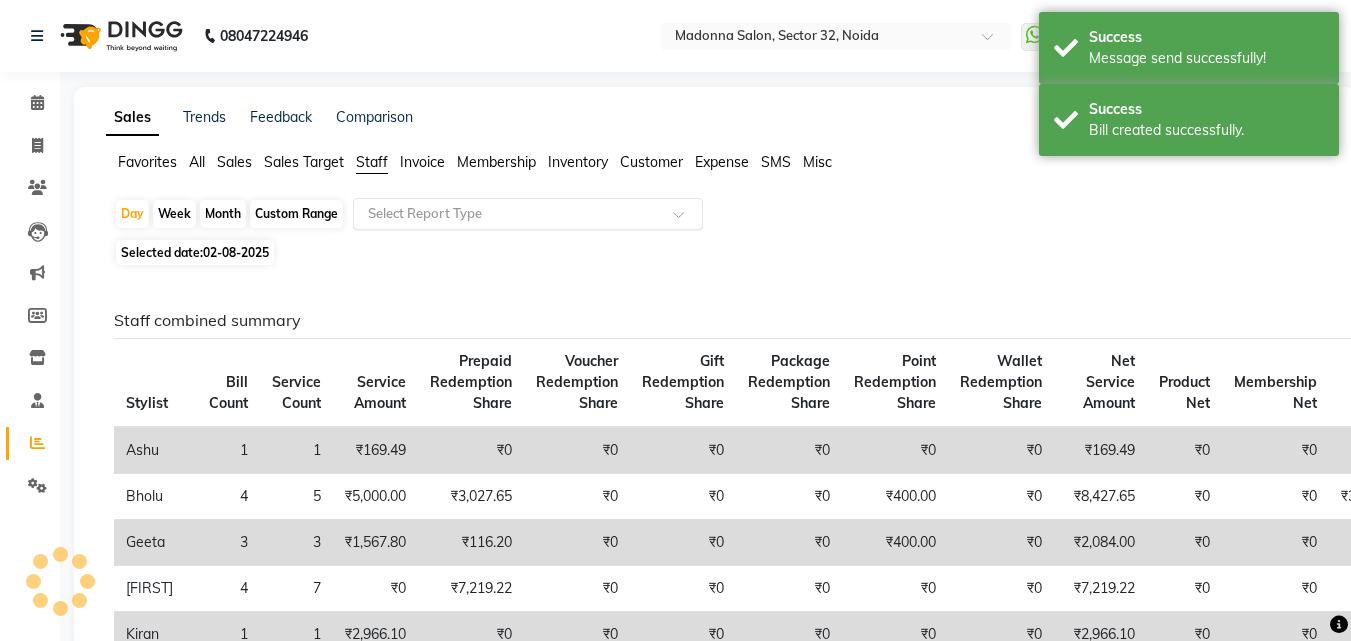 click 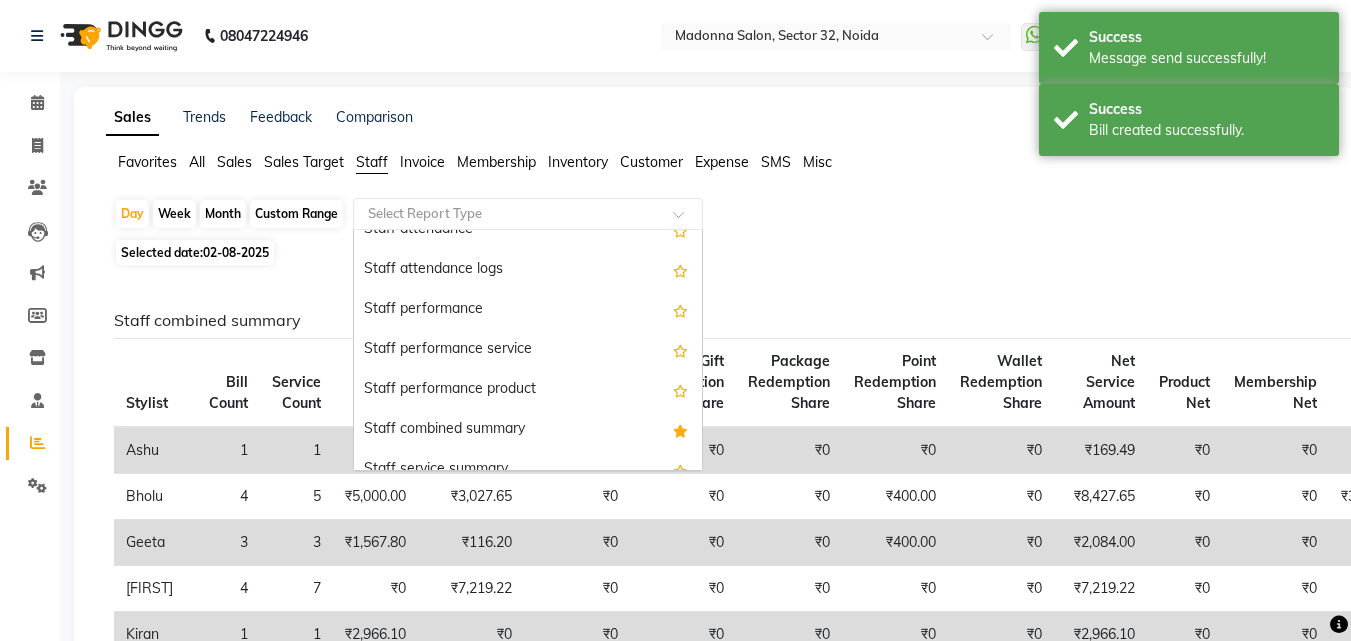 scroll, scrollTop: 254, scrollLeft: 0, axis: vertical 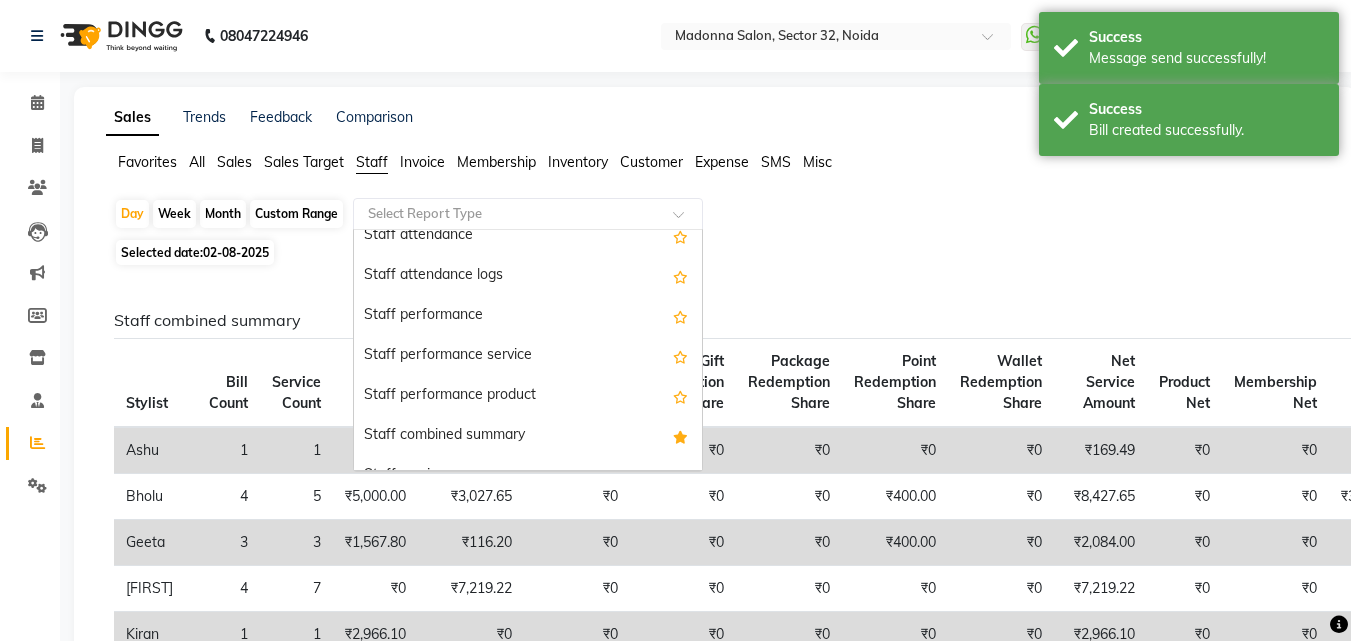 click on "Staff combined summary" at bounding box center (528, 436) 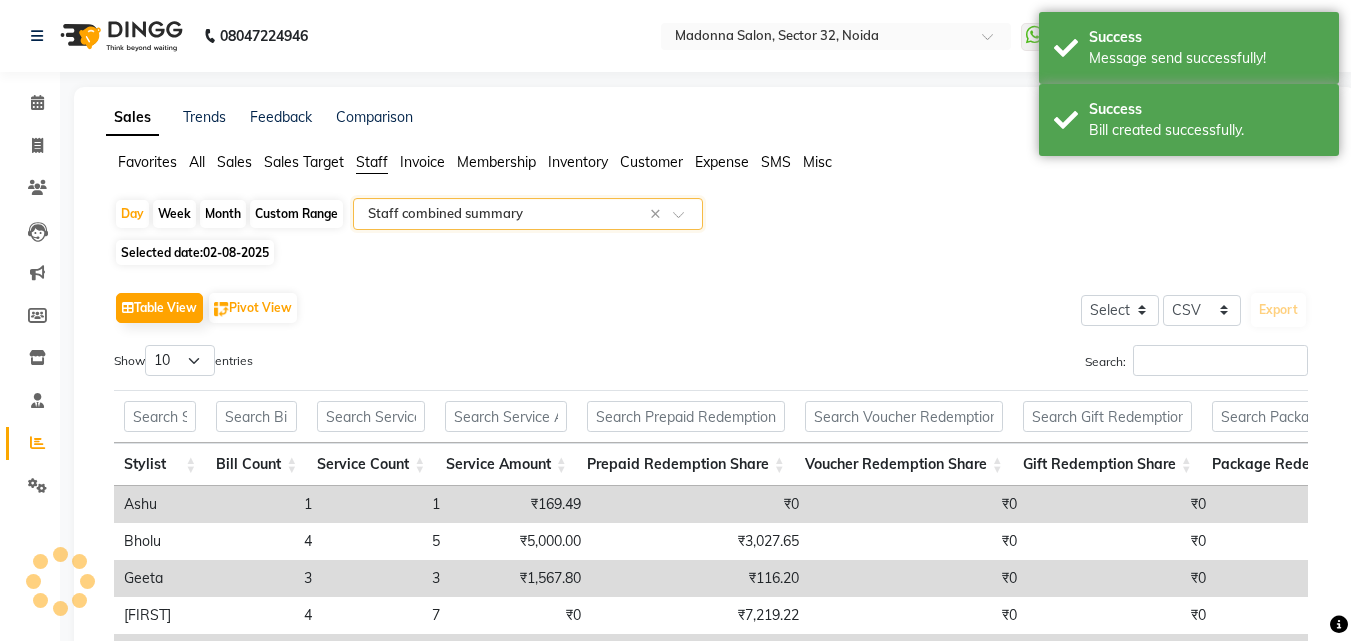 click on "Day   Week   Month   Custom Range  Select Report Type × Staff combined summary ×" 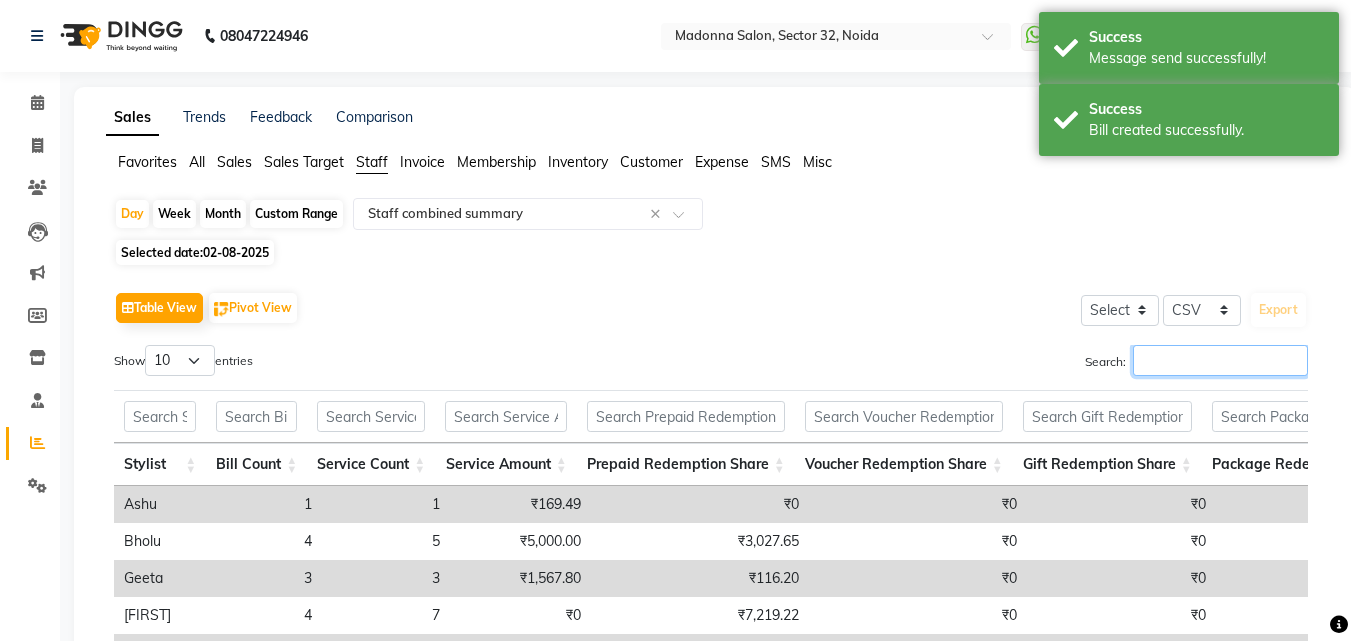 click on "Search:" at bounding box center (1220, 360) 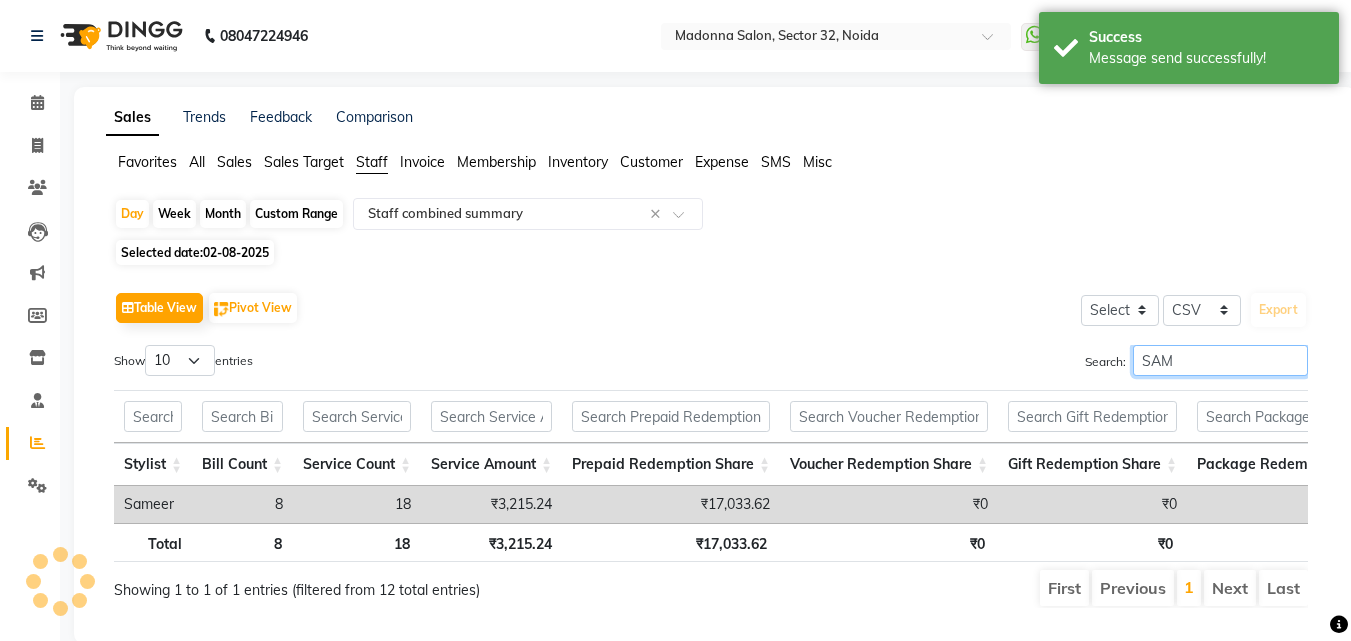 type on "SAME" 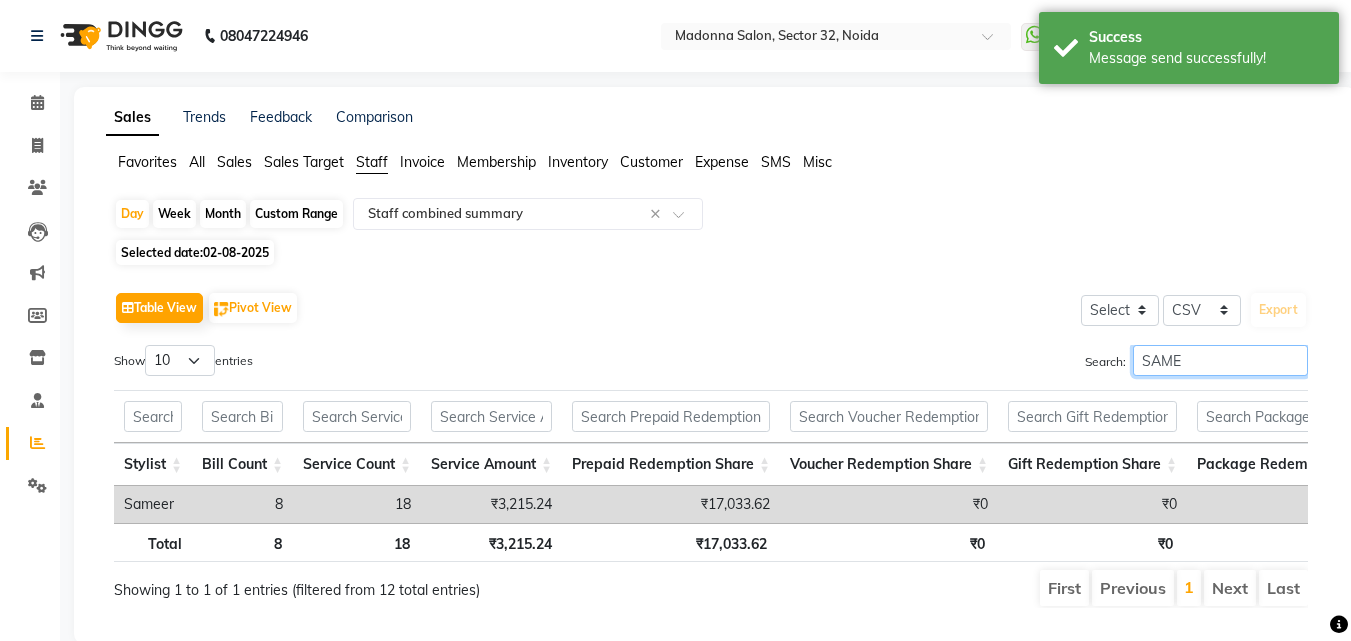 scroll, scrollTop: 0, scrollLeft: 539, axis: horizontal 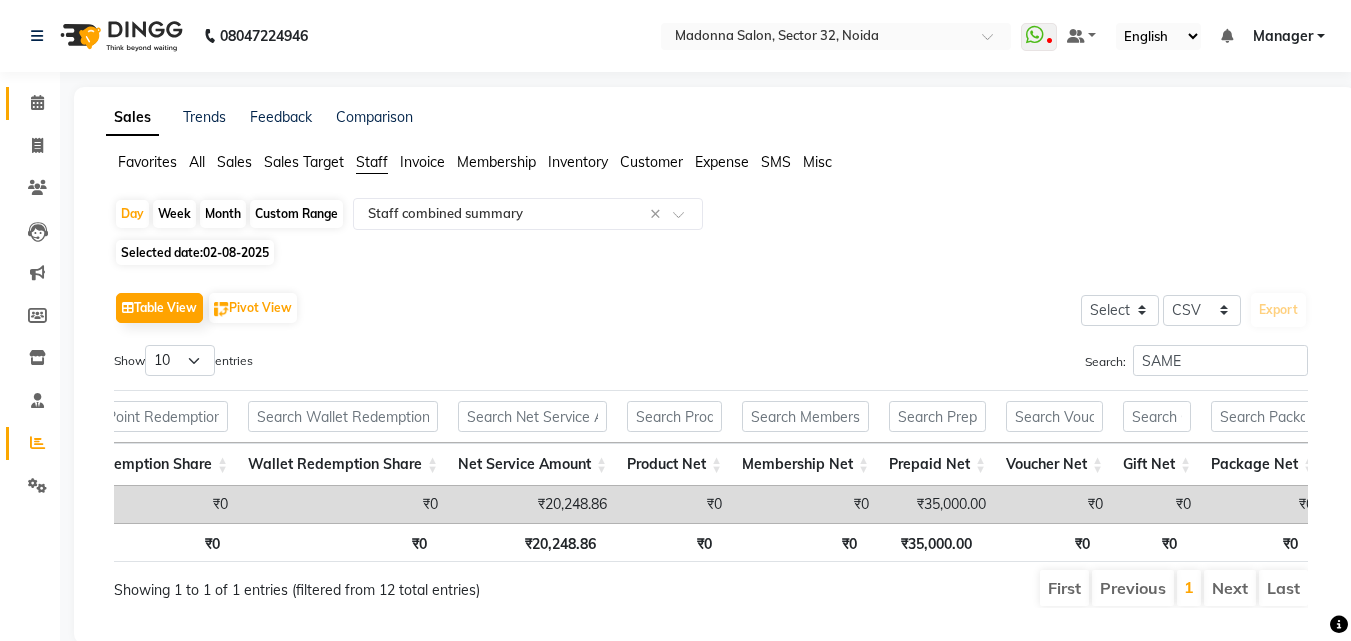 click 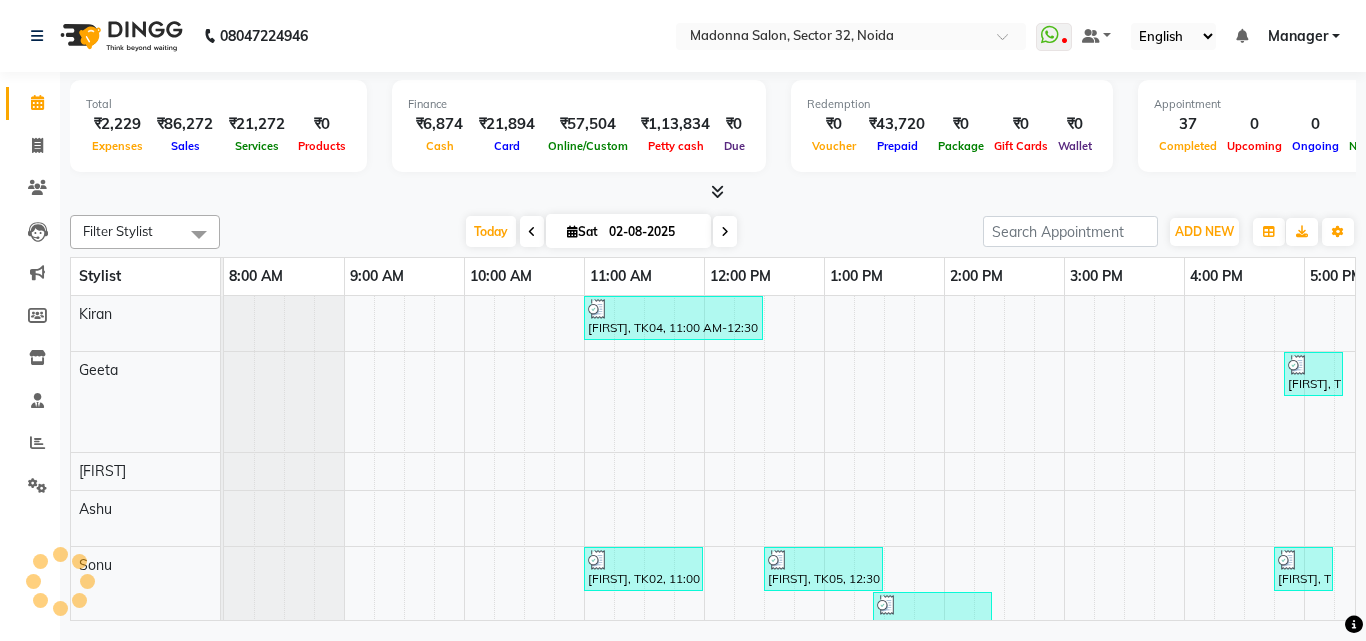 scroll, scrollTop: 0, scrollLeft: 0, axis: both 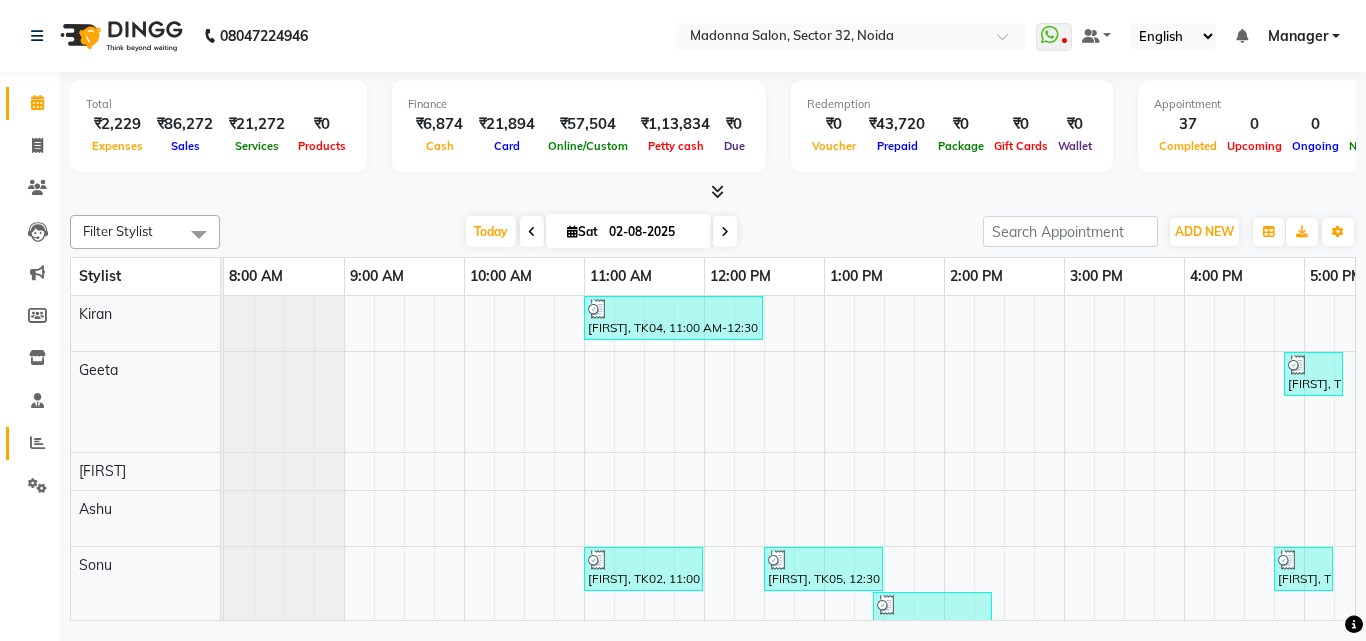 click 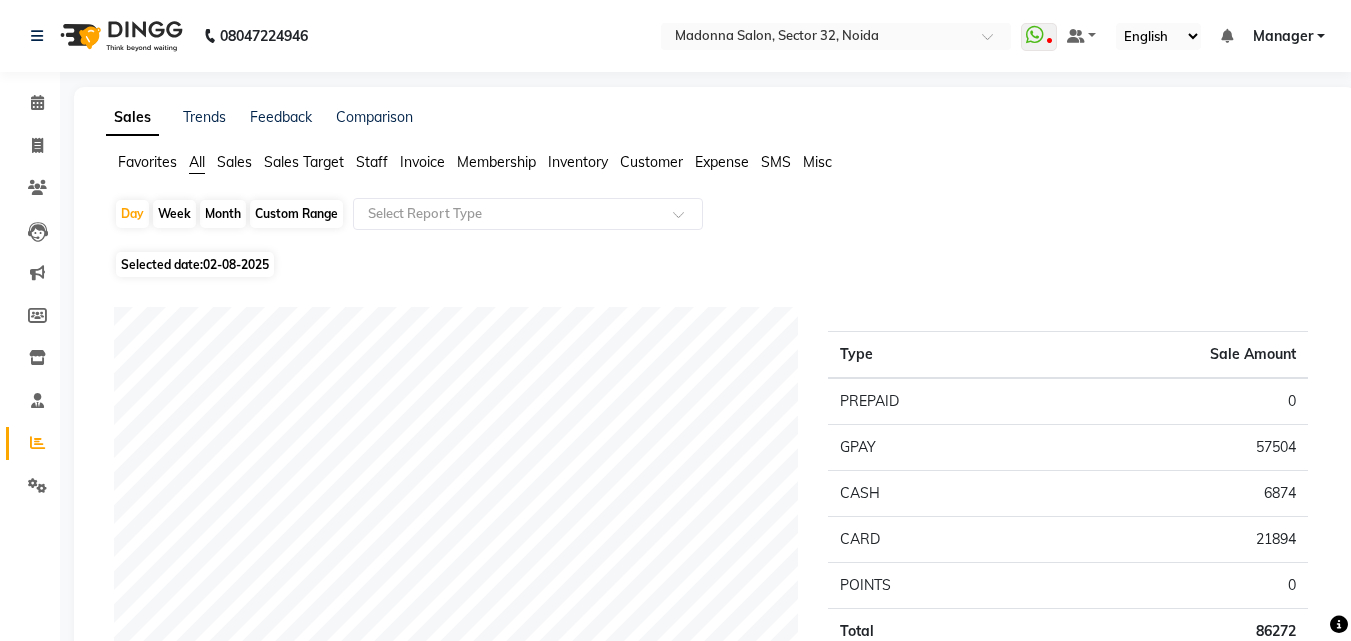 click on "Staff" 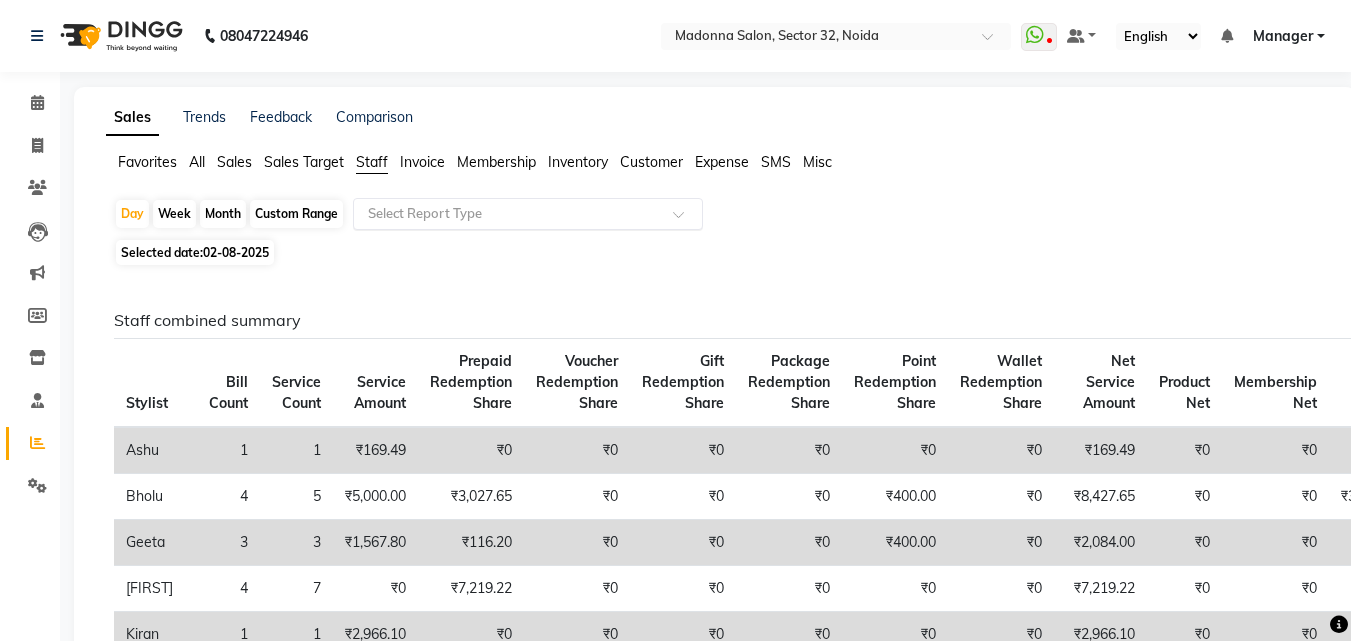 click 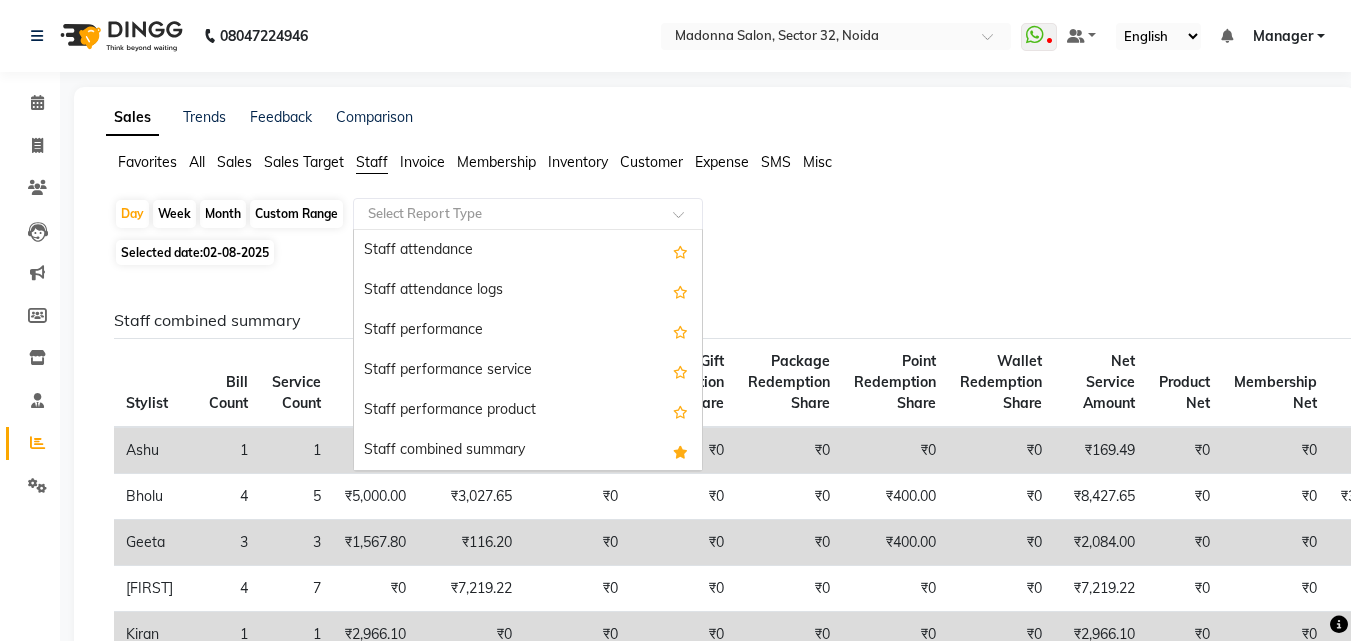 scroll, scrollTop: 241, scrollLeft: 0, axis: vertical 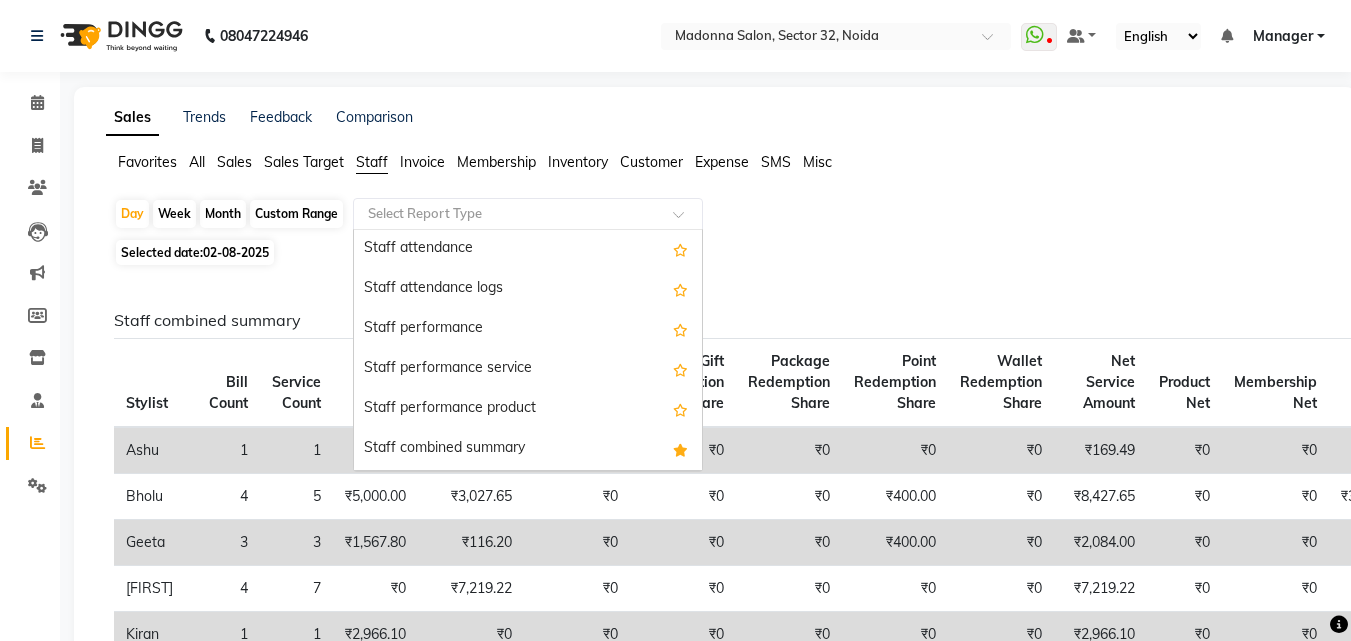 click on "Staff combined summary" at bounding box center (528, 449) 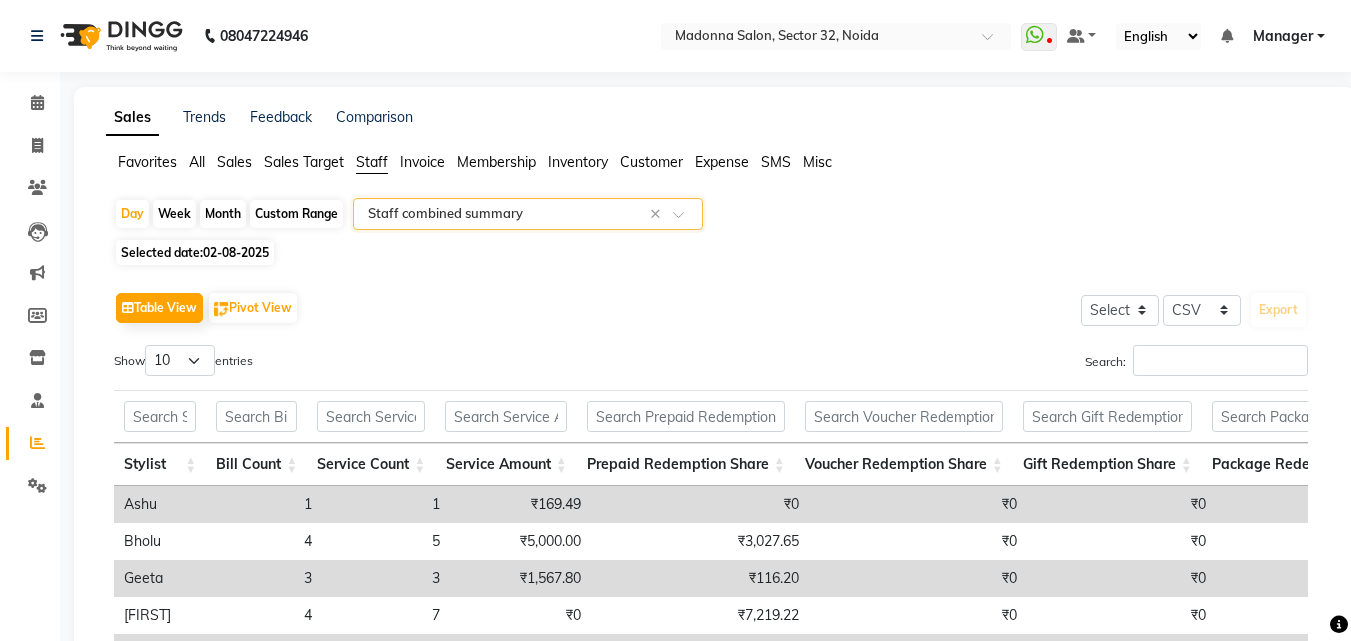 click on "Show  10 25 50 100  entries Search: Stylist Bill Count Service Count Service Amount Prepaid Redemption Share Voucher Redemption Share Gift Redemption Share Package Redemption Share Point Redemption Share Wallet Redemption Share Net Service Amount Product Net Membership Net Prepaid Net Voucher Net Gift Net Package Net Stylist Bill Count Service Count Service Amount Prepaid Redemption Share Voucher Redemption Share Gift Redemption Share Package Redemption Share Point Redemption Share Wallet Redemption Share Net Service Amount Product Net Membership Net Prepaid Net Voucher Net Gift Net Package Net Total 40 55 ₹18,027.10 ₹35,594.01 ₹0 ₹0 ₹0 ₹800.00 ₹0 ₹54,421.11 ₹0 ₹0 ₹65,000.00 ₹0 ₹0 ₹0 [FIRST] 1 1 ₹169.49 ₹0 ₹0 ₹0 ₹0" 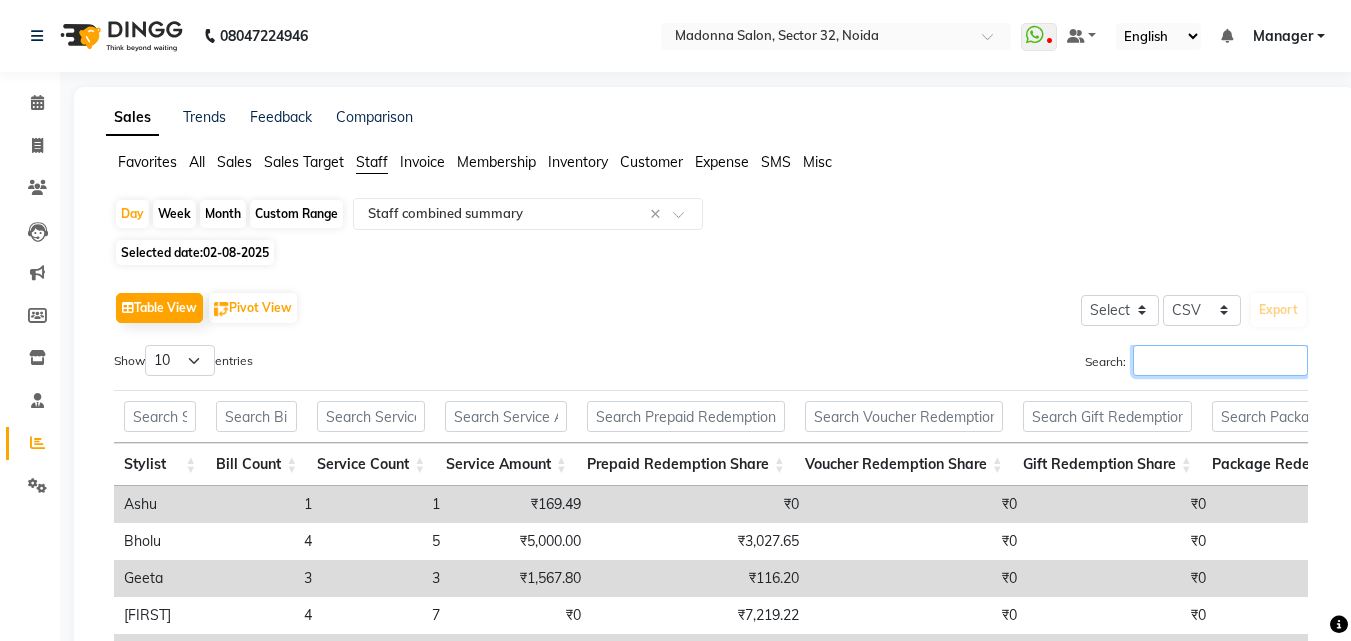 click on "Search:" at bounding box center [1220, 360] 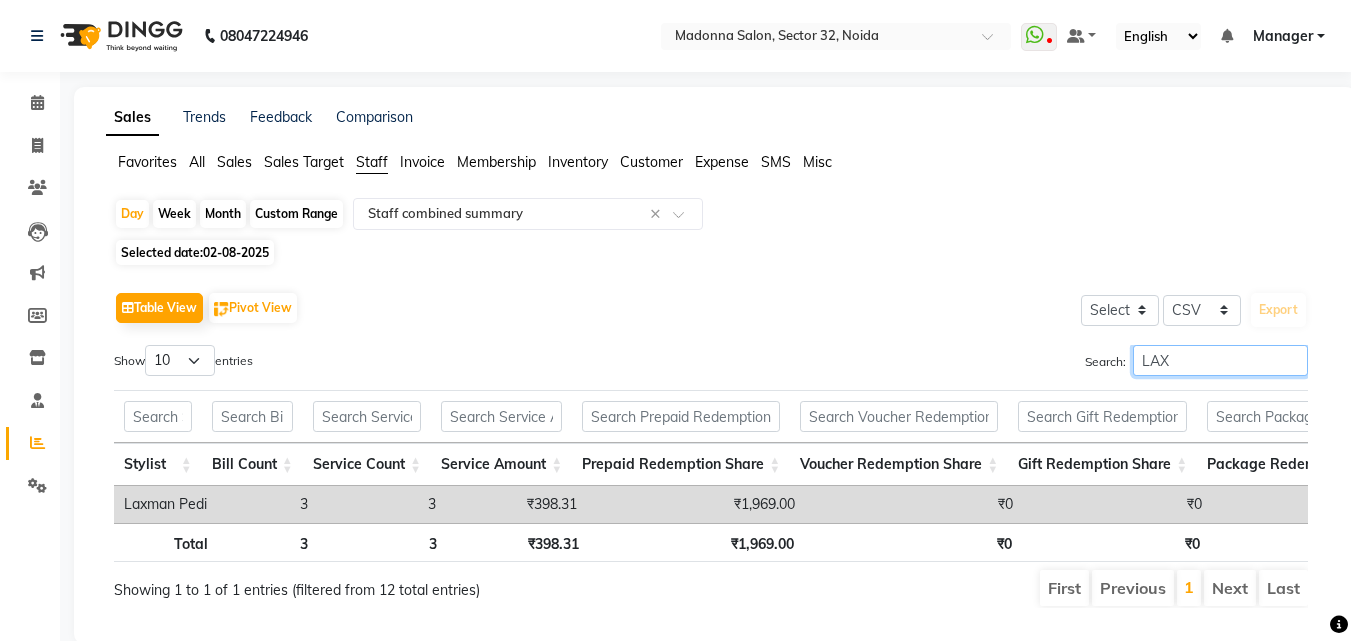 scroll, scrollTop: 0, scrollLeft: 689, axis: horizontal 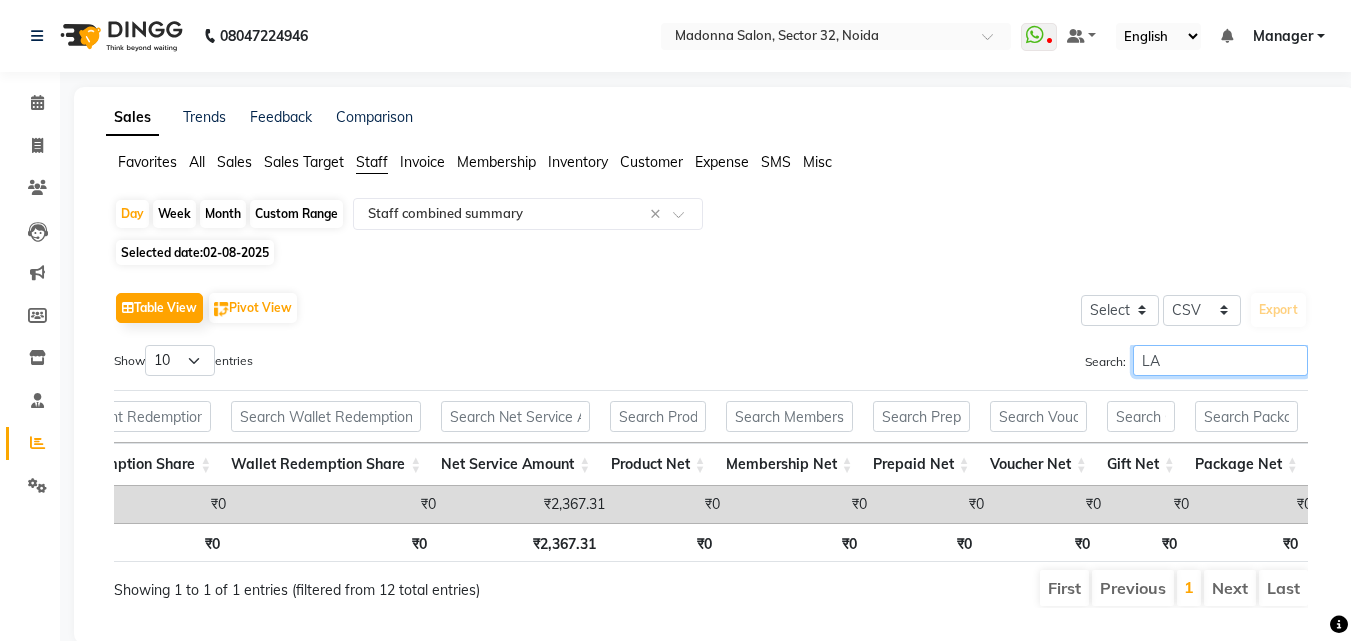 type on "L" 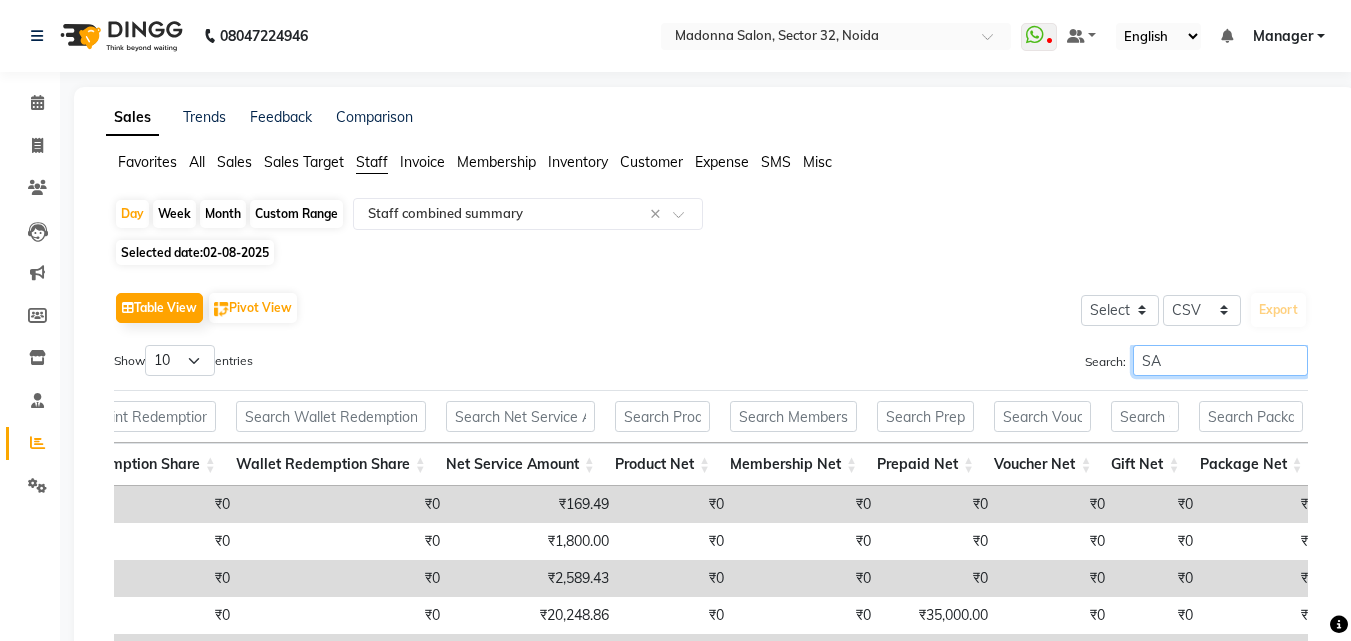 scroll, scrollTop: 0, scrollLeft: 1372, axis: horizontal 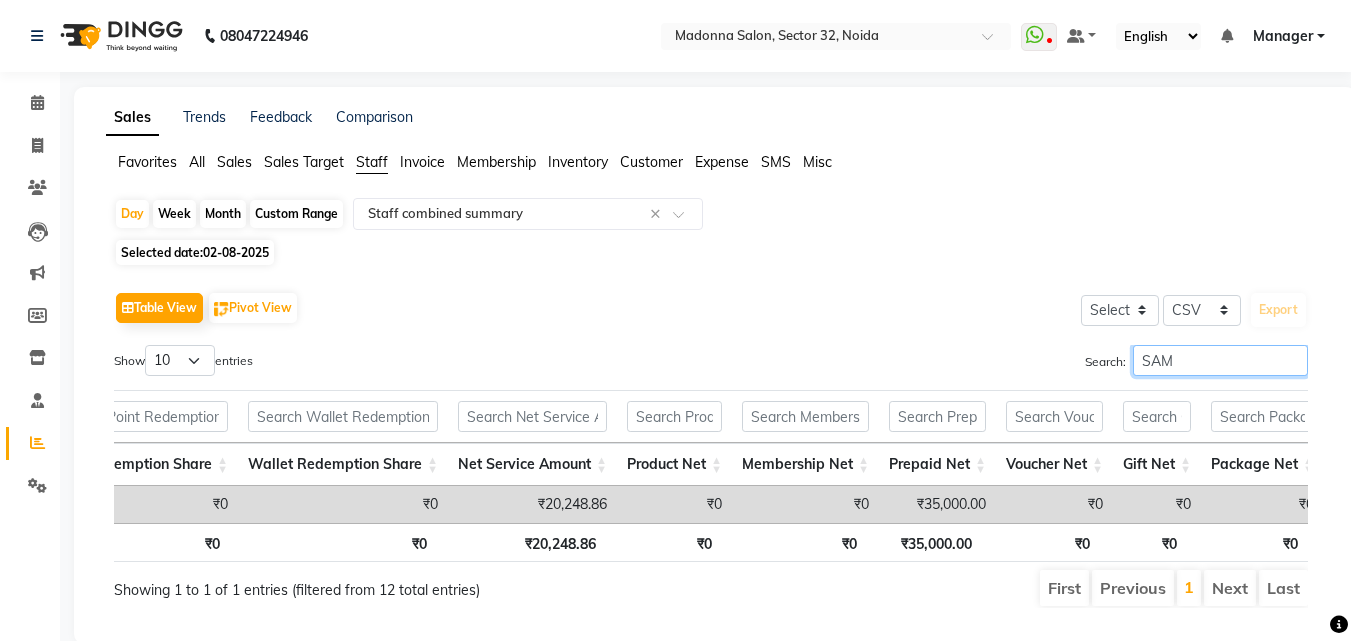 type on "SAME" 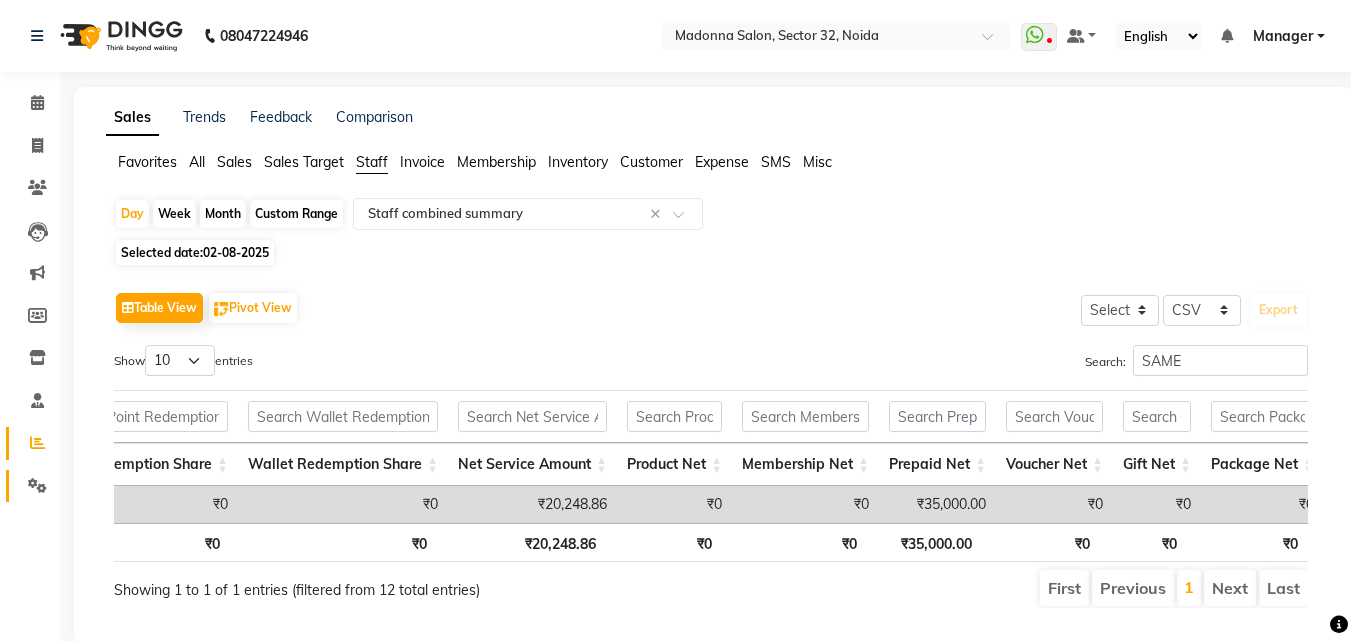 click 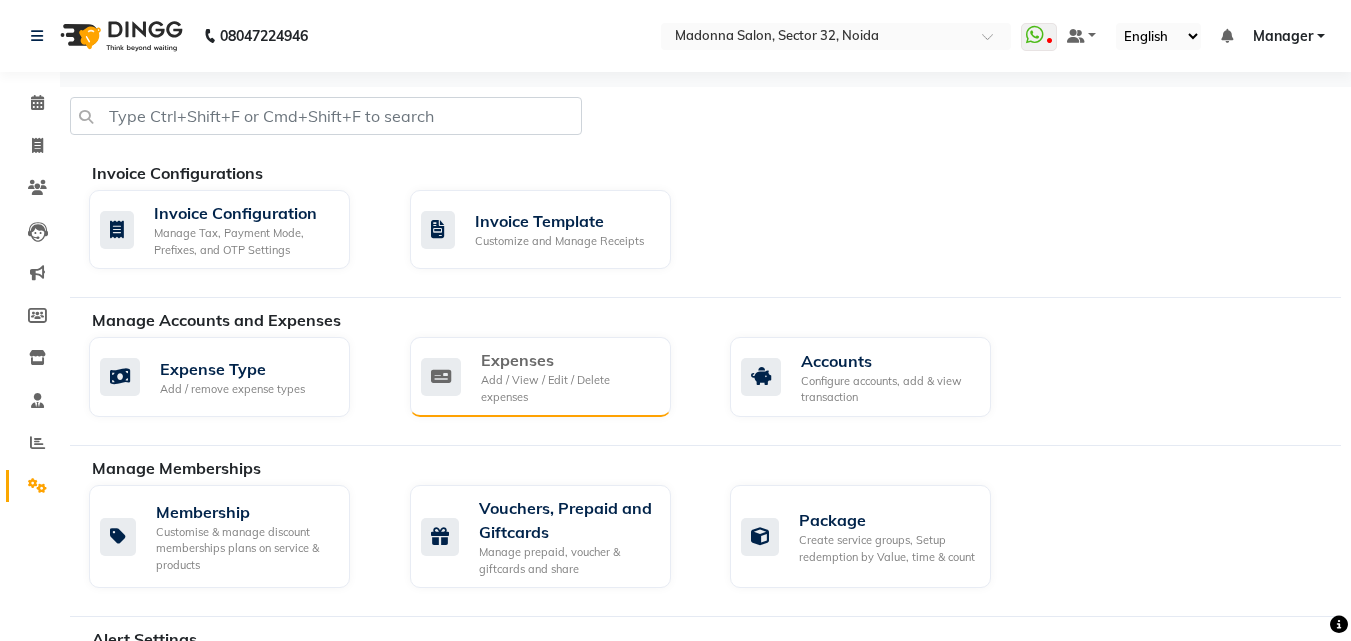 click on "Expenses" 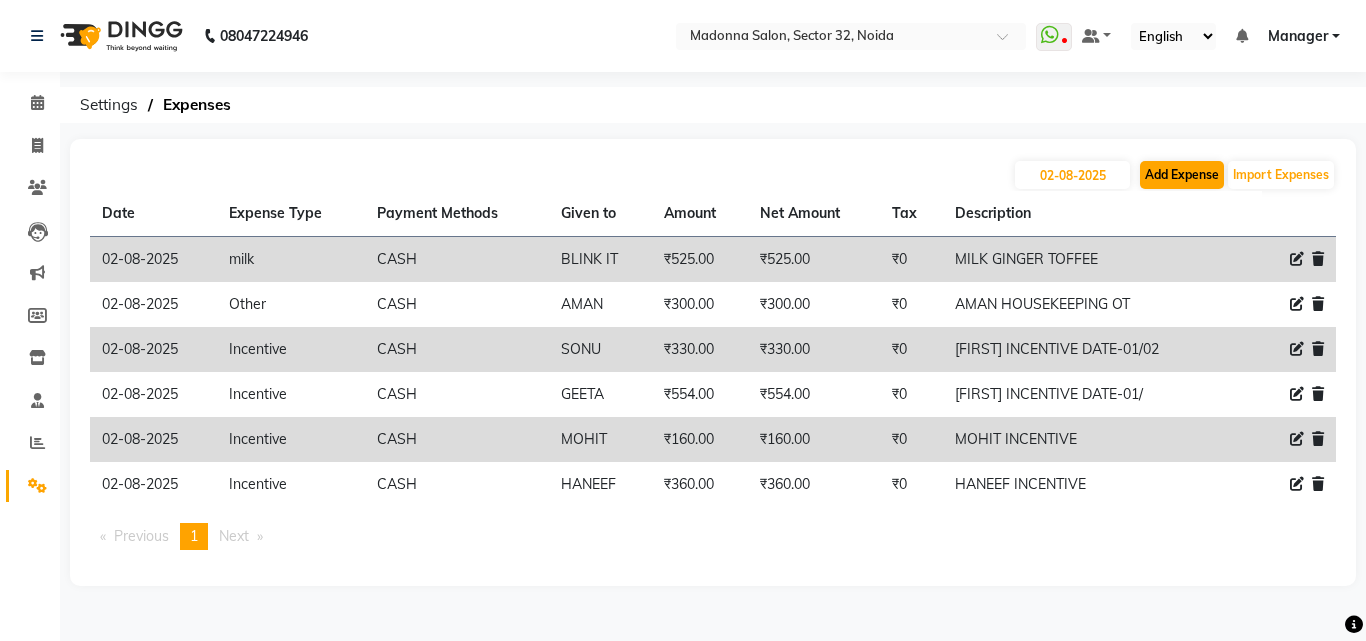 click on "Add Expense" 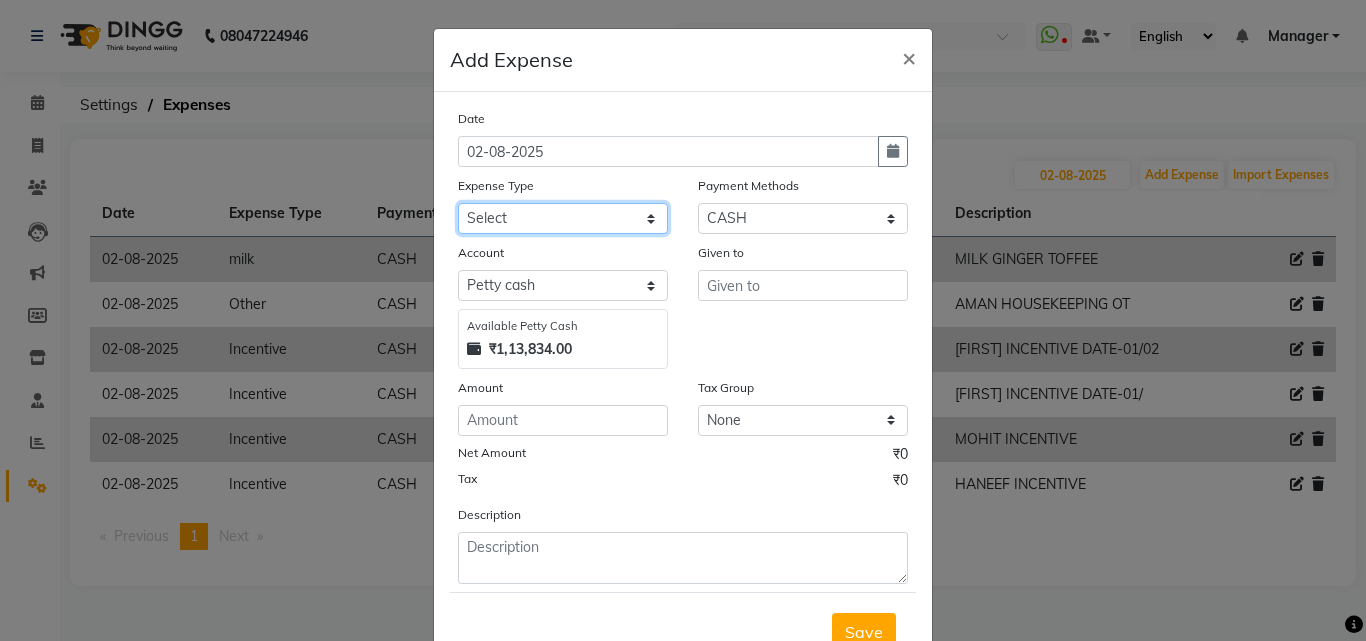 click on "Select 99 STORE Advance Salary BILLS CARDAMOM client change paytm Client Snacks Coffee CONVEYANCE cookies Day book Donation ELECTRICIAN Electricity Bill FARE FOOD EXPENSE Garbage Monthly Expense Ginger Hit Incentive INSTAMART JALJIRA POWDER JEERA POWDER LAUNDARY Lemon Marketing Medical MEMBERSHIP COMISSON milk Misc MOBILE RECHARGE MONEY CHANGE M S COMI Nimbu Payment Other Pantry PAYMENT paytm Tip PLUMBER PRINT ROLL Product PRODUCT iNCENTIVE PURCHASING Recive cash SAFAIWALA Salary salon use SALT staff incentive Staff Snacks SUGAR Tea TIP VISHAL MART WATER ZEPTO" 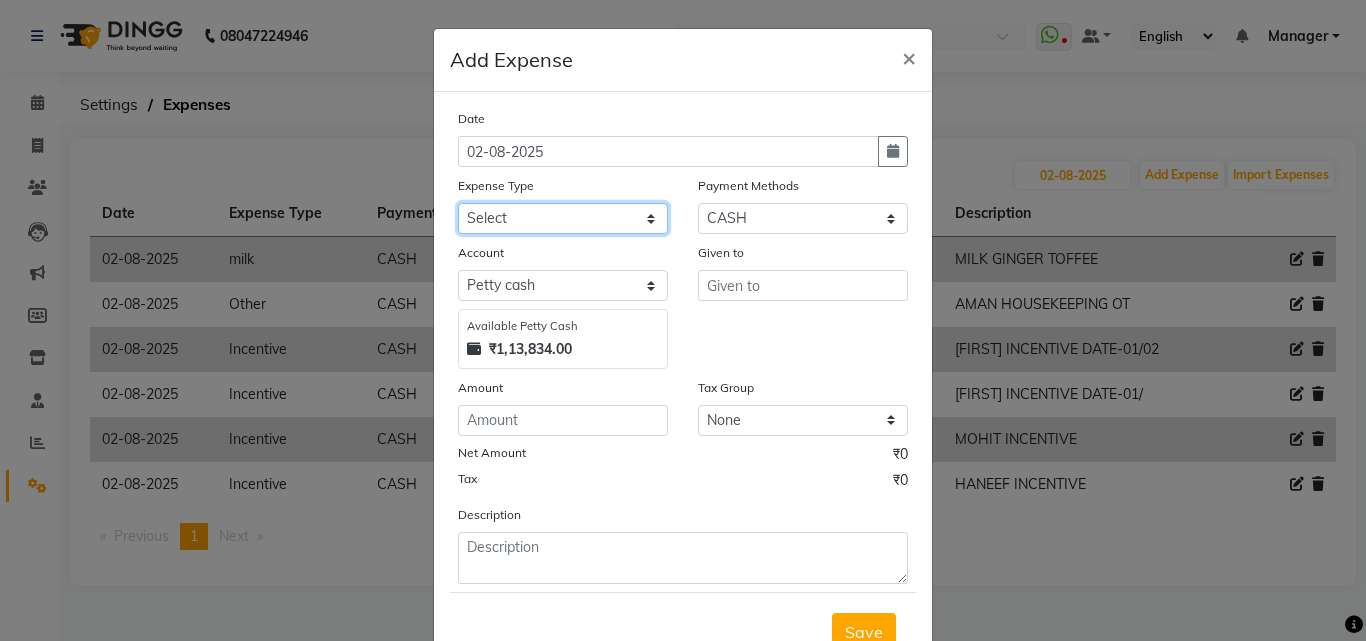 select on "12177" 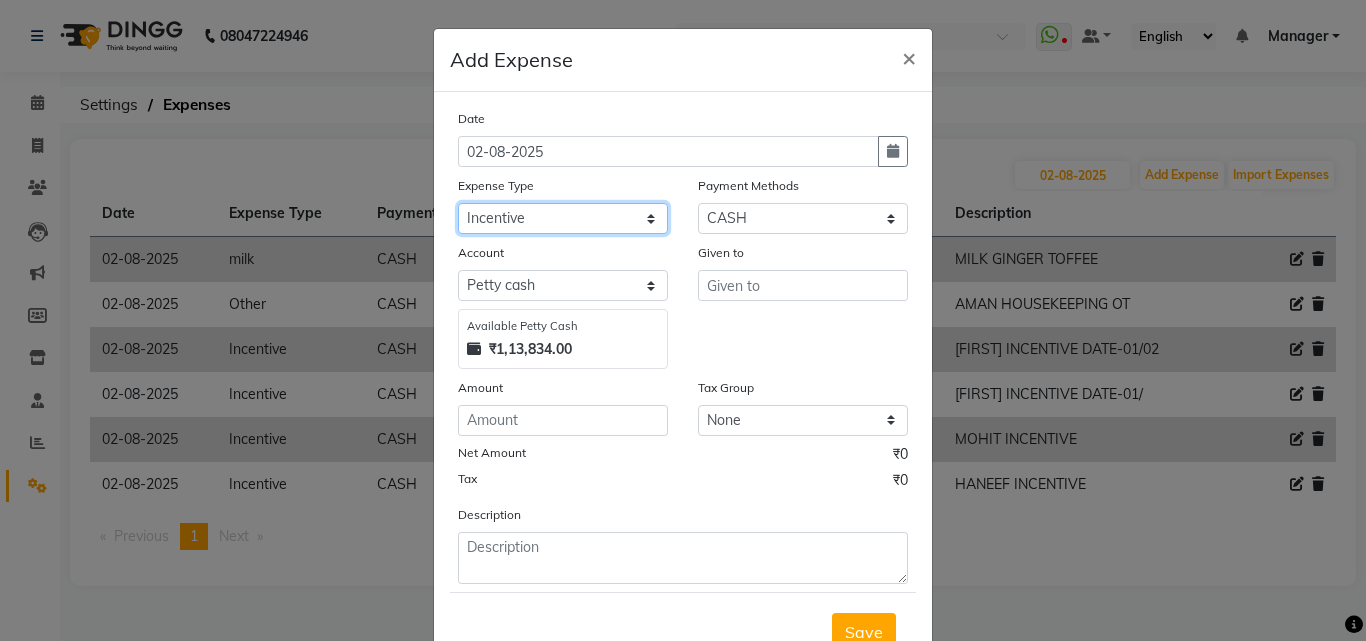 click on "Select 99 STORE Advance Salary BILLS CARDAMOM client change paytm Client Snacks Coffee CONVEYANCE cookies Day book Donation ELECTRICIAN Electricity Bill FARE FOOD EXPENSE Garbage Monthly Expense Ginger Hit Incentive INSTAMART JALJIRA POWDER JEERA POWDER LAUNDARY Lemon Marketing Medical MEMBERSHIP COMISSON milk Misc MOBILE RECHARGE MONEY CHANGE M S COMI Nimbu Payment Other Pantry PAYMENT paytm Tip PLUMBER PRINT ROLL Product PRODUCT iNCENTIVE PURCHASING Recive cash SAFAIWALA Salary salon use SALT staff incentive Staff Snacks SUGAR Tea TIP VISHAL MART WATER ZEPTO" 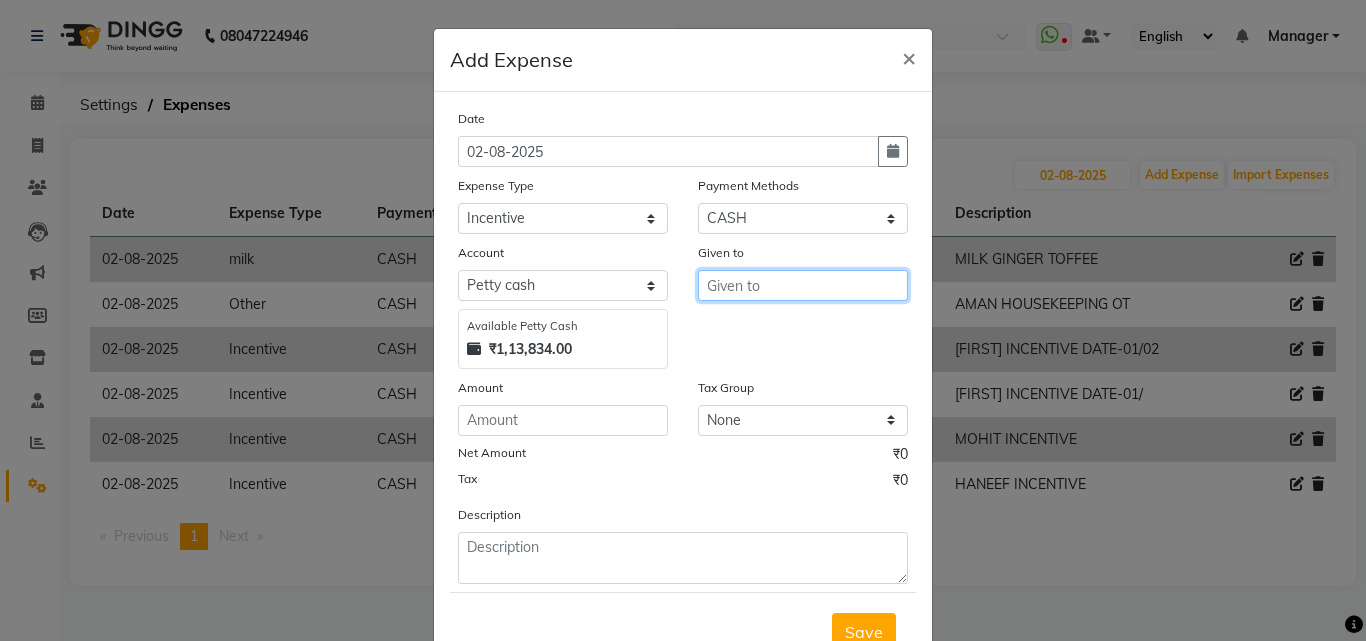 click at bounding box center (803, 285) 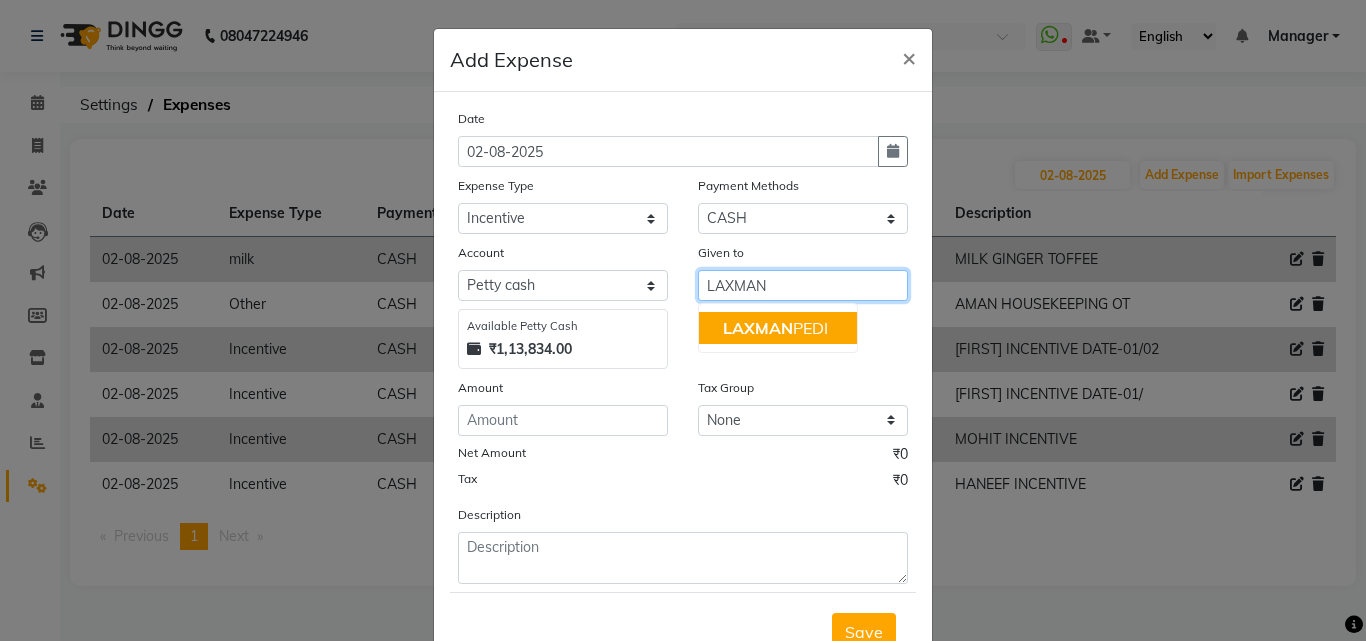type on "LAXMAN" 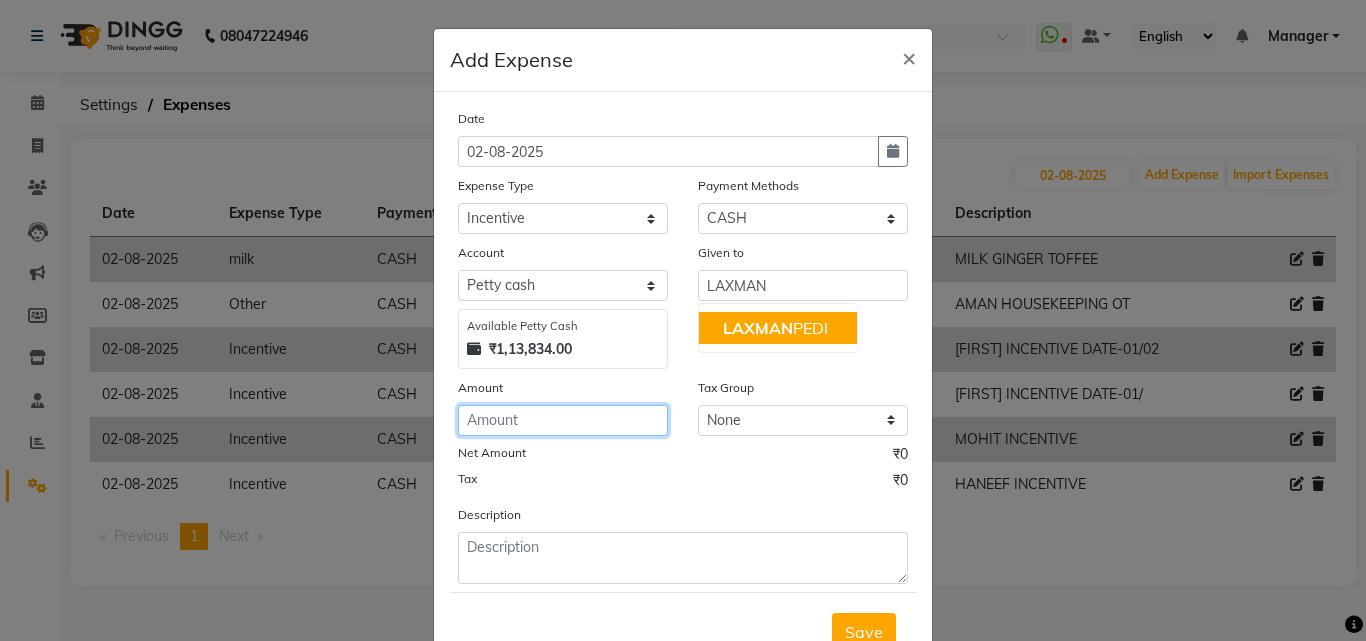 click 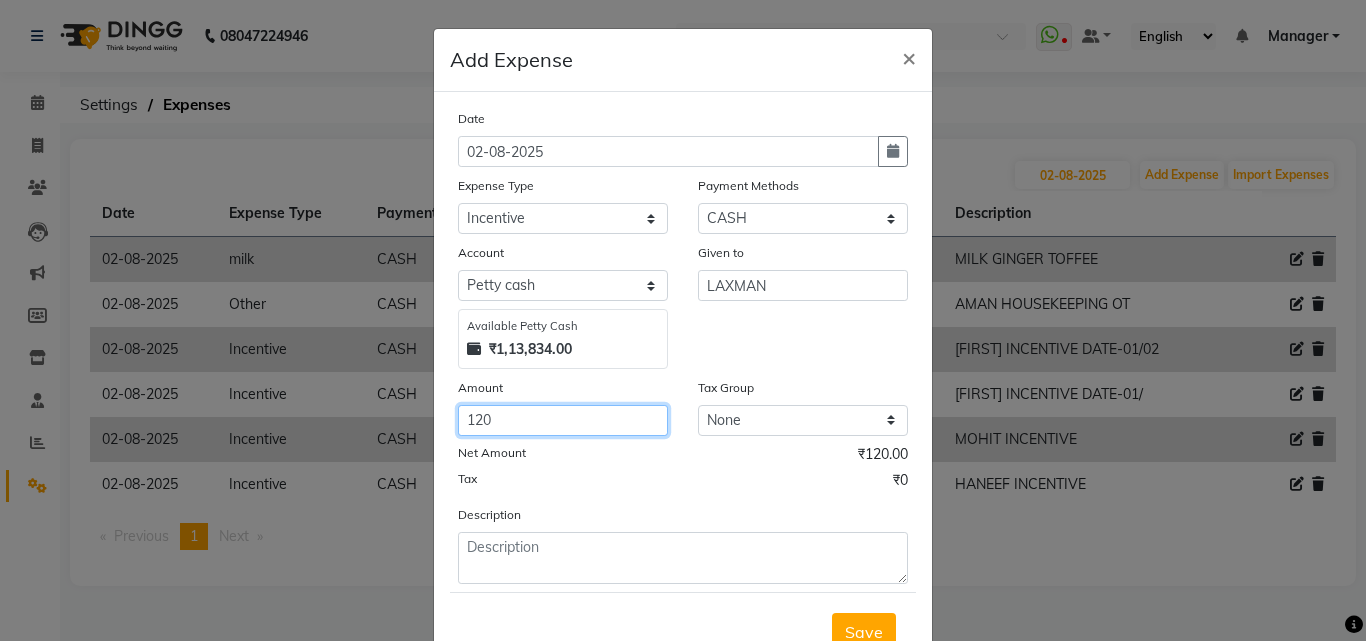 type on "120" 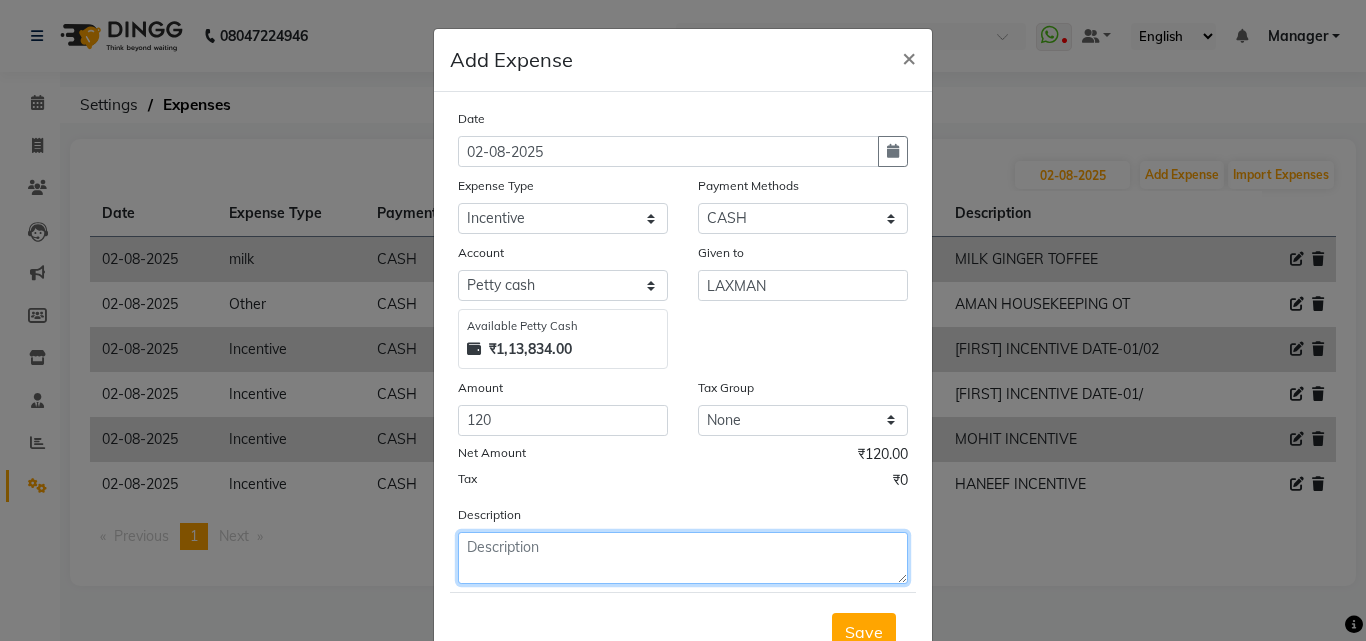 click 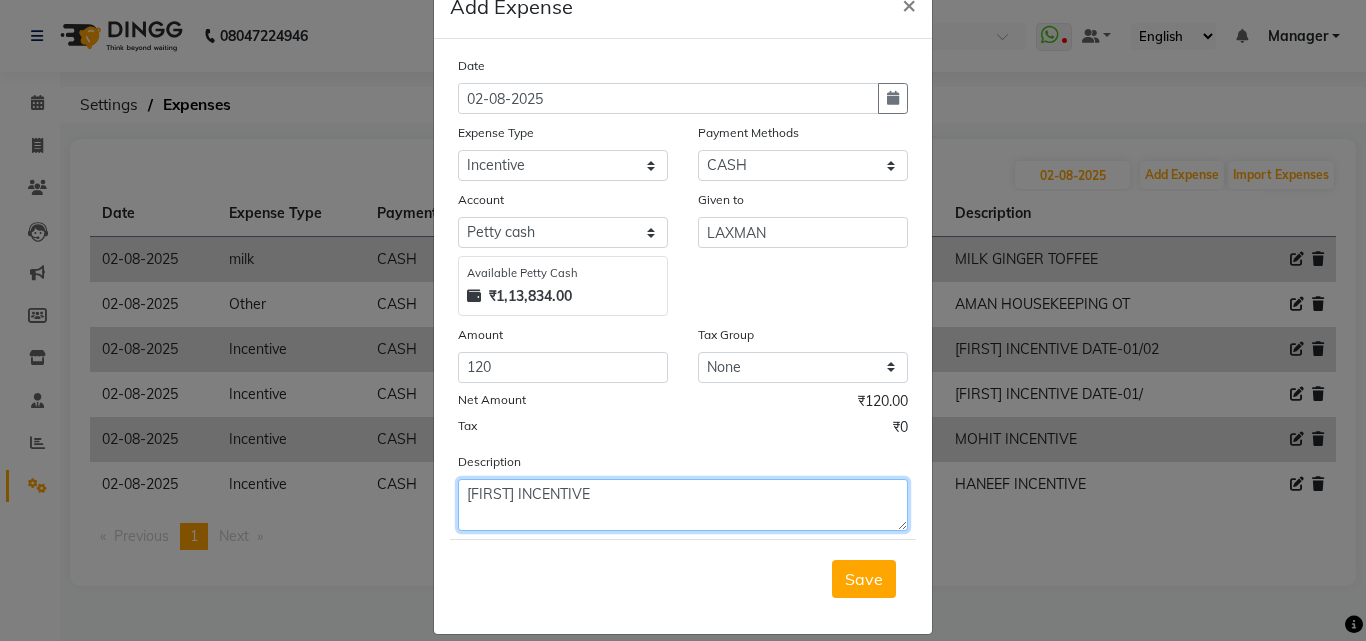 scroll, scrollTop: 75, scrollLeft: 0, axis: vertical 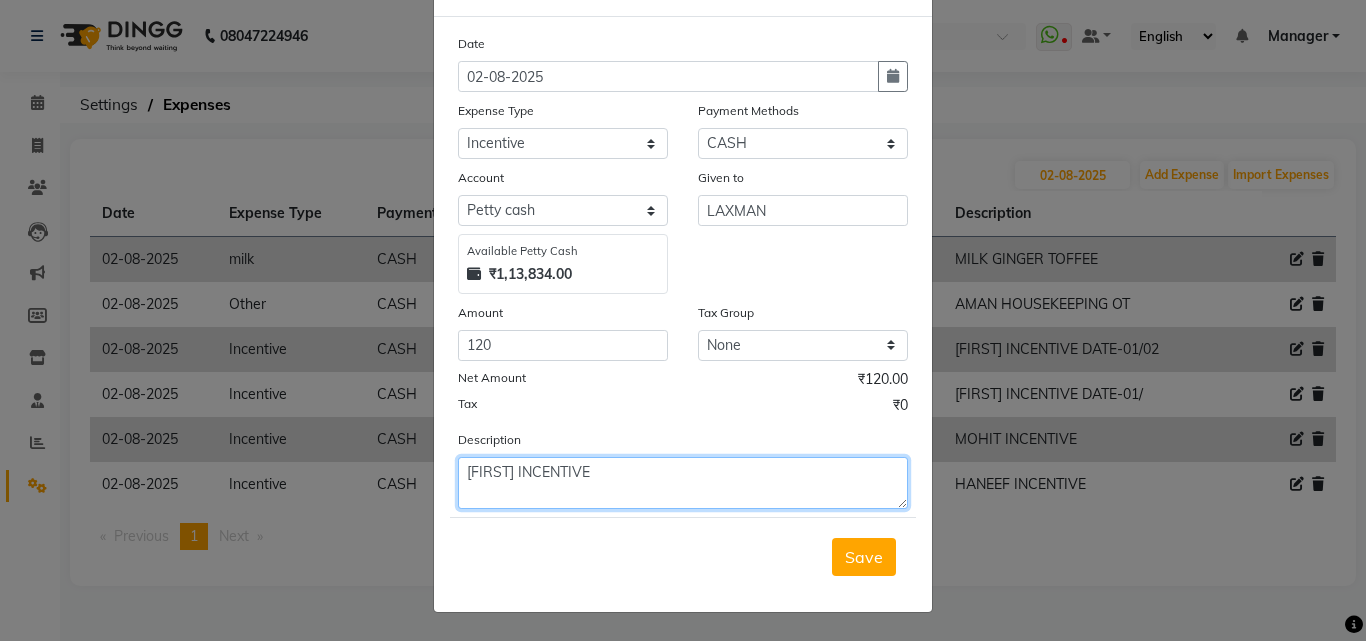 type on "[FIRST] INCENTIVE" 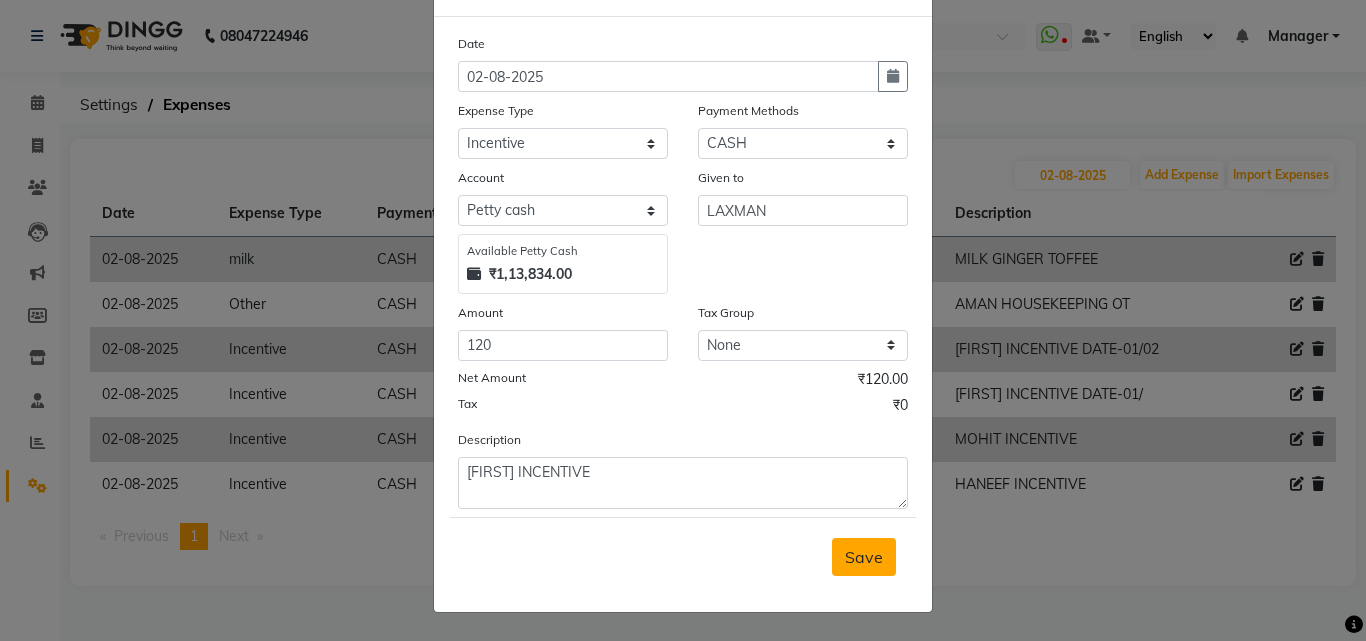 click on "Save" at bounding box center (864, 557) 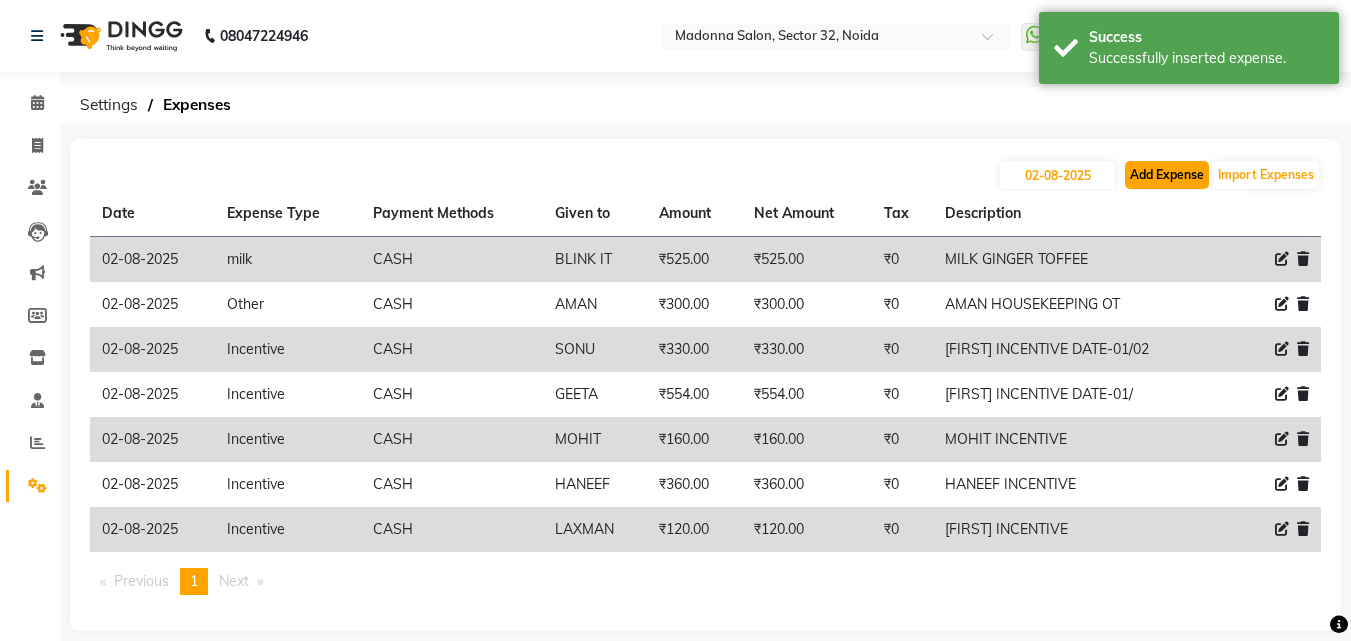 click on "Add Expense" 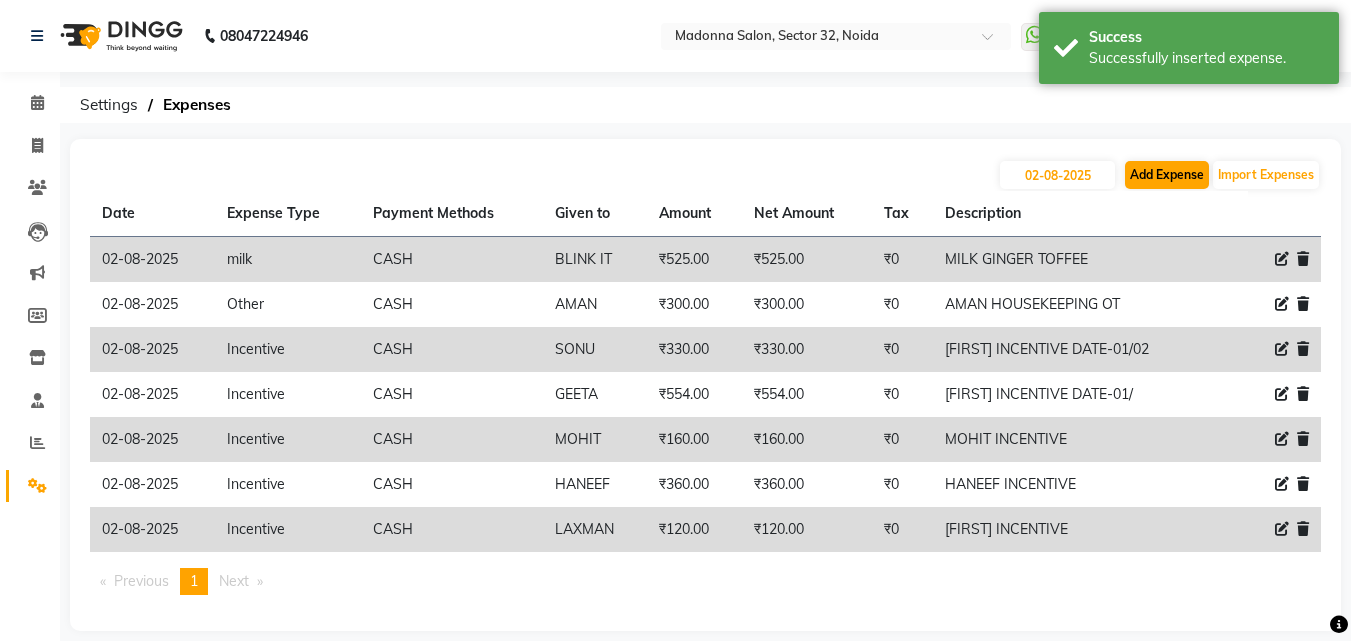 select on "1" 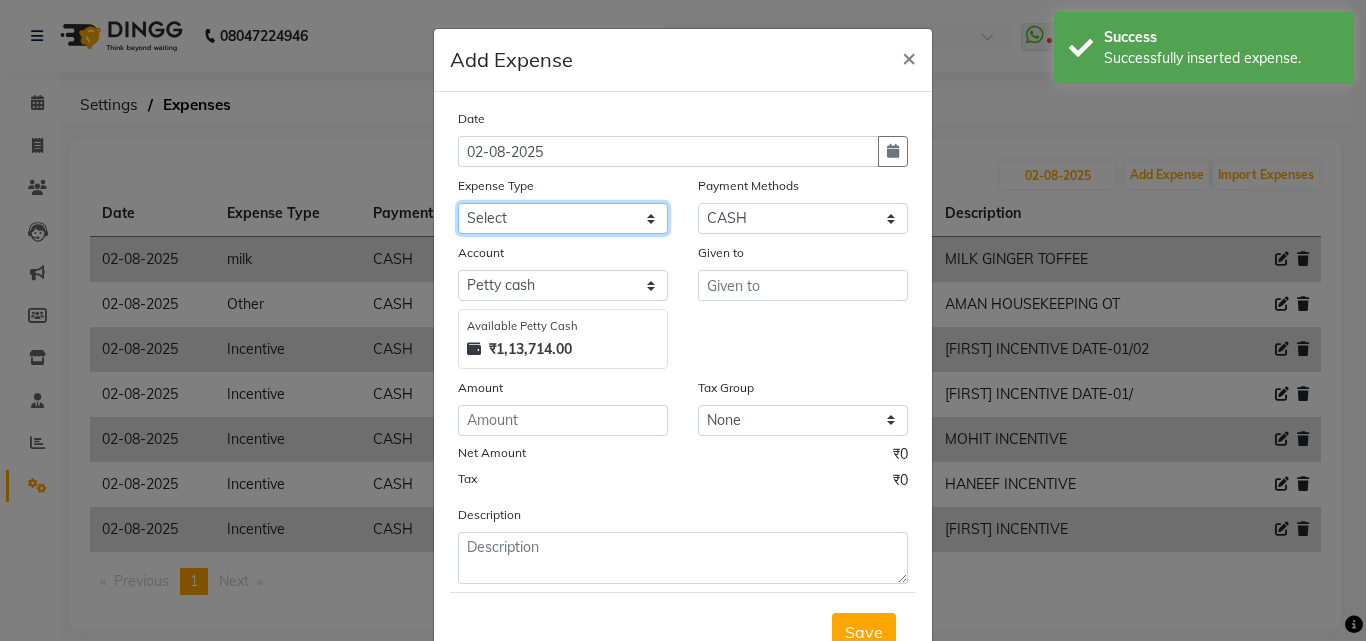 click on "Select 99 STORE Advance Salary BILLS CARDAMOM client change paytm Client Snacks Coffee CONVEYANCE cookies Day book Donation ELECTRICIAN Electricity Bill FARE FOOD EXPENSE Garbage Monthly Expense Ginger Hit Incentive INSTAMART JALJIRA POWDER JEERA POWDER LAUNDARY Lemon Marketing Medical MEMBERSHIP COMISSON milk Misc MOBILE RECHARGE MONEY CHANGE M S COMI Nimbu Payment Other Pantry PAYMENT paytm Tip PLUMBER PRINT ROLL Product PRODUCT iNCENTIVE PURCHASING Recive cash SAFAIWALA Salary salon use SALT staff incentive Staff Snacks SUGAR Tea TIP VISHAL MART WATER ZEPTO" 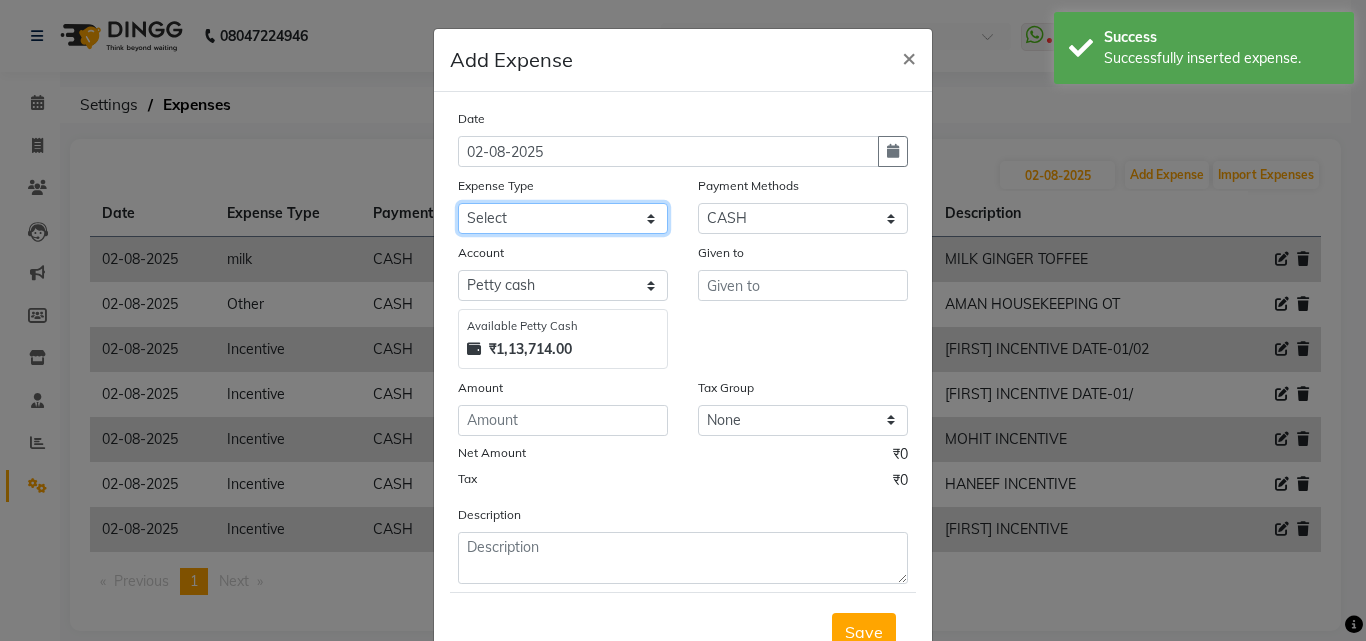 select on "12177" 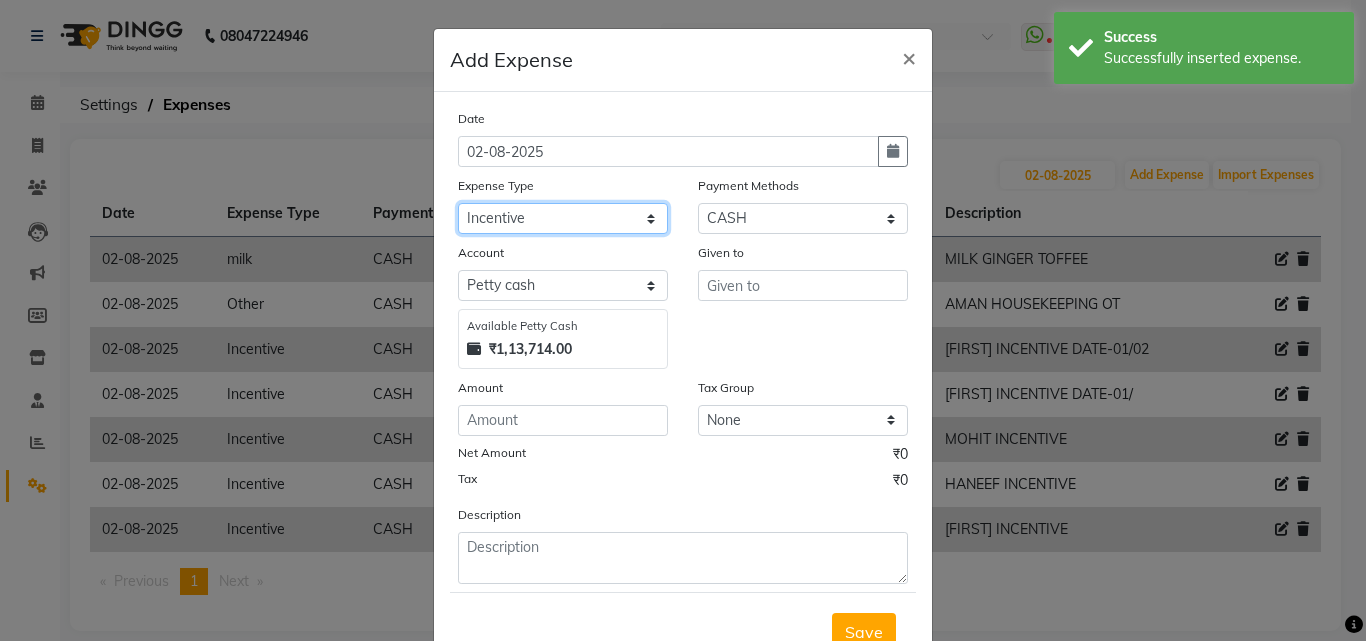 click on "Select 99 STORE Advance Salary BILLS CARDAMOM client change paytm Client Snacks Coffee CONVEYANCE cookies Day book Donation ELECTRICIAN Electricity Bill FARE FOOD EXPENSE Garbage Monthly Expense Ginger Hit Incentive INSTAMART JALJIRA POWDER JEERA POWDER LAUNDARY Lemon Marketing Medical MEMBERSHIP COMISSON milk Misc MOBILE RECHARGE MONEY CHANGE M S COMI Nimbu Payment Other Pantry PAYMENT paytm Tip PLUMBER PRINT ROLL Product PRODUCT iNCENTIVE PURCHASING Recive cash SAFAIWALA Salary salon use SALT staff incentive Staff Snacks SUGAR Tea TIP VISHAL MART WATER ZEPTO" 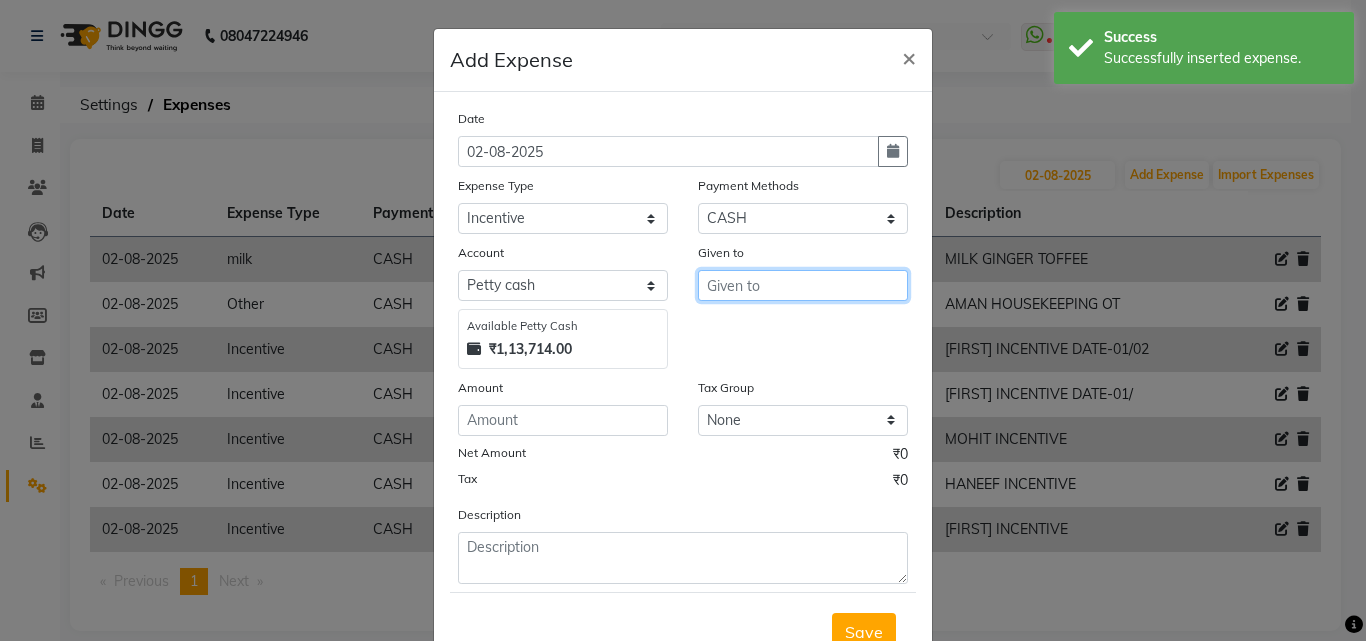 click at bounding box center (803, 285) 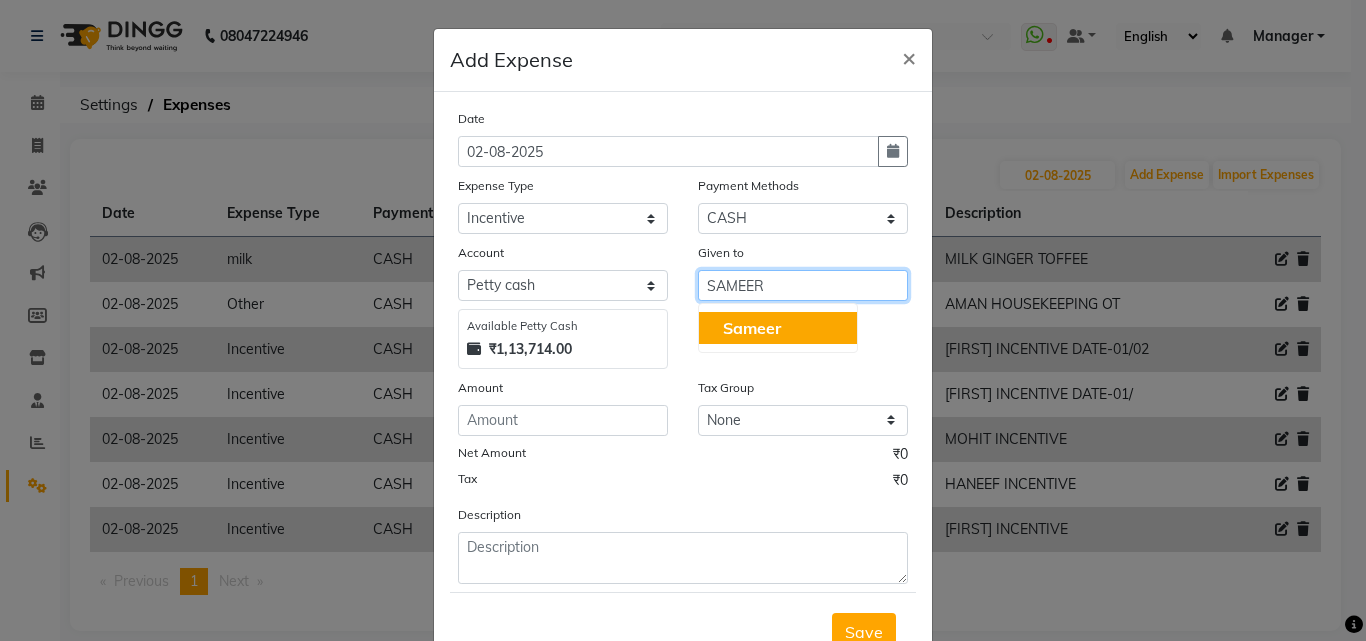 type on "SAMEER" 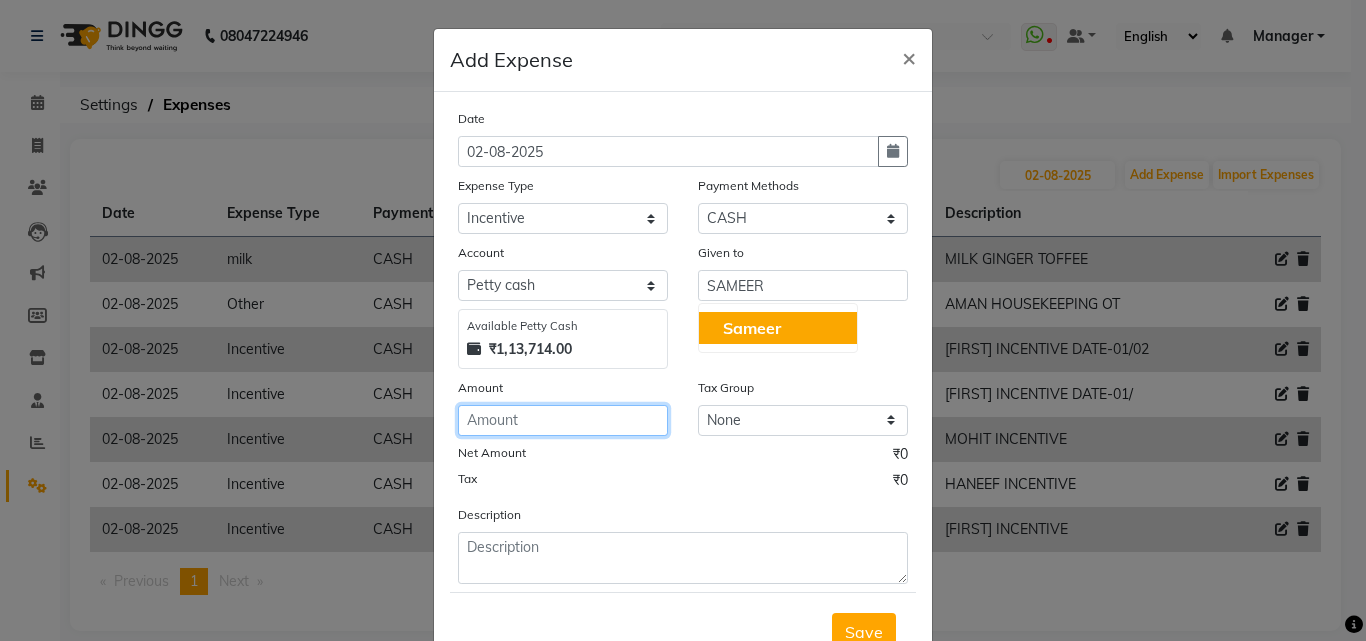 click 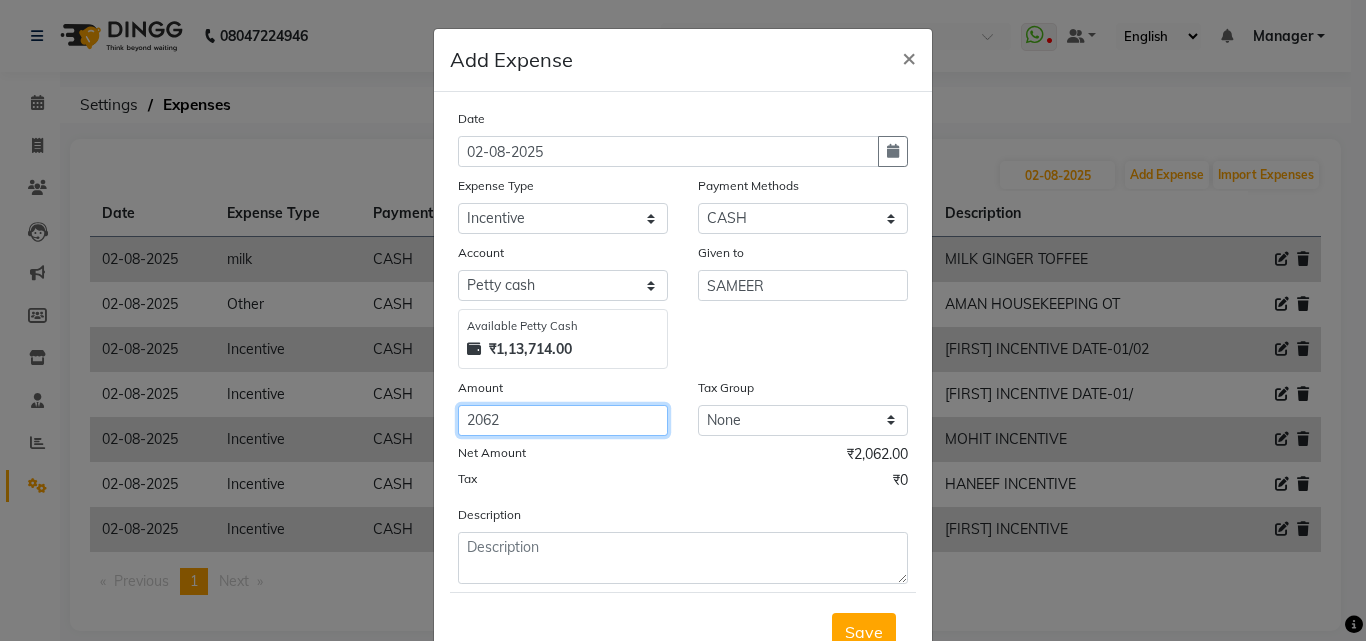 type on "2062" 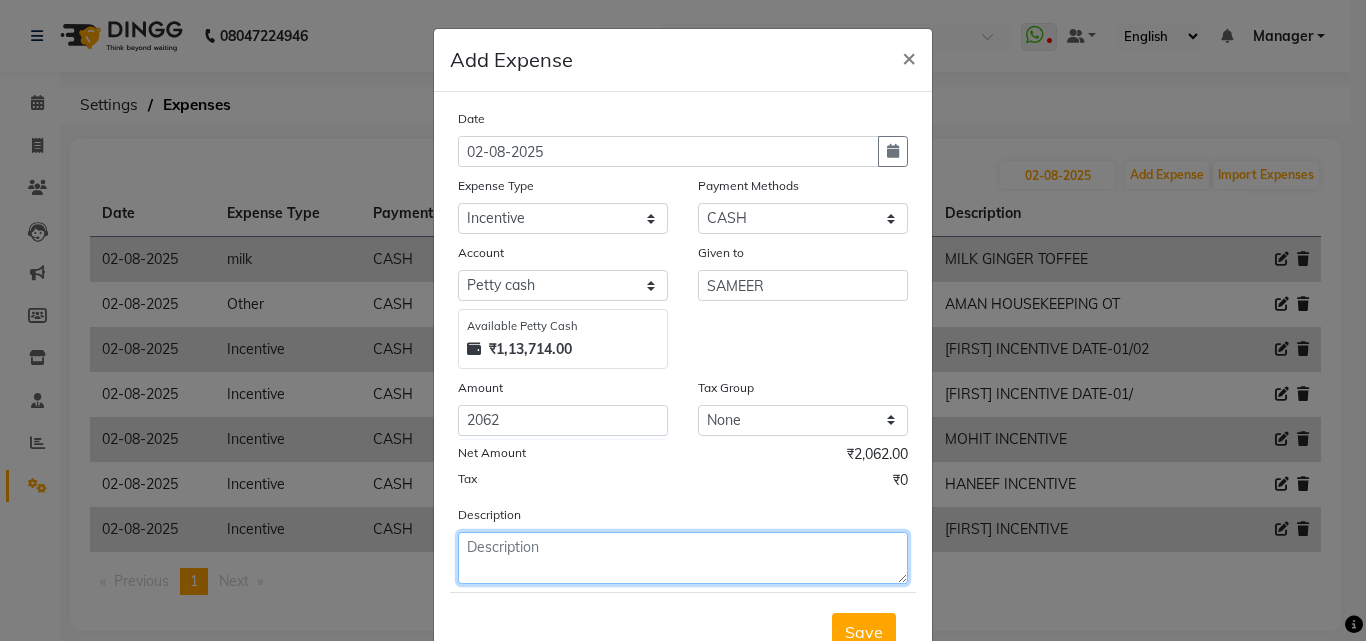 click 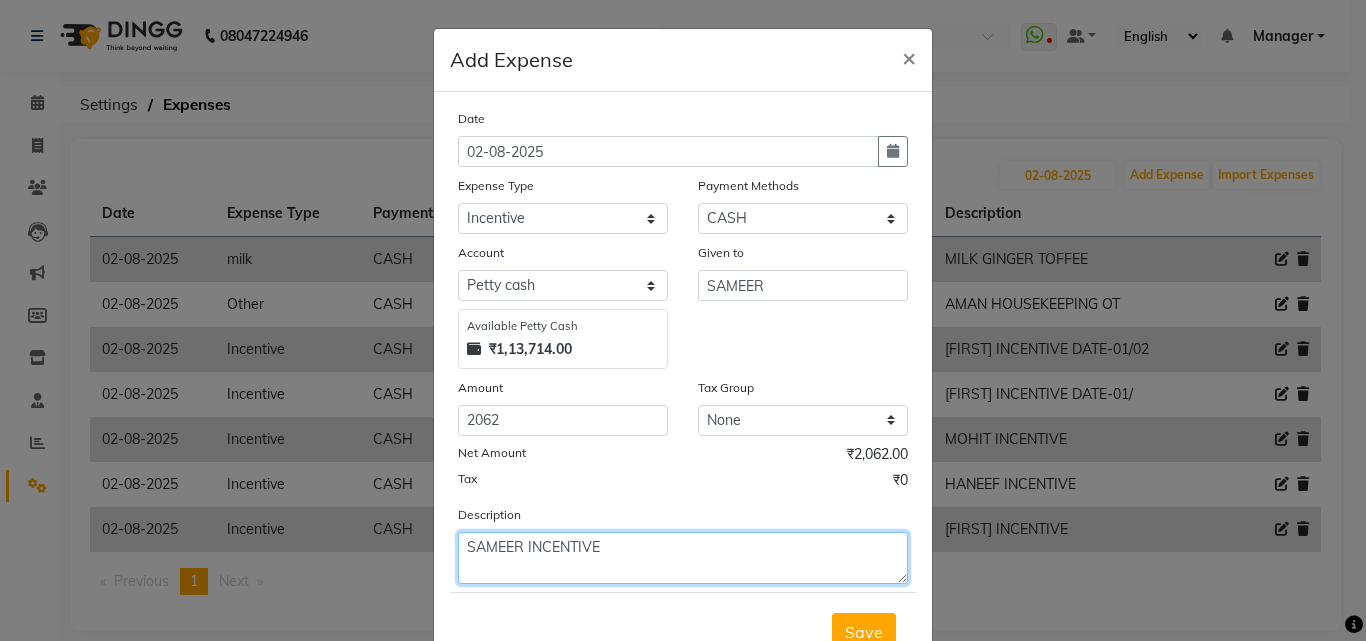 scroll, scrollTop: 75, scrollLeft: 0, axis: vertical 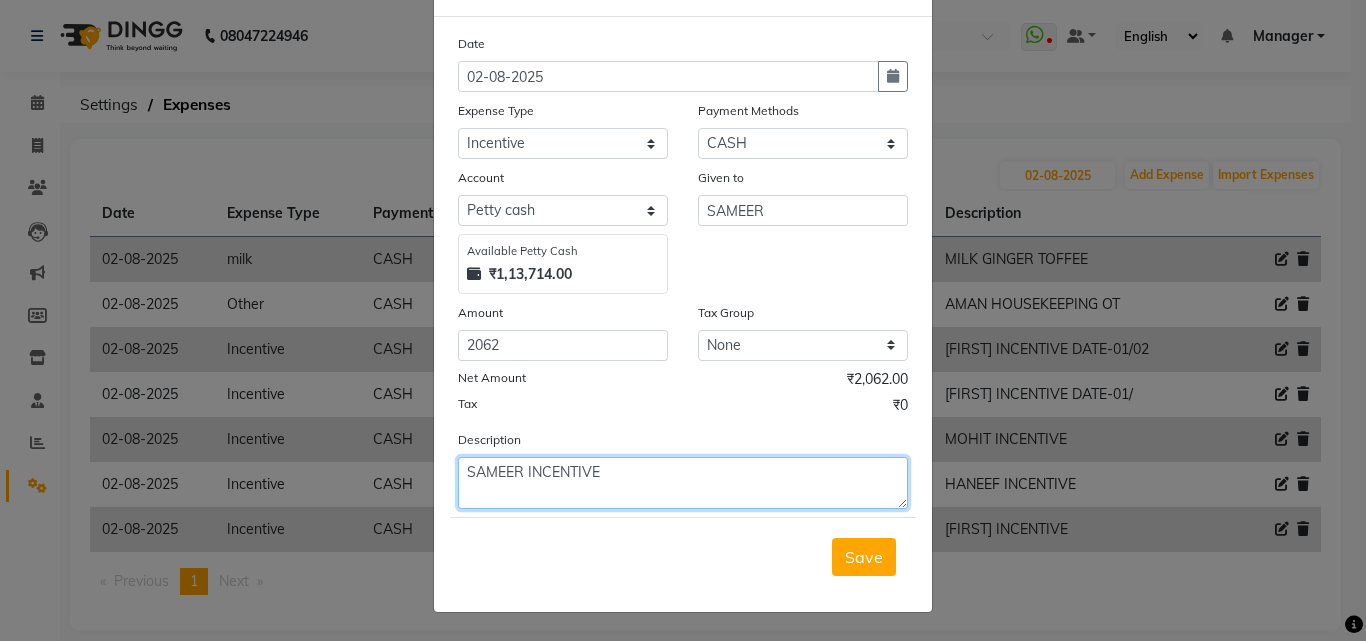 type on "SAMEER INCENTIVE" 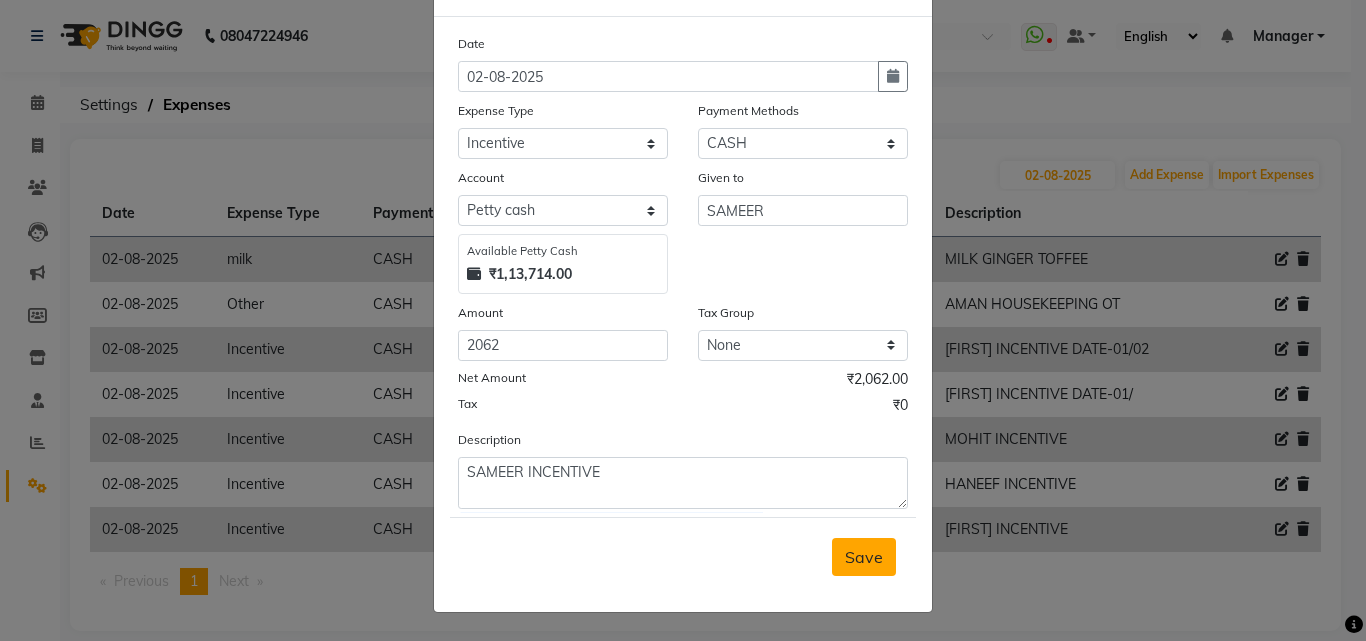 click on "Save" at bounding box center (864, 557) 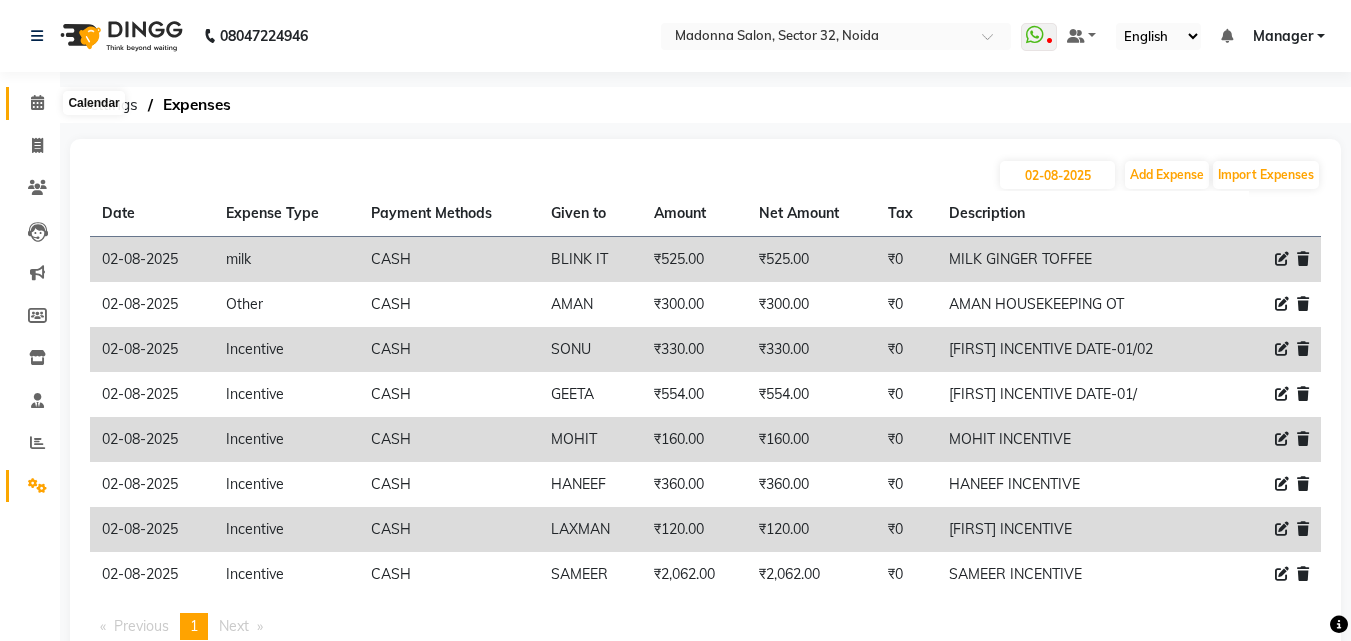 click 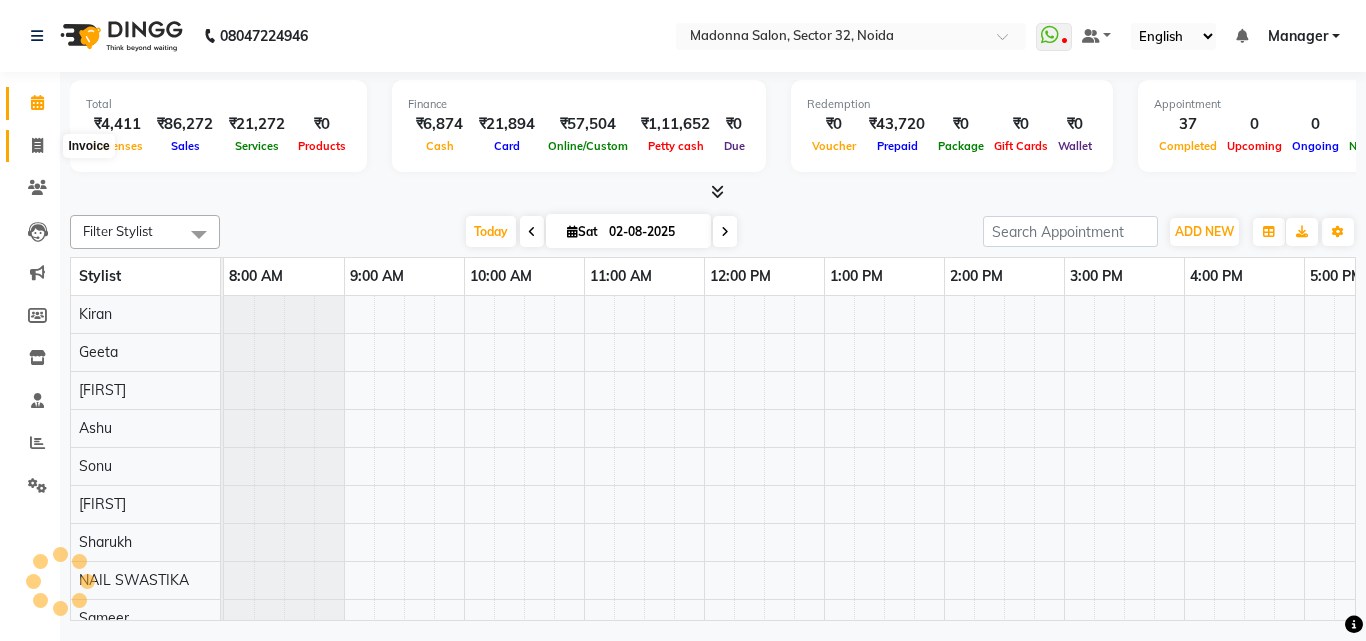 scroll, scrollTop: 0, scrollLeft: 0, axis: both 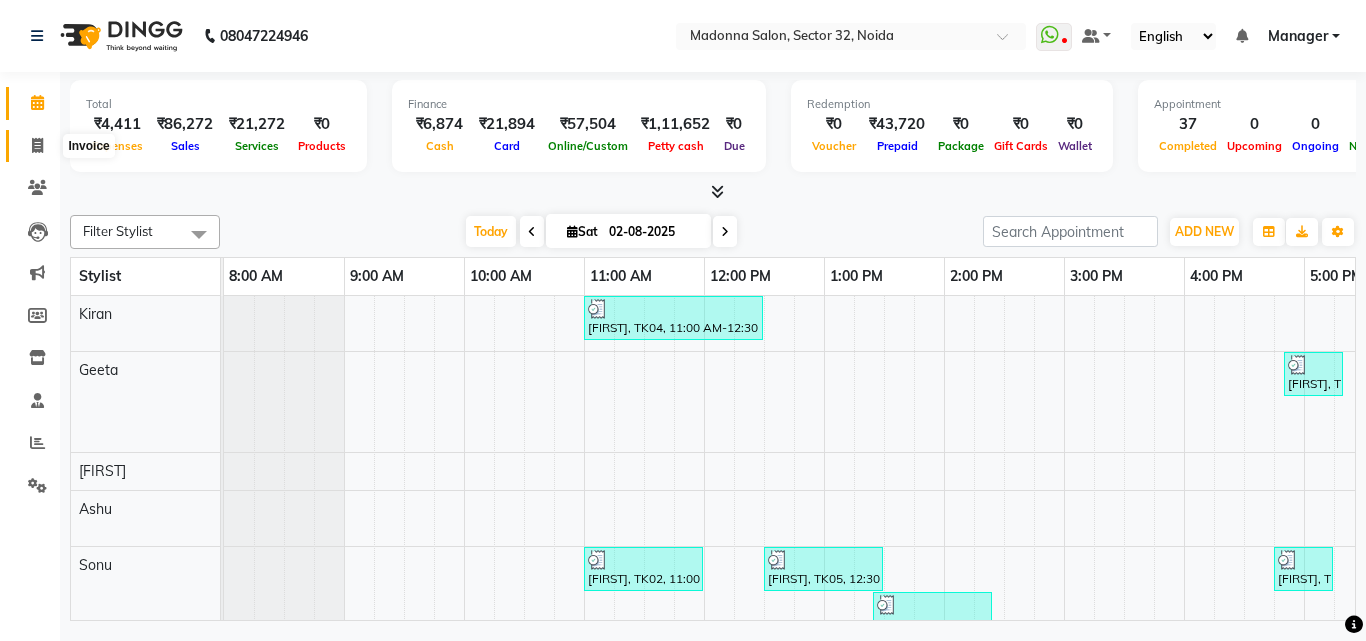 click 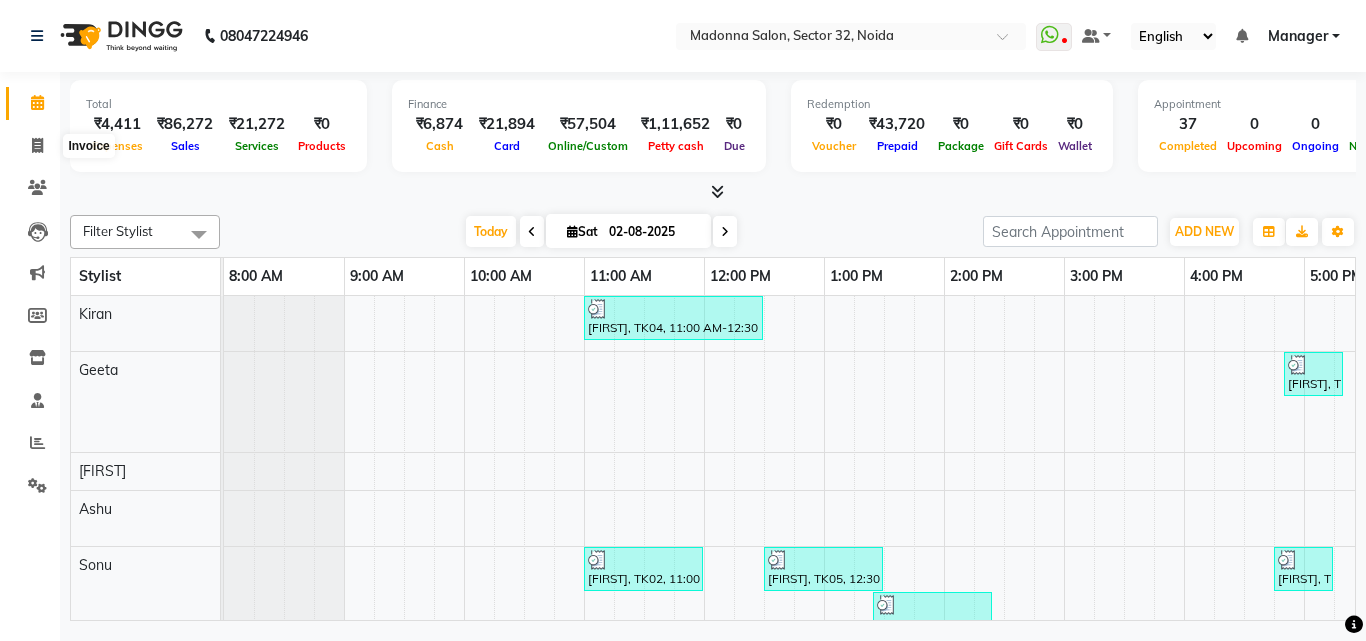 select on "7229" 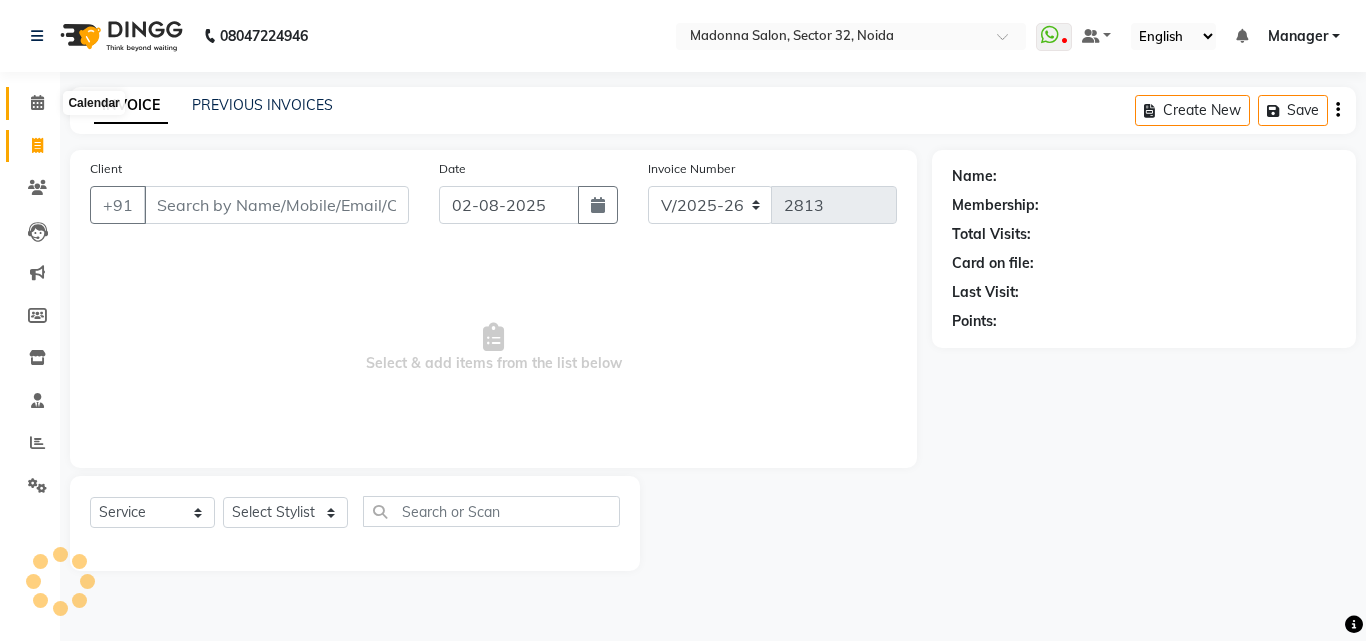 click 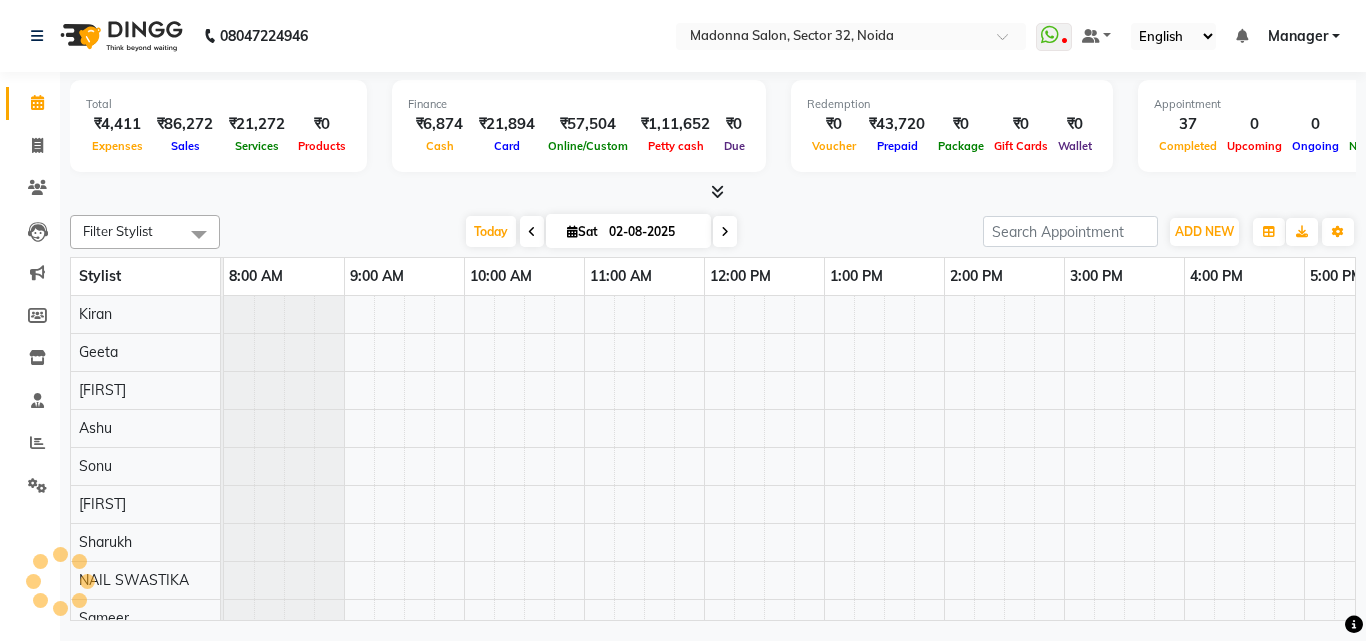 scroll, scrollTop: 0, scrollLeft: 0, axis: both 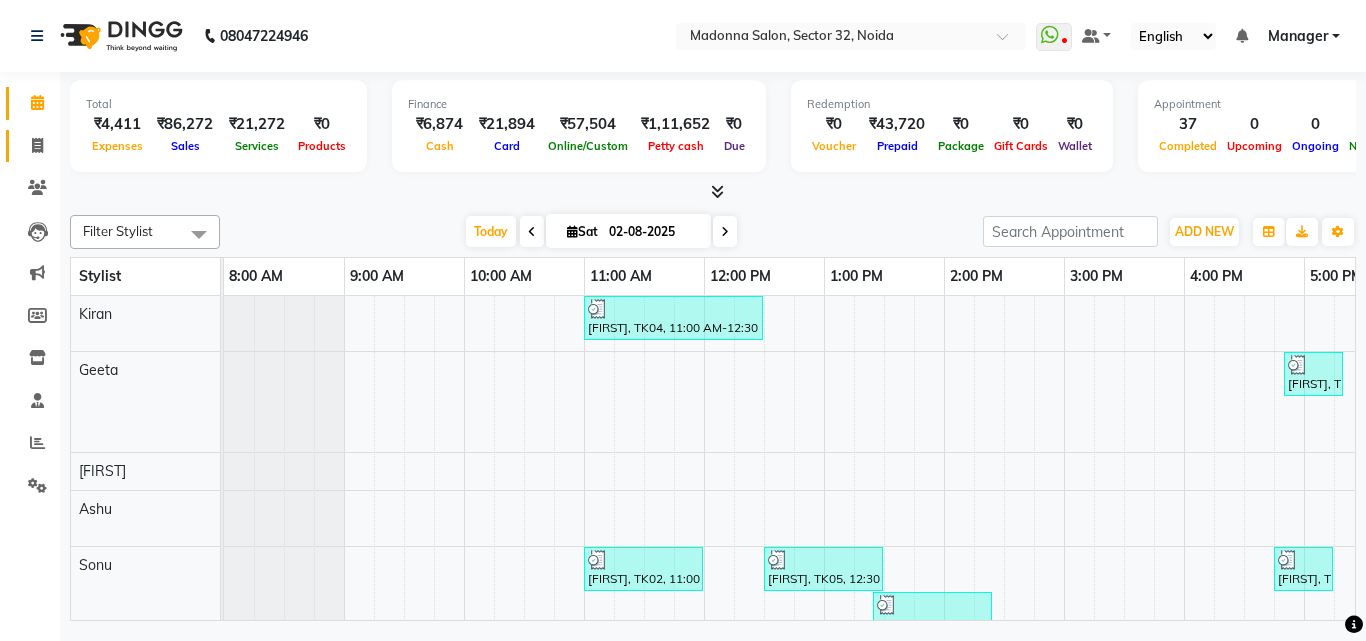 click on "Invoice" 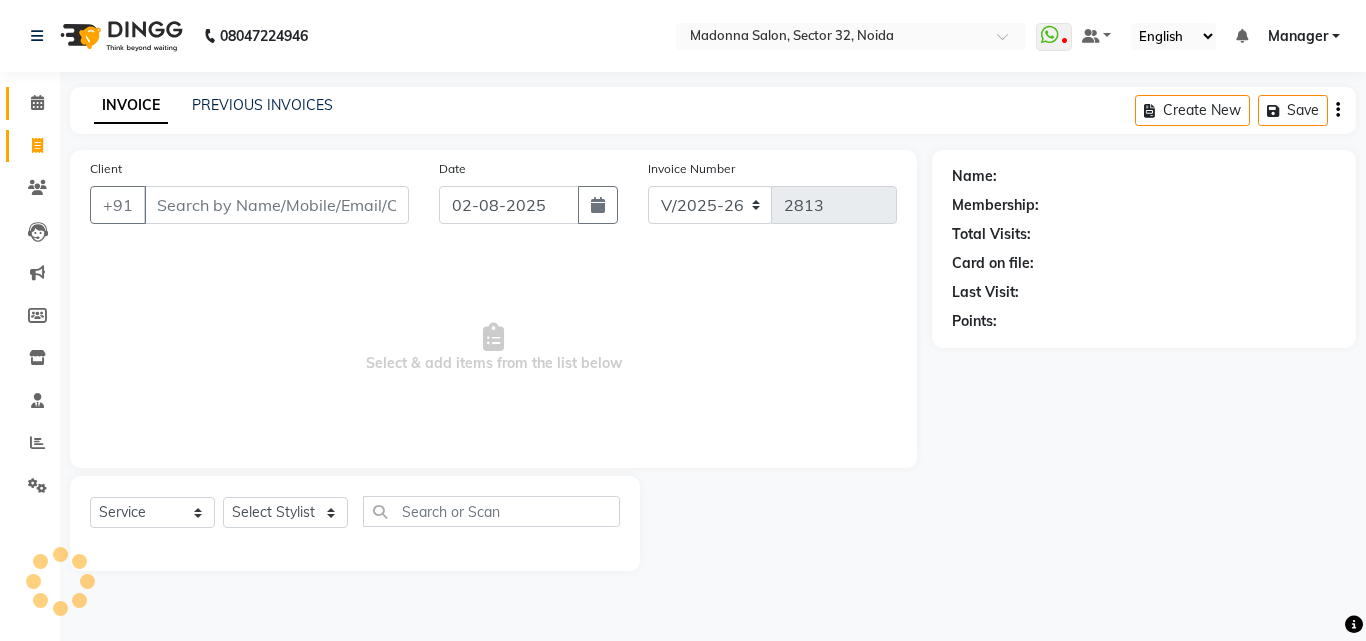 click 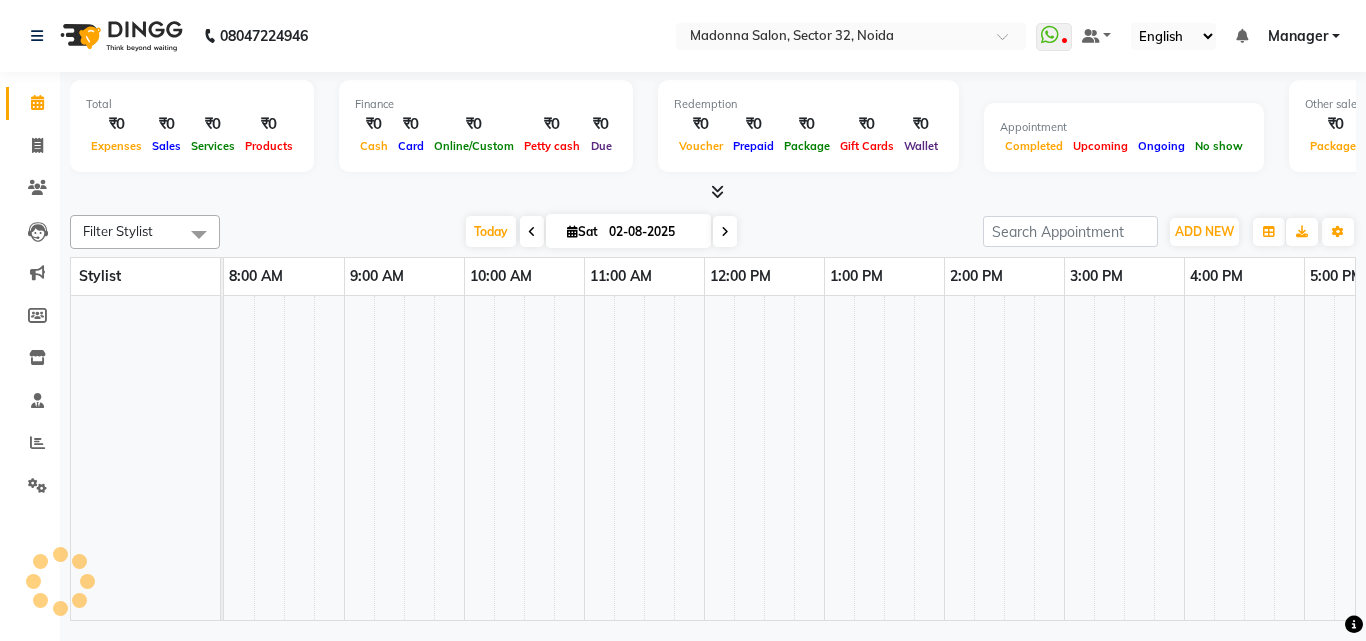 scroll, scrollTop: 0, scrollLeft: 0, axis: both 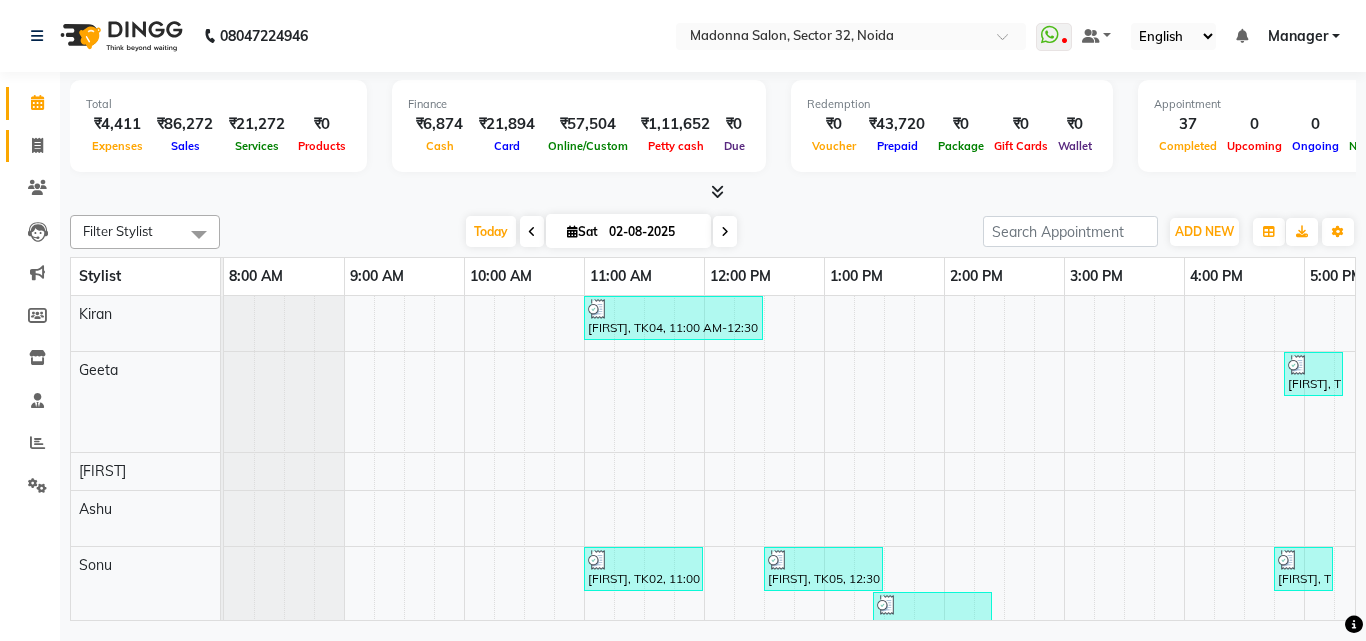 click 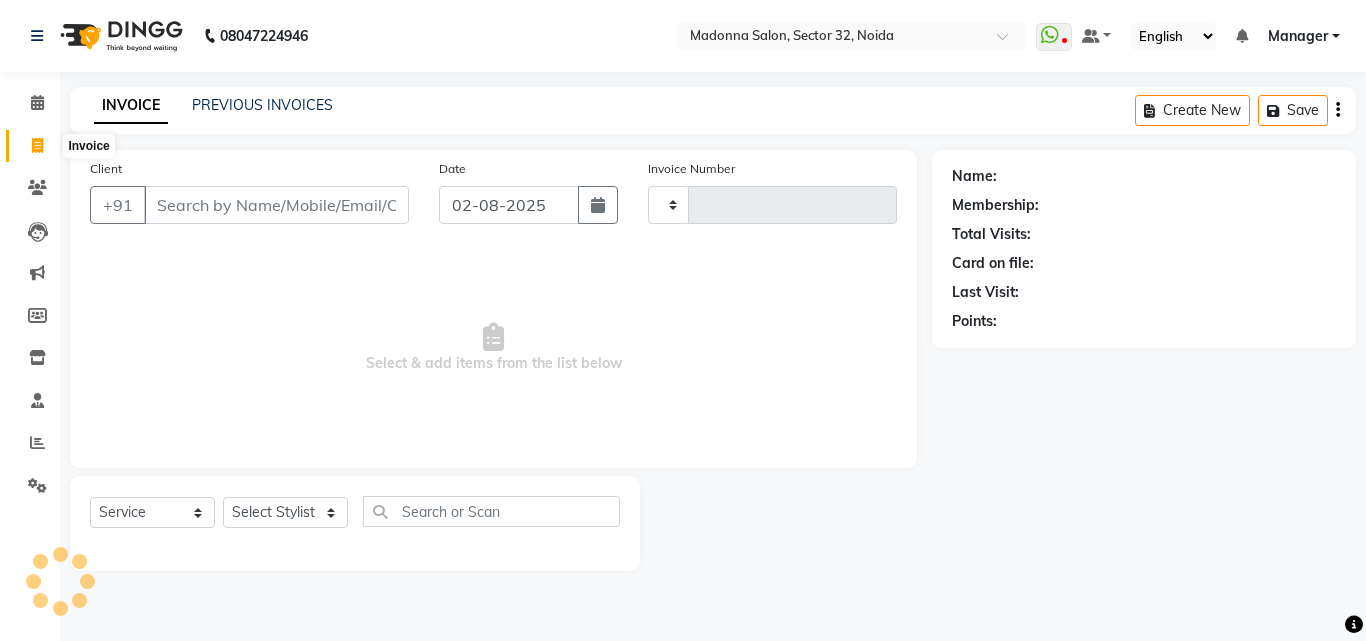 type on "2813" 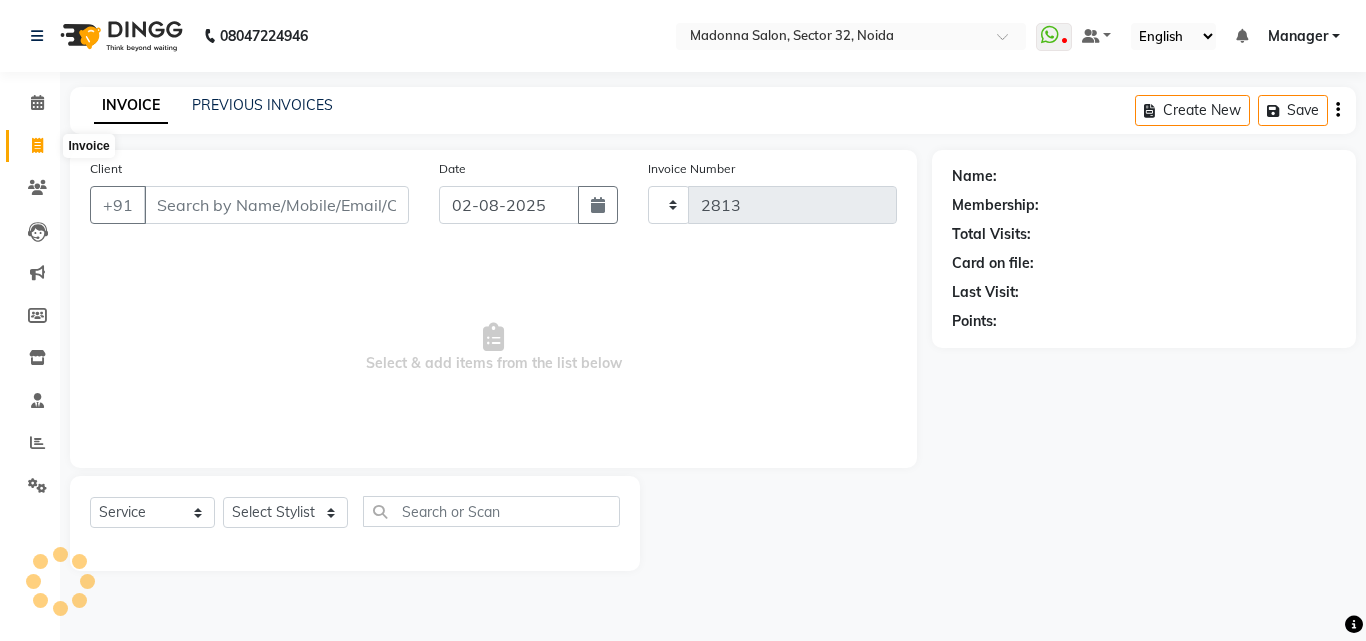 select on "7229" 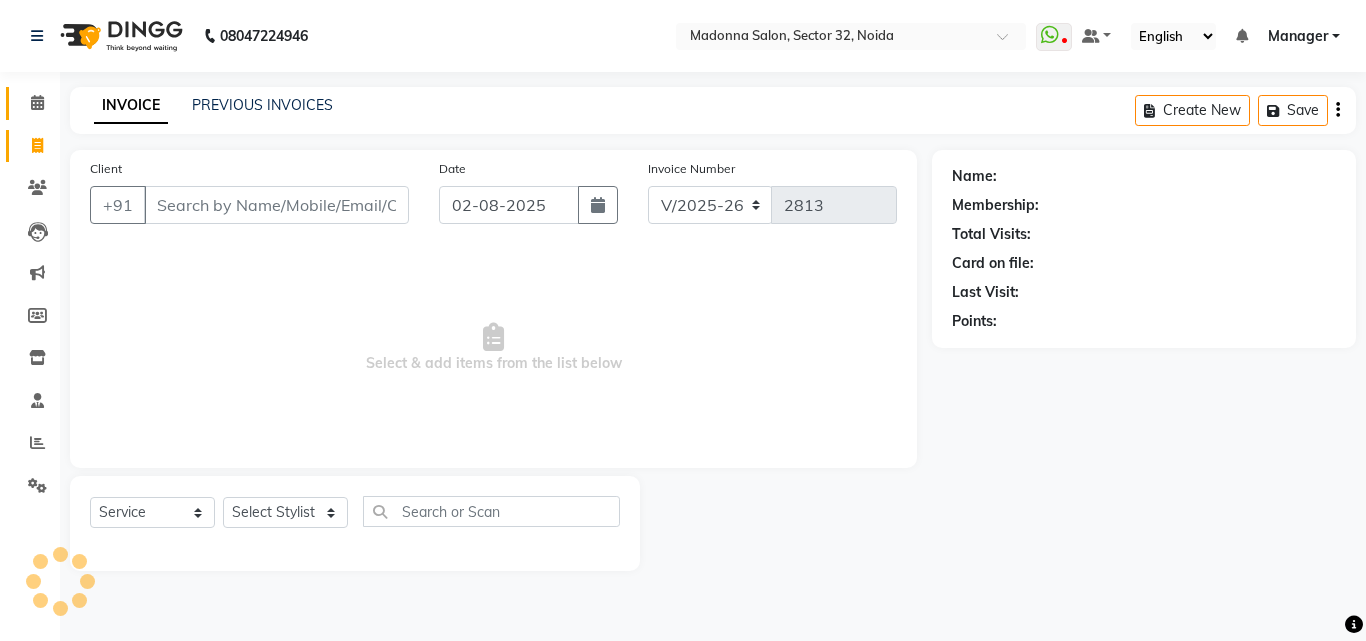 click 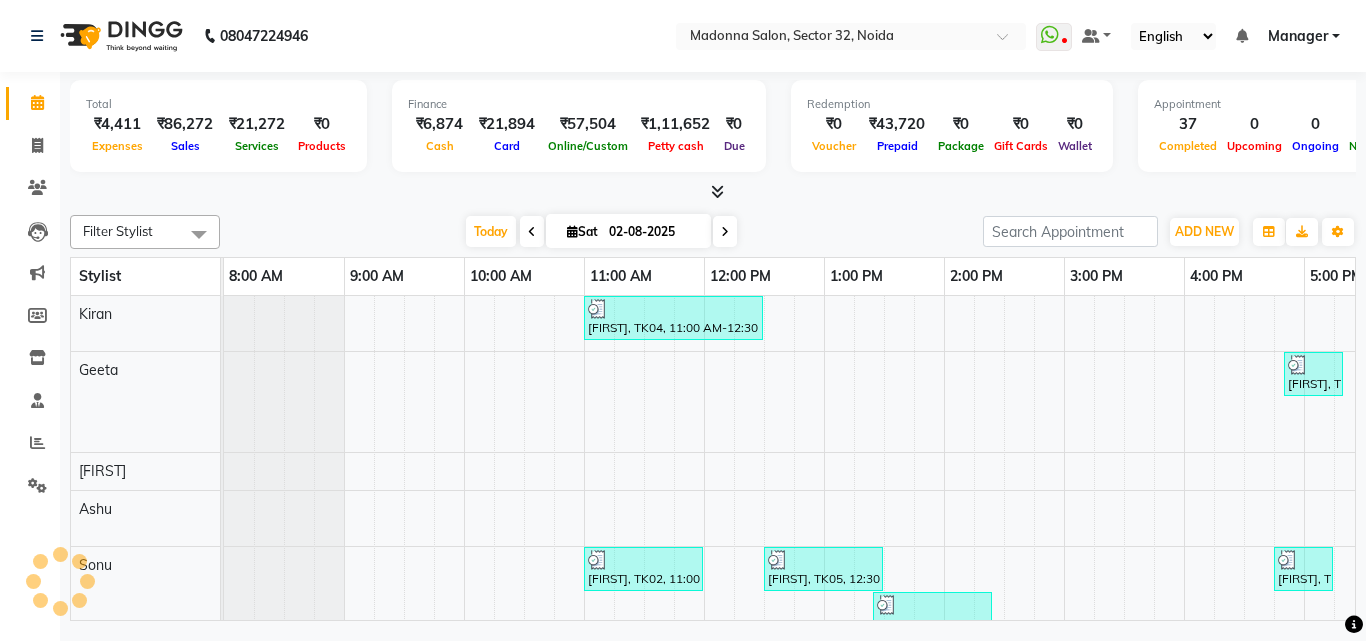scroll, scrollTop: 0, scrollLeft: 0, axis: both 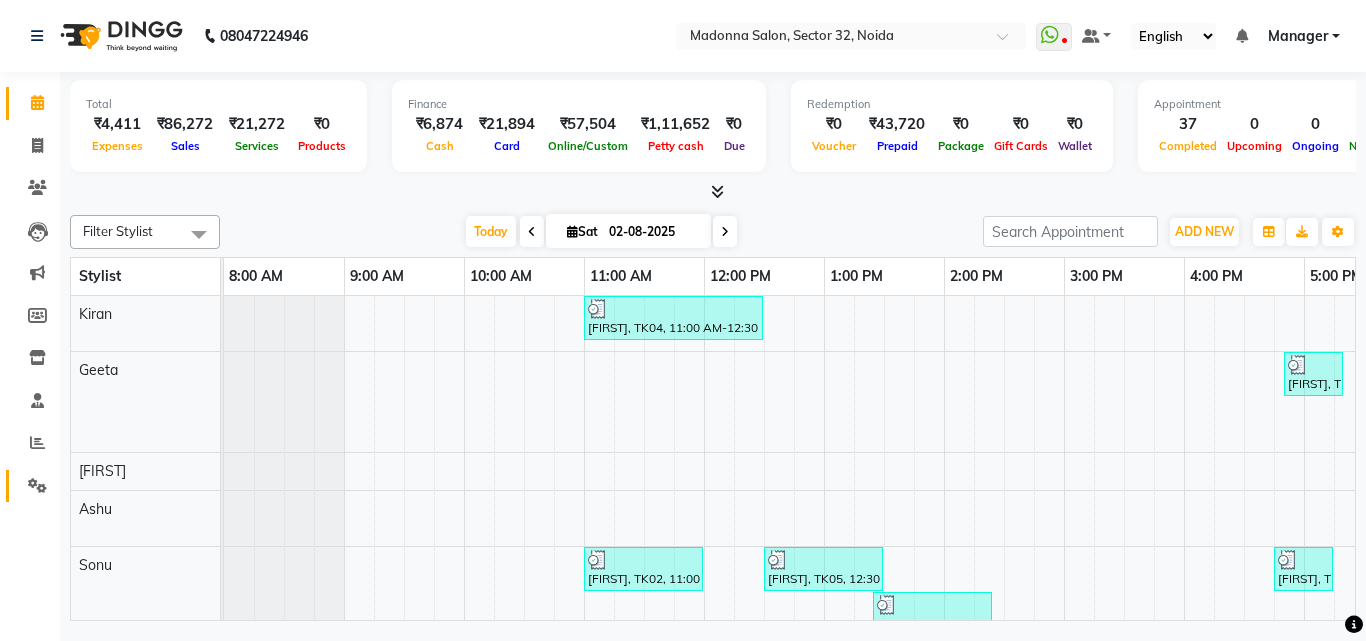 click 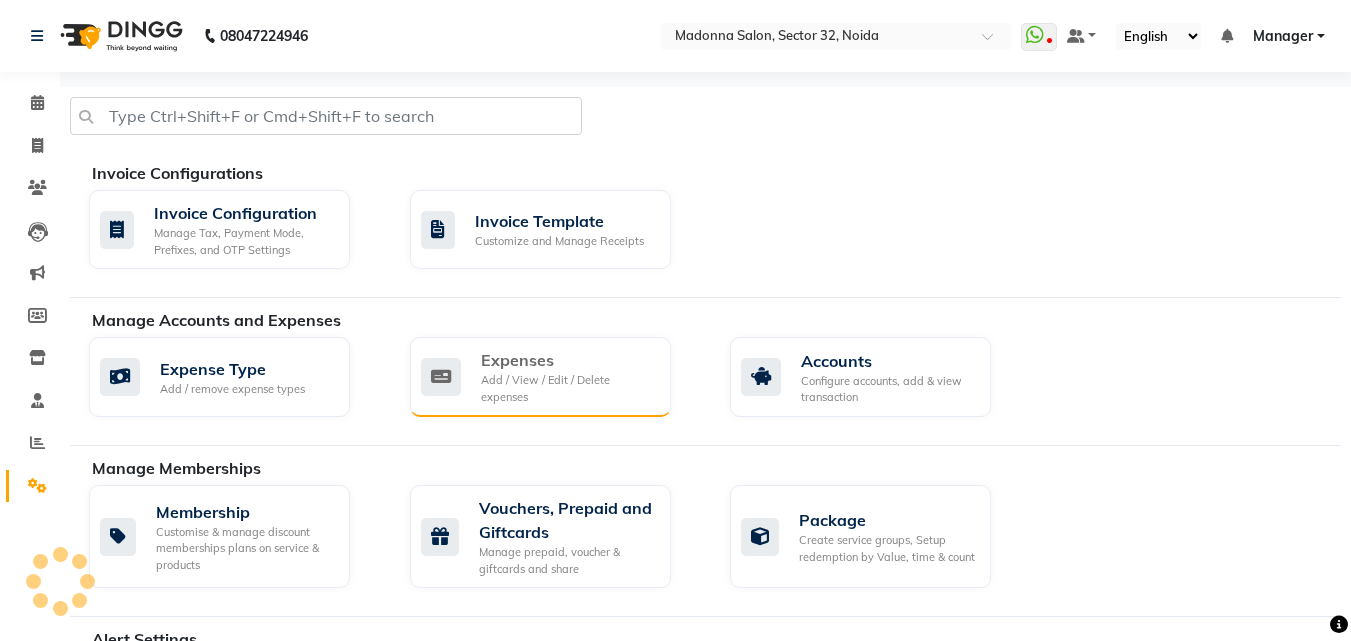 click on "Add / View / Edit / Delete expenses" 